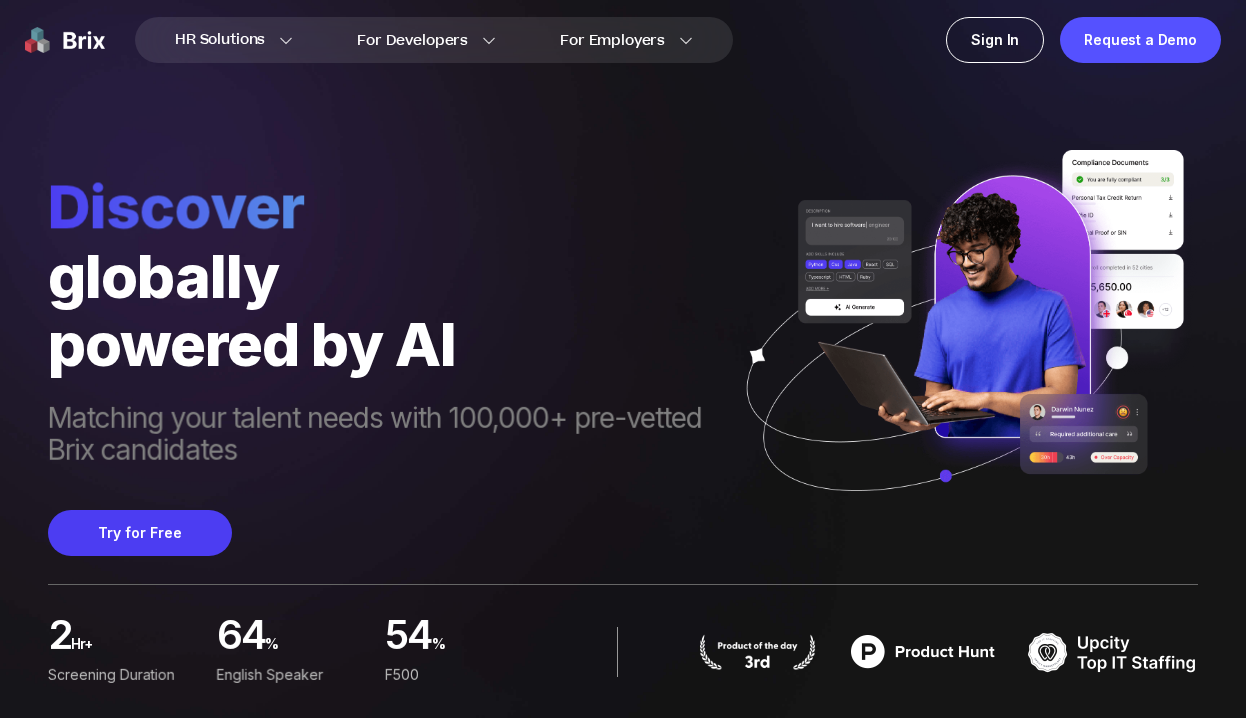 scroll, scrollTop: 0, scrollLeft: 0, axis: both 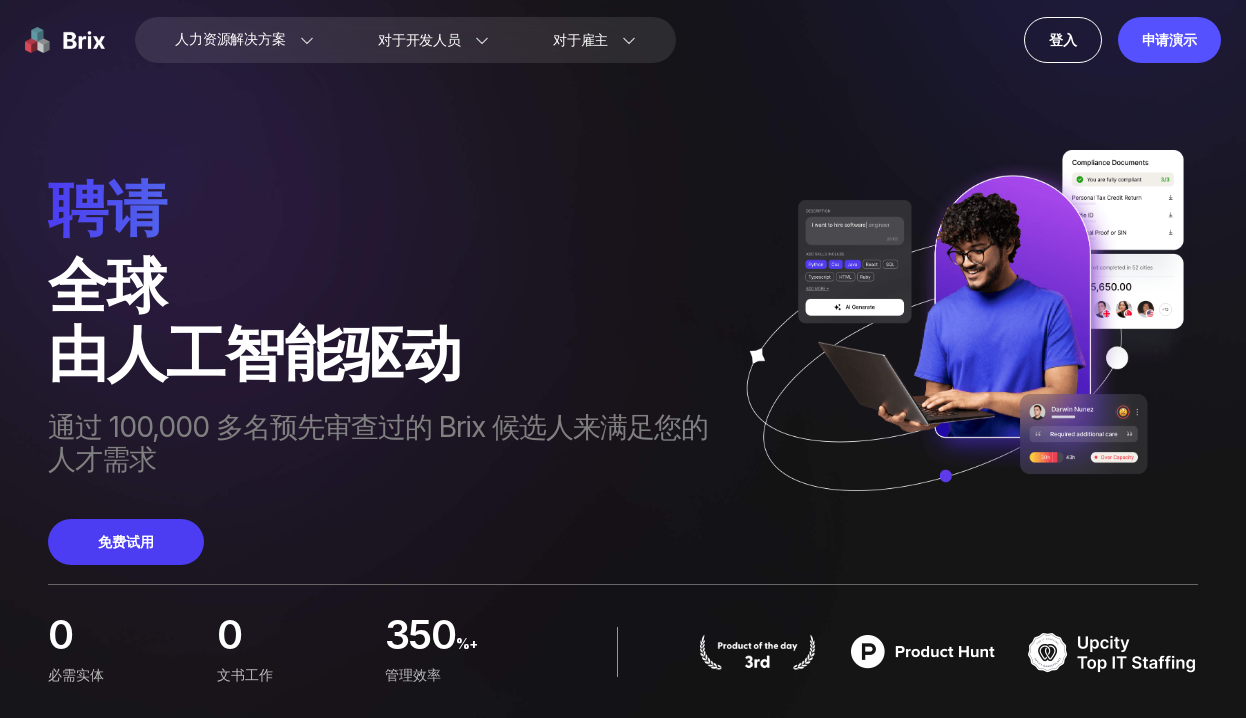 click on "聘请 全球 由人工智能驱动 通过 100,000 多名预先审查过的 Brix 候选人来满足您的人才需求 免费试用" at bounding box center [623, 282] 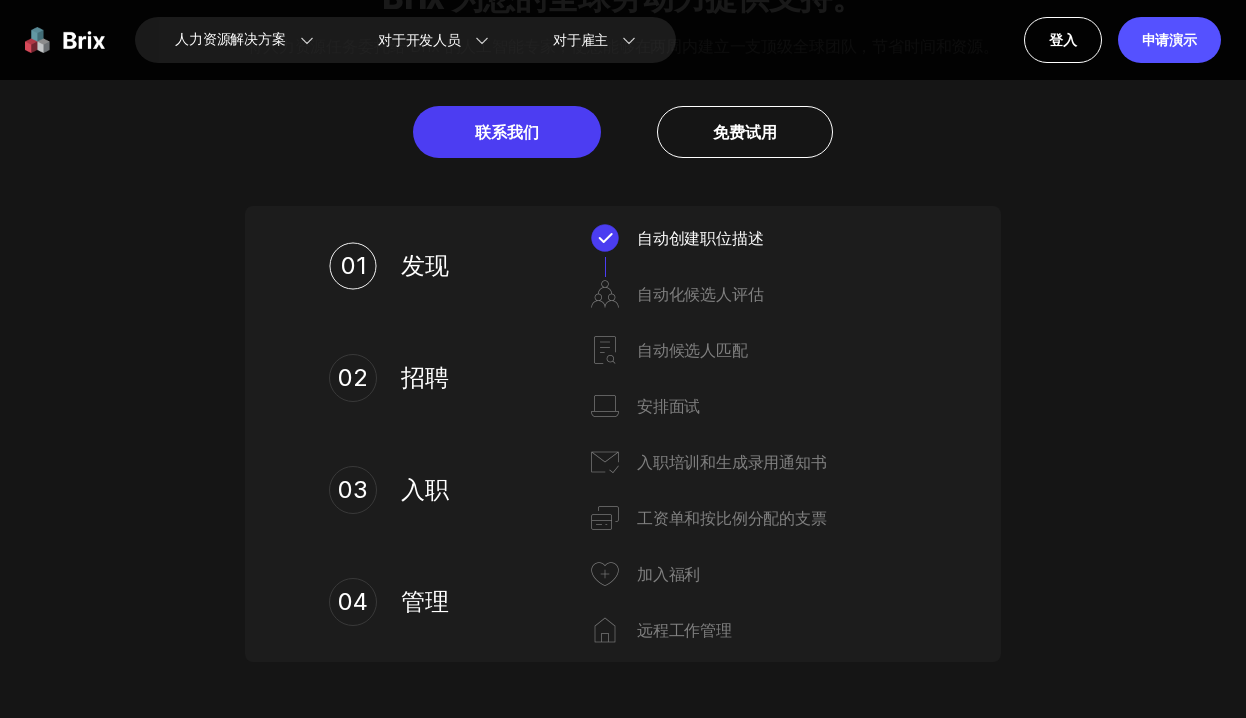 scroll, scrollTop: 832, scrollLeft: 0, axis: vertical 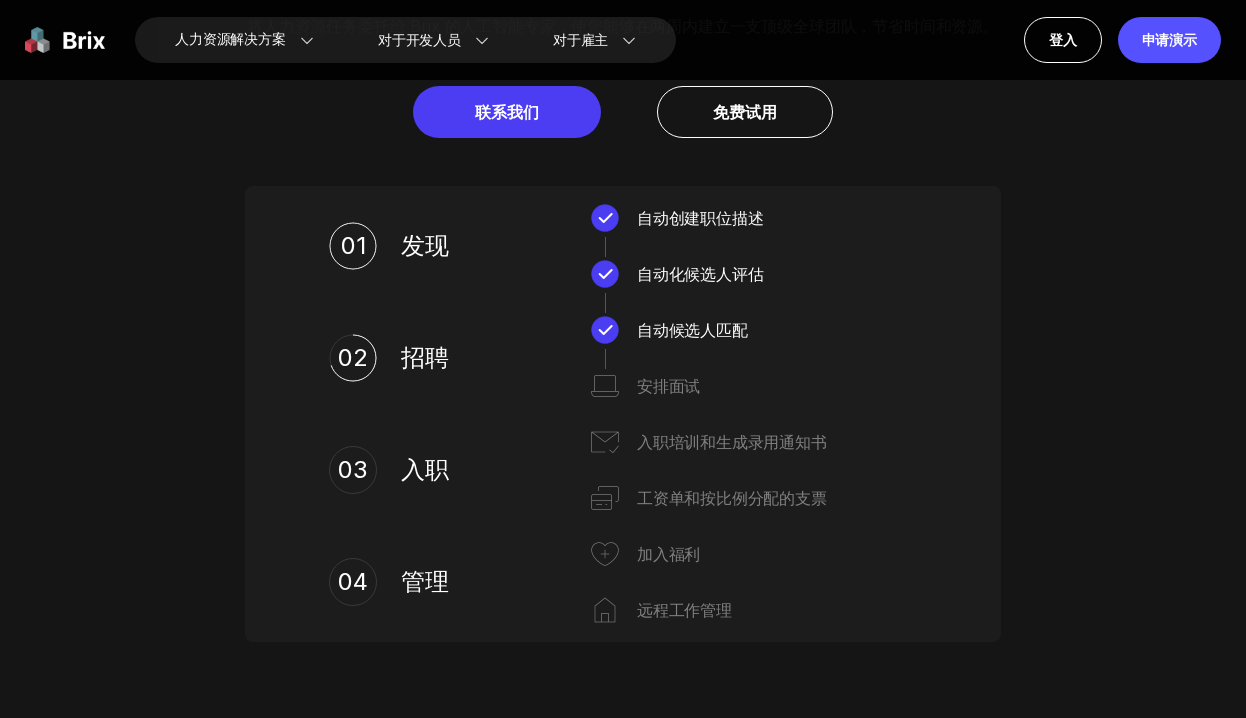 click on "03" at bounding box center (353, 469) 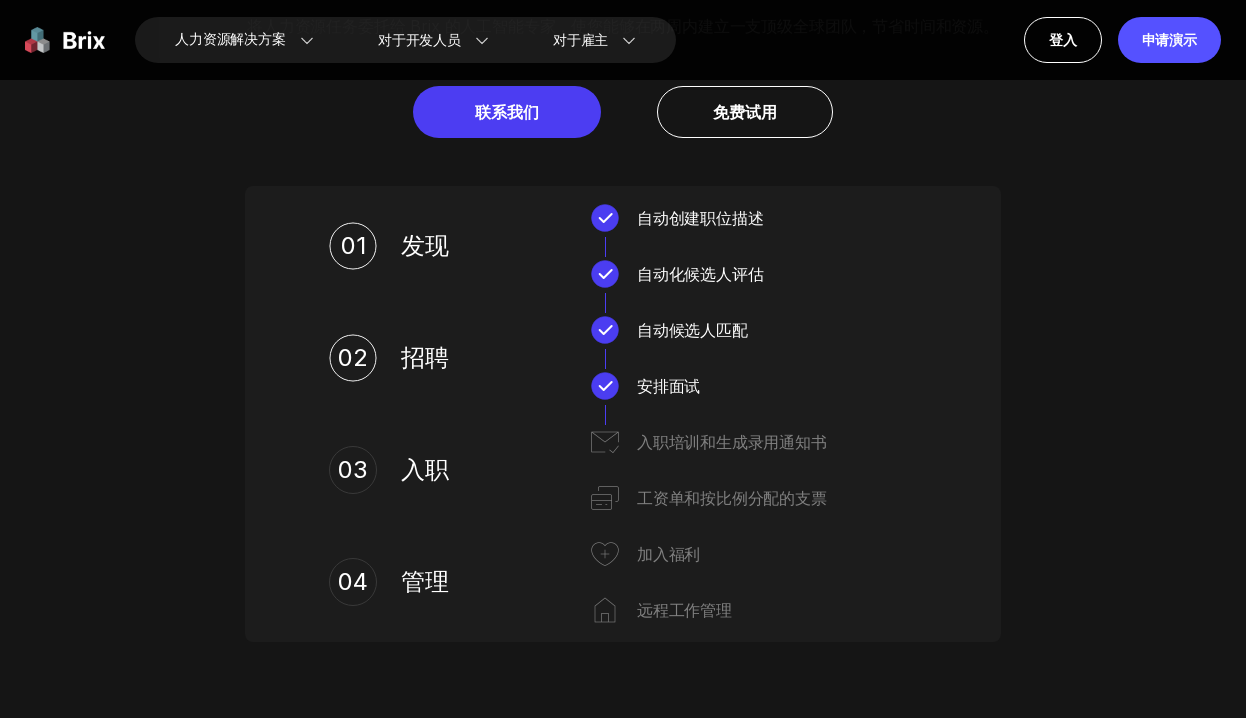 click on "03 入职" at bounding box center [435, 470] 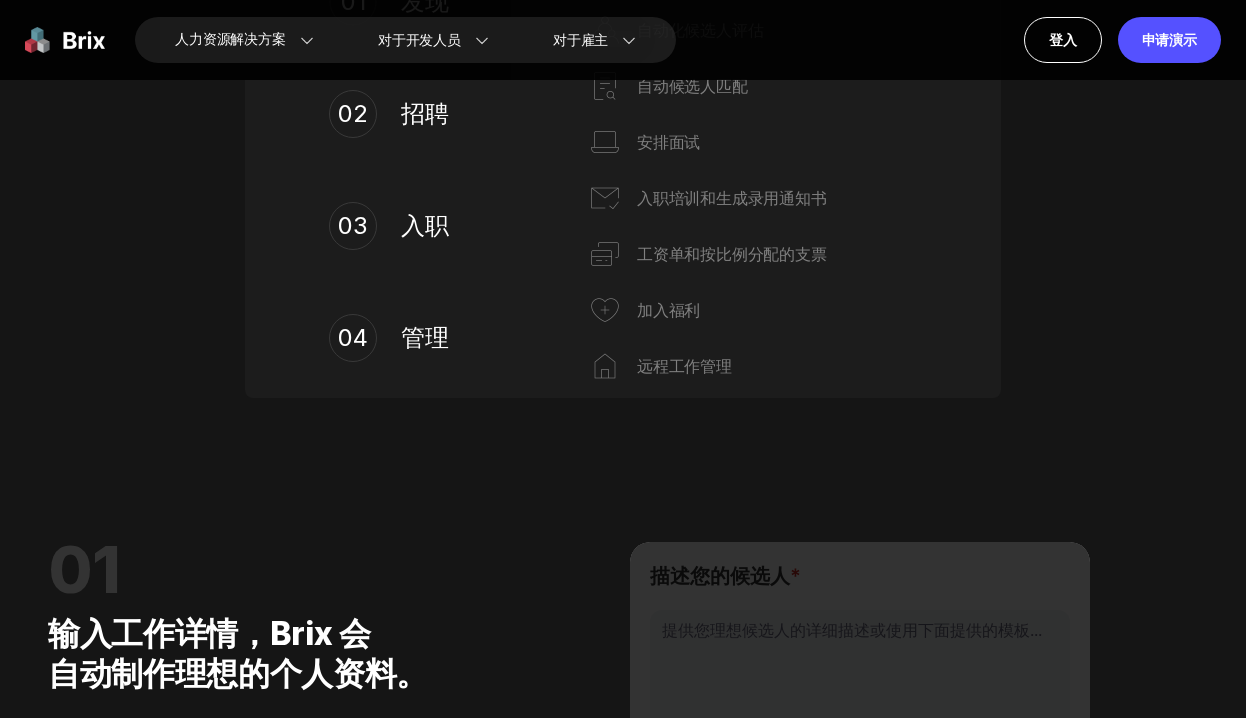scroll, scrollTop: 441, scrollLeft: 0, axis: vertical 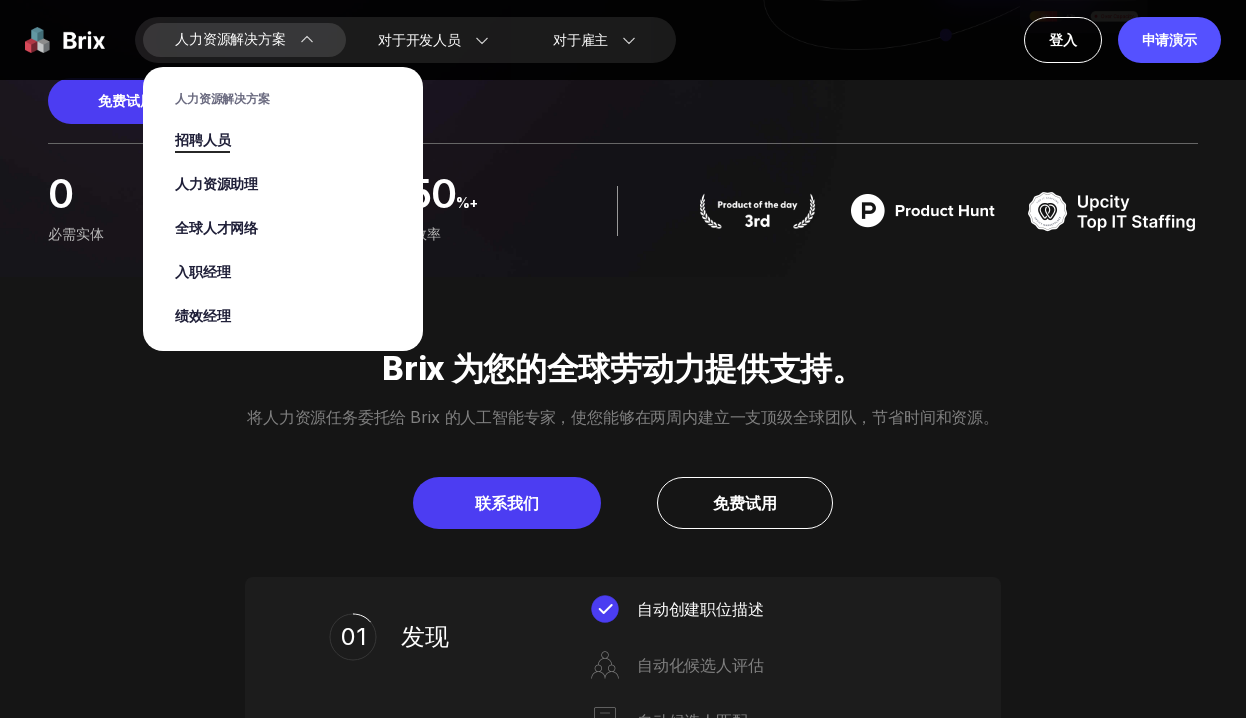 click on "招聘人员" at bounding box center (202, 140) 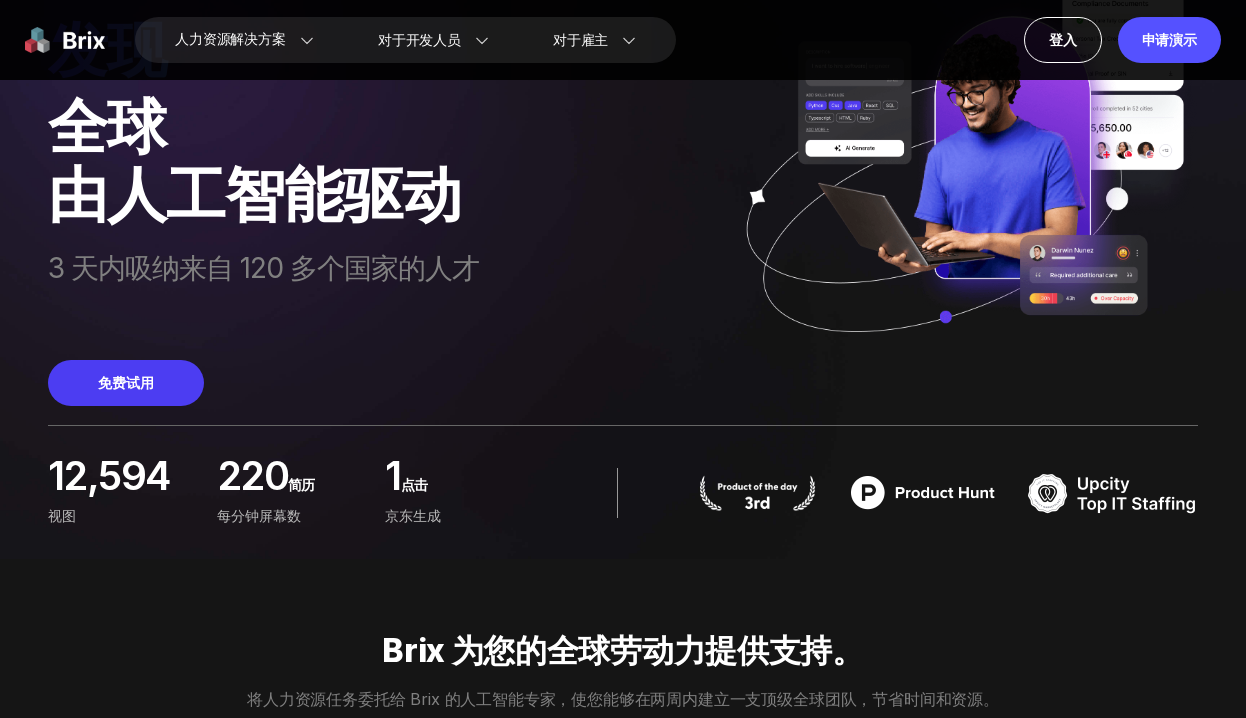 scroll, scrollTop: 199, scrollLeft: 0, axis: vertical 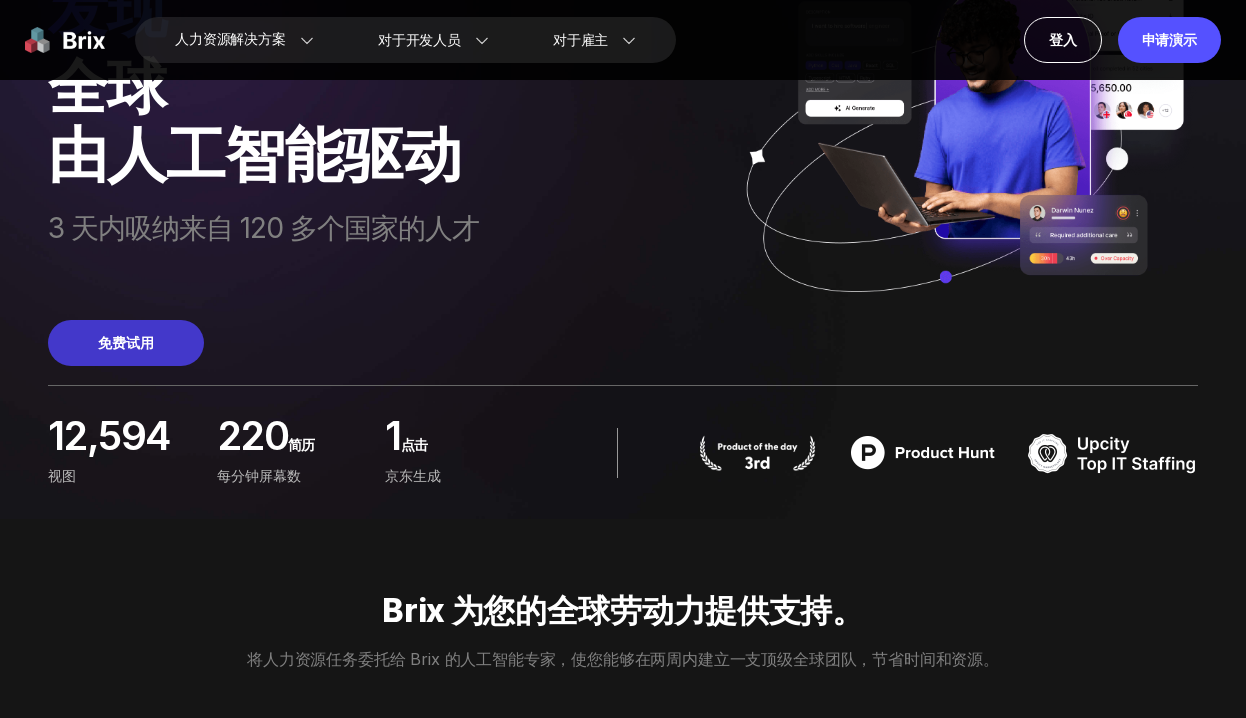 click on "免费试用" at bounding box center [126, 343] 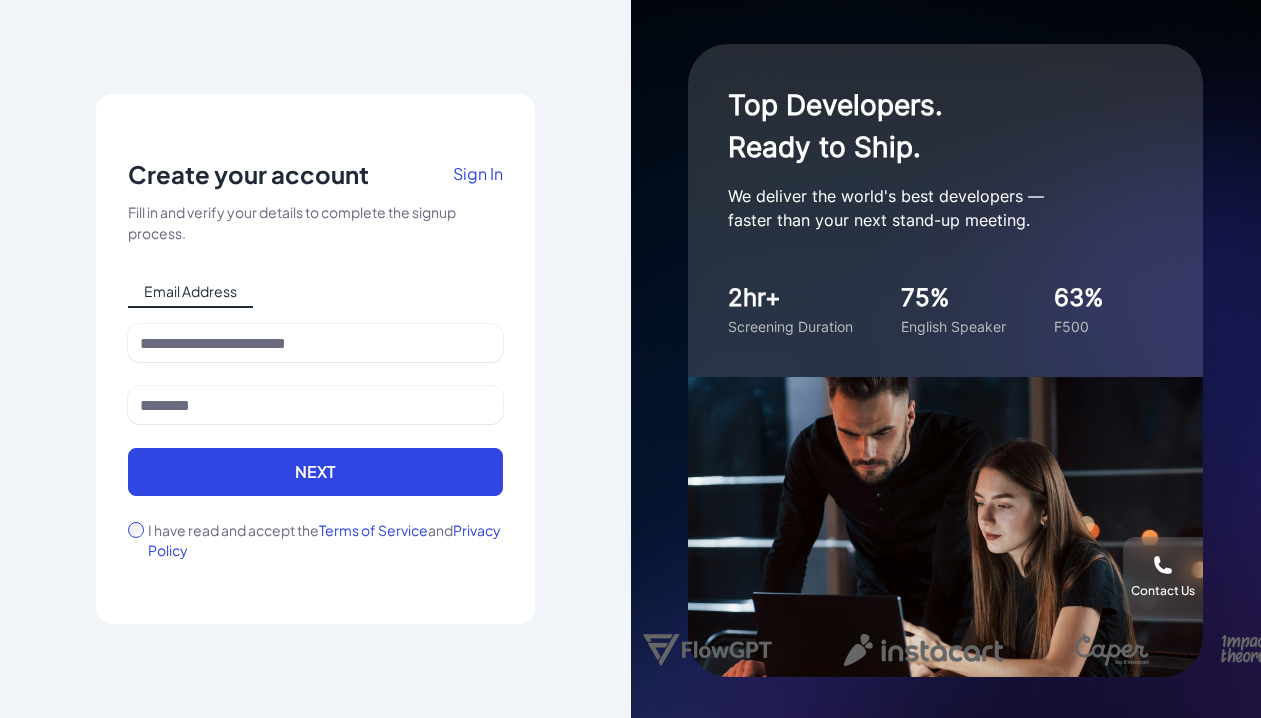 scroll, scrollTop: 0, scrollLeft: 0, axis: both 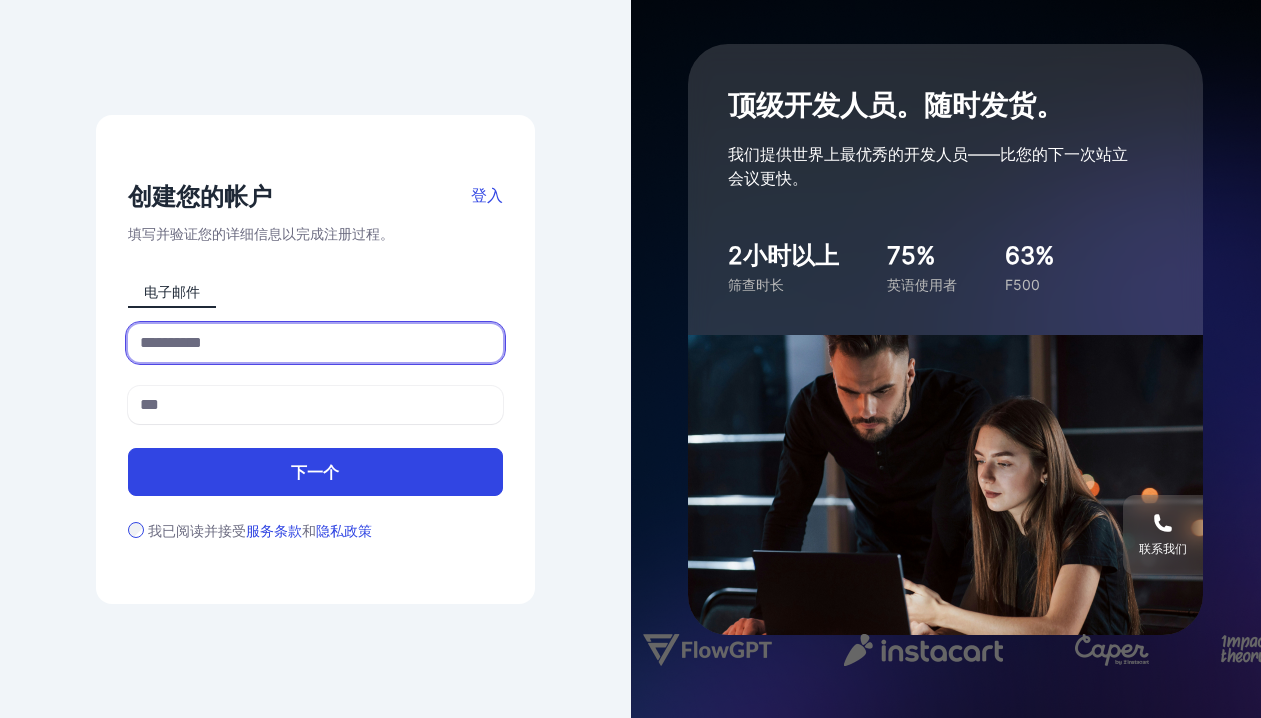 click at bounding box center [315, 343] 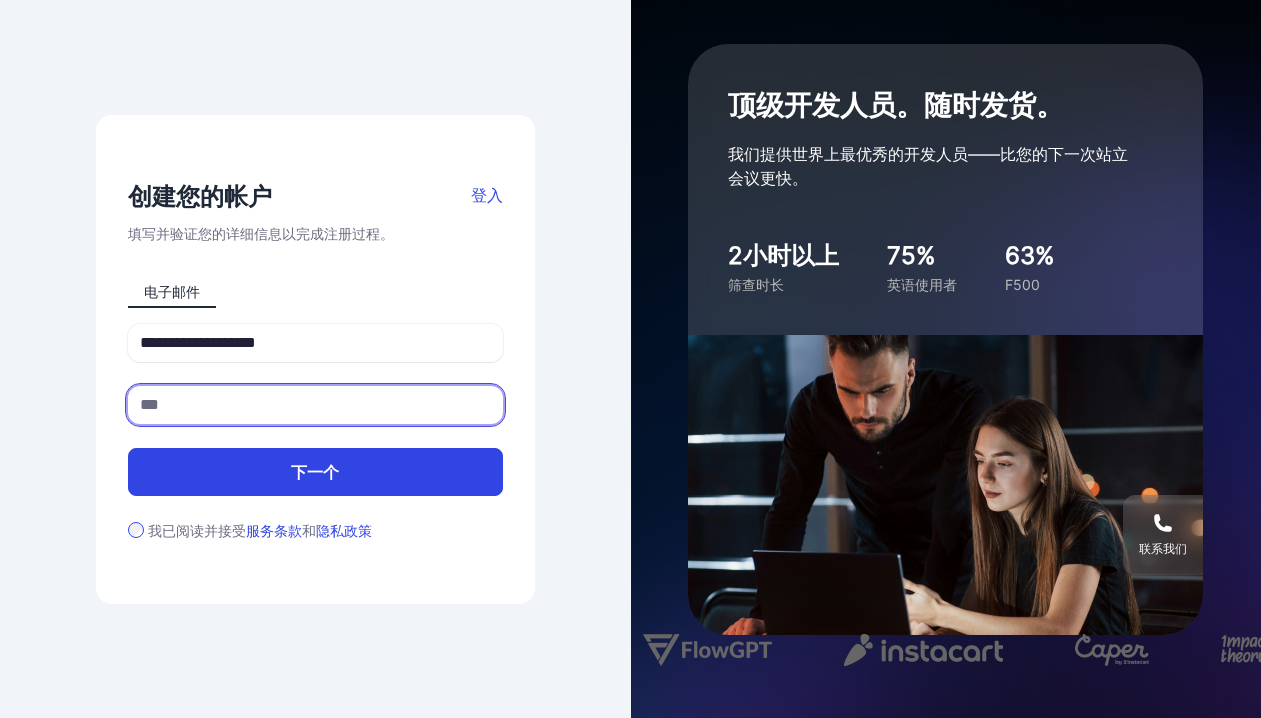 click at bounding box center [315, 405] 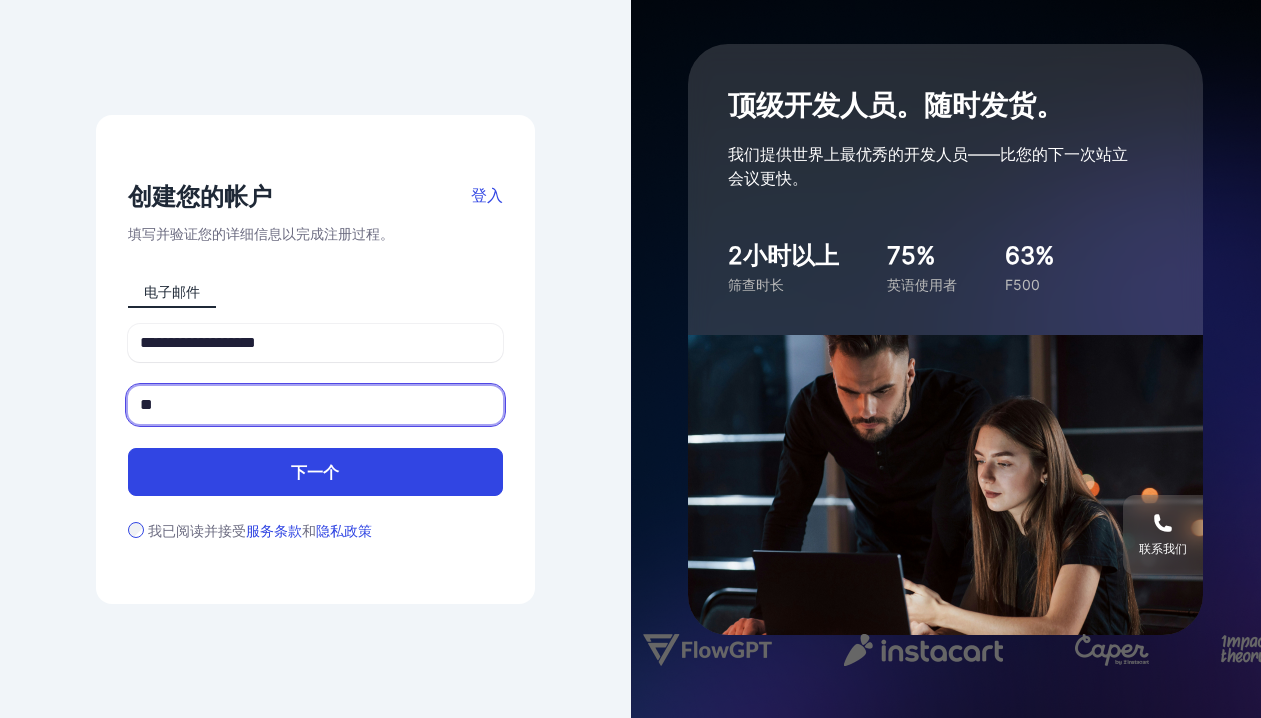 type on "**" 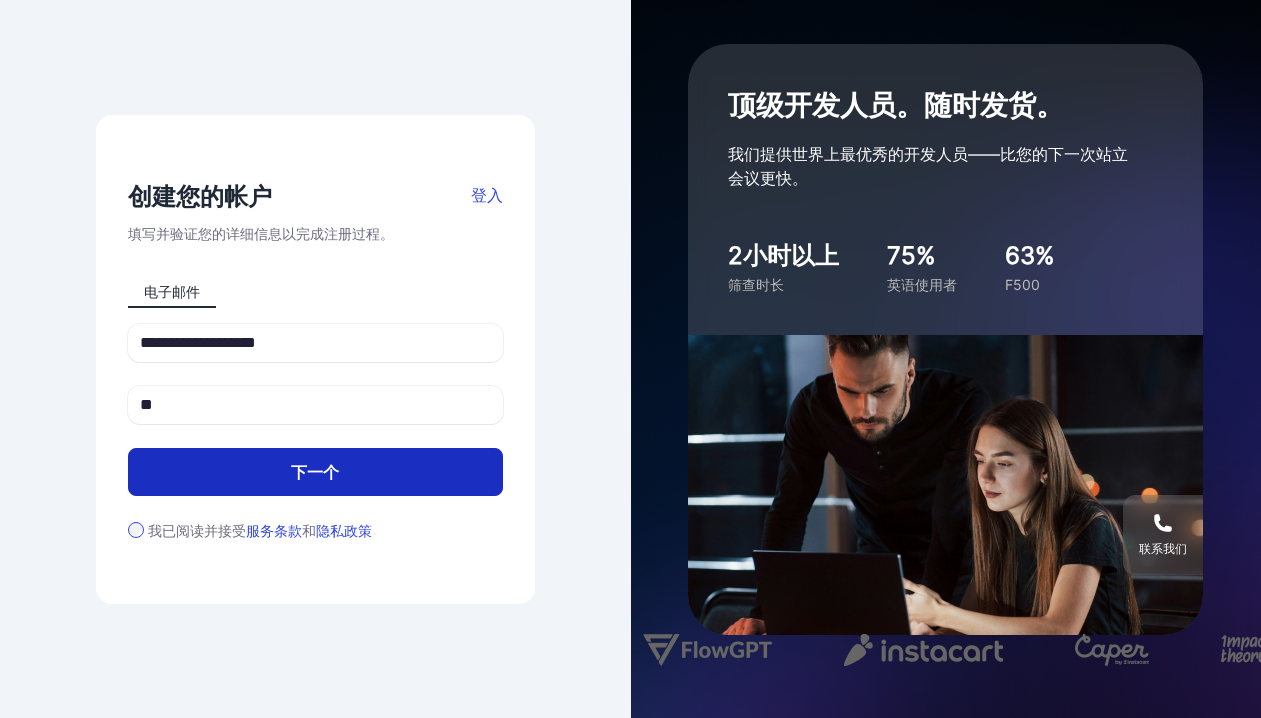 click on "下一个" at bounding box center (315, 472) 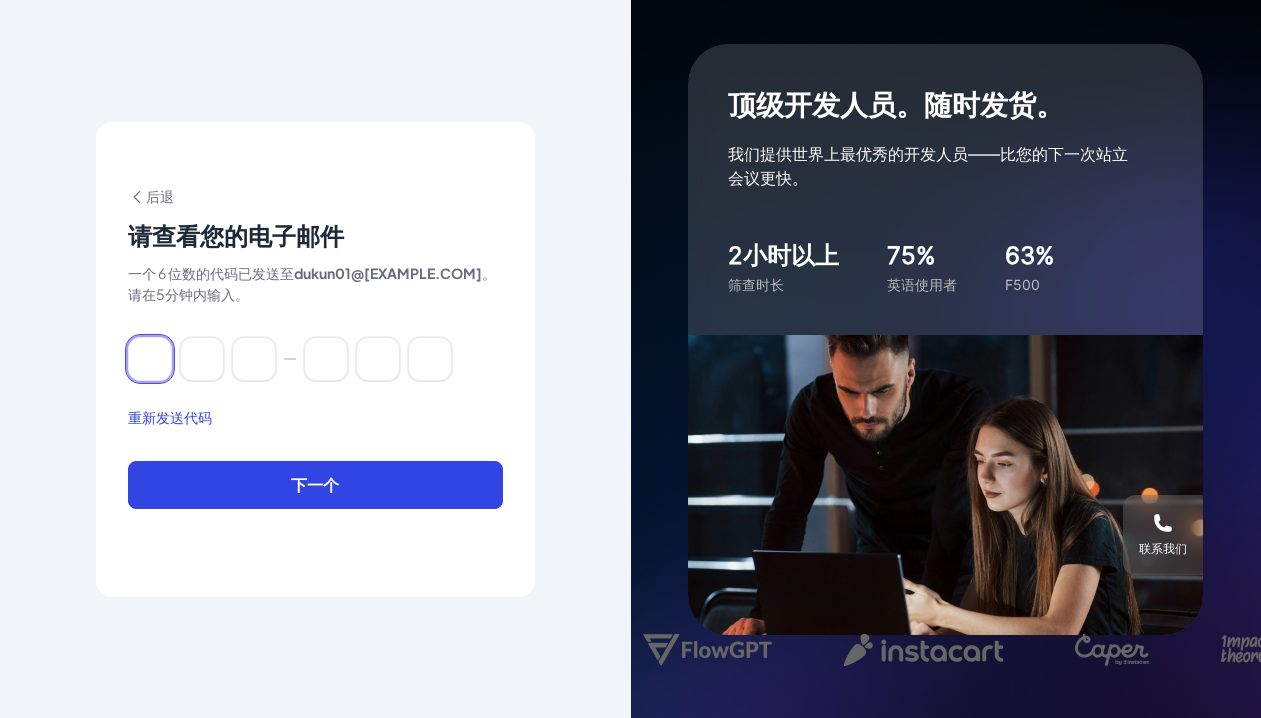 click at bounding box center [150, 359] 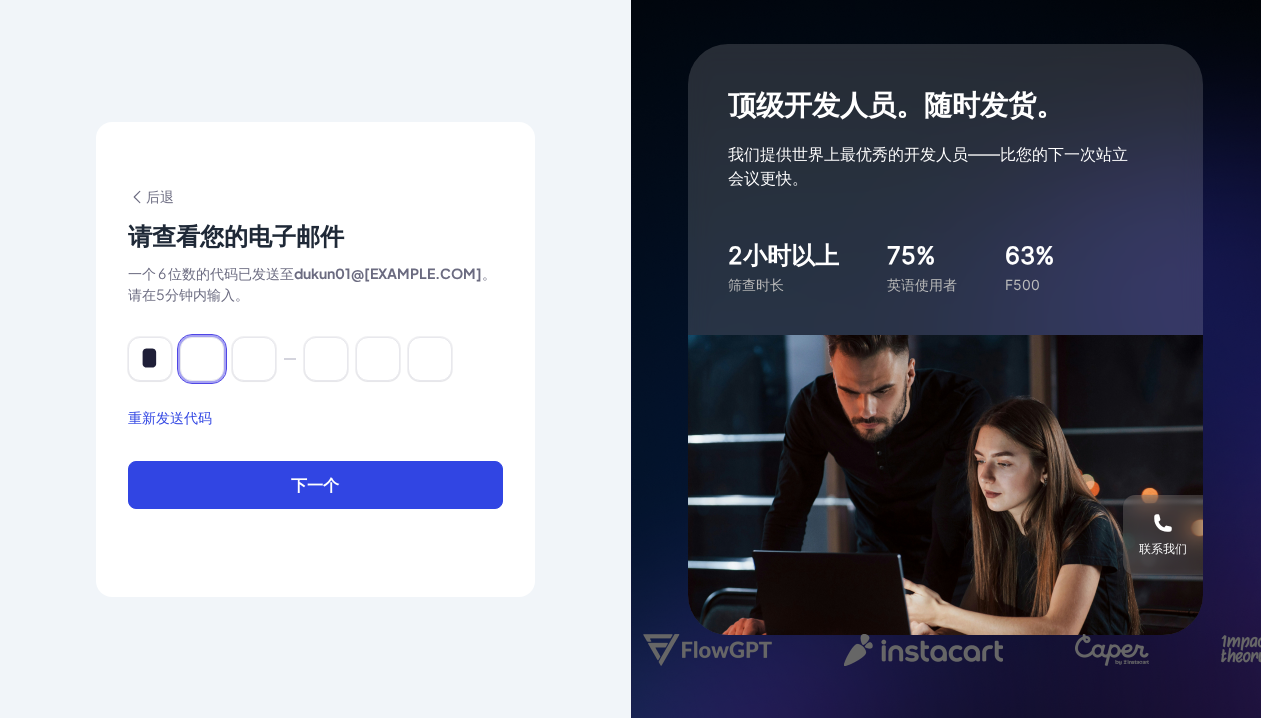 type on "*" 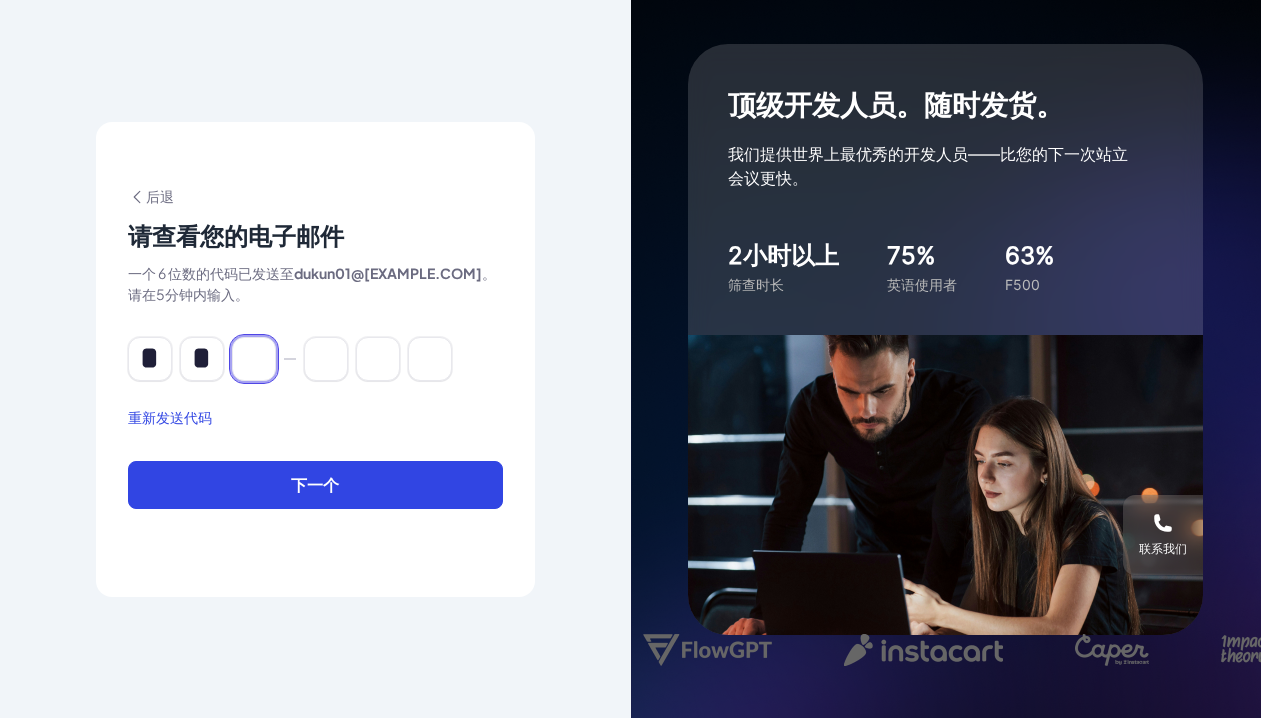 type on "*" 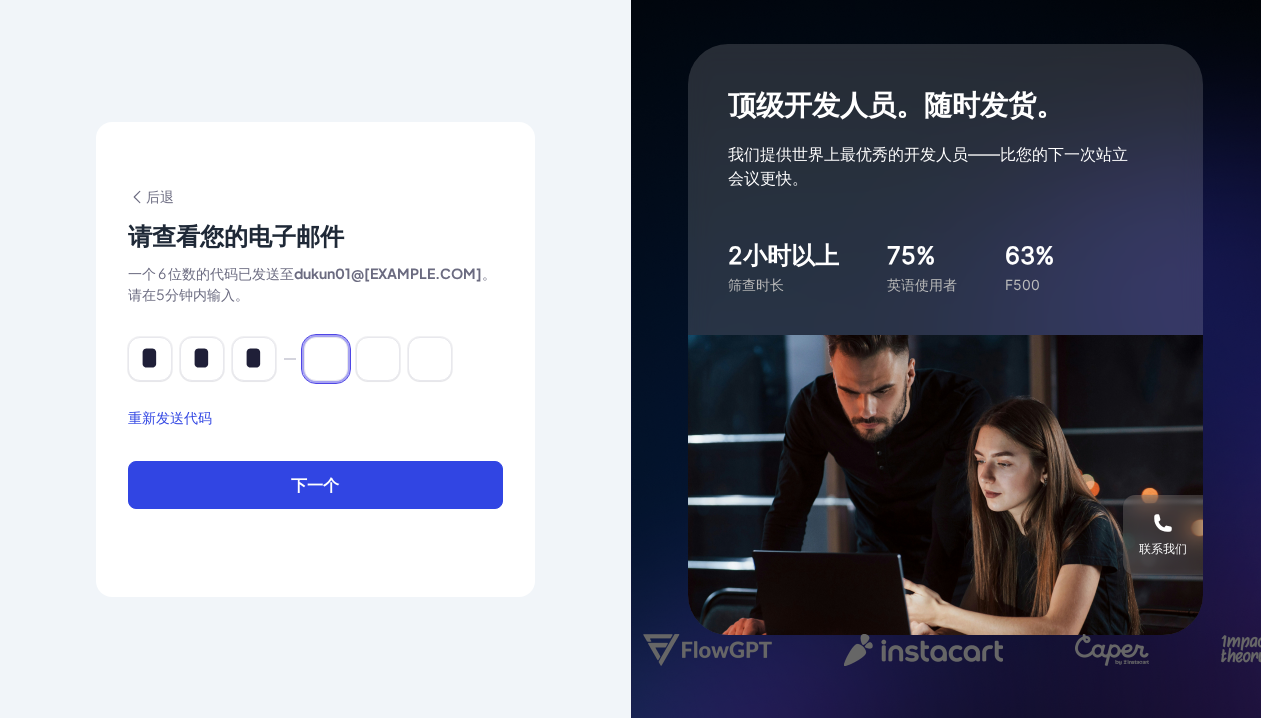 type on "*" 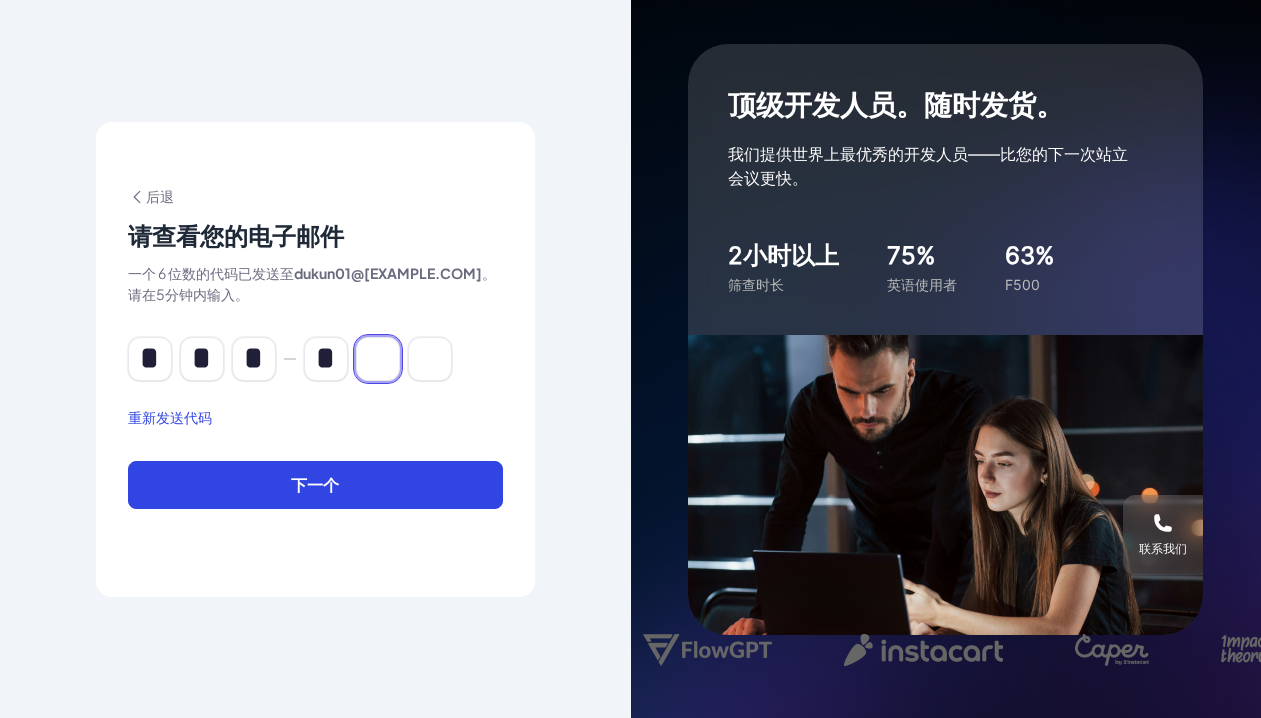 type on "*" 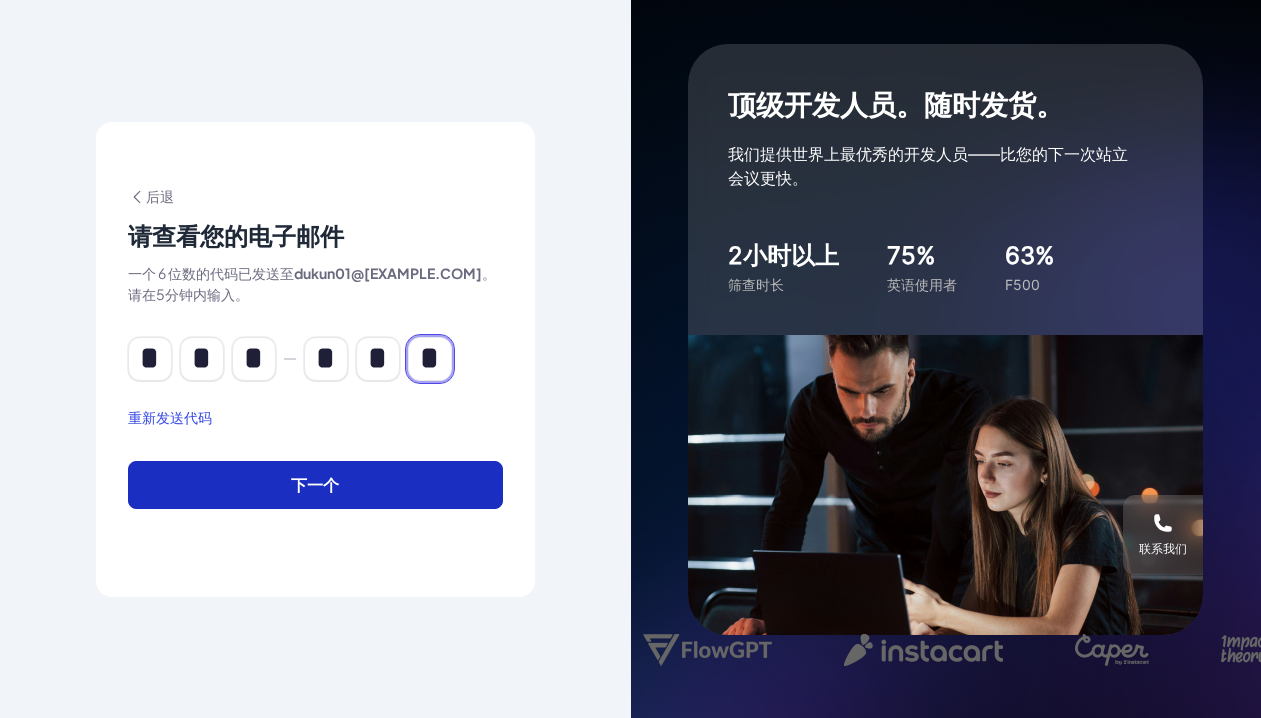 type on "*" 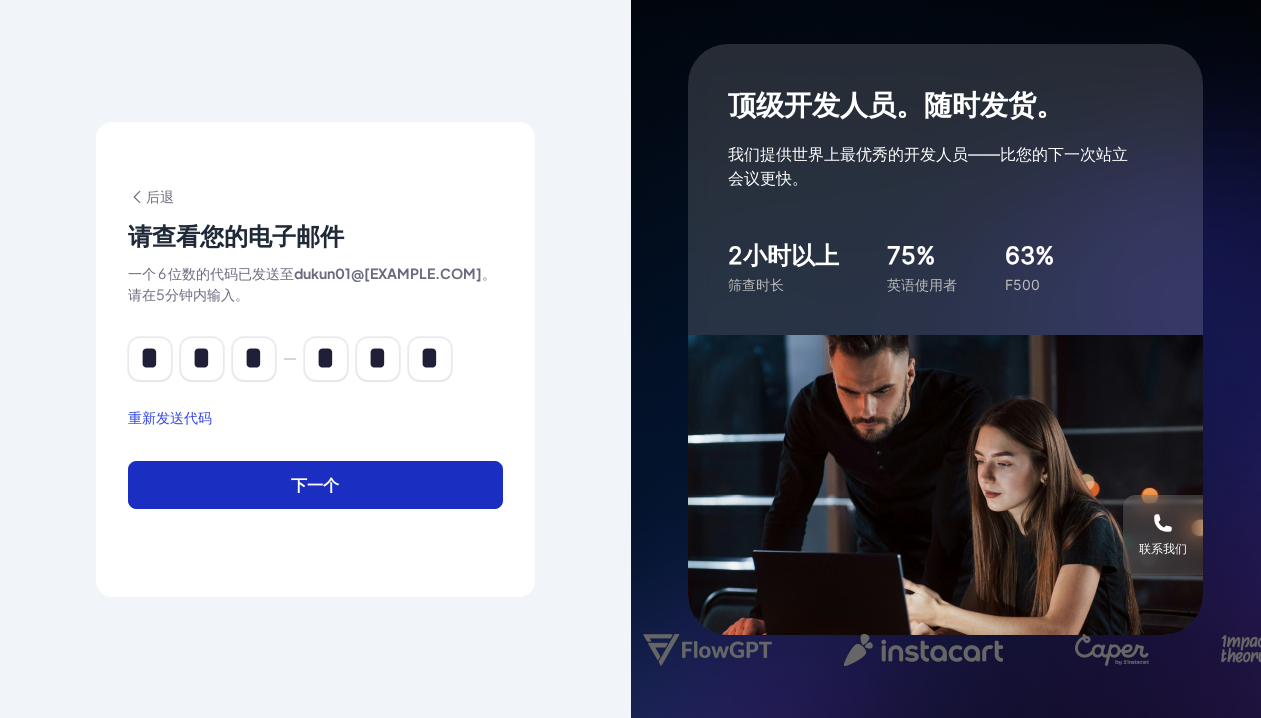 click on "下一个" at bounding box center (315, 485) 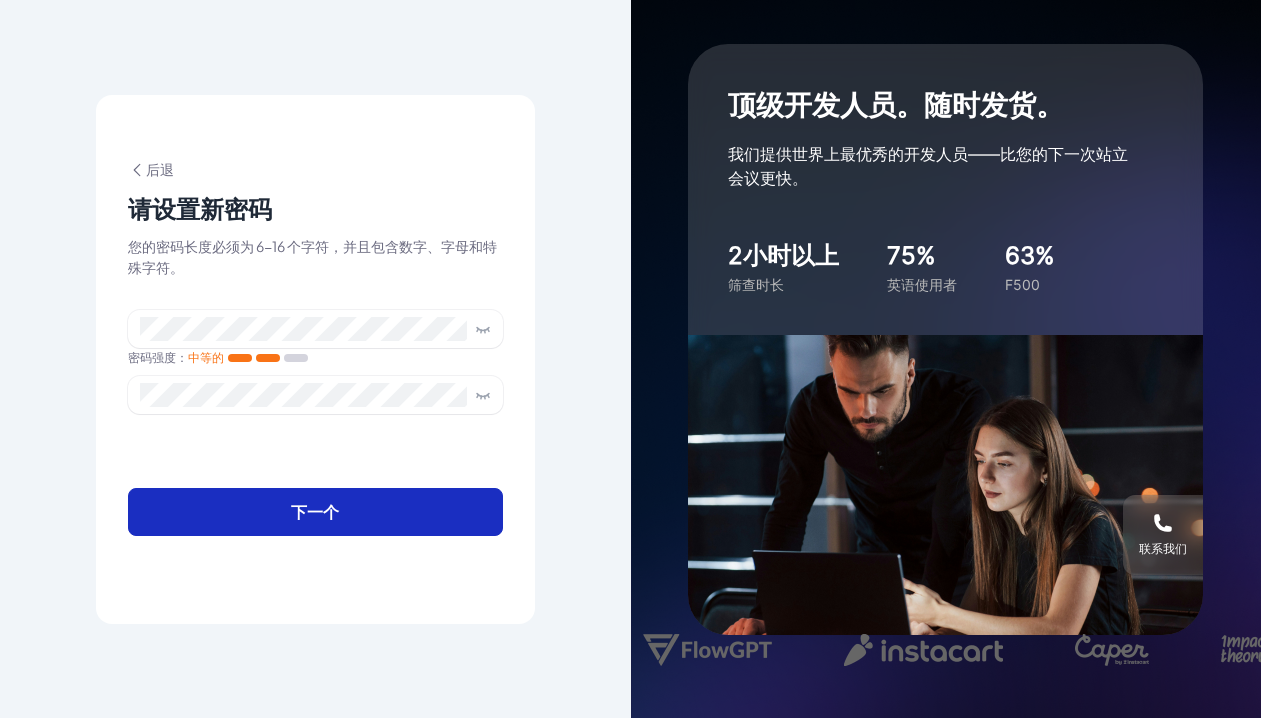 click on "下一个" at bounding box center [315, 512] 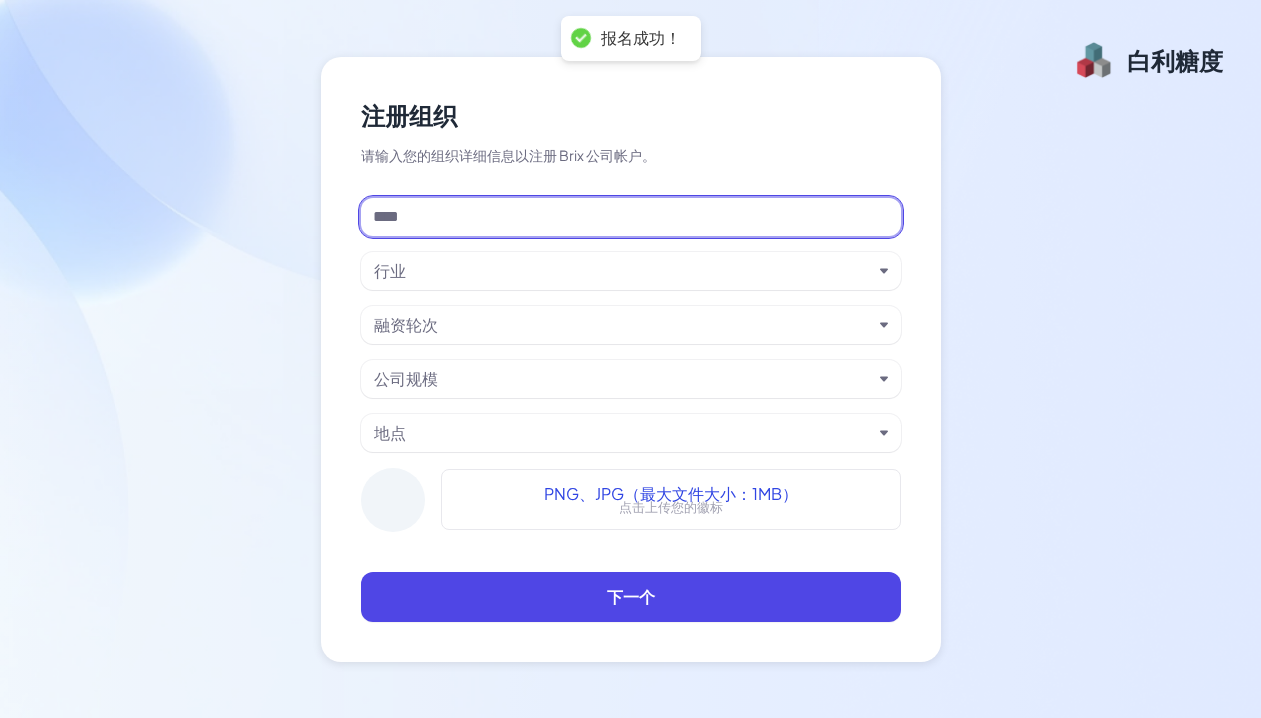click at bounding box center (631, 217) 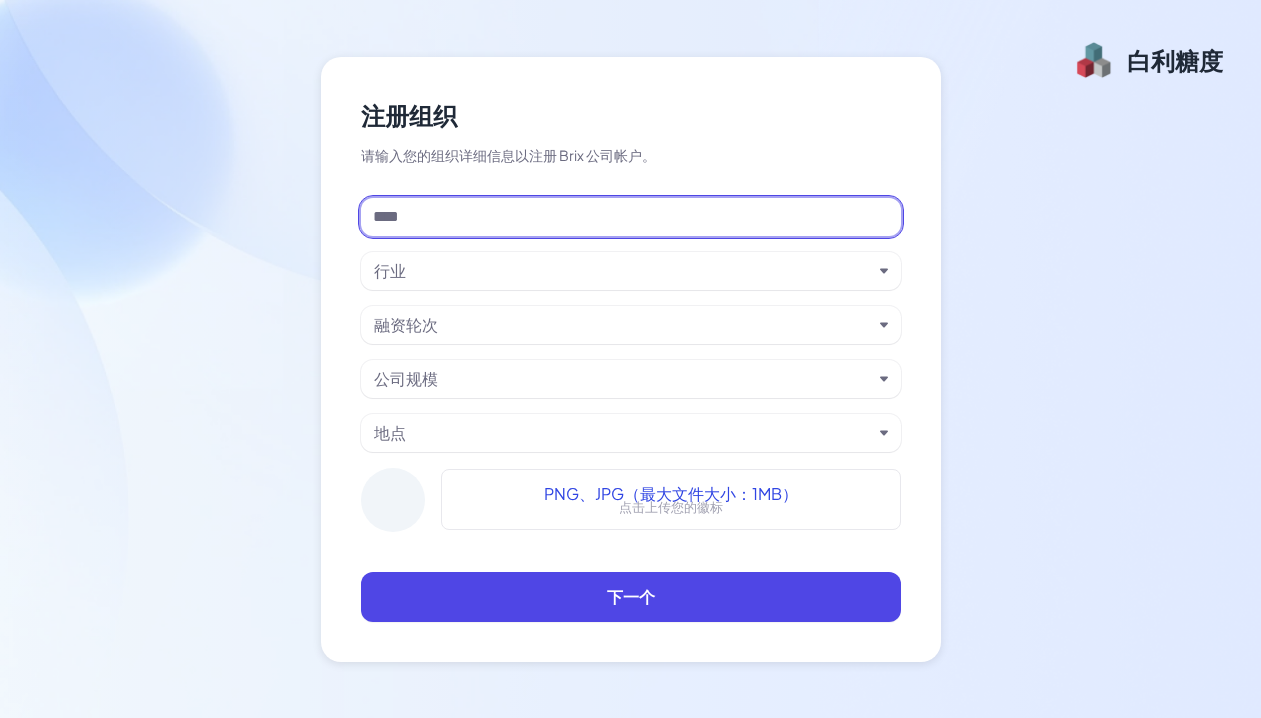 click at bounding box center (631, 217) 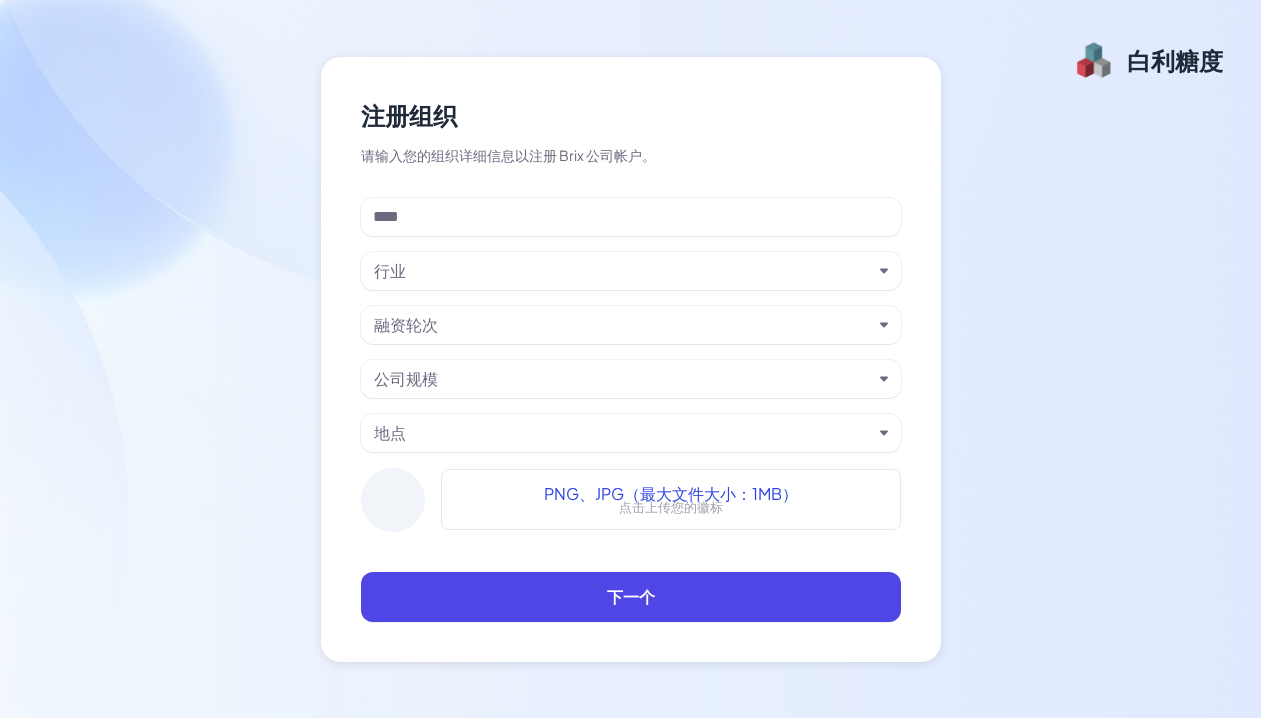 click on "行业" at bounding box center [631, 271] 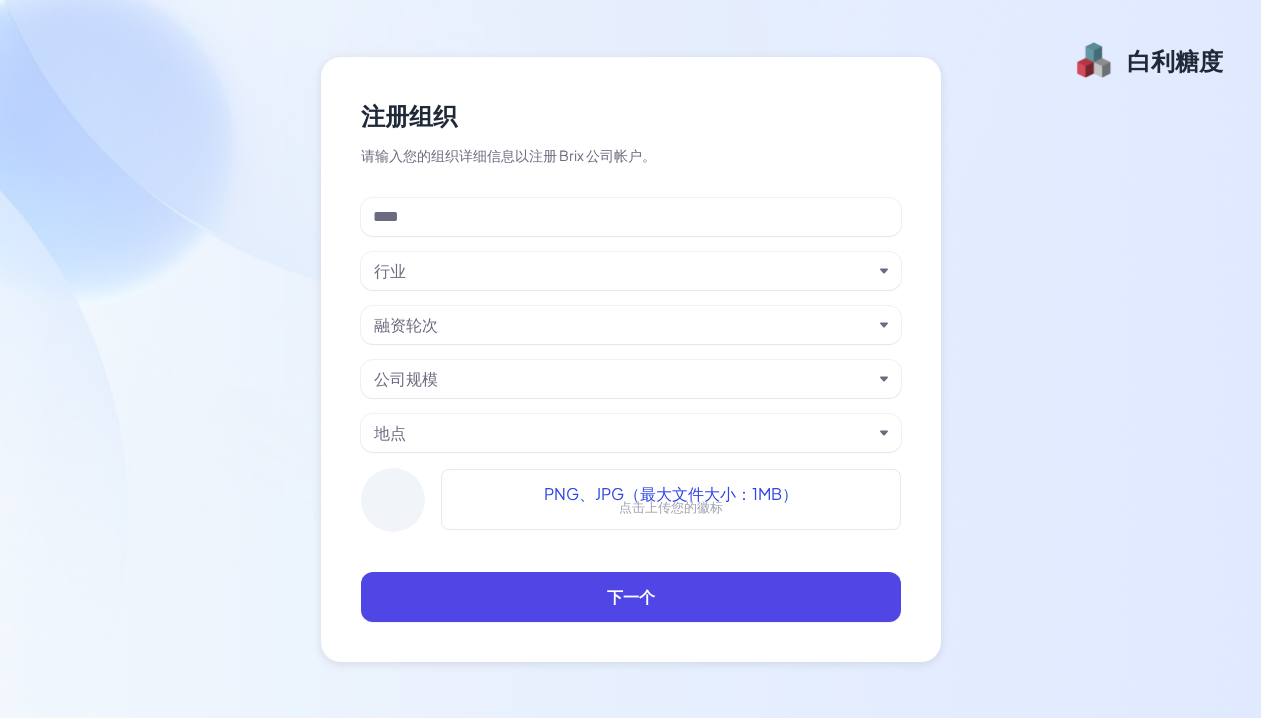 click on "行业" at bounding box center [623, 271] 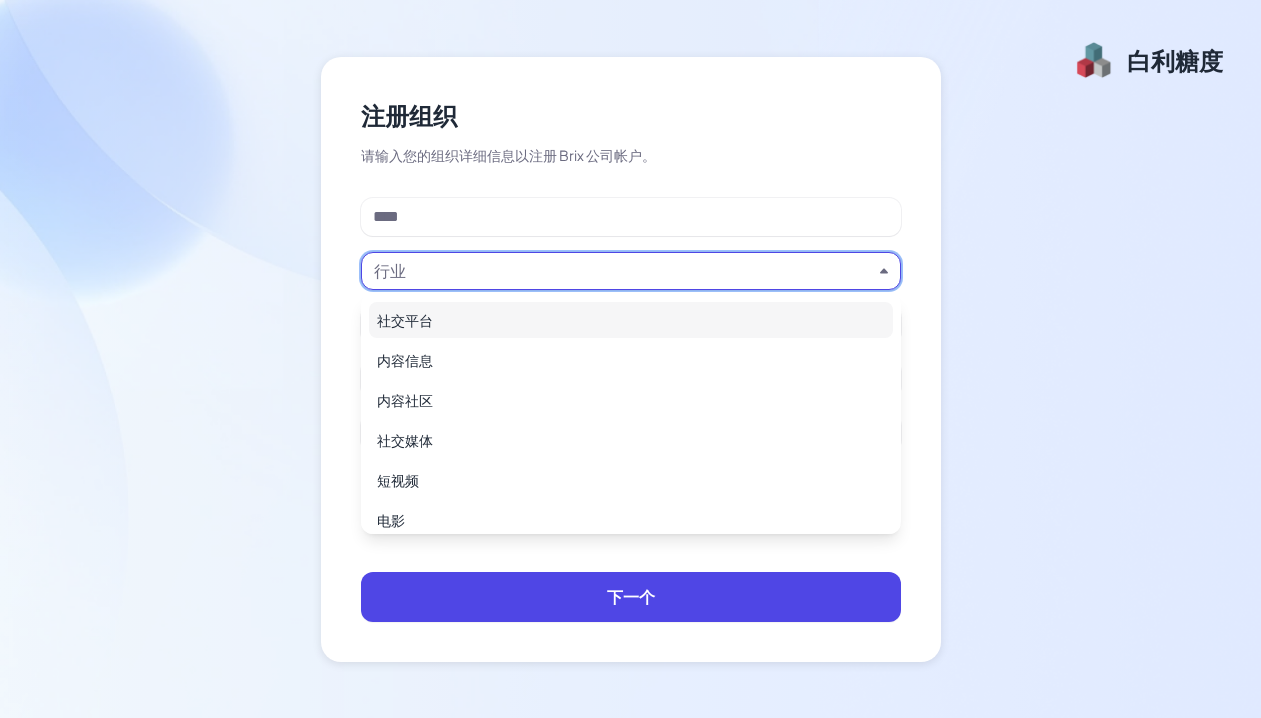 click on "行业" at bounding box center (623, 271) 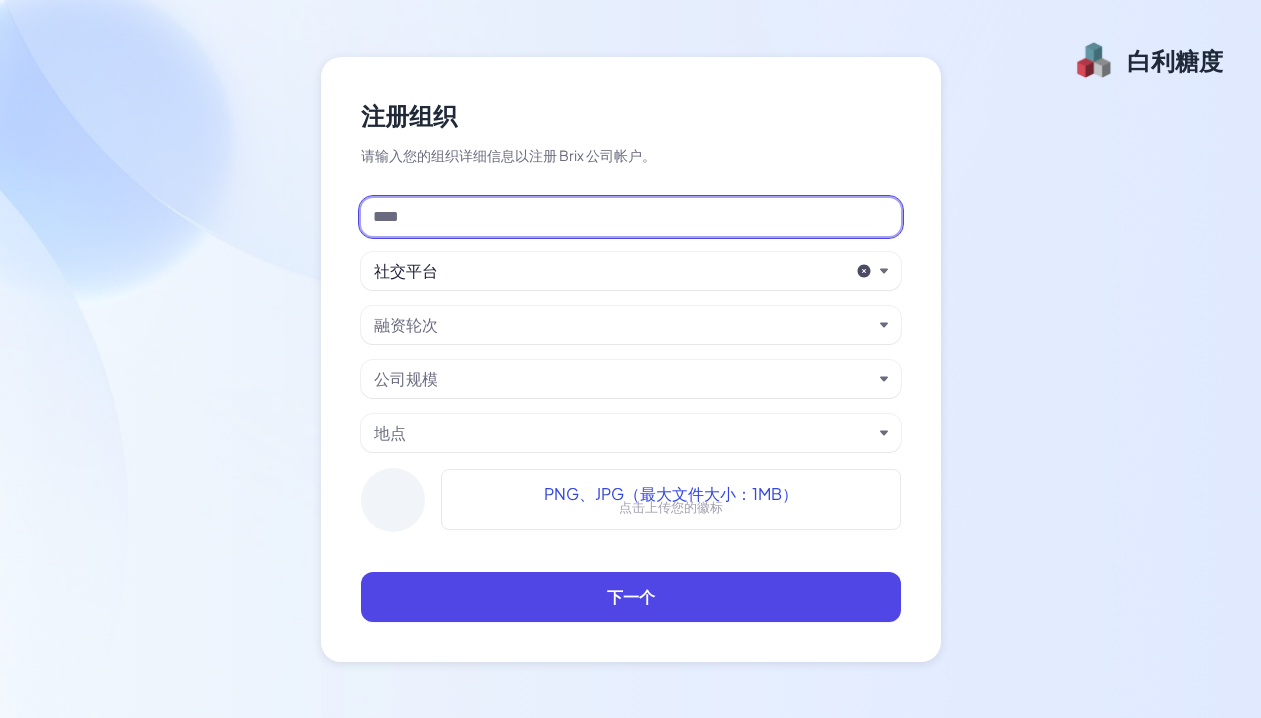 click at bounding box center (631, 217) 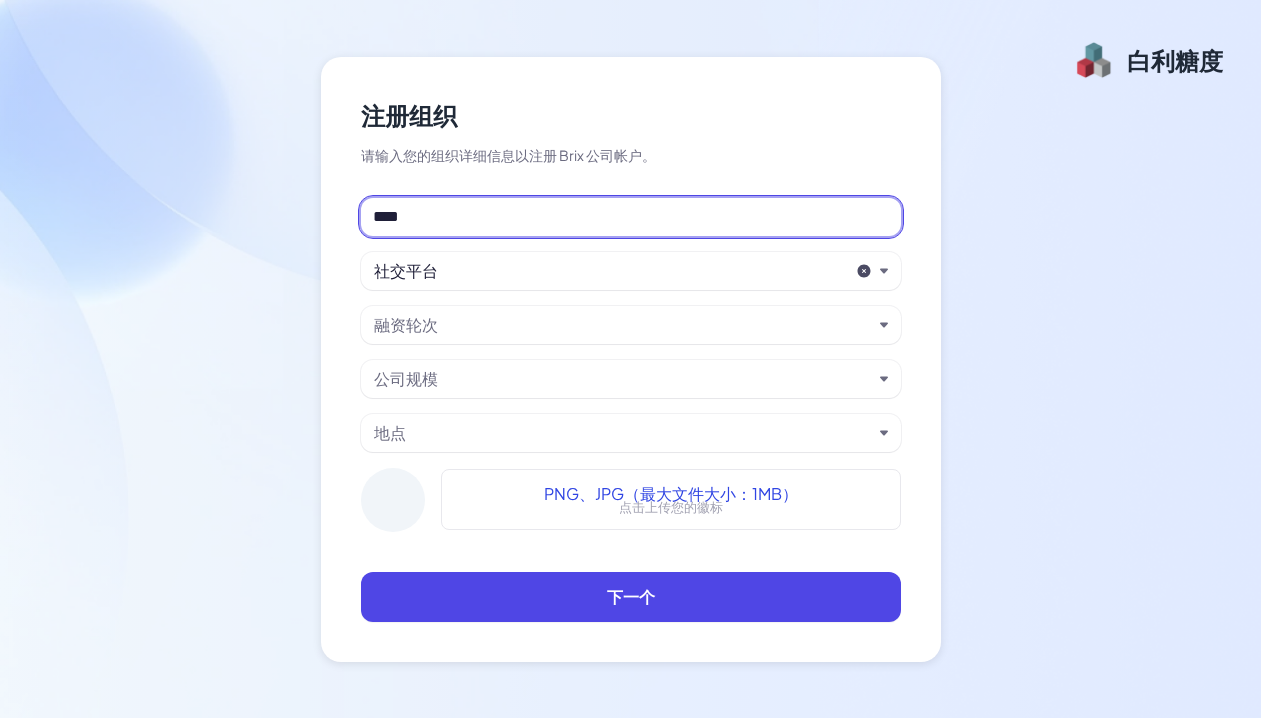 type on "****" 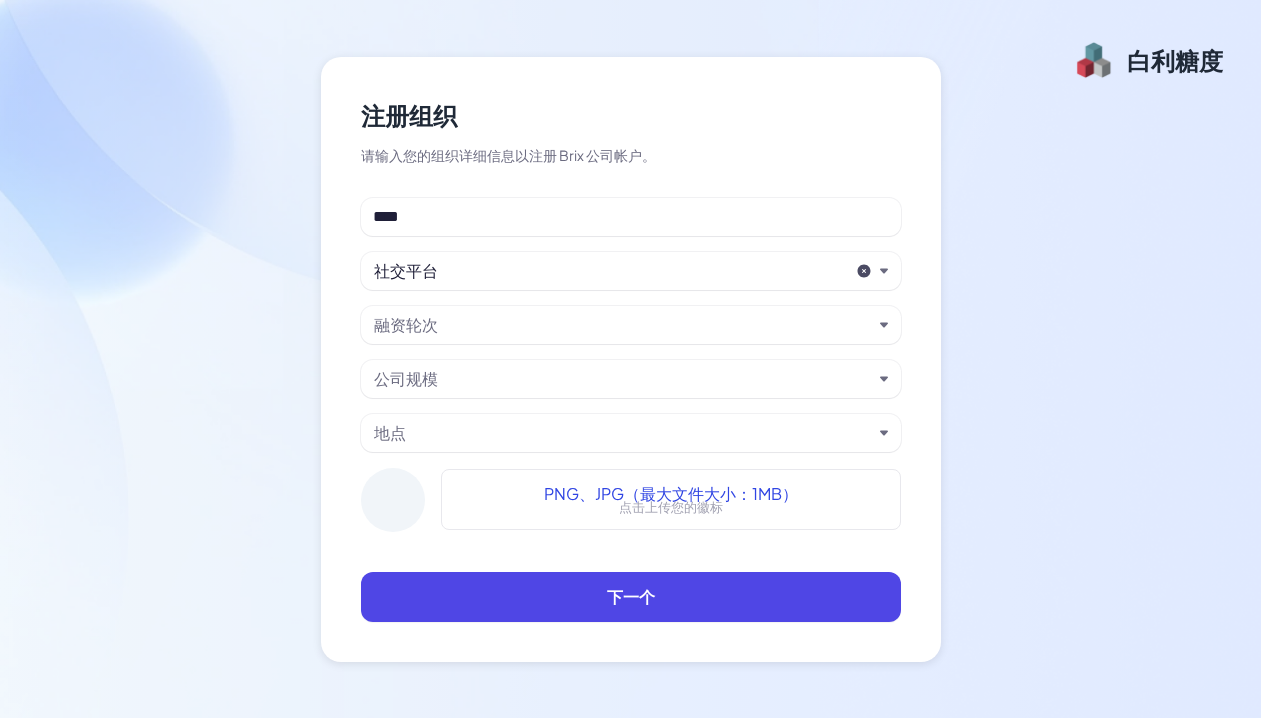 click on "融资轮次" at bounding box center (623, 325) 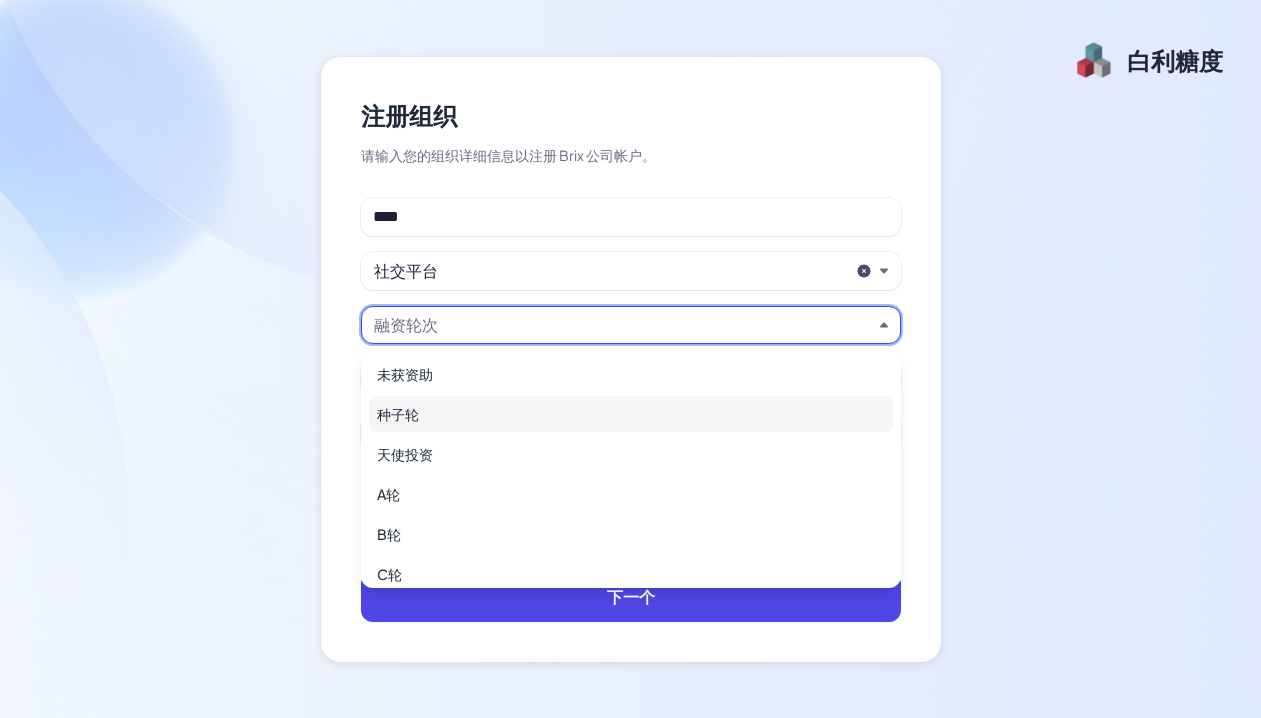 click on "种子轮" at bounding box center [631, 414] 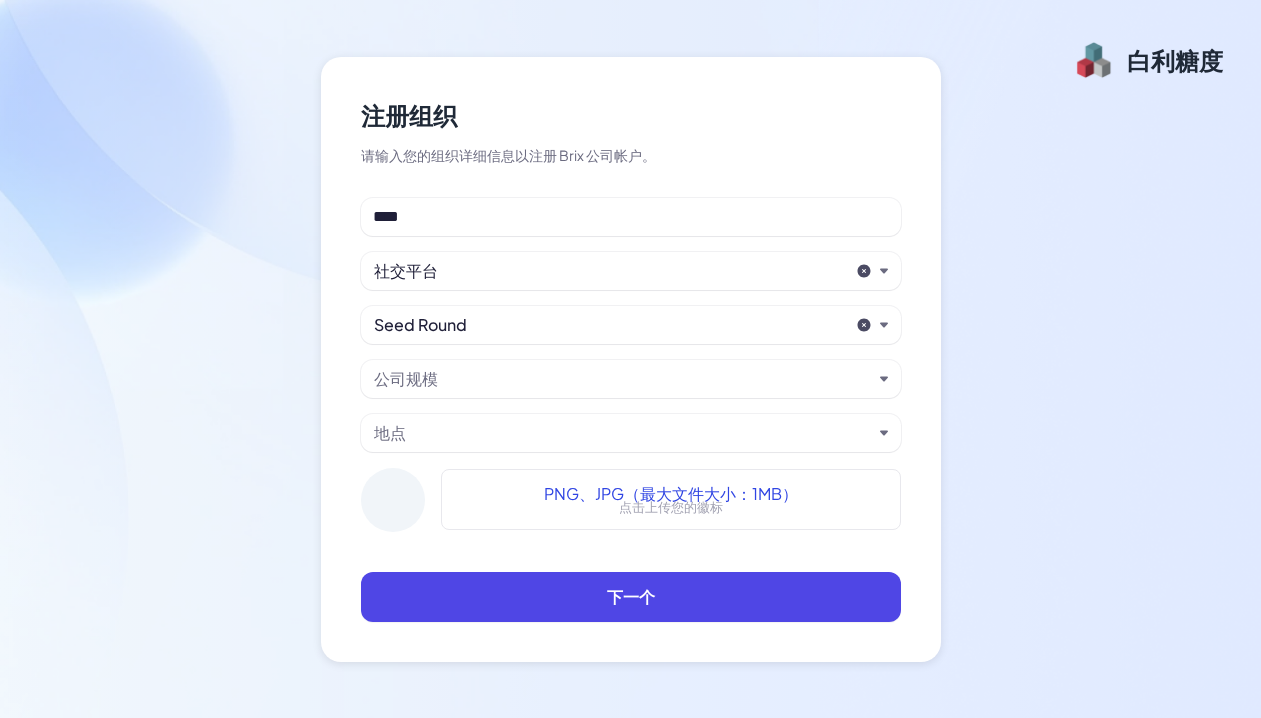 click on "公司规模" at bounding box center [623, 379] 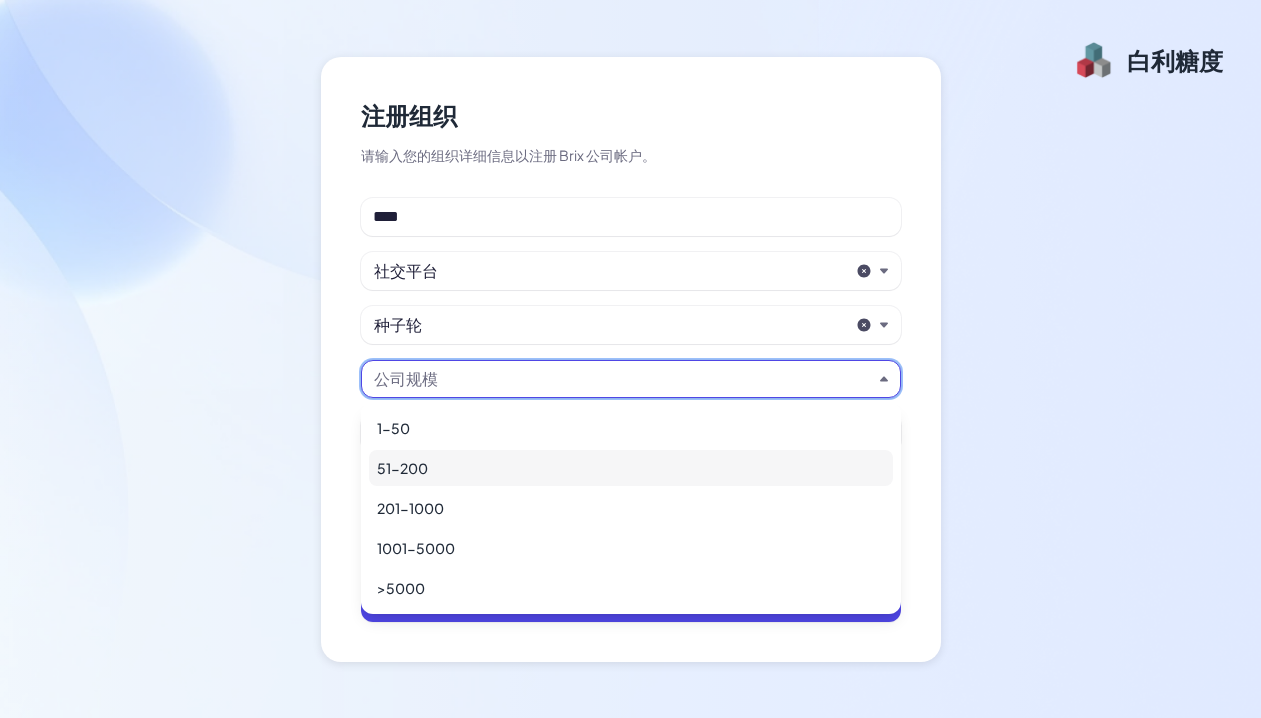click on "51-200" at bounding box center [631, 468] 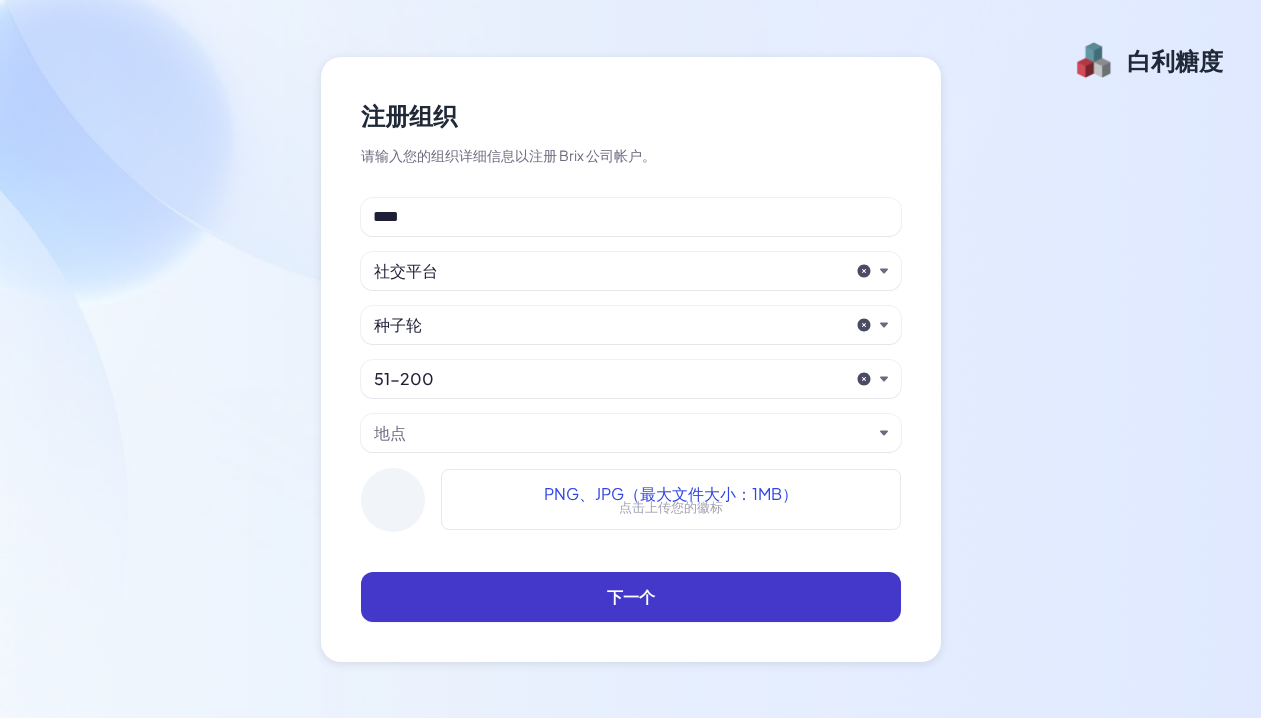 click on "下一个" at bounding box center [631, 597] 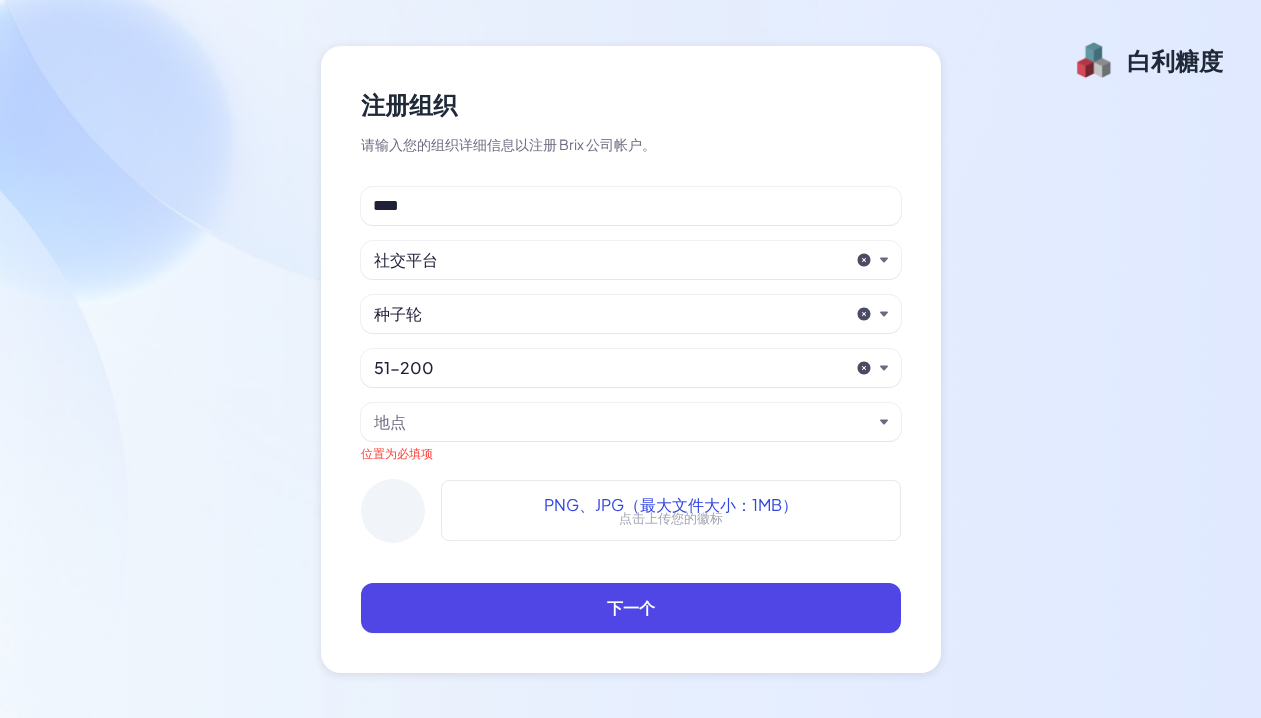 click on "地点" at bounding box center (623, 422) 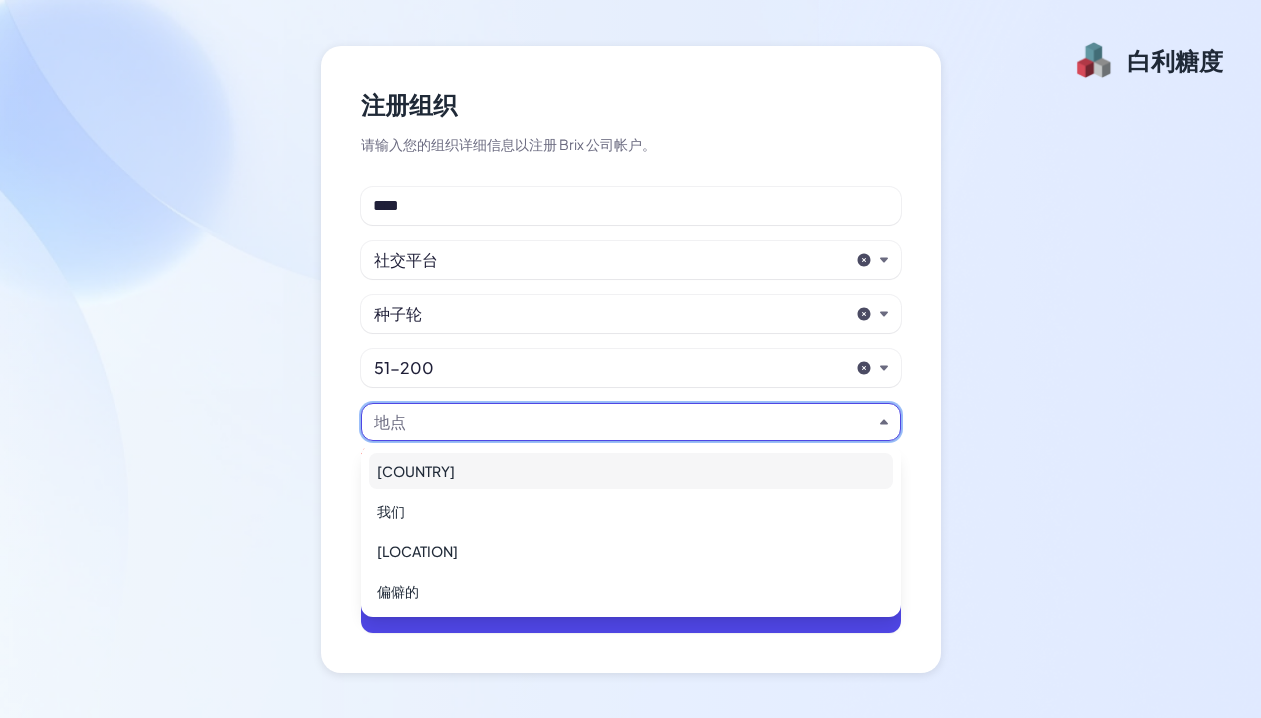 click on "中国" at bounding box center [631, 471] 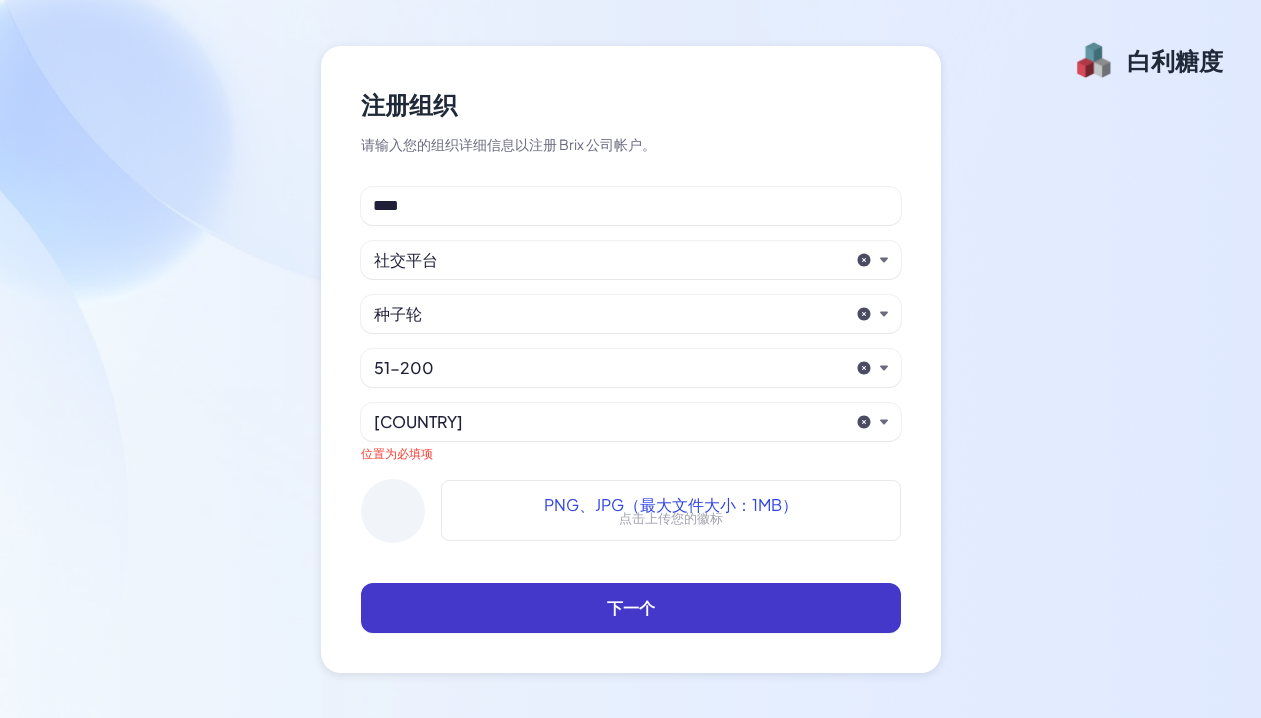 click on "下一个" at bounding box center (631, 607) 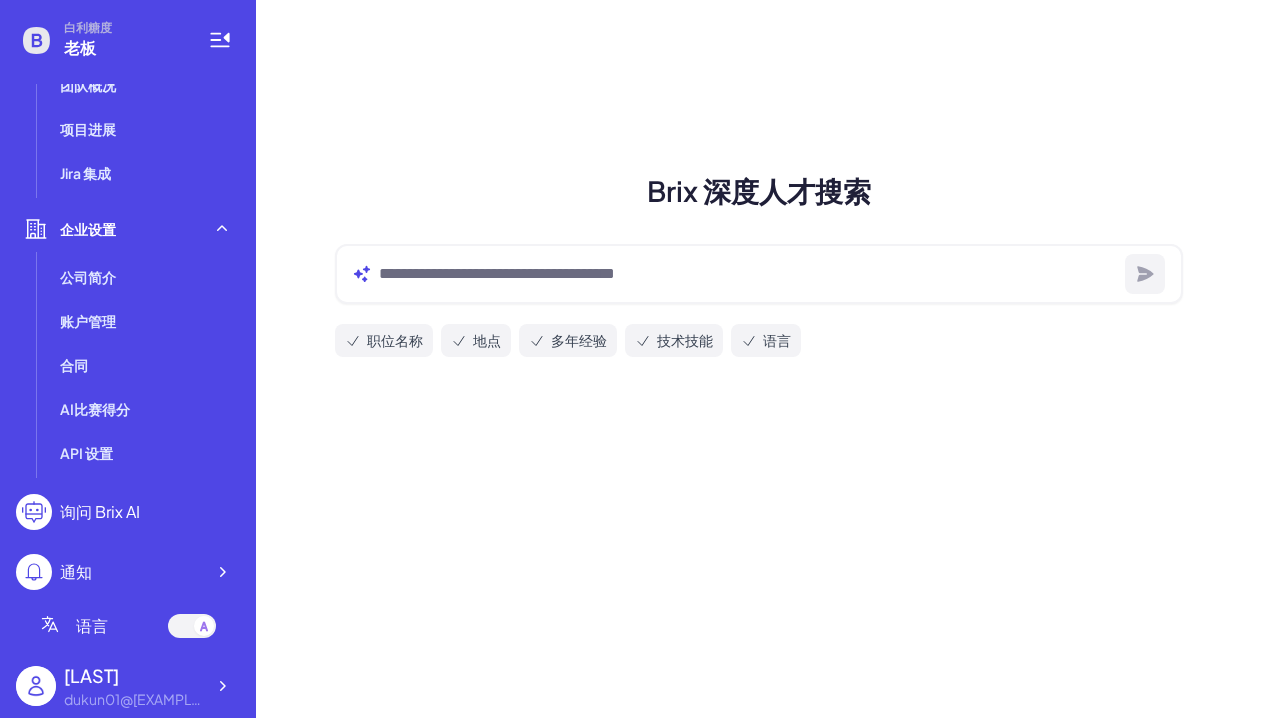 scroll, scrollTop: 0, scrollLeft: 0, axis: both 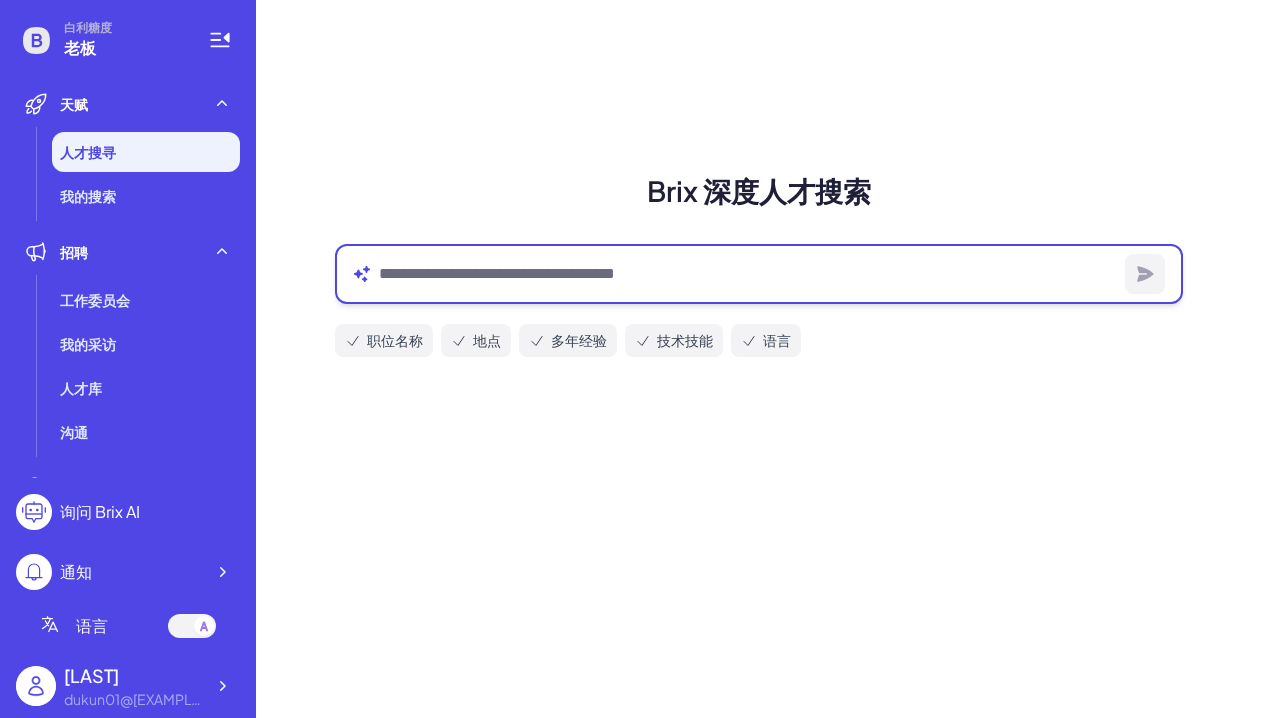 click at bounding box center (748, 274) 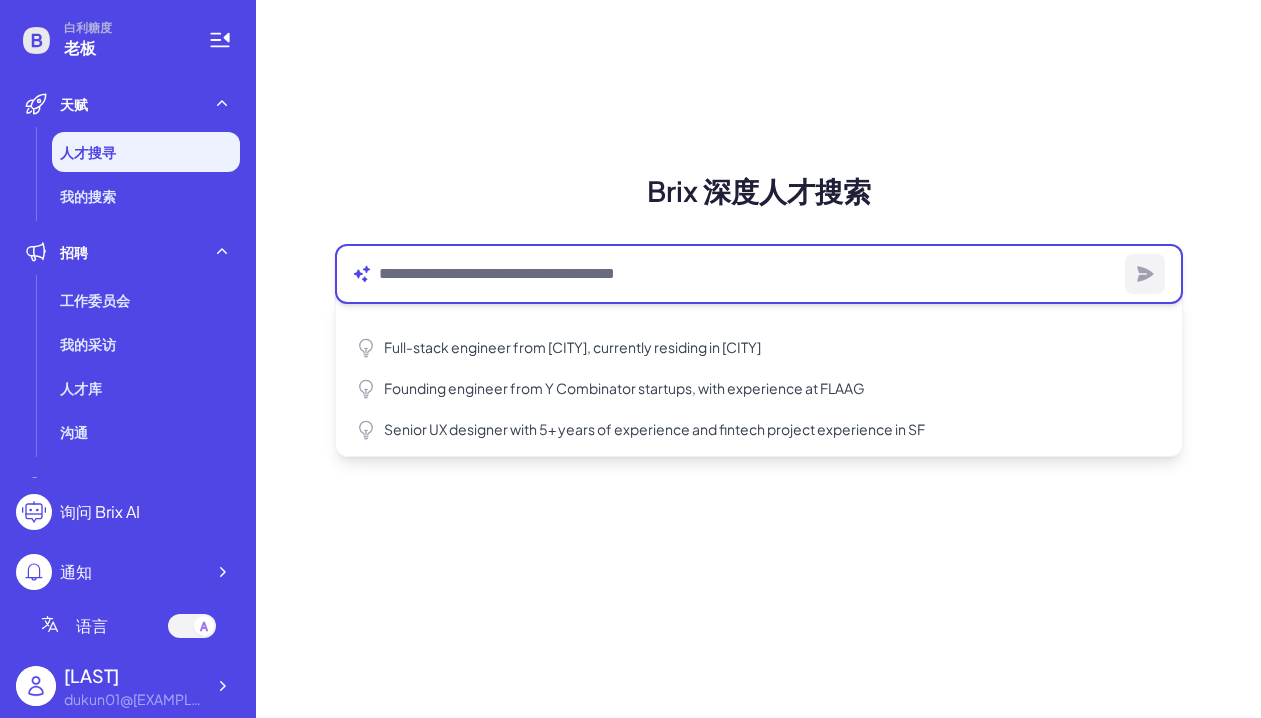 click at bounding box center [748, 274] 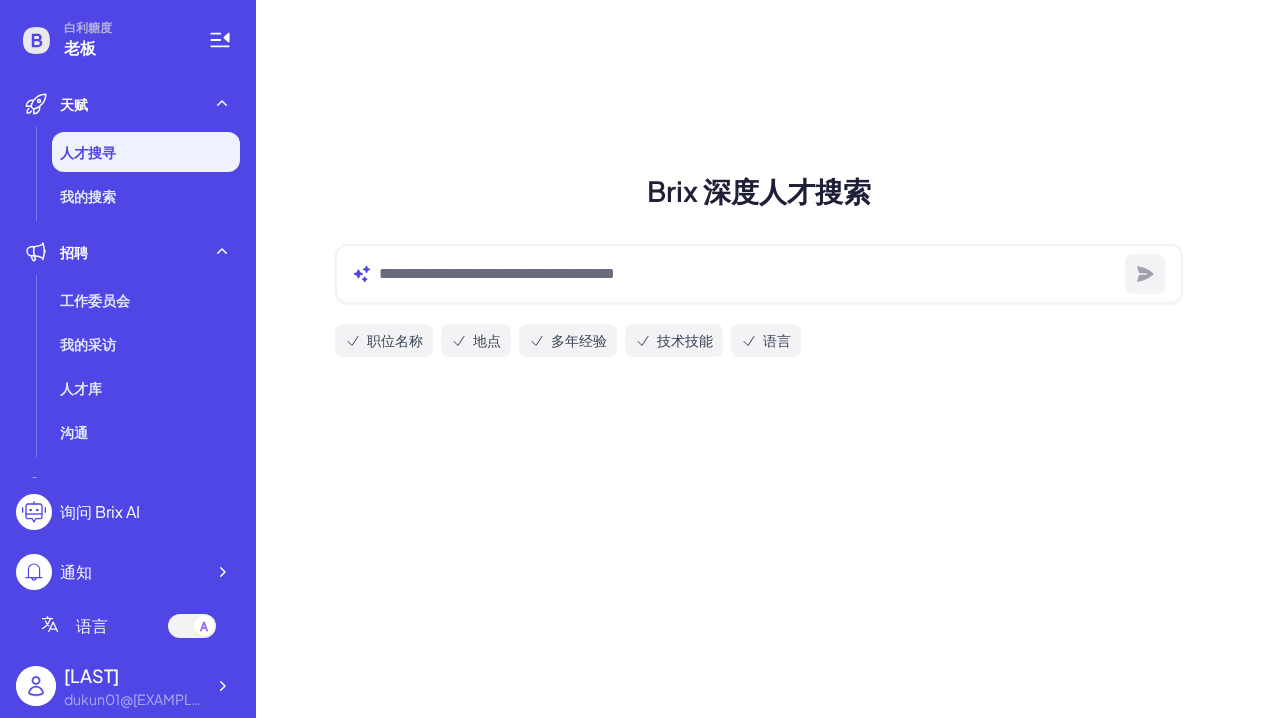 click on "Brix 深度人才搜索" at bounding box center [759, 191] 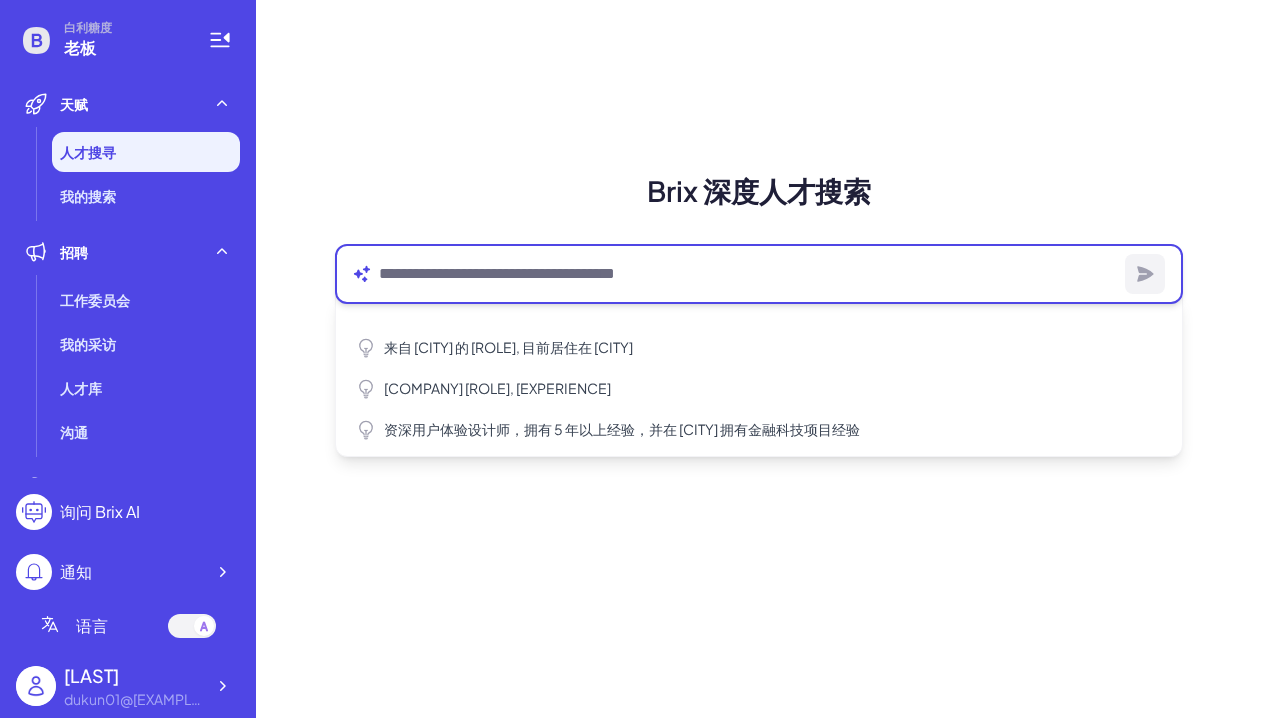 drag, startPoint x: 454, startPoint y: 275, endPoint x: 886, endPoint y: 277, distance: 432.00464 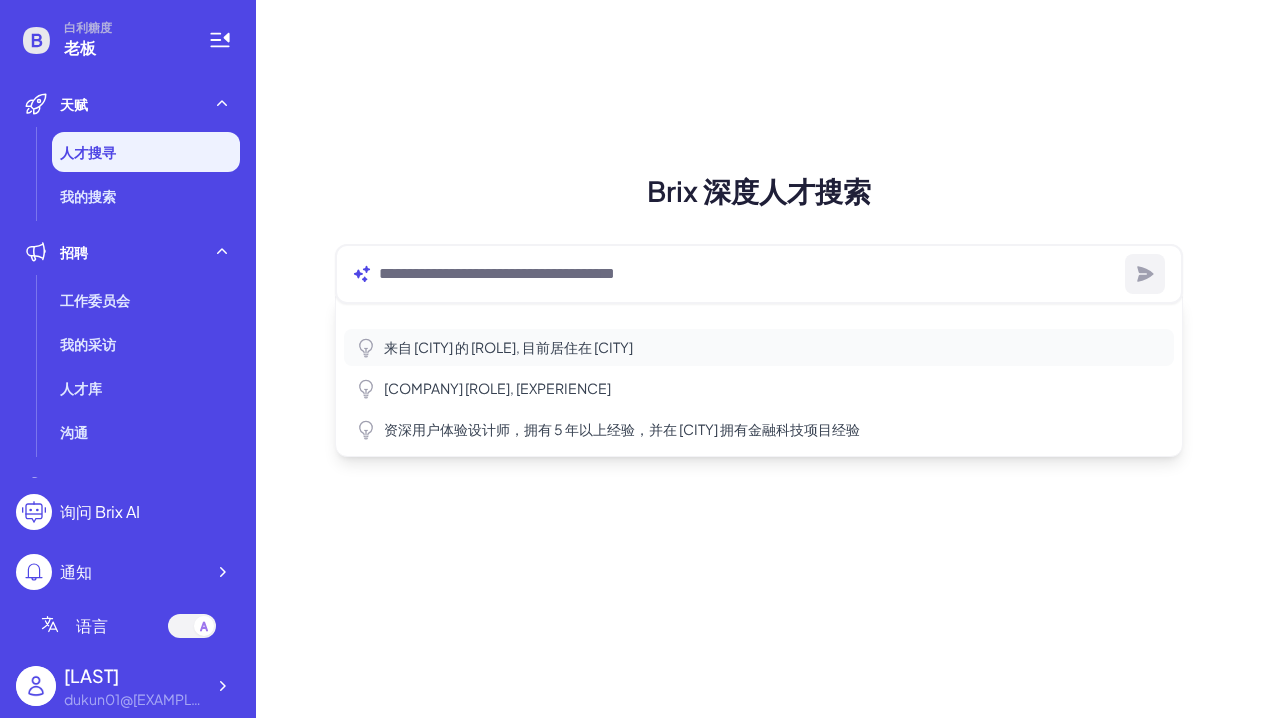 type on "**********" 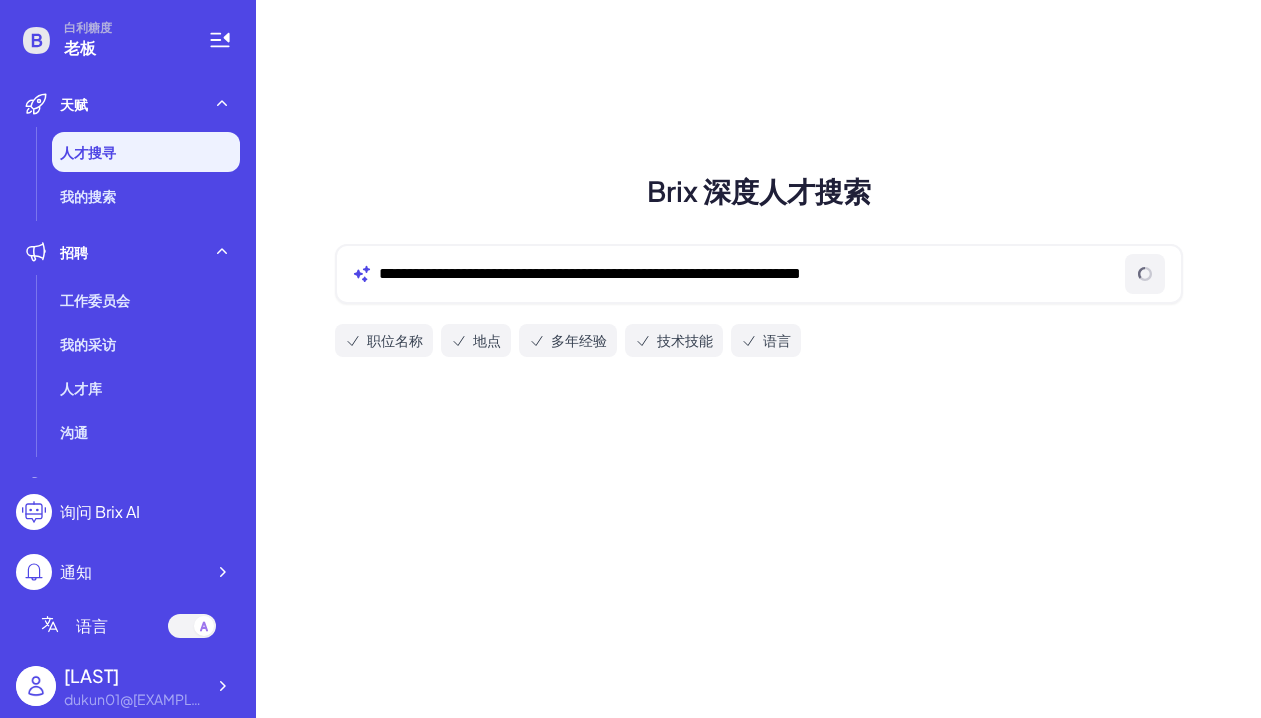 drag, startPoint x: 388, startPoint y: 356, endPoint x: 545, endPoint y: 344, distance: 157.45793 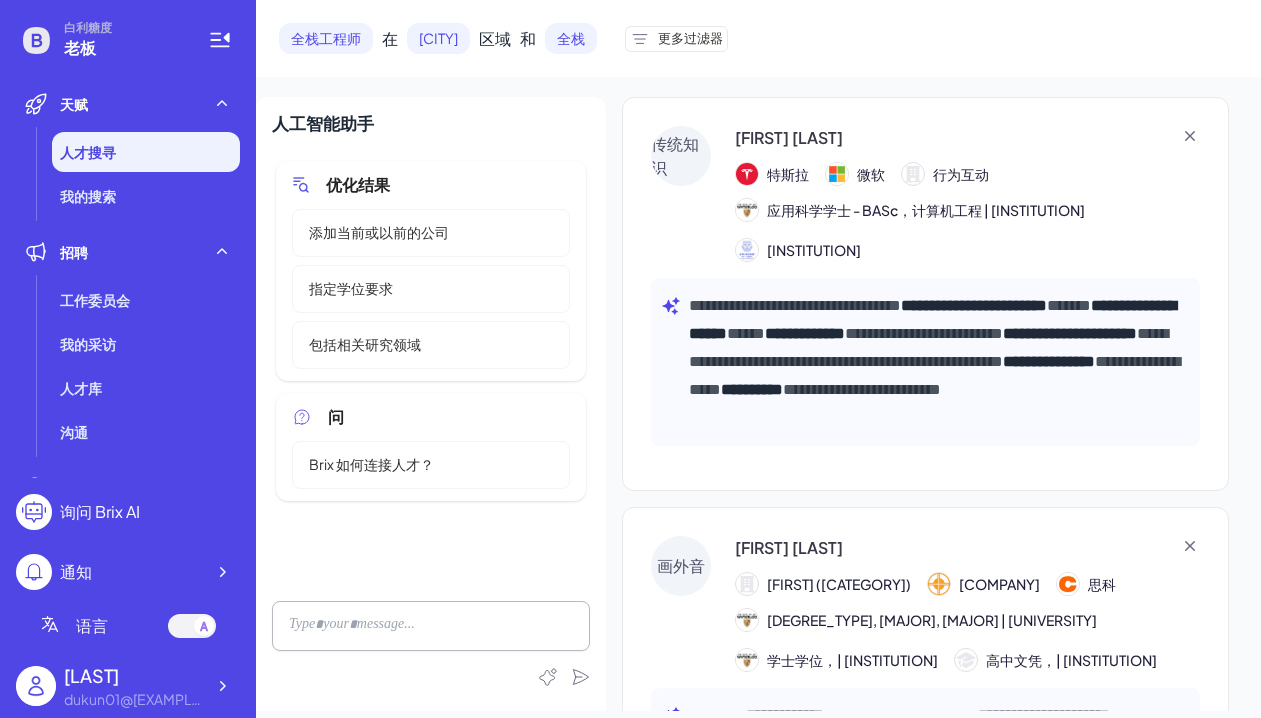 click on "添加当前或以前的公司" at bounding box center (379, 232) 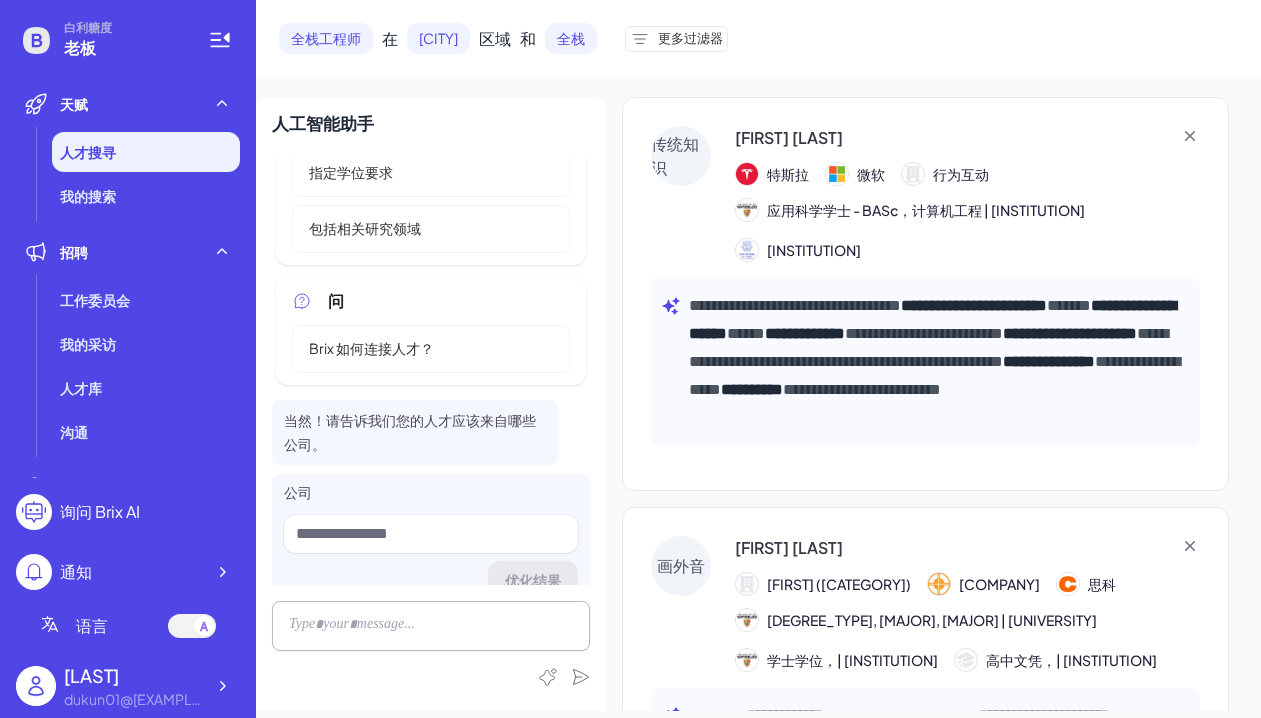 scroll, scrollTop: 139, scrollLeft: 0, axis: vertical 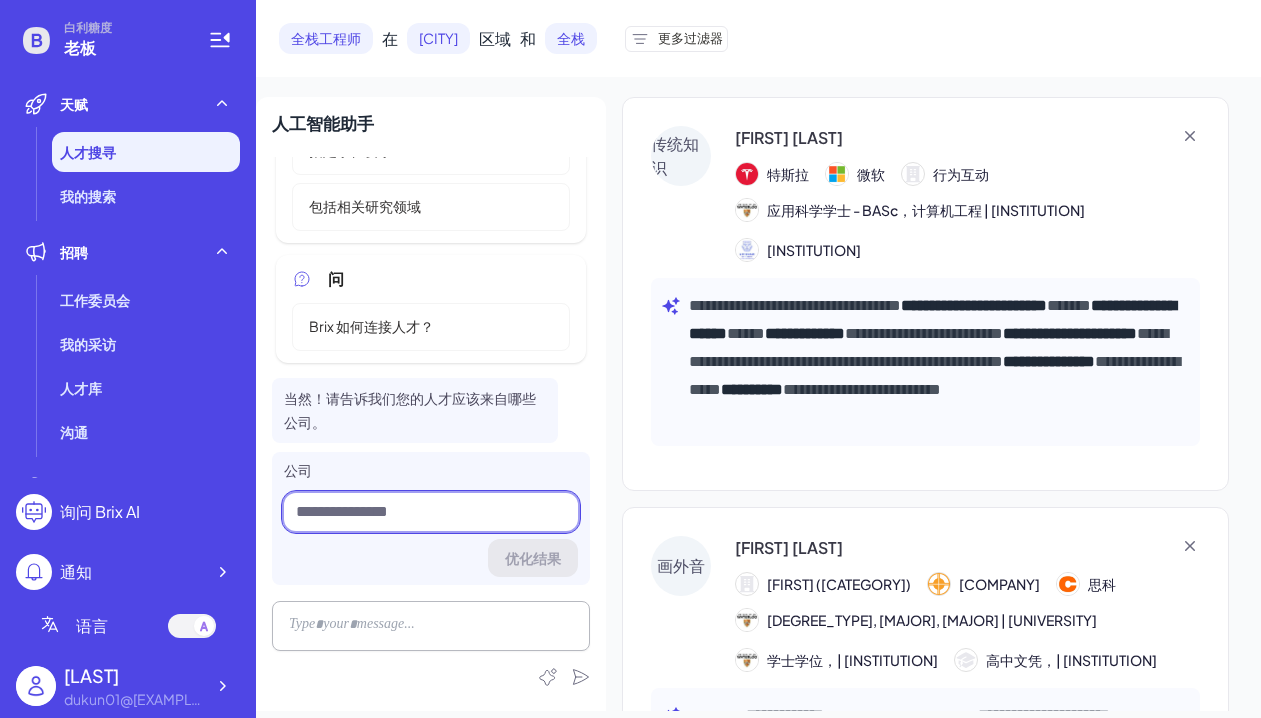 click at bounding box center (431, 512) 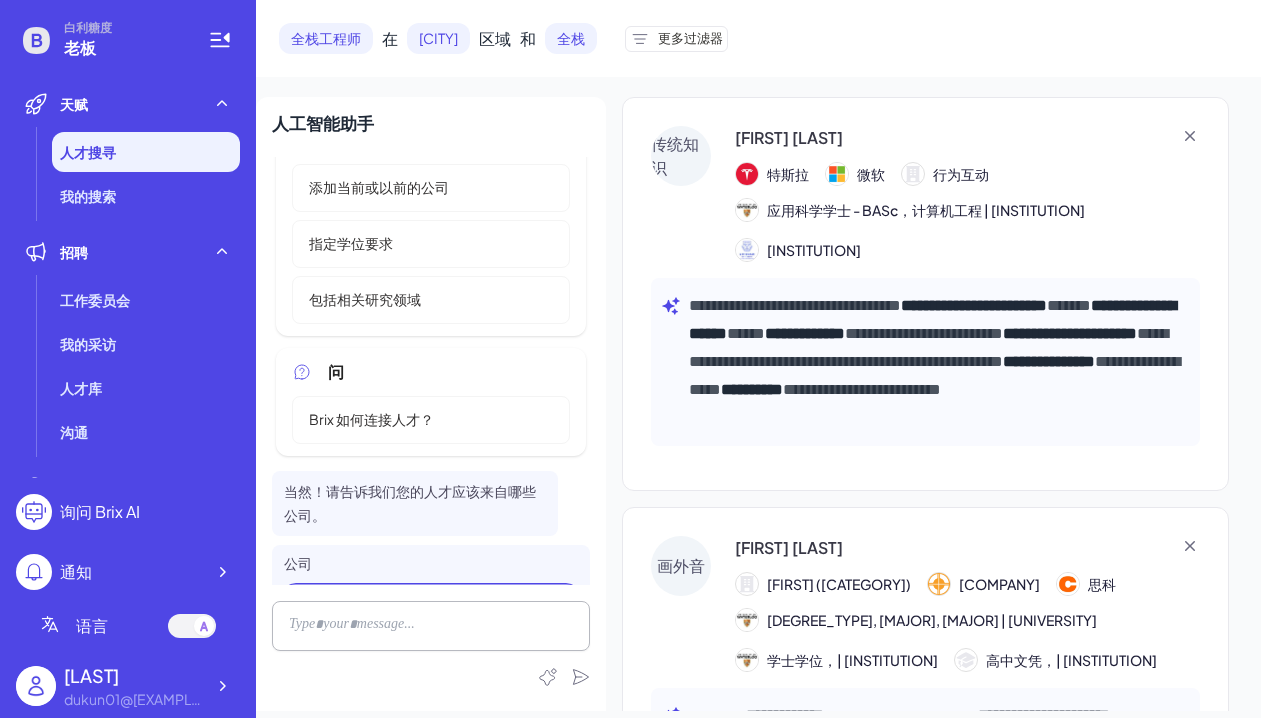 scroll, scrollTop: 0, scrollLeft: 0, axis: both 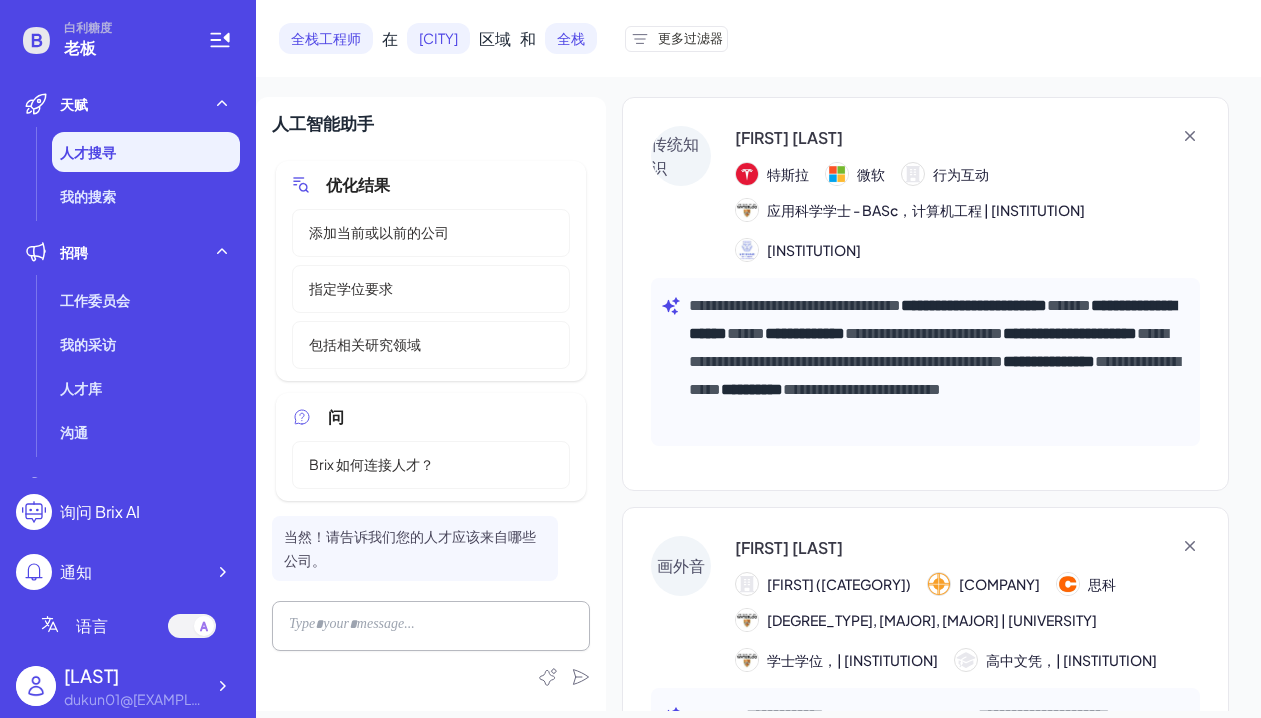 click on "指定学位要求" at bounding box center (431, 289) 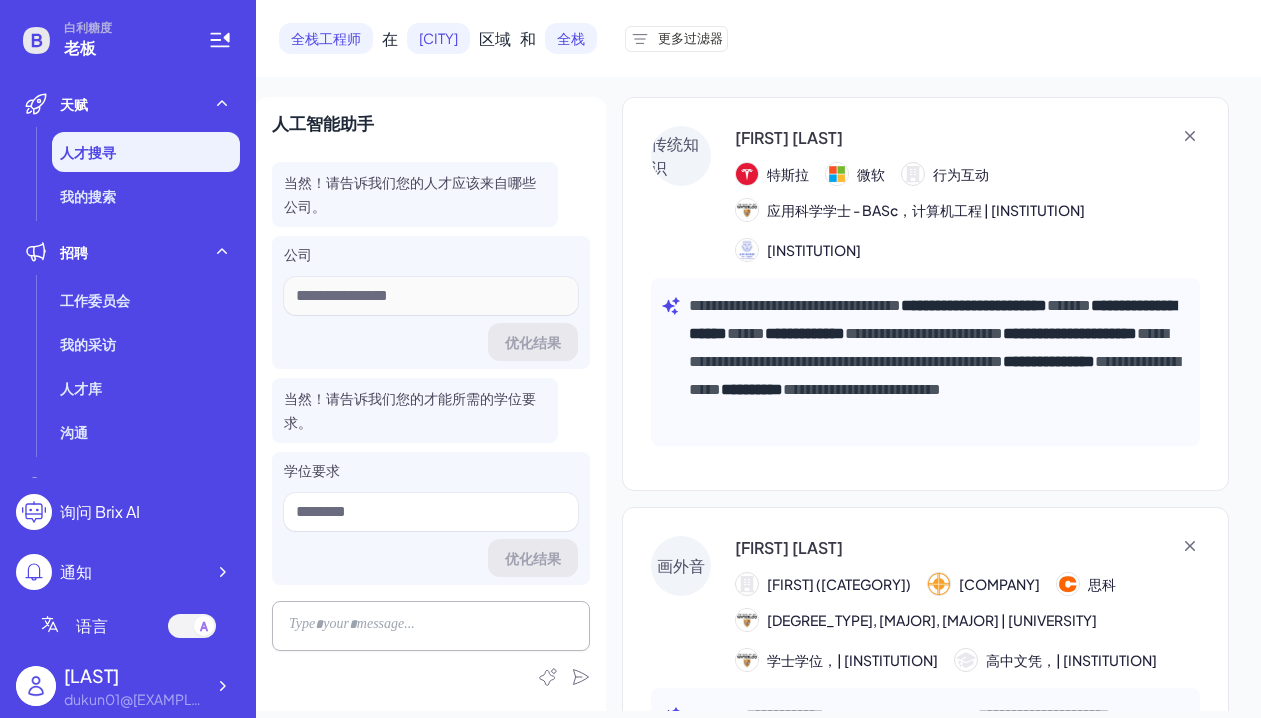 scroll, scrollTop: 0, scrollLeft: 0, axis: both 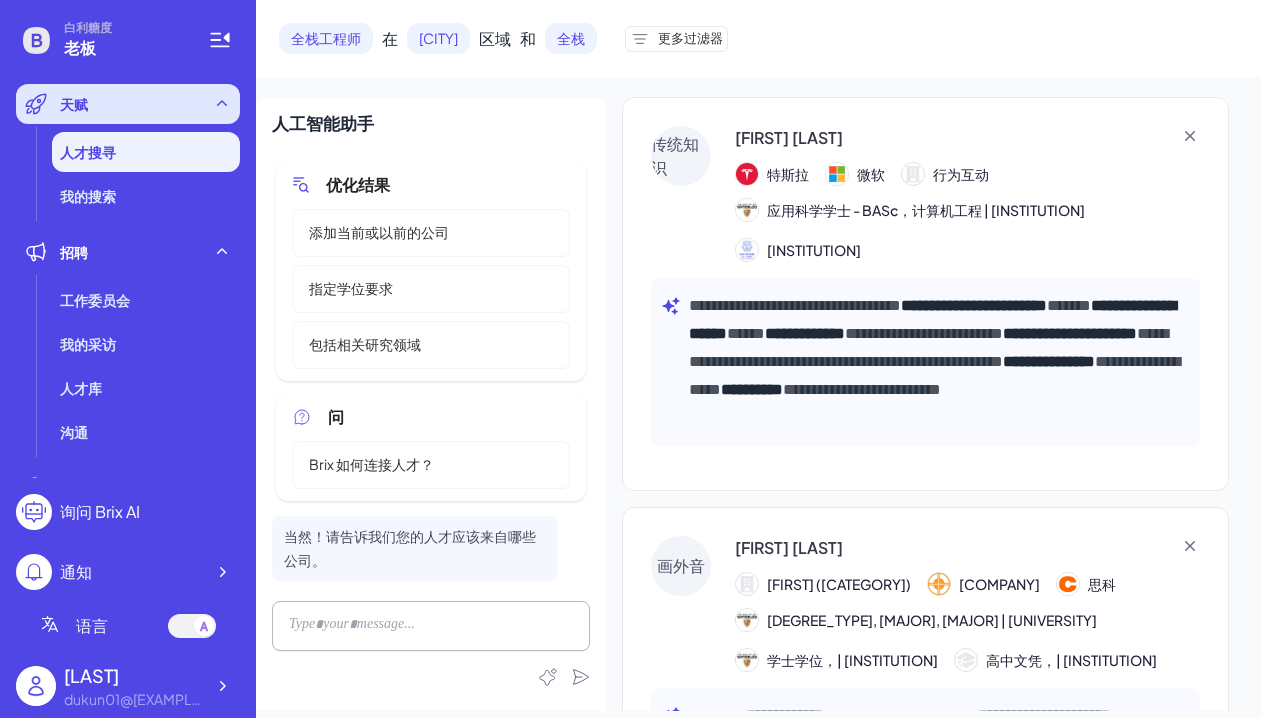click on "天赋" at bounding box center [128, 104] 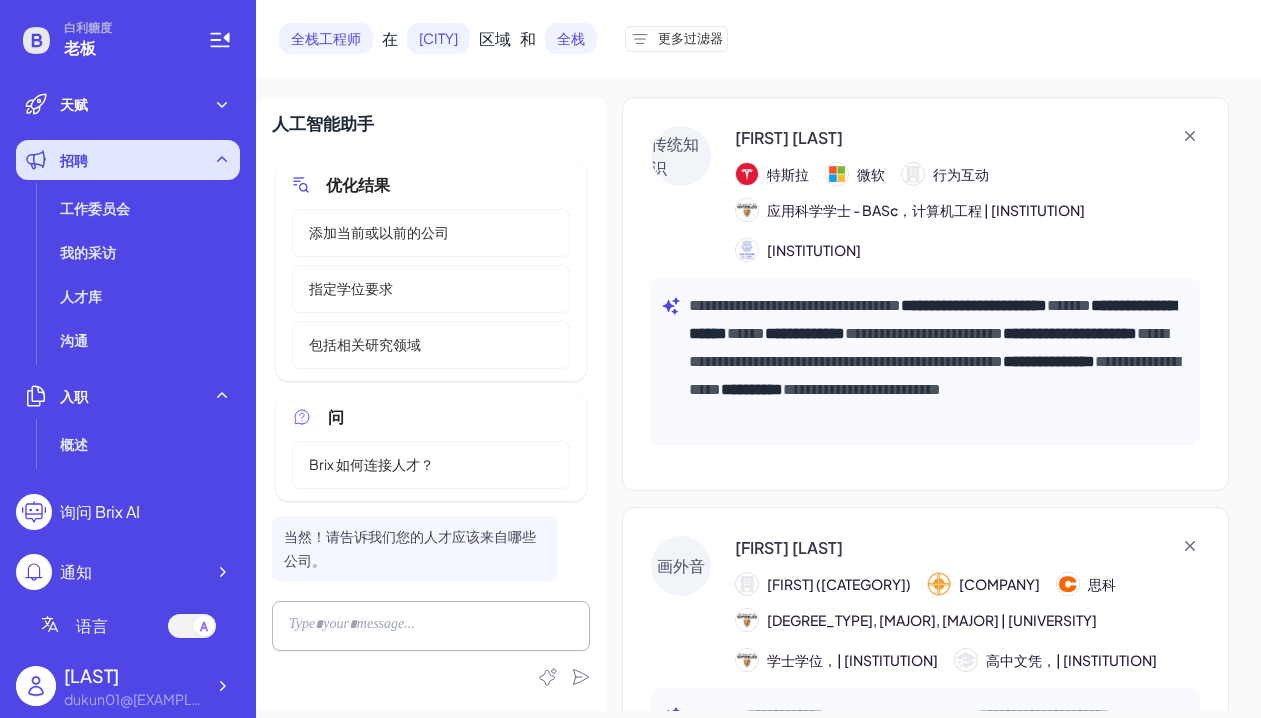 click on "招聘" at bounding box center (128, 160) 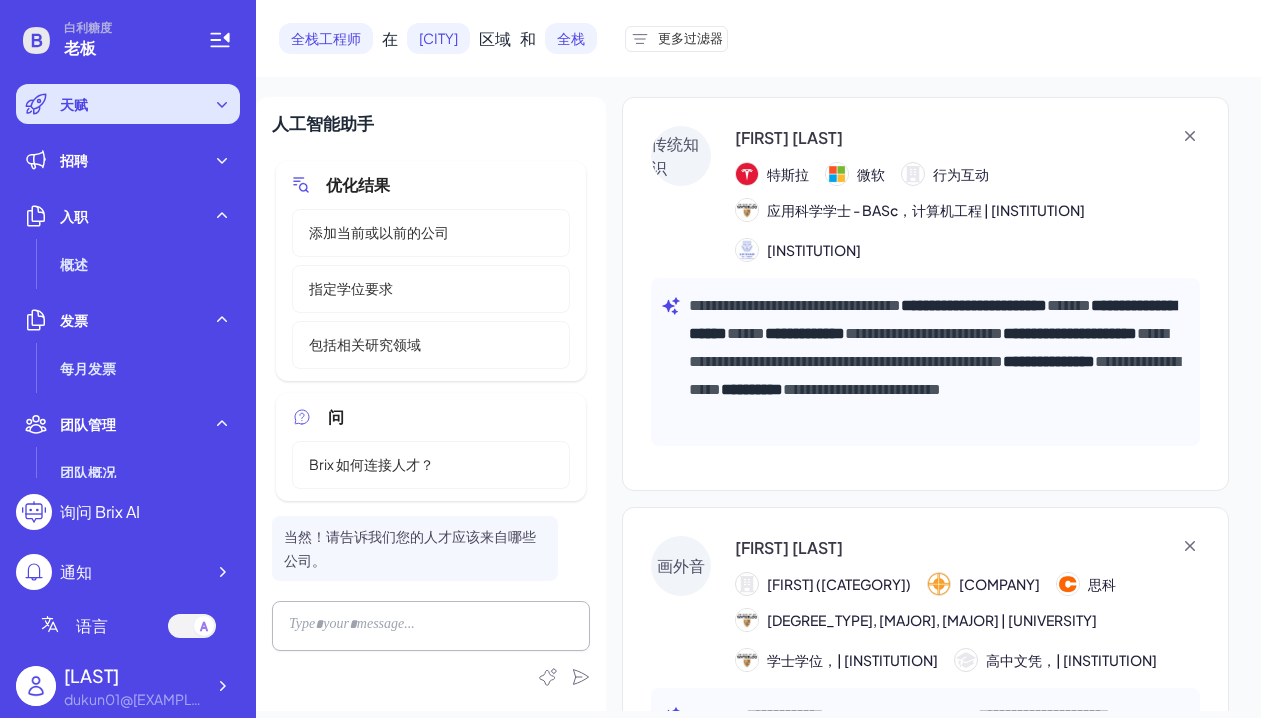 click on "天赋" at bounding box center [128, 104] 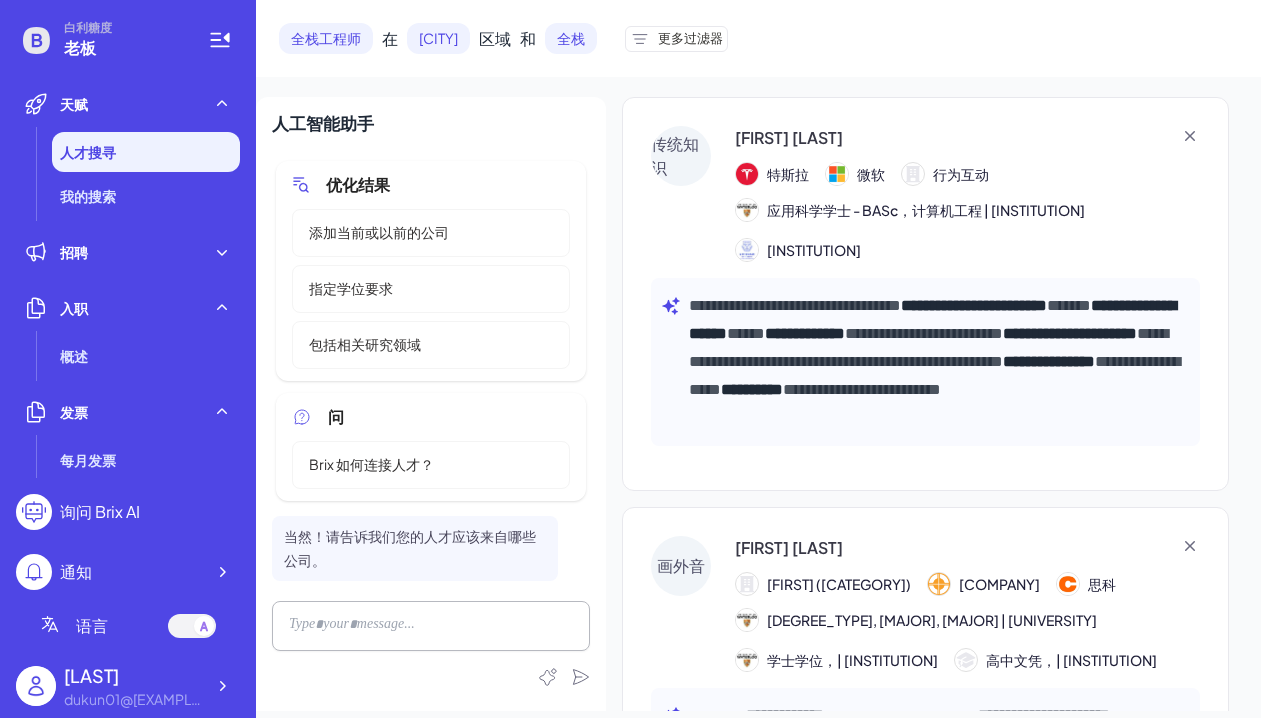 click on "人才搜寻" at bounding box center (146, 152) 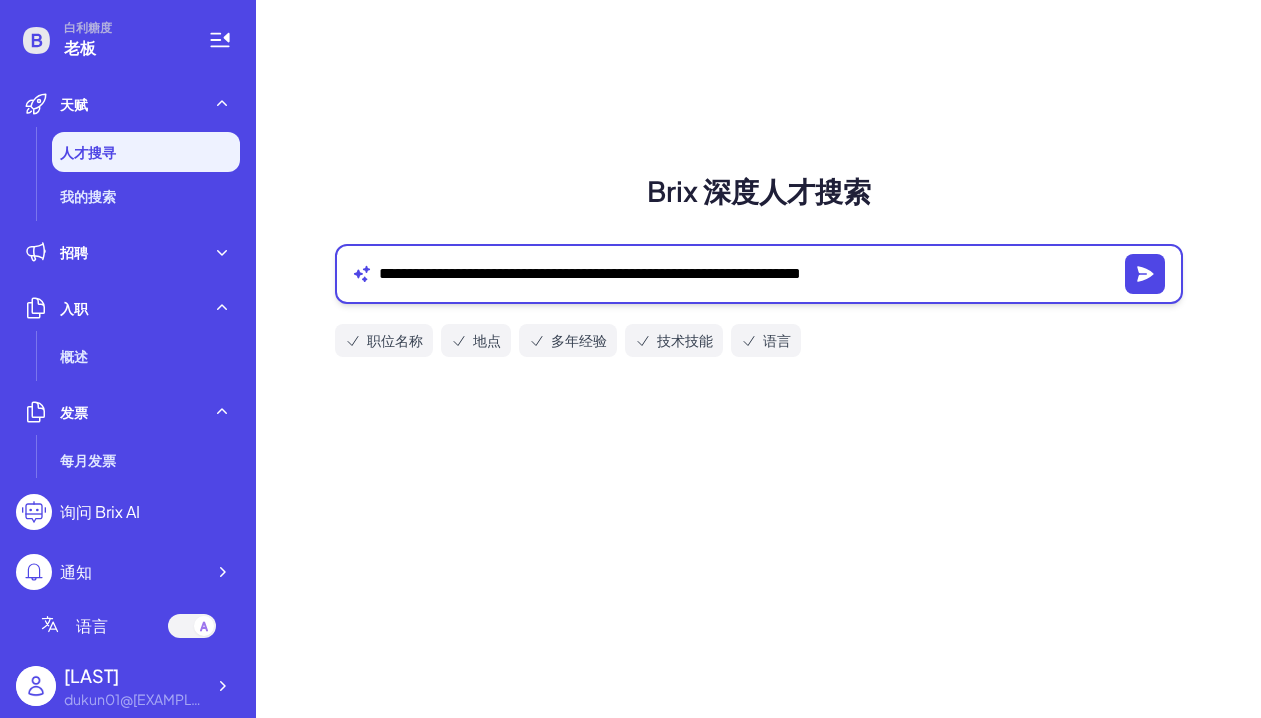 click on "**********" at bounding box center (748, 274) 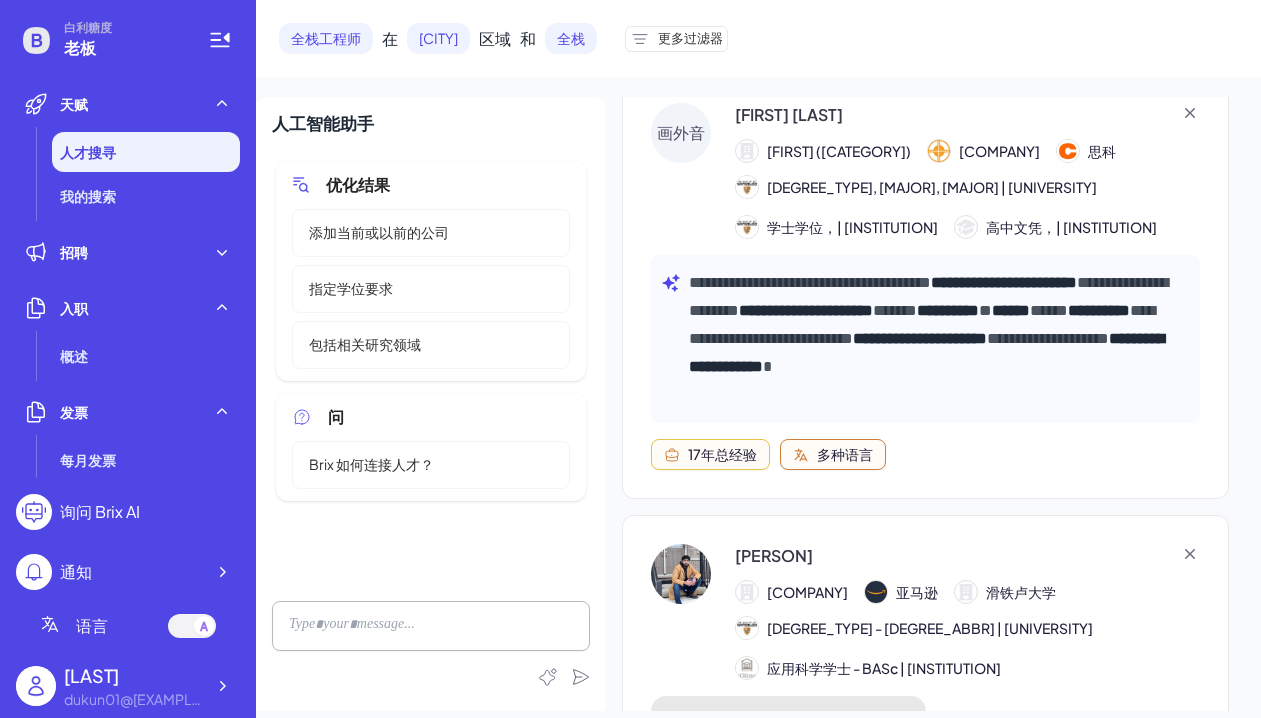scroll, scrollTop: 0, scrollLeft: 0, axis: both 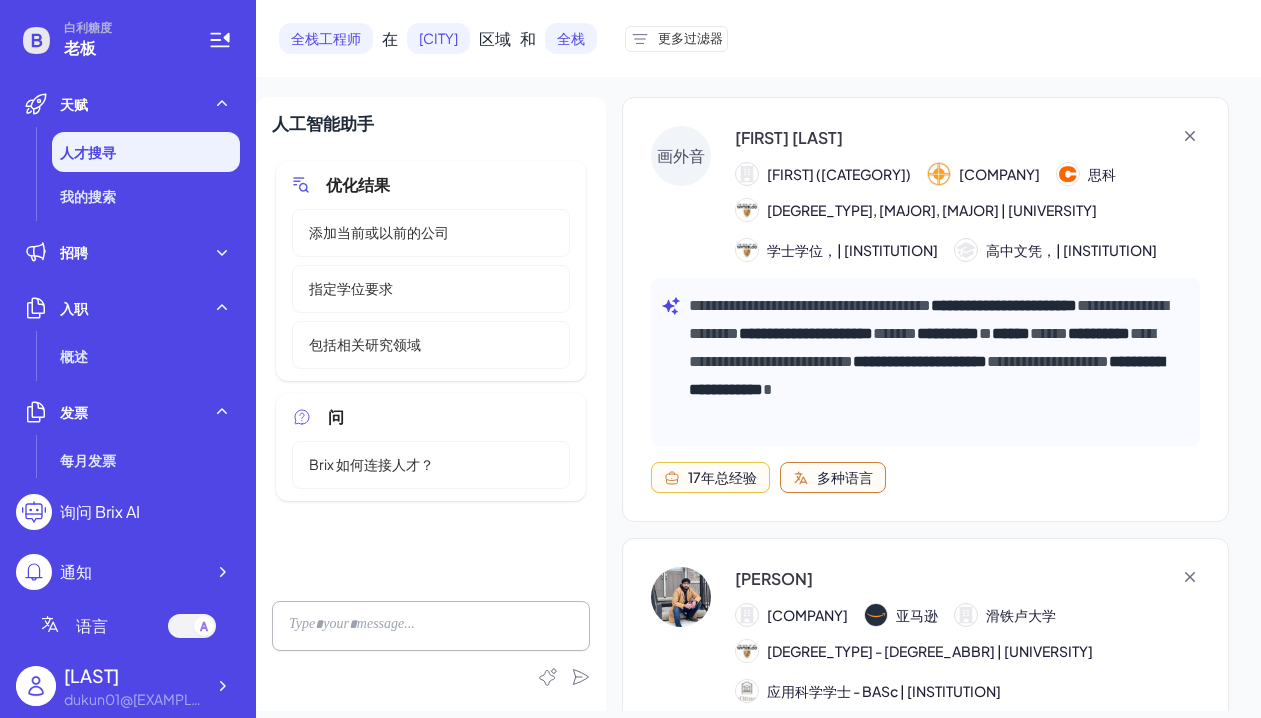 click 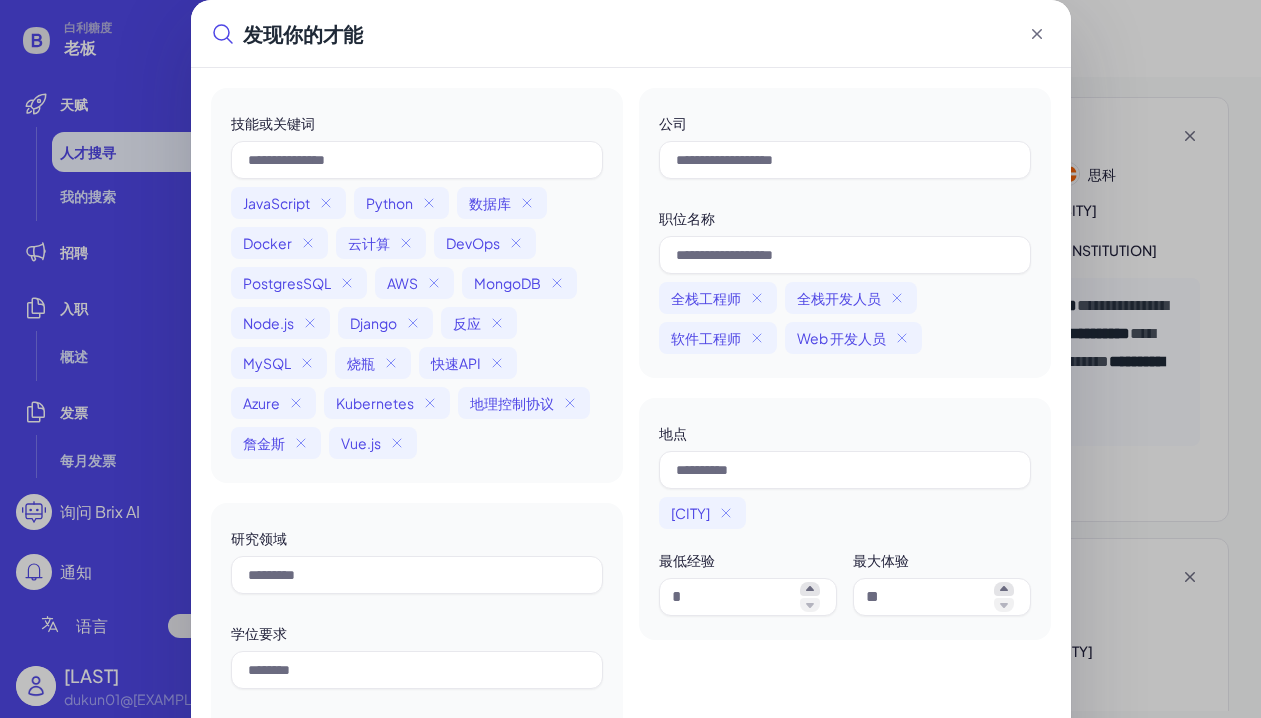 click on "Python" at bounding box center (389, 203) 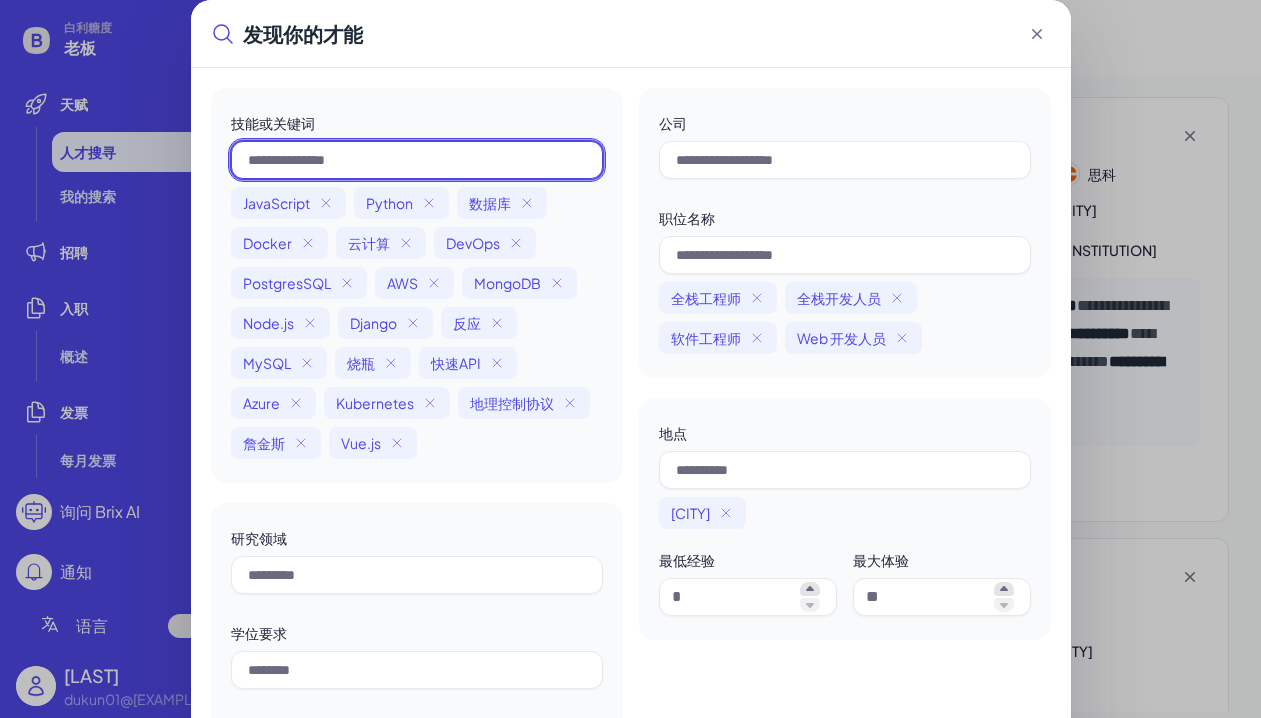 click at bounding box center [417, 160] 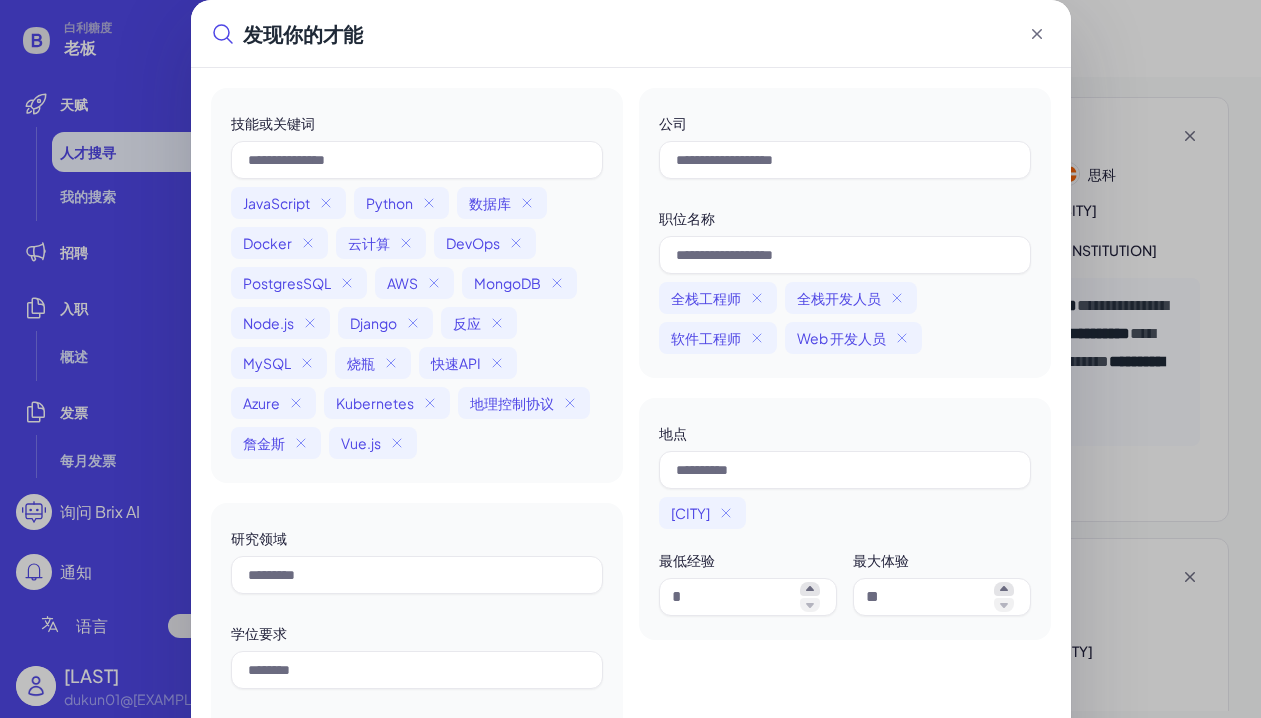 click on "Python" at bounding box center [401, 203] 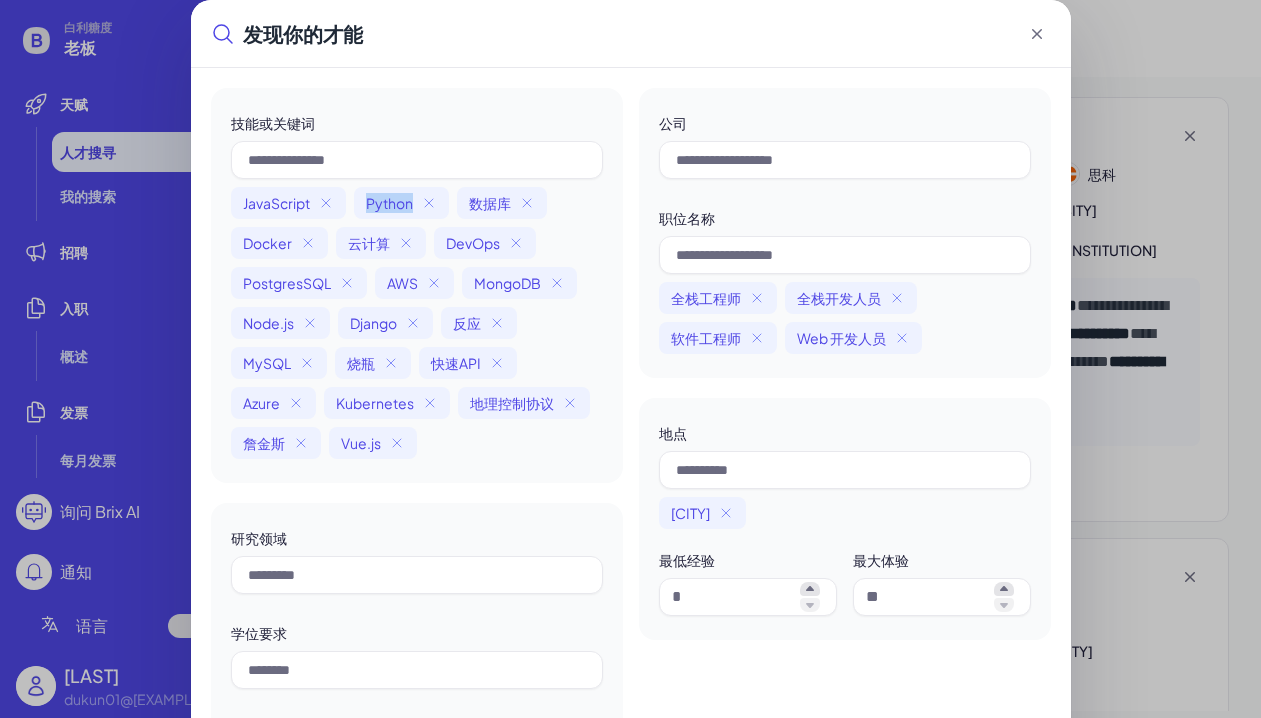 click on "Python" at bounding box center (389, 203) 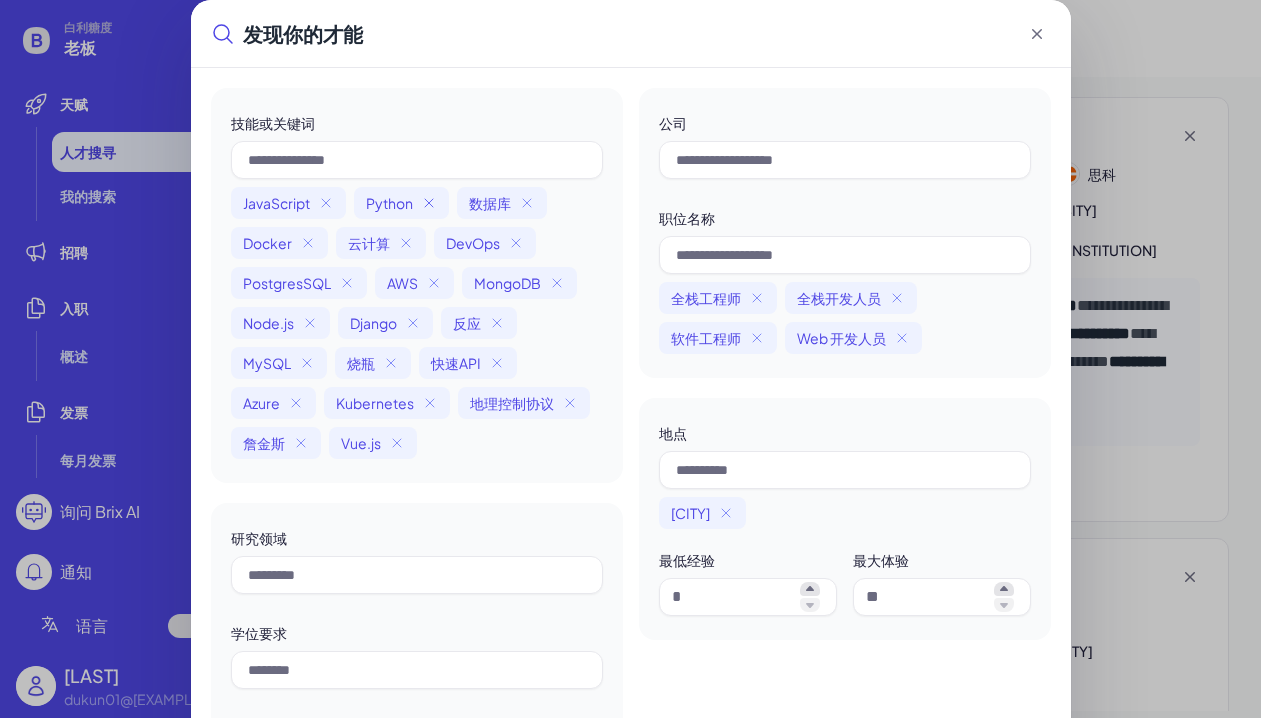click 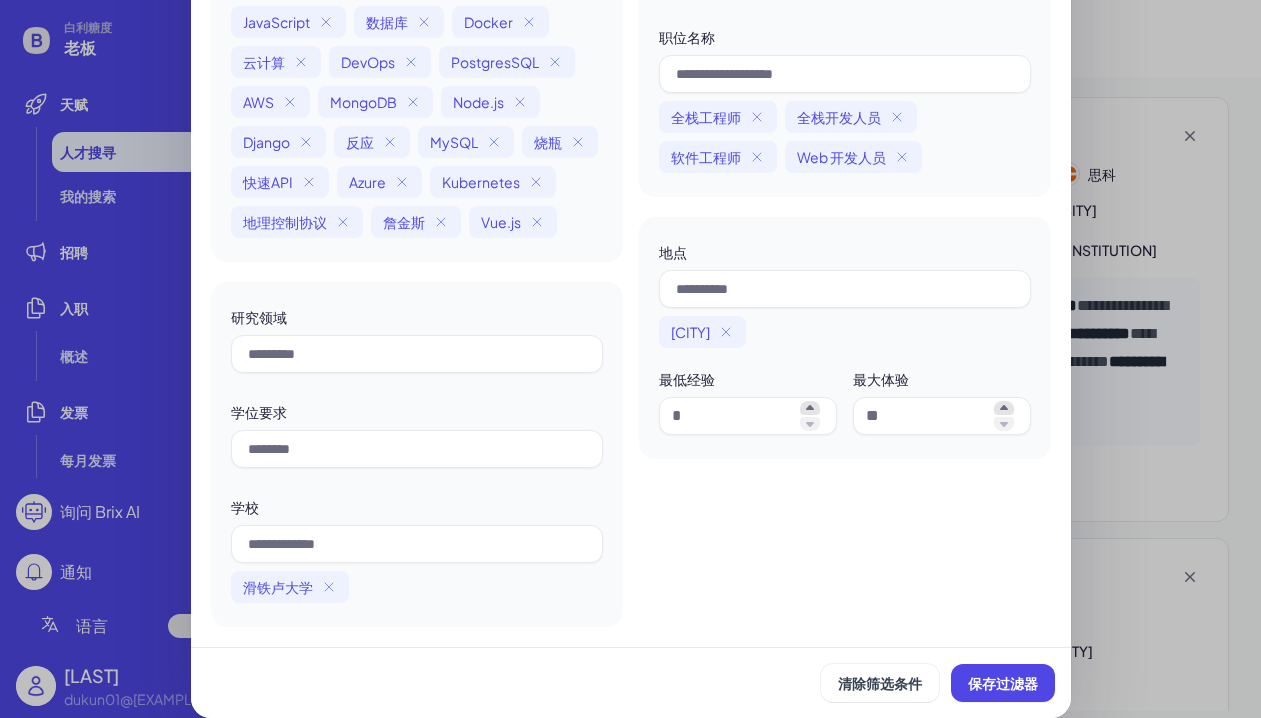 scroll, scrollTop: 183, scrollLeft: 0, axis: vertical 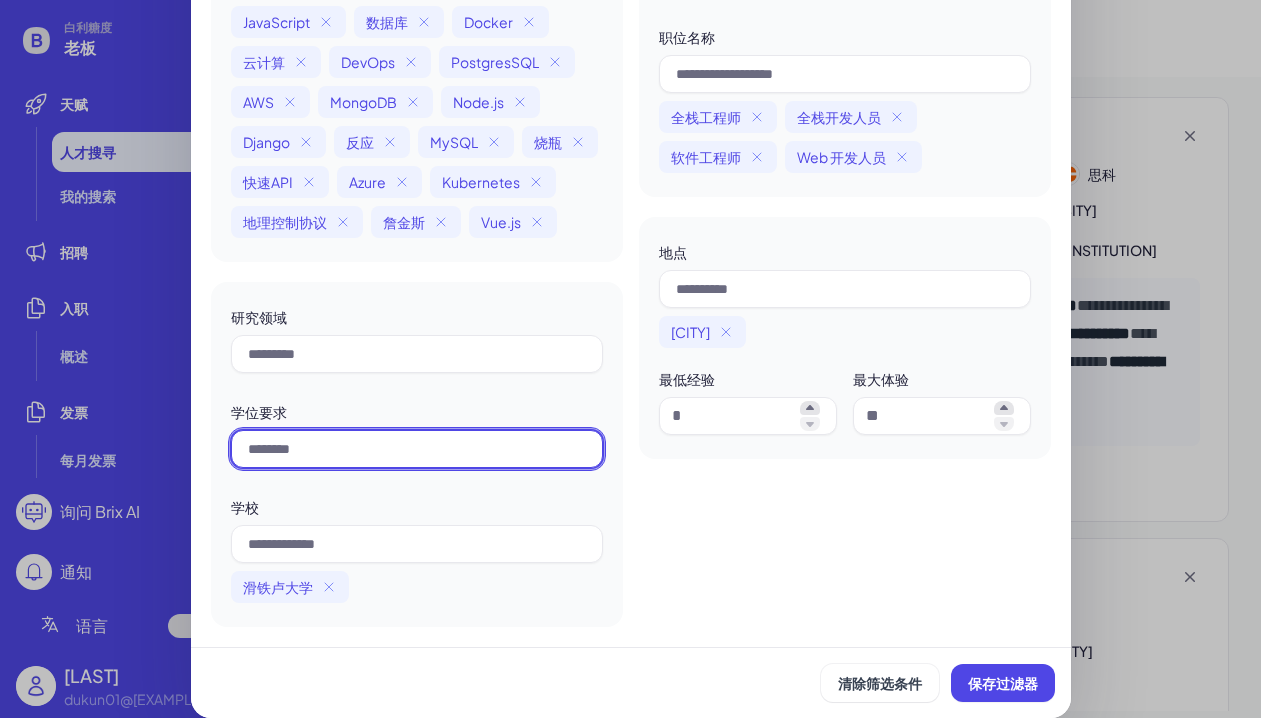 click at bounding box center [417, 449] 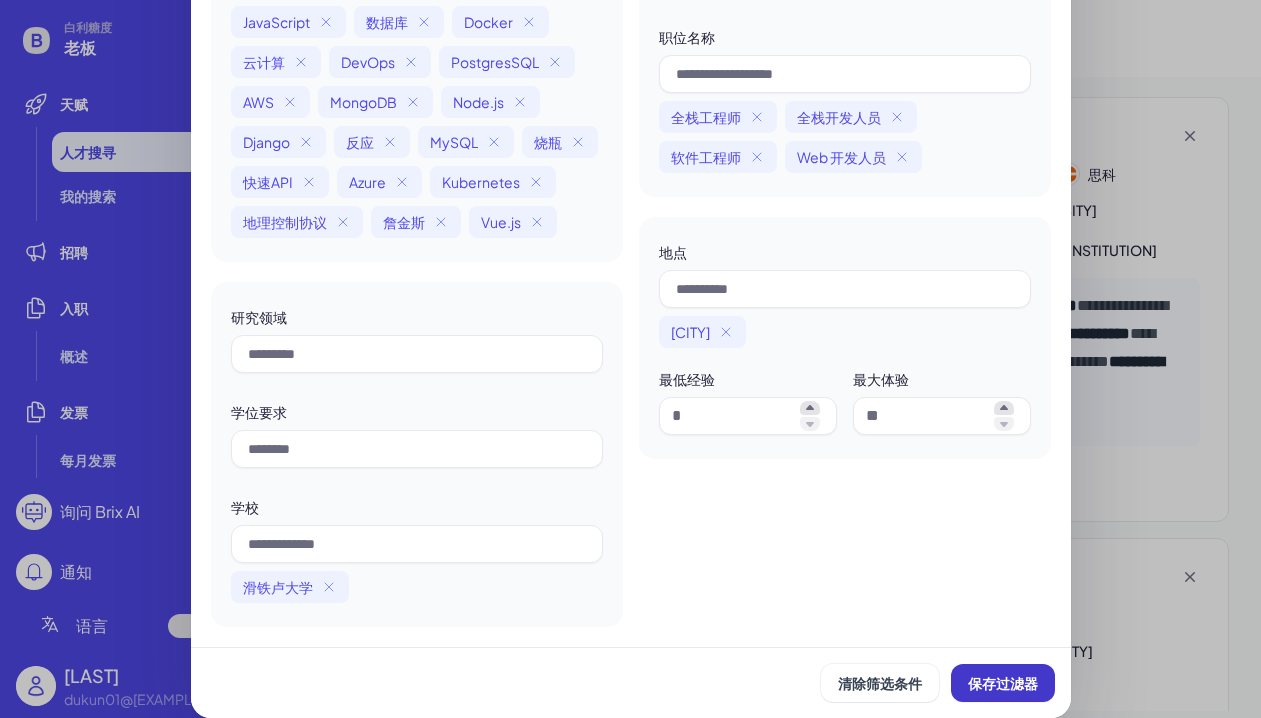 click on "保存过滤器" at bounding box center [1003, 683] 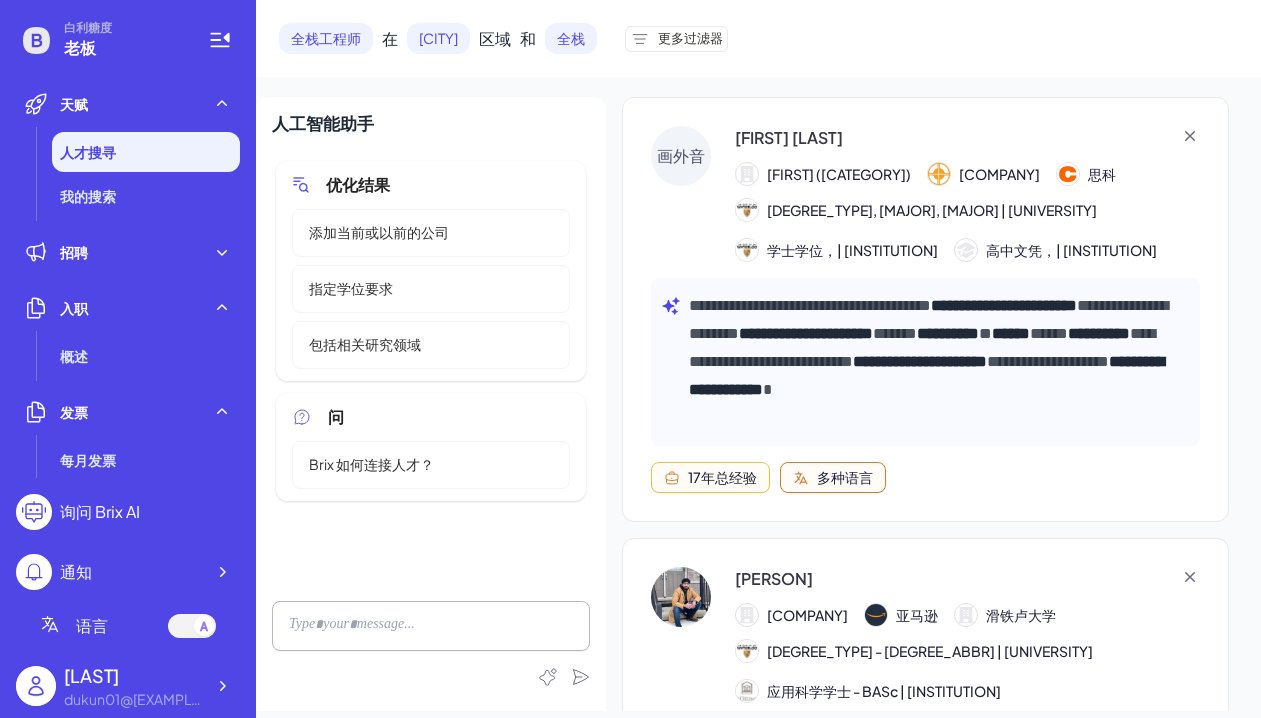 click on "添加当前或以前的公司" at bounding box center (379, 232) 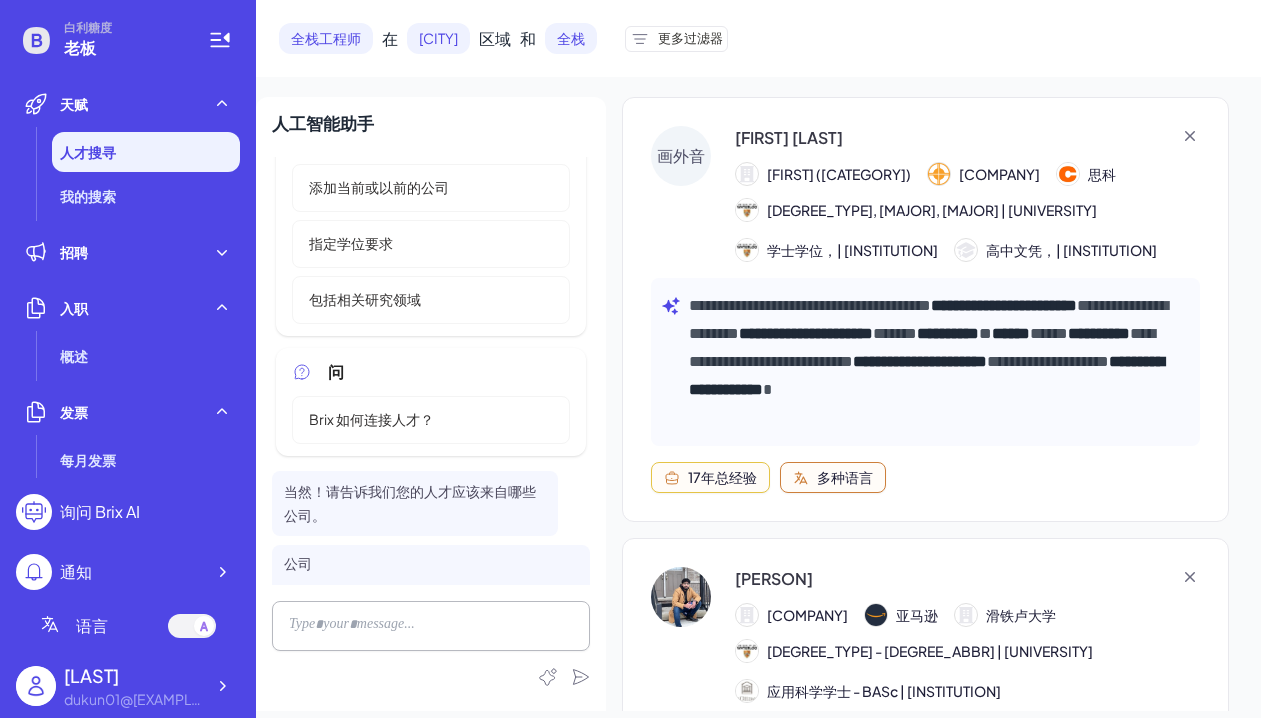 scroll, scrollTop: 0, scrollLeft: 0, axis: both 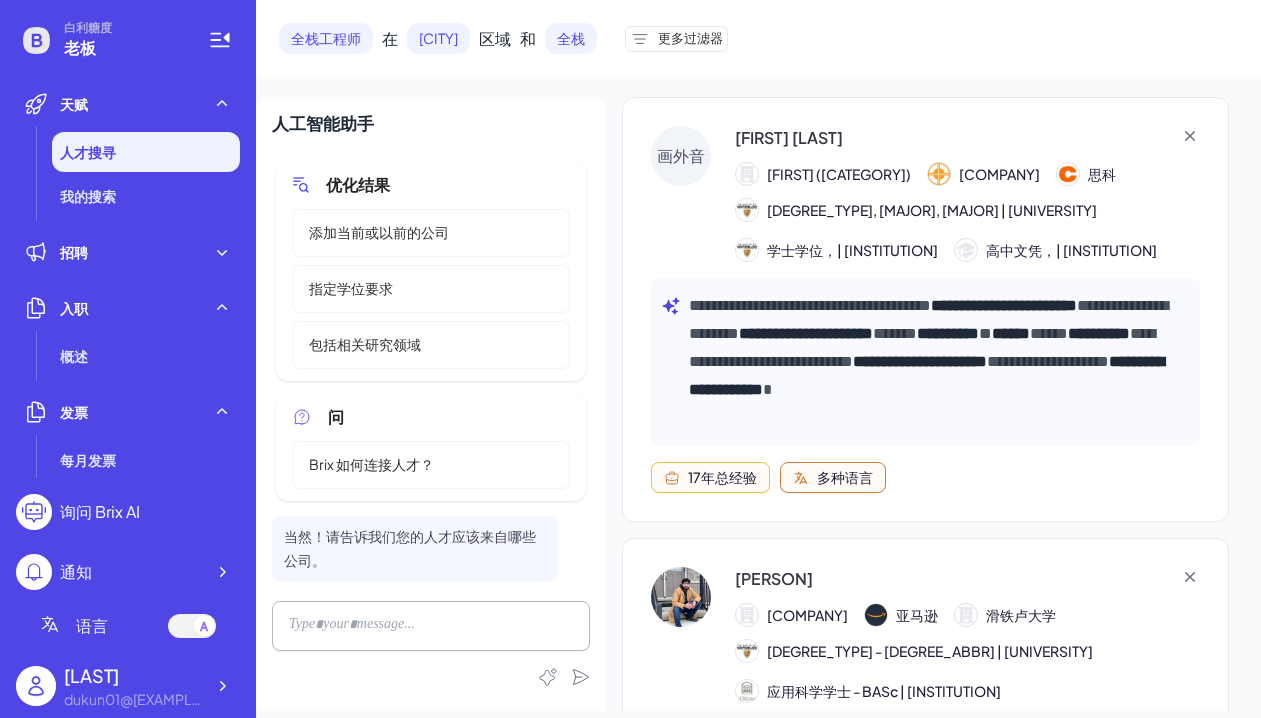 click on "指定学位要求" at bounding box center [351, 288] 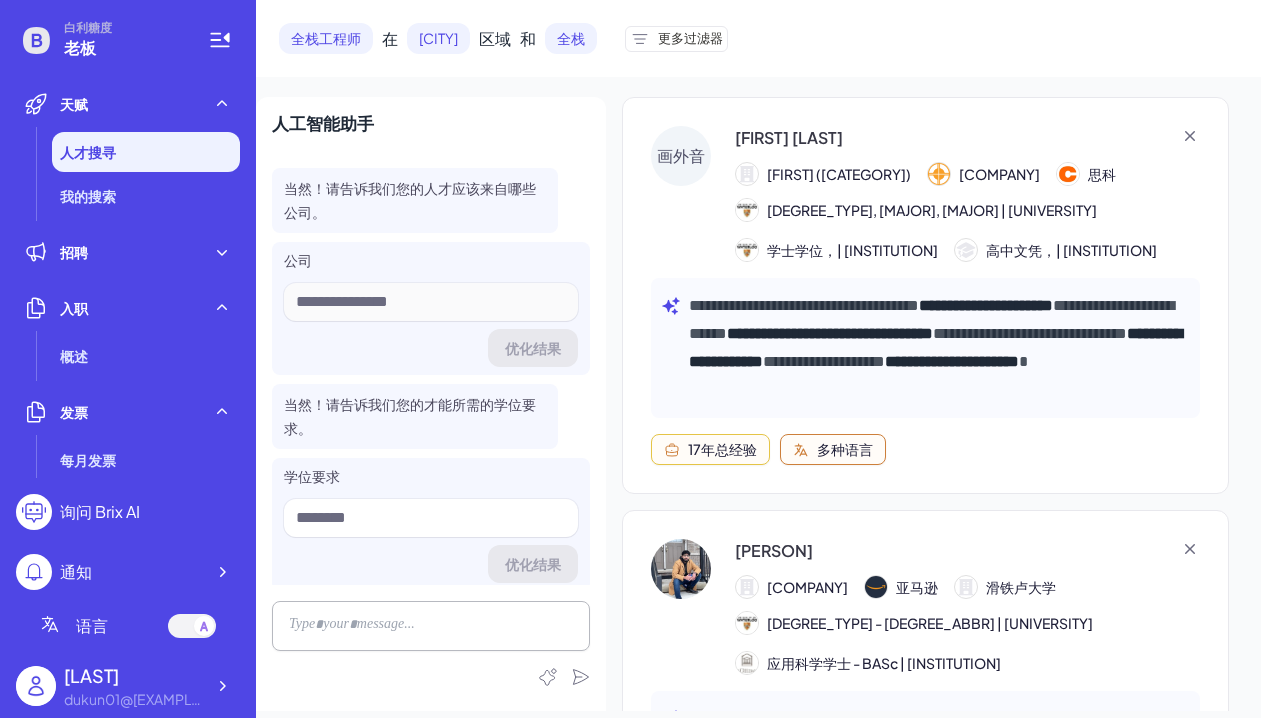 scroll, scrollTop: 348, scrollLeft: 0, axis: vertical 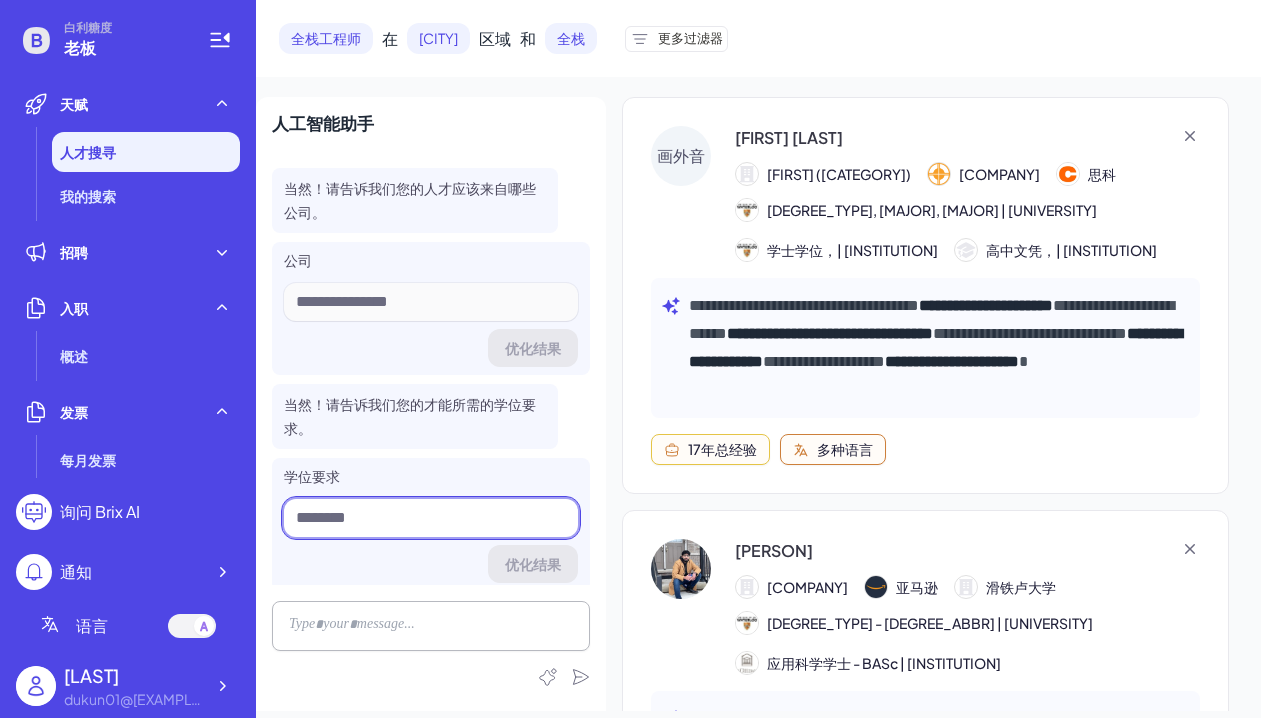 click at bounding box center (431, 518) 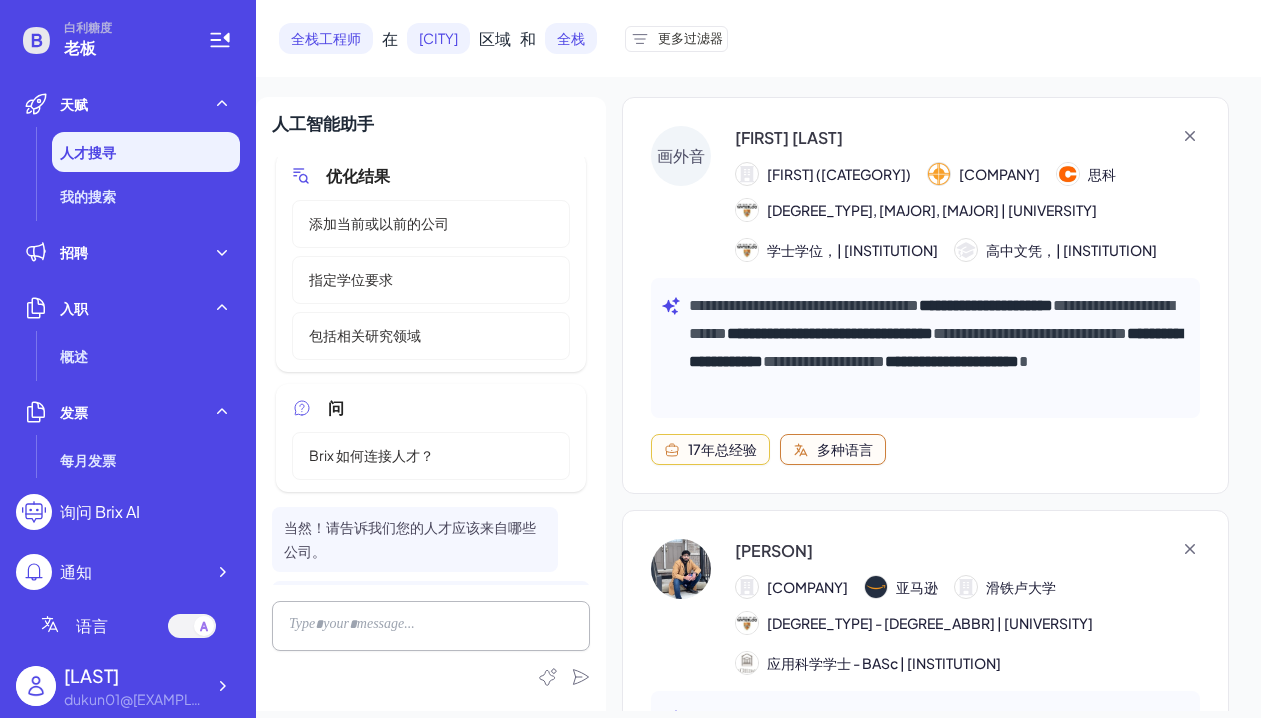 scroll, scrollTop: 14, scrollLeft: 0, axis: vertical 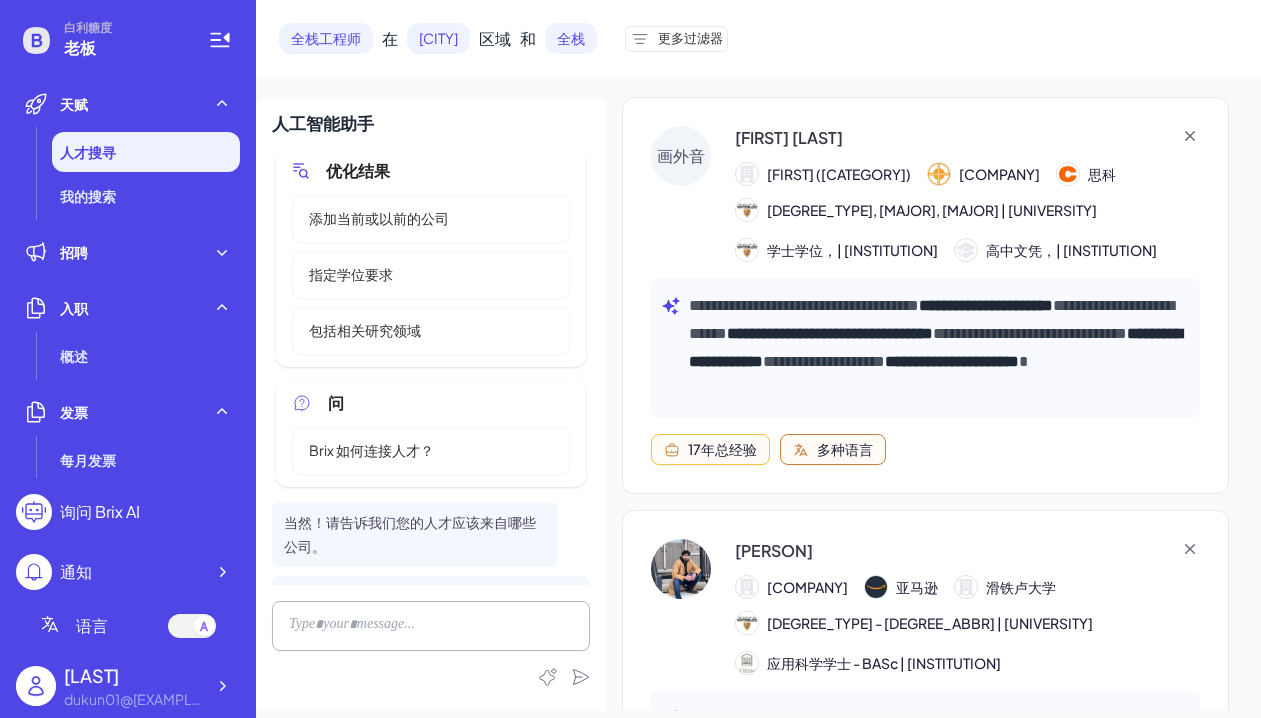 click on "包括相关研究领域" at bounding box center (365, 330) 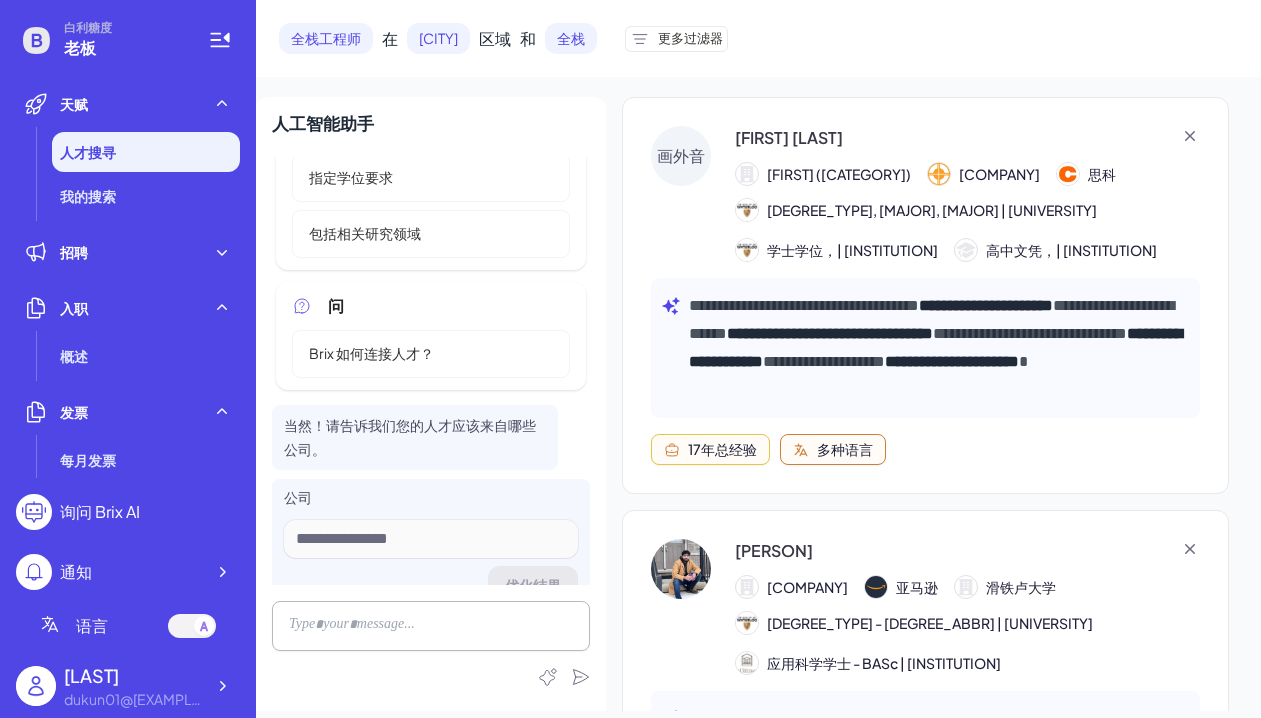 scroll, scrollTop: 0, scrollLeft: 0, axis: both 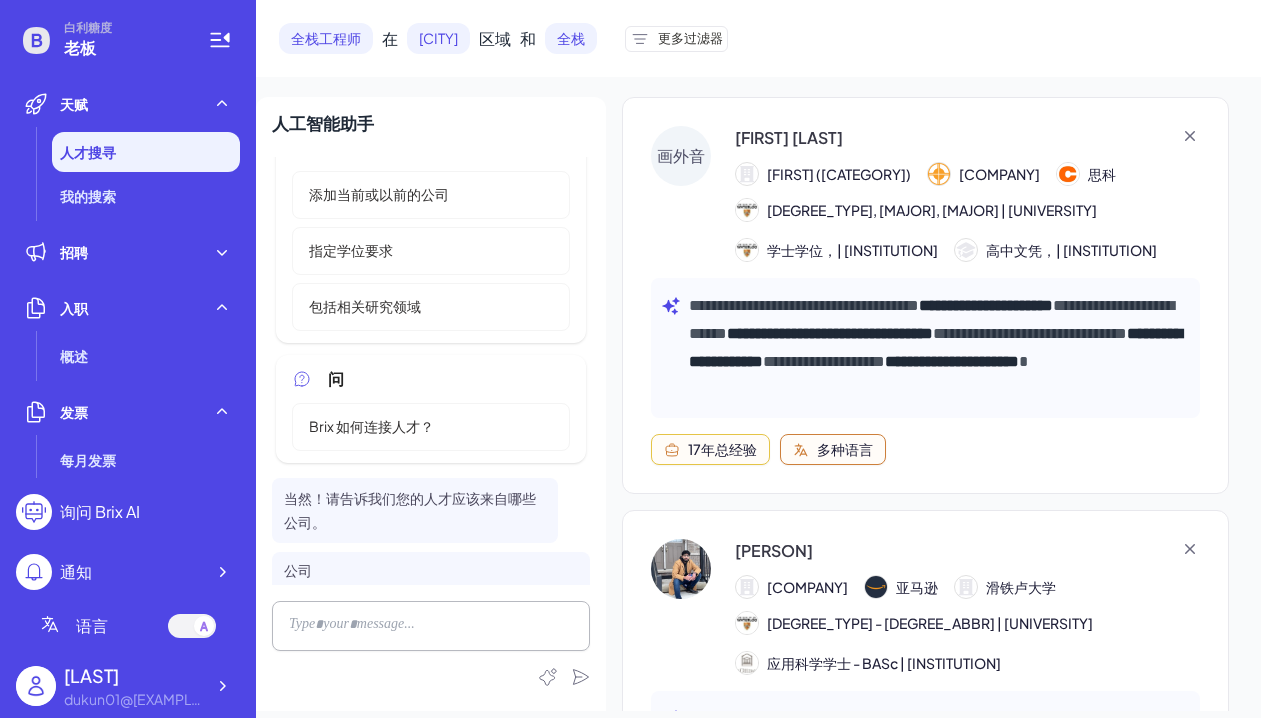 click on "Brix 如何连接人才？" at bounding box center [431, 427] 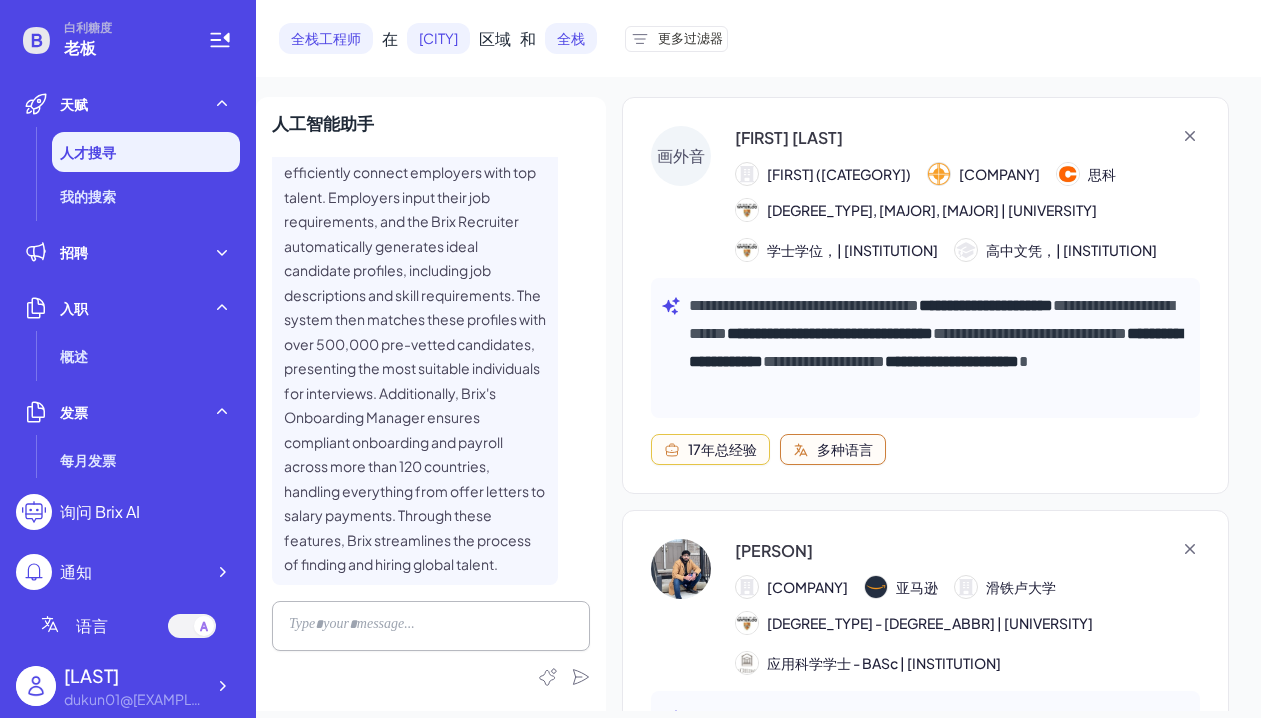 scroll, scrollTop: 673, scrollLeft: 0, axis: vertical 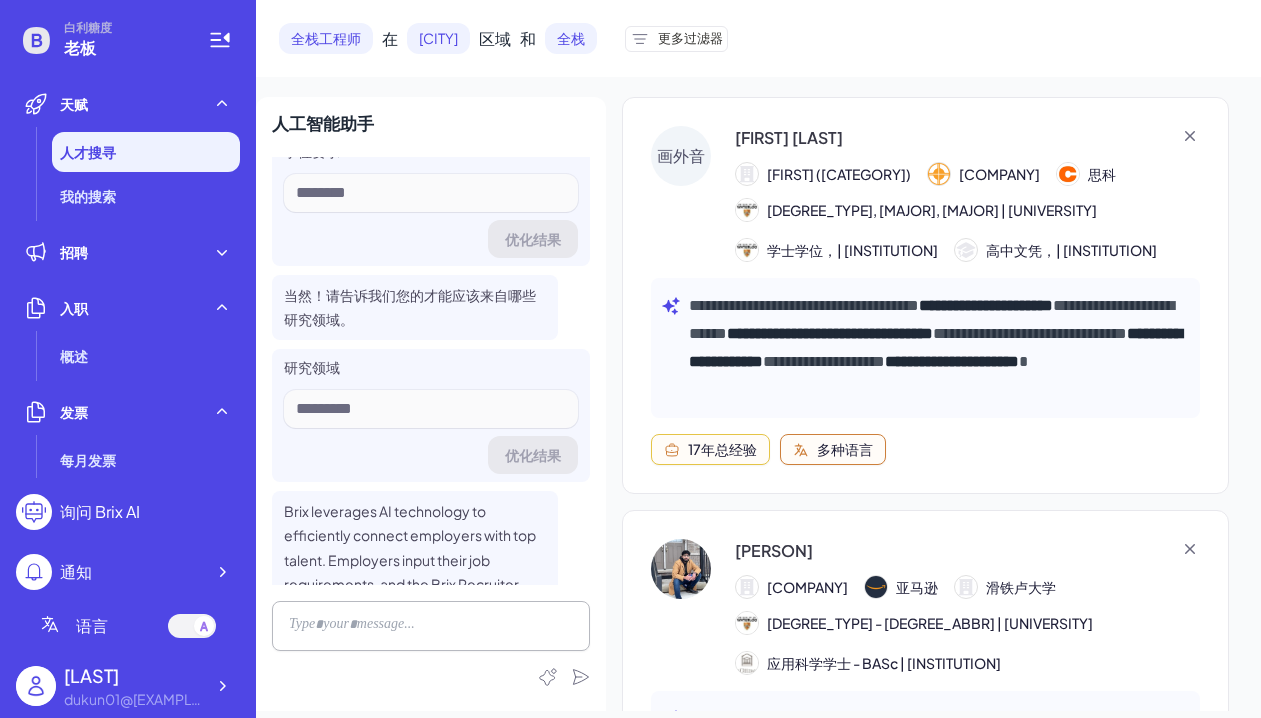 click at bounding box center [431, 409] 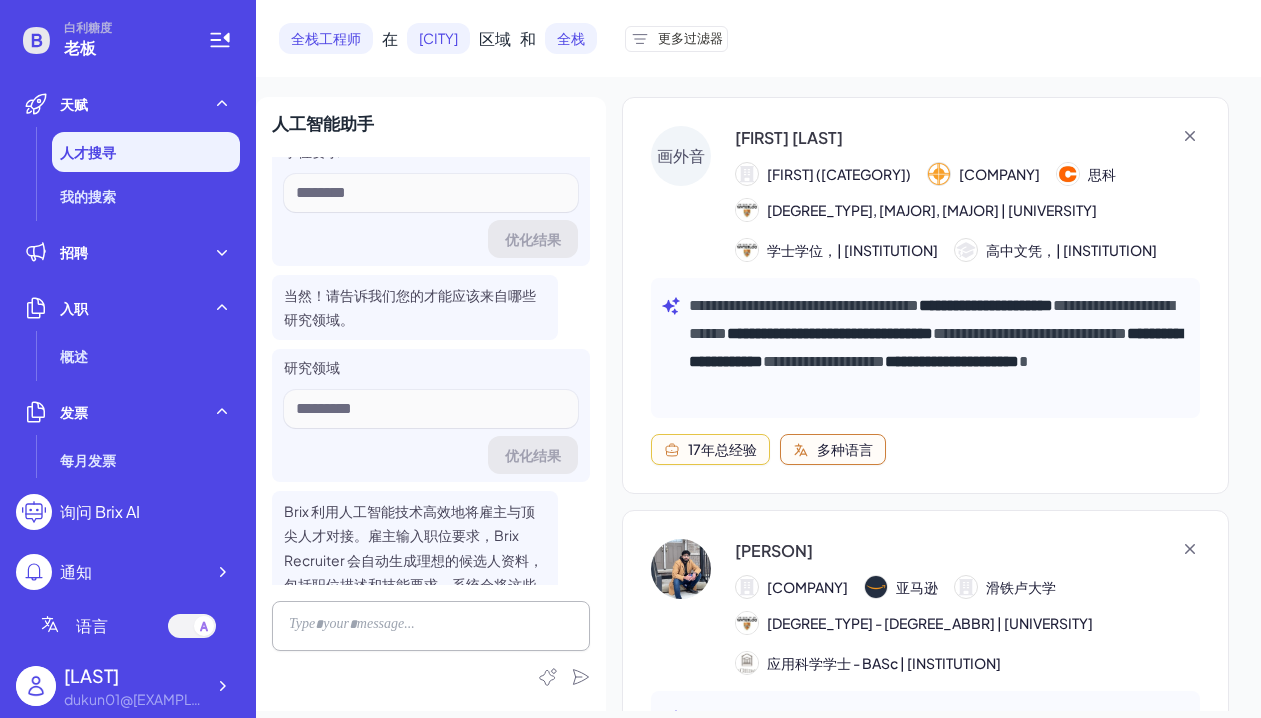 click at bounding box center [431, 409] 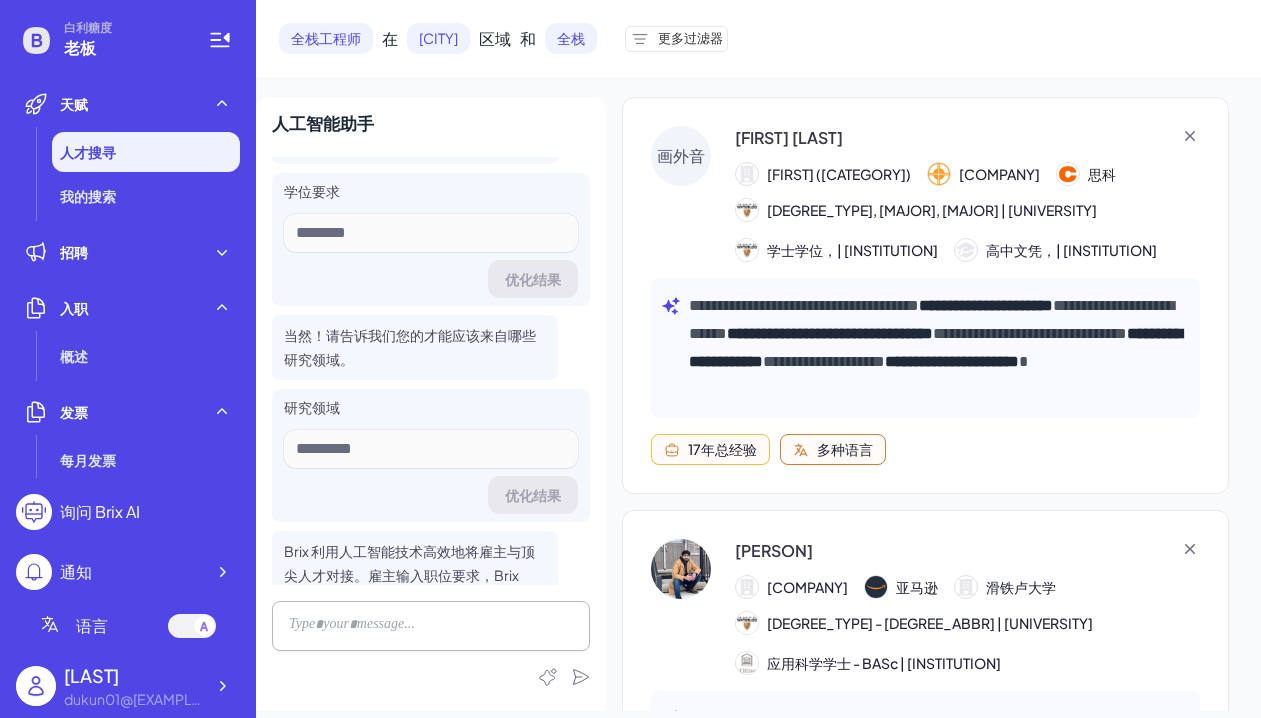 click at bounding box center [431, 233] 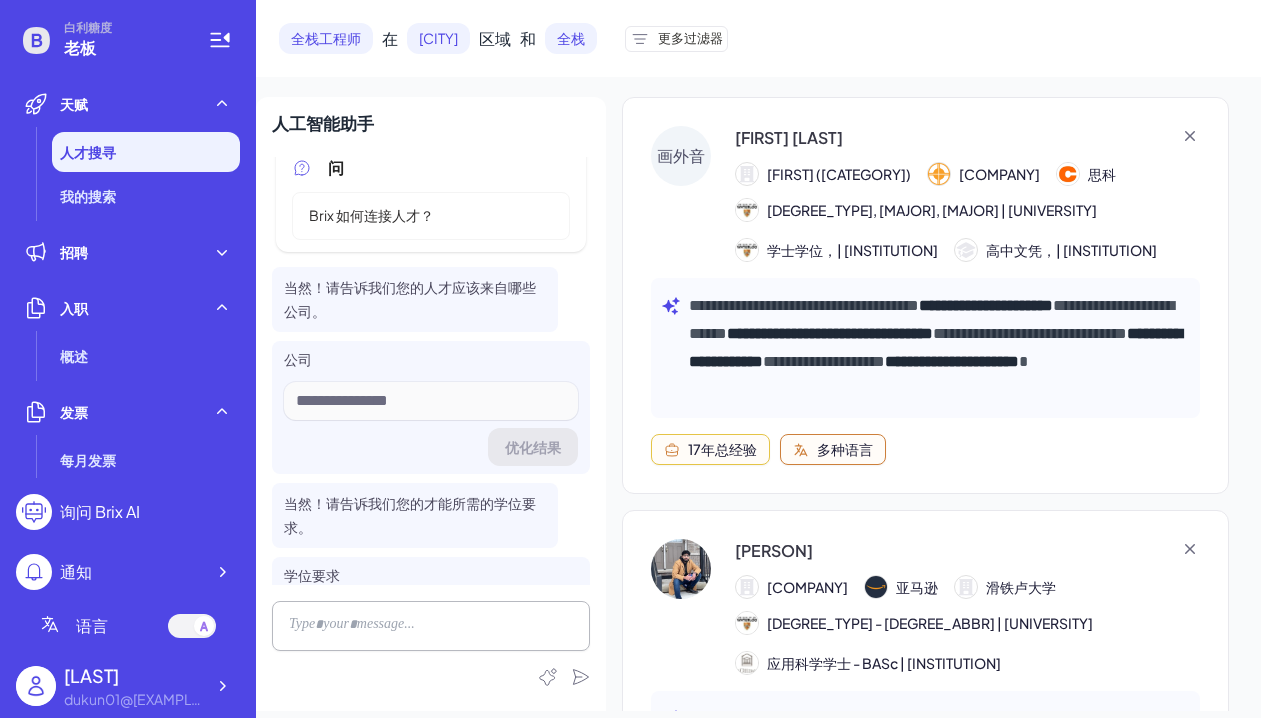 click at bounding box center [431, 401] 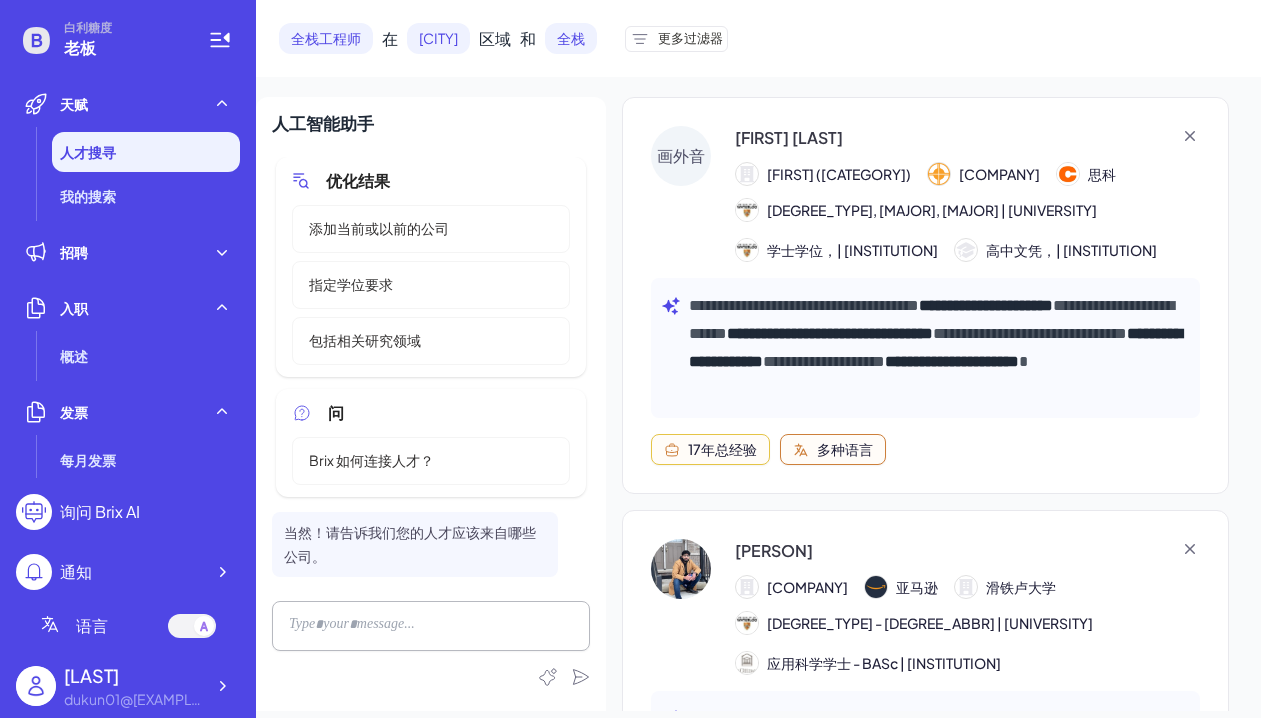 click on "添加当前或以前的公司" at bounding box center (379, 228) 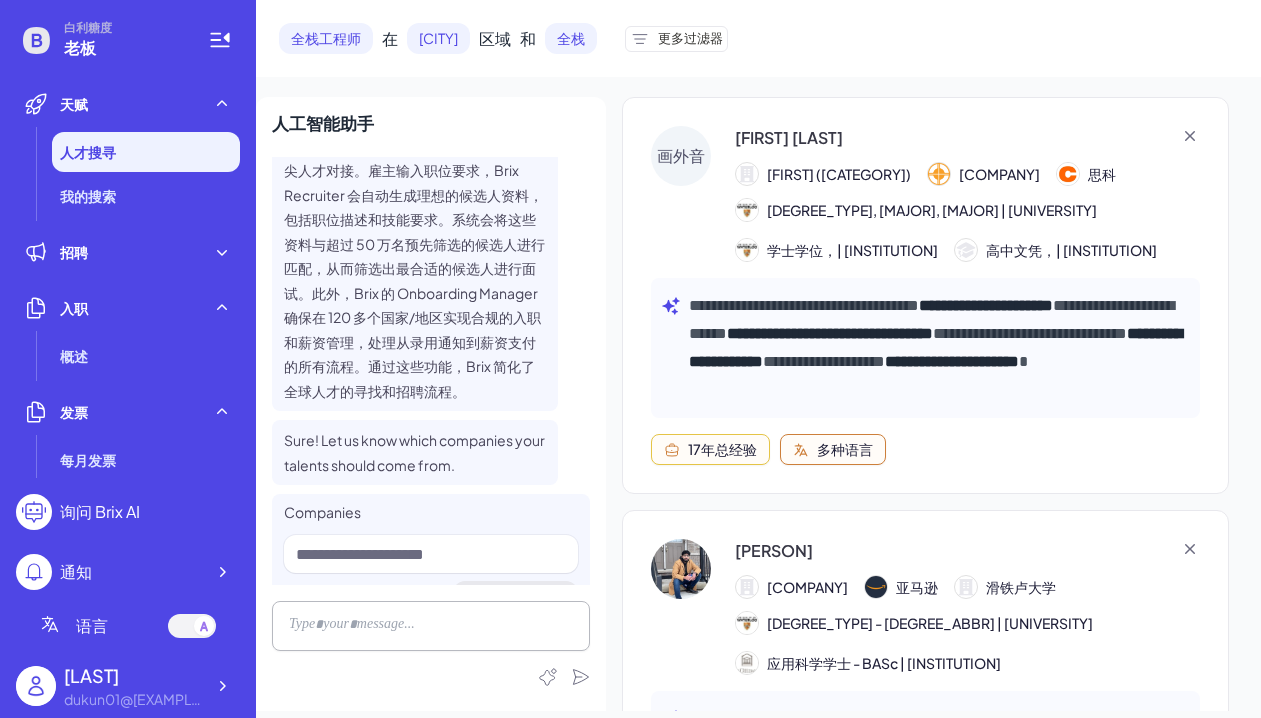scroll, scrollTop: 1090, scrollLeft: 0, axis: vertical 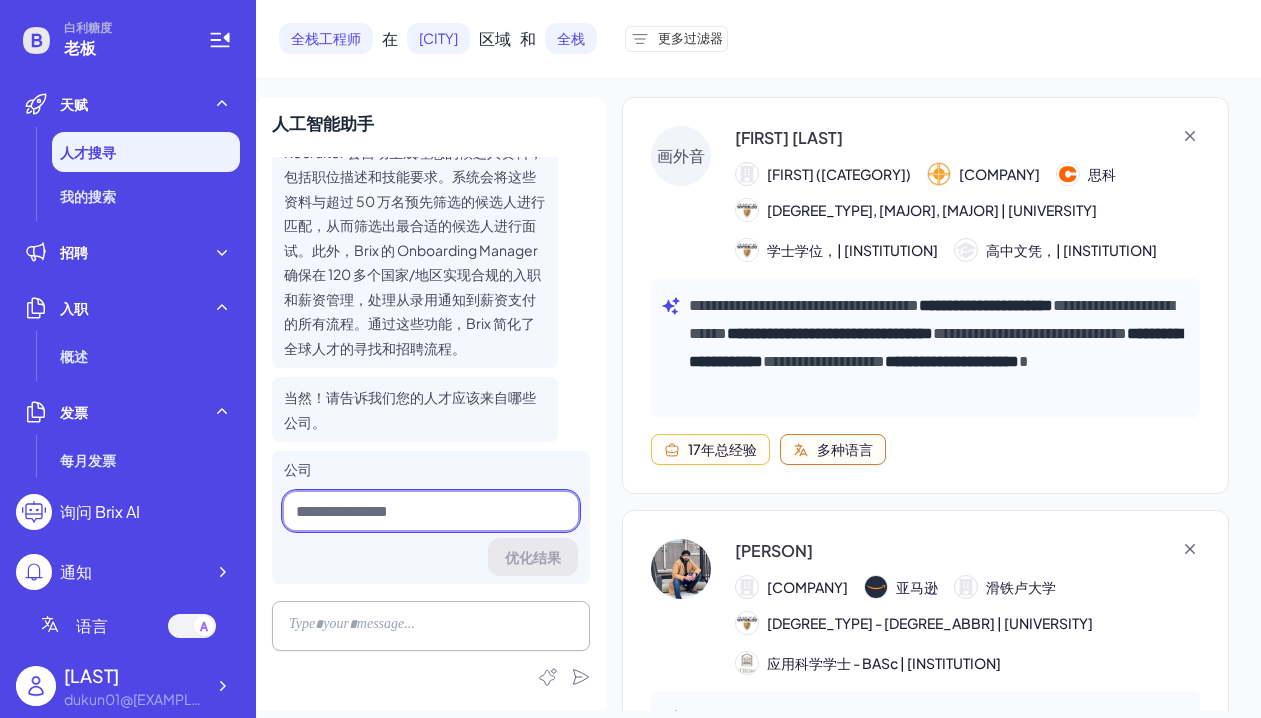 click at bounding box center (431, 511) 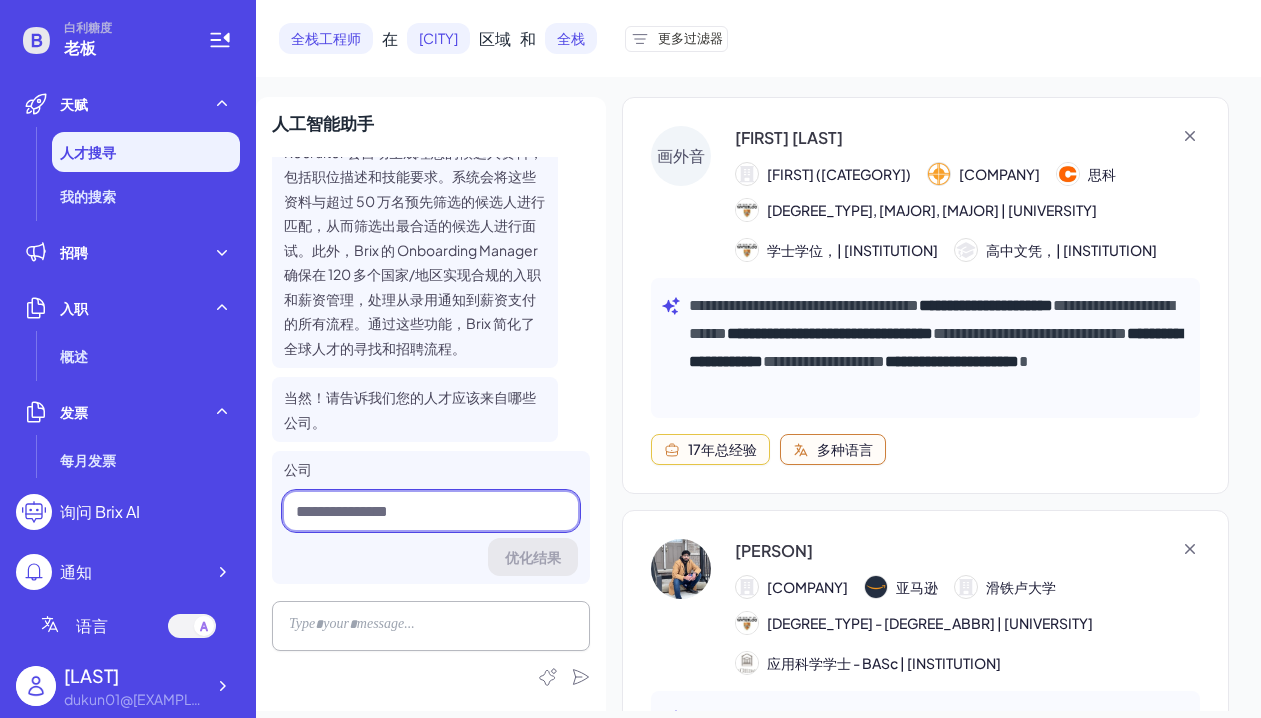 type on "*" 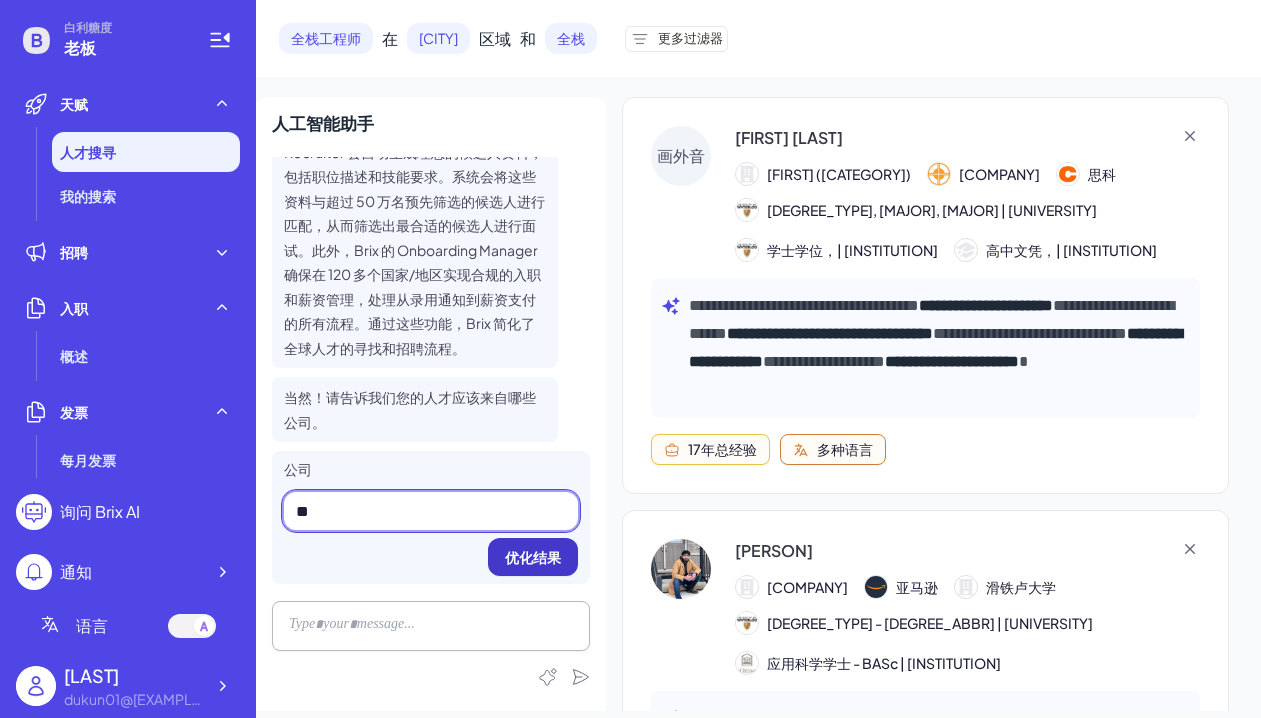 type on "**" 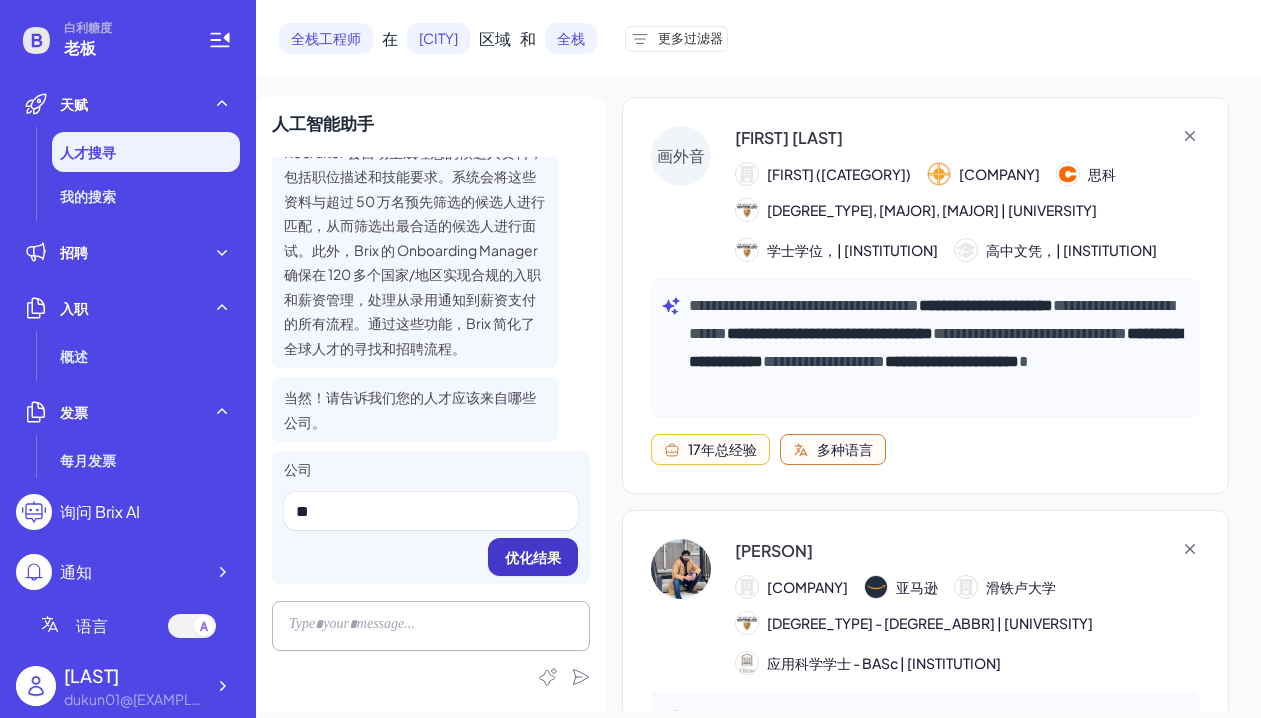 click on "优化结果" at bounding box center [533, 557] 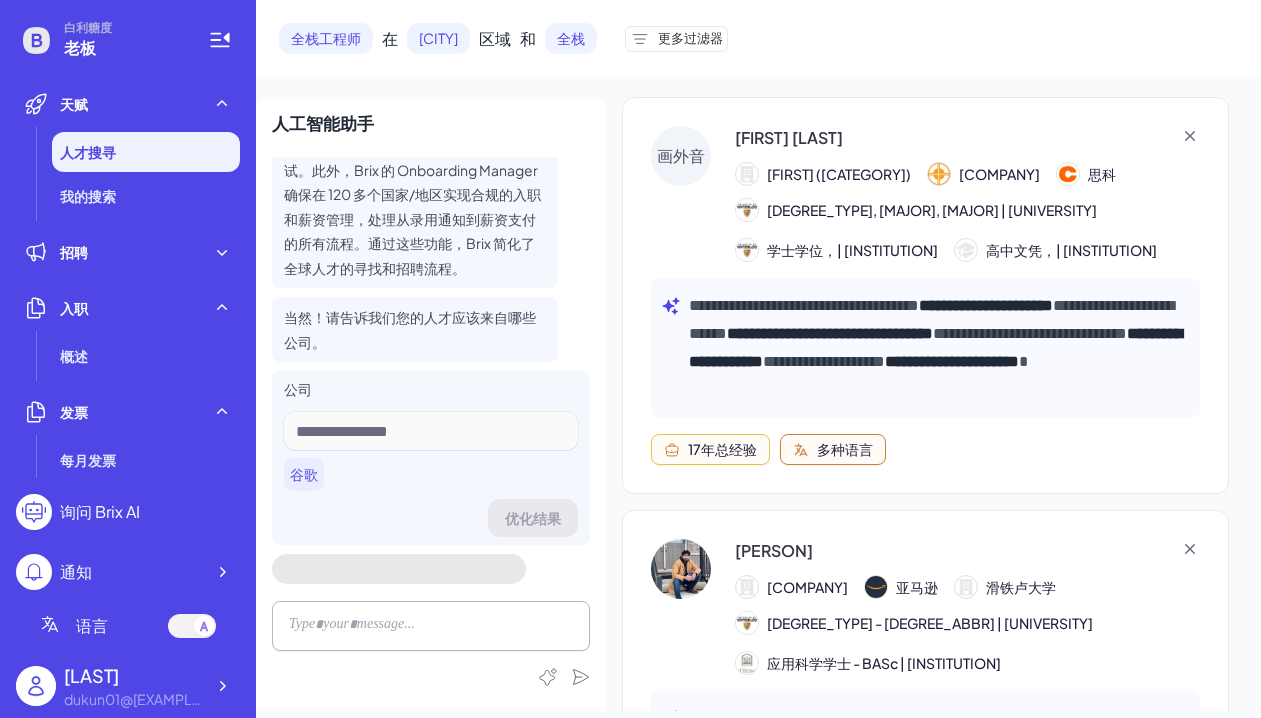 scroll, scrollTop: 1170, scrollLeft: 0, axis: vertical 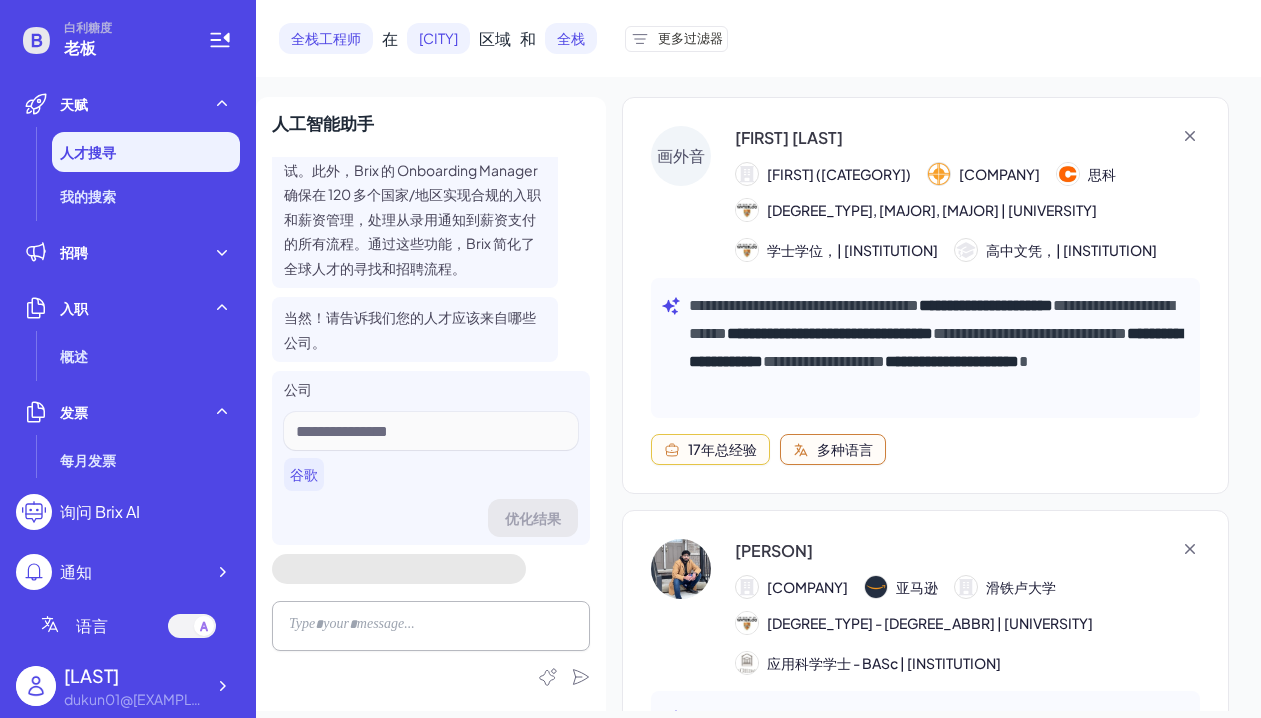 click at bounding box center (204, 626) 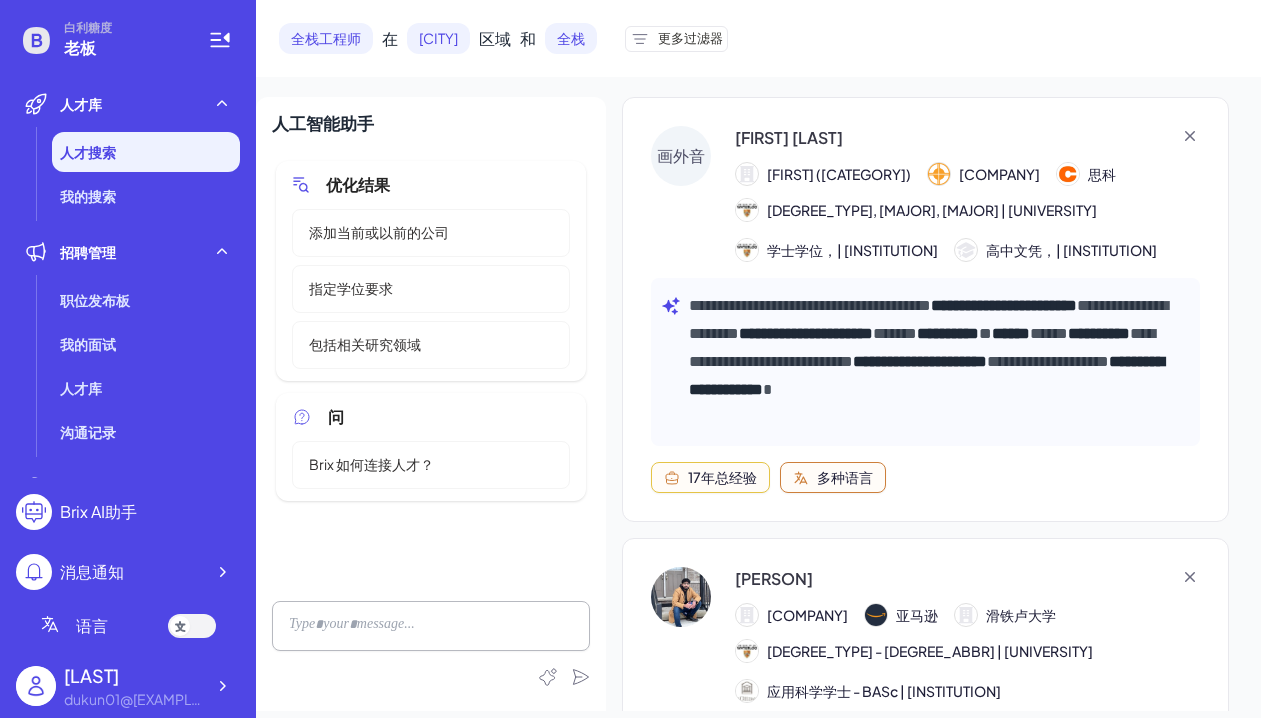 click at bounding box center [192, 626] 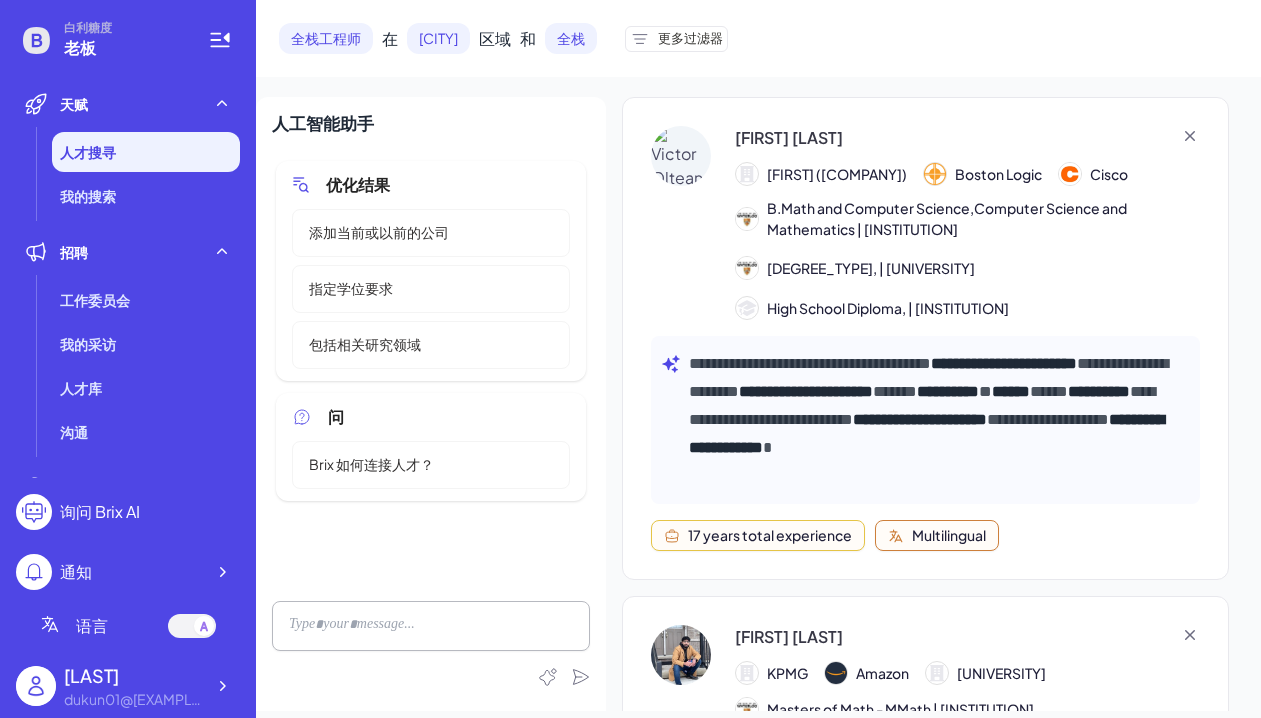click at bounding box center (204, 626) 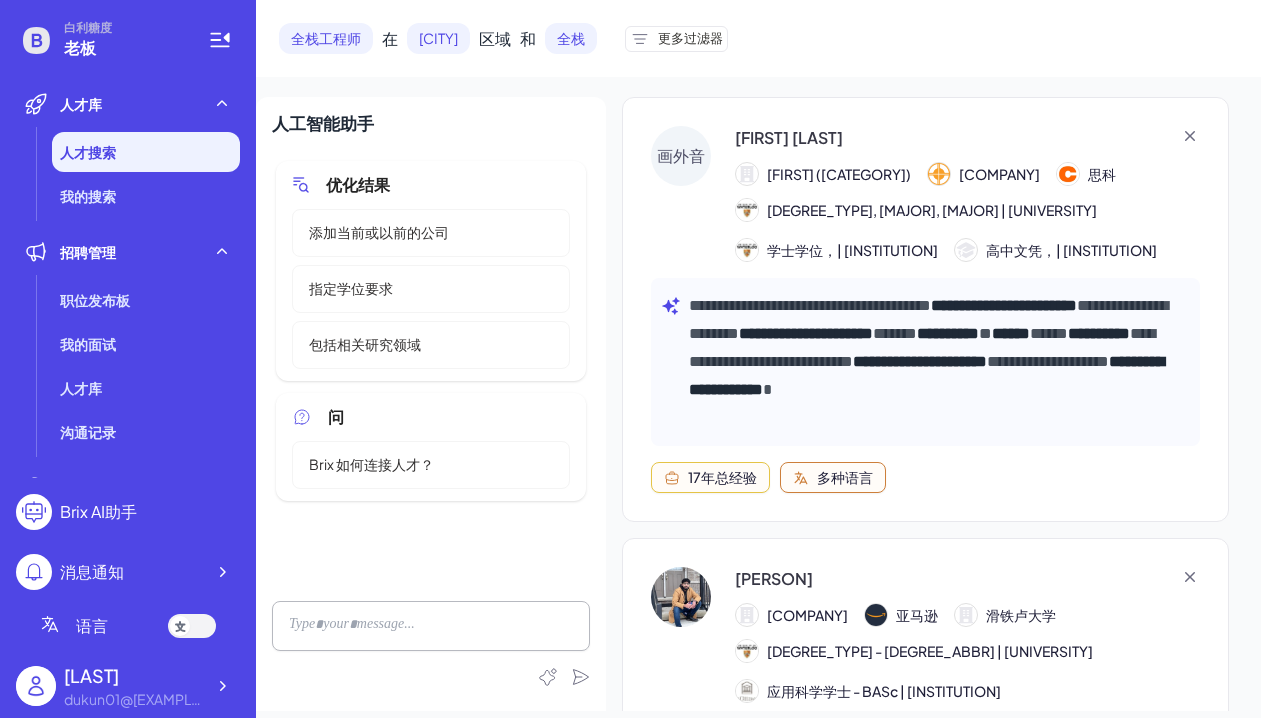click on "添加当前或以前的公司" at bounding box center (379, 232) 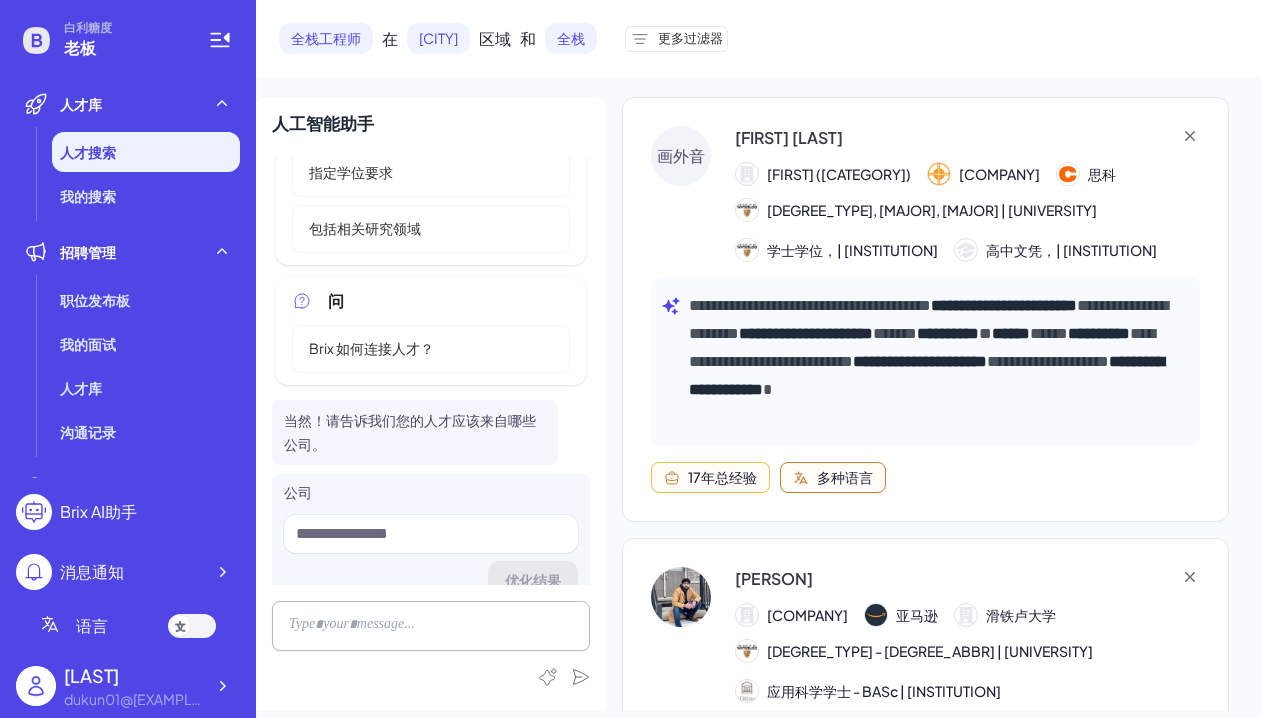 scroll, scrollTop: 139, scrollLeft: 0, axis: vertical 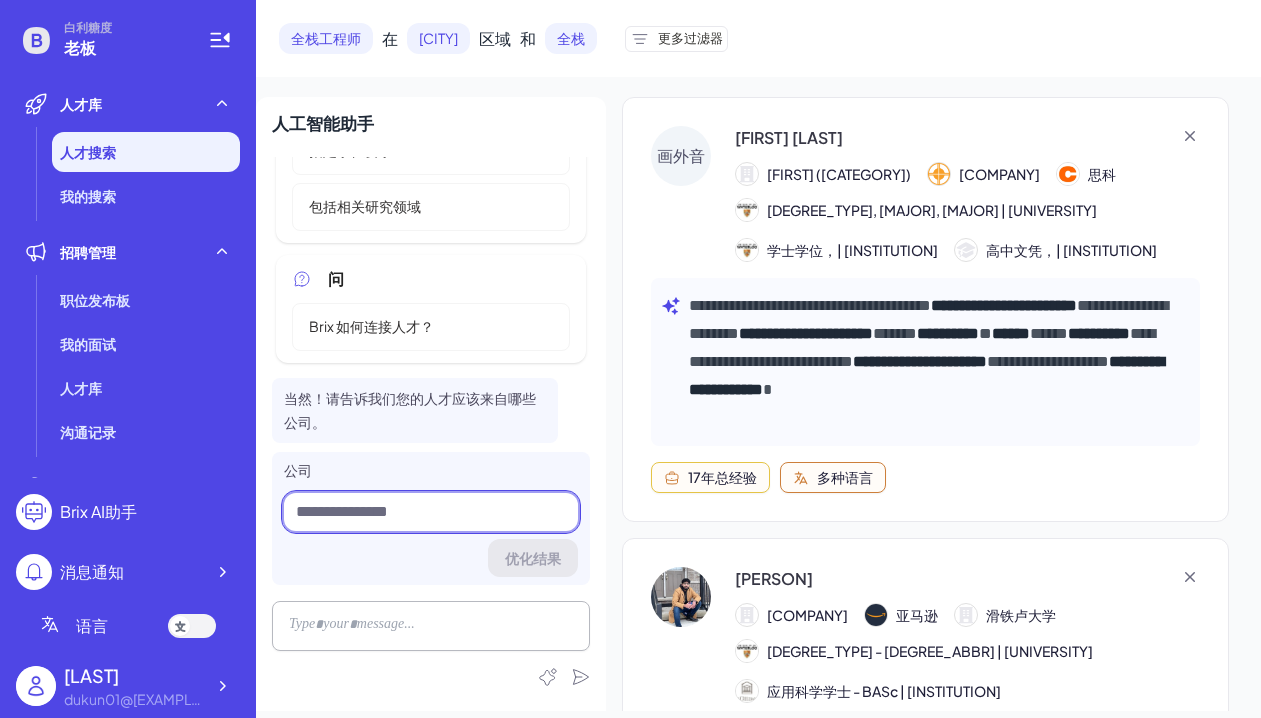 click at bounding box center [431, 512] 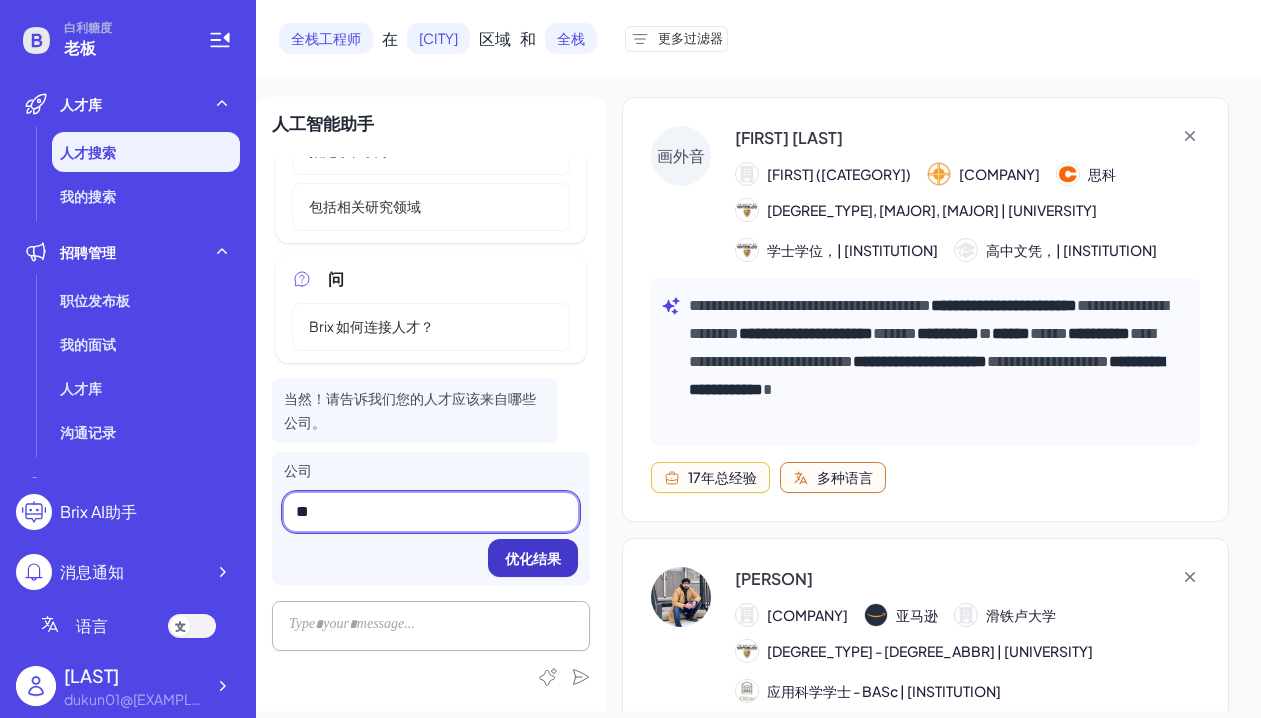 type on "**" 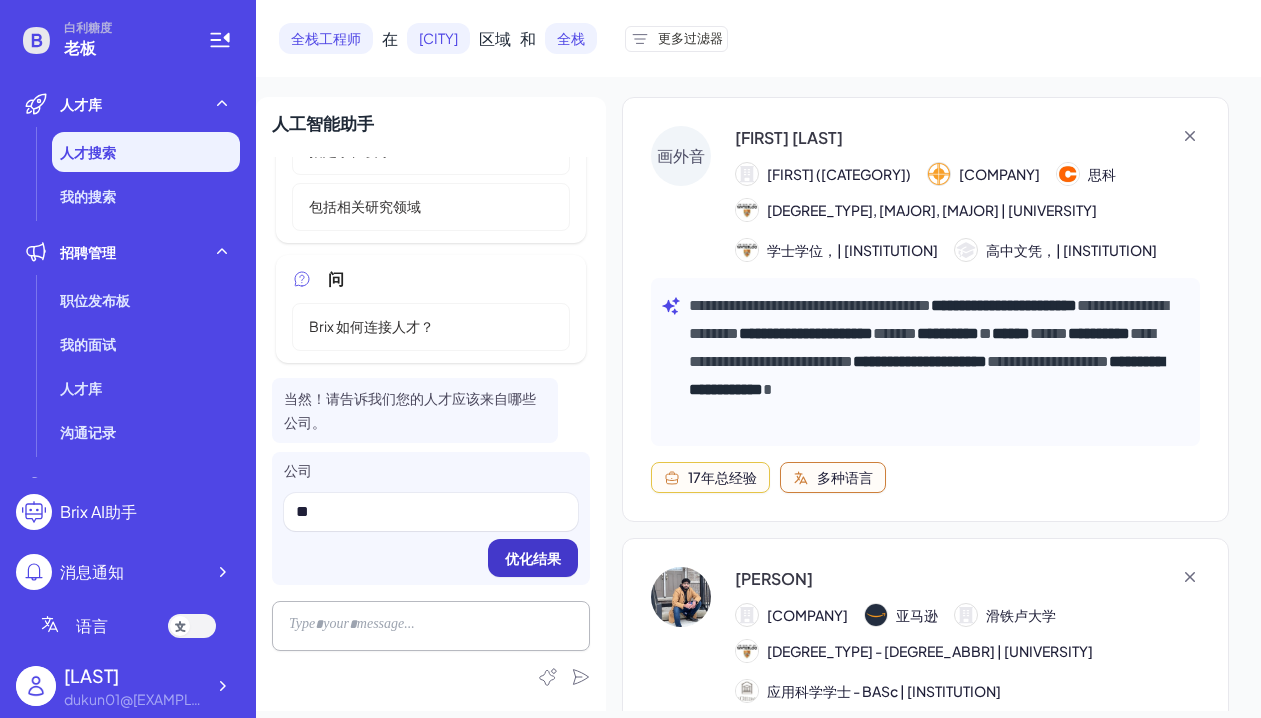 click on "优化结果" at bounding box center (533, 558) 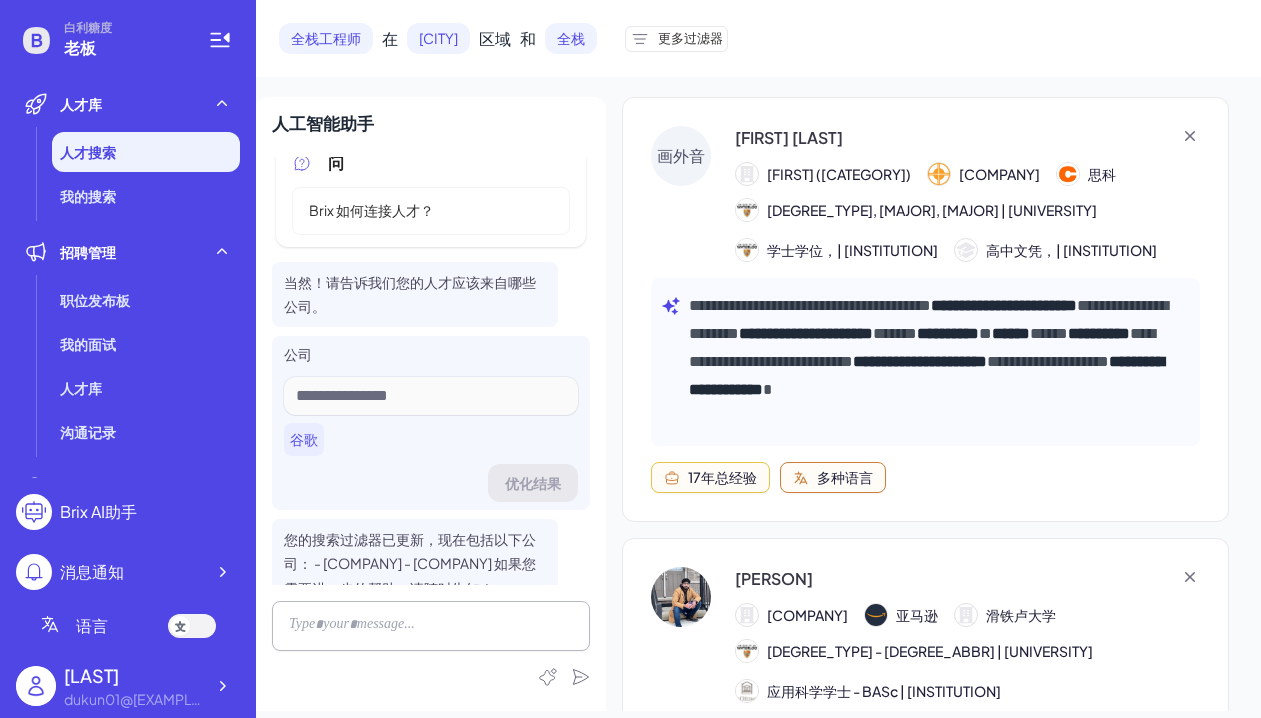 scroll, scrollTop: 280, scrollLeft: 0, axis: vertical 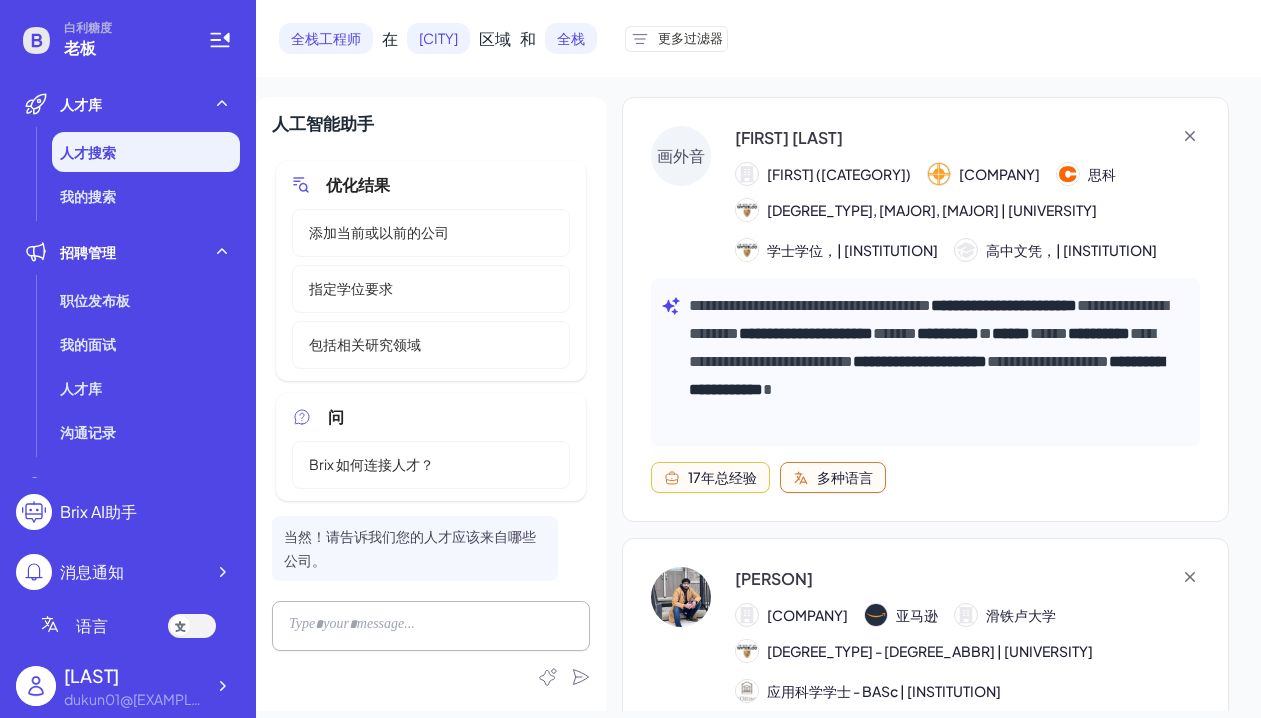 click on "指定学位要求" at bounding box center (351, 288) 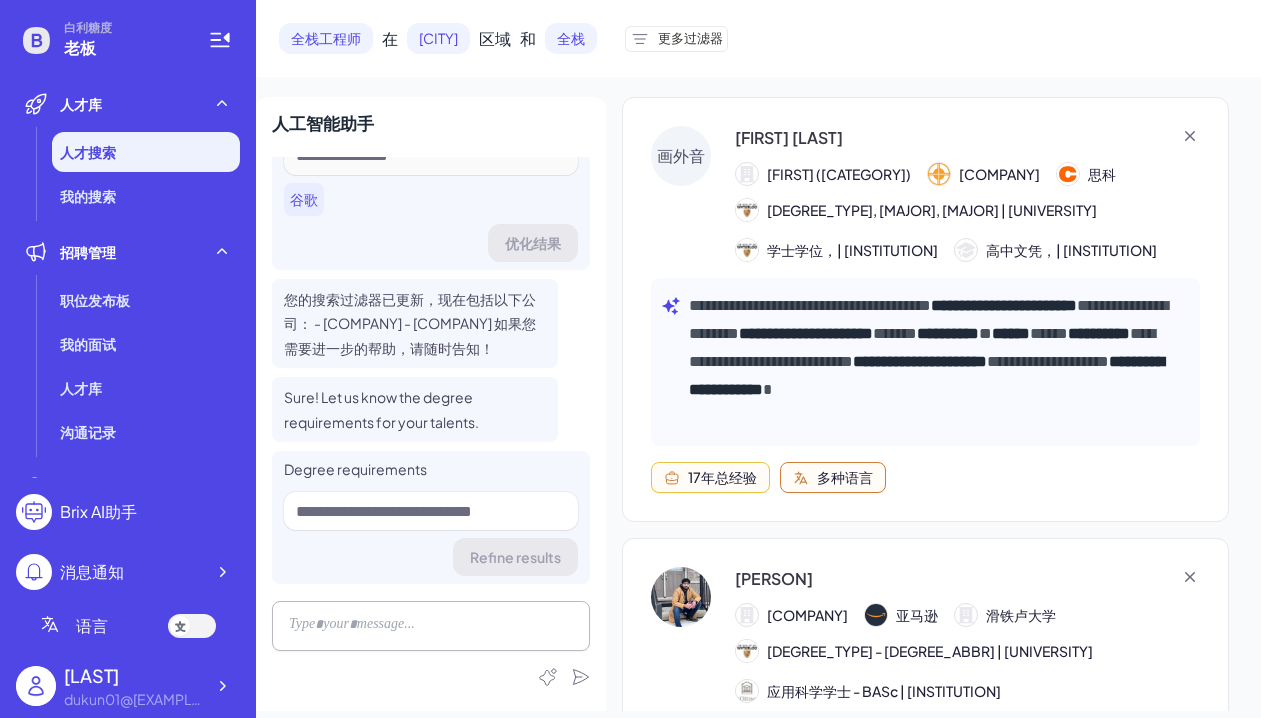 scroll, scrollTop: 497, scrollLeft: 0, axis: vertical 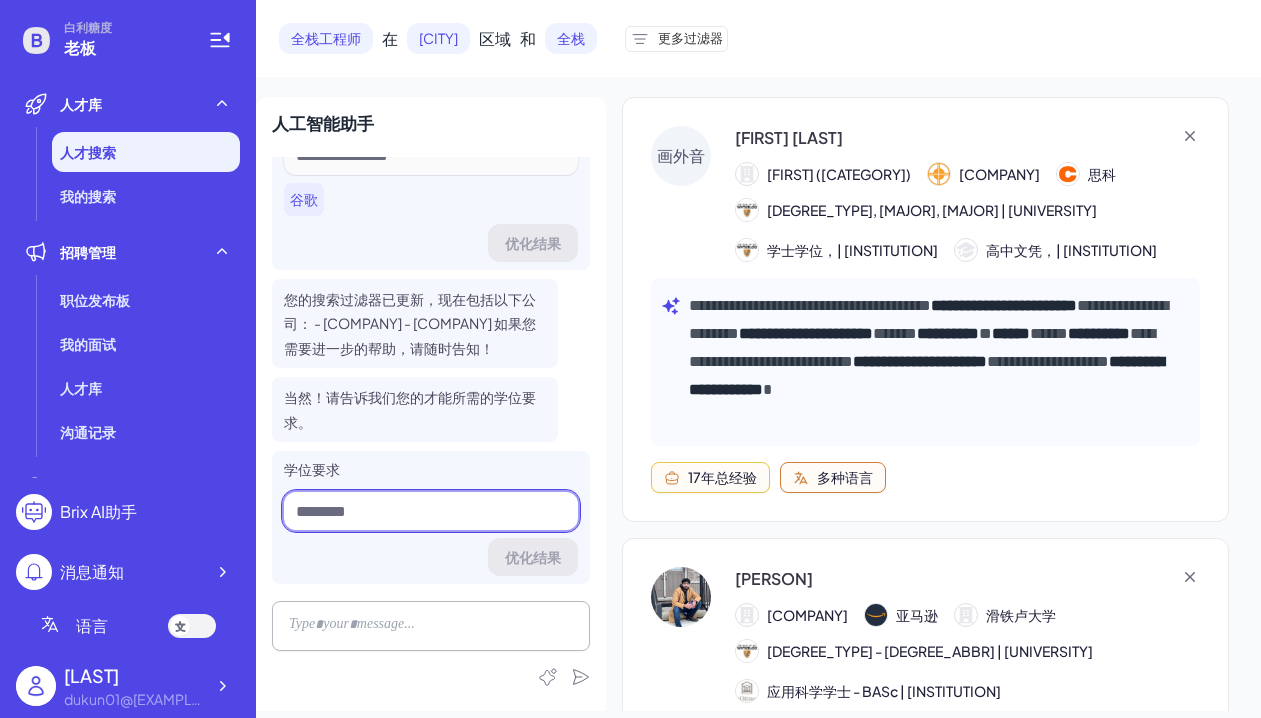 click at bounding box center (431, 511) 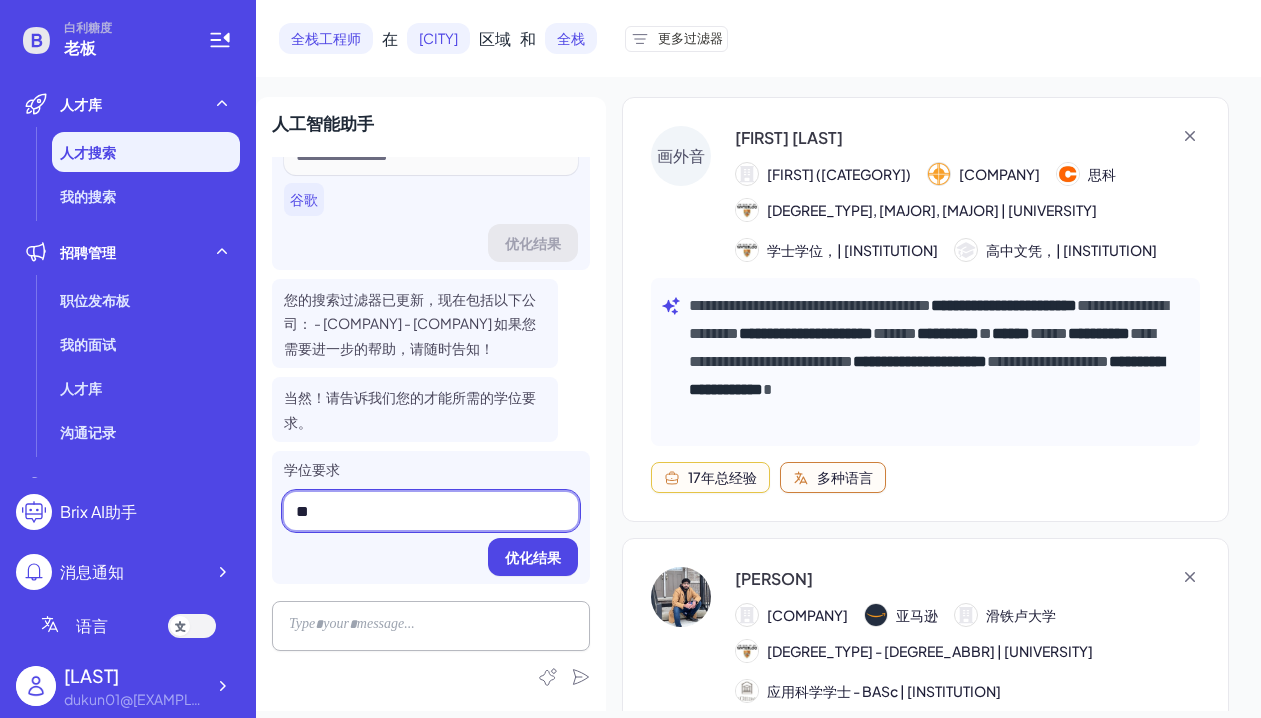 type on "*" 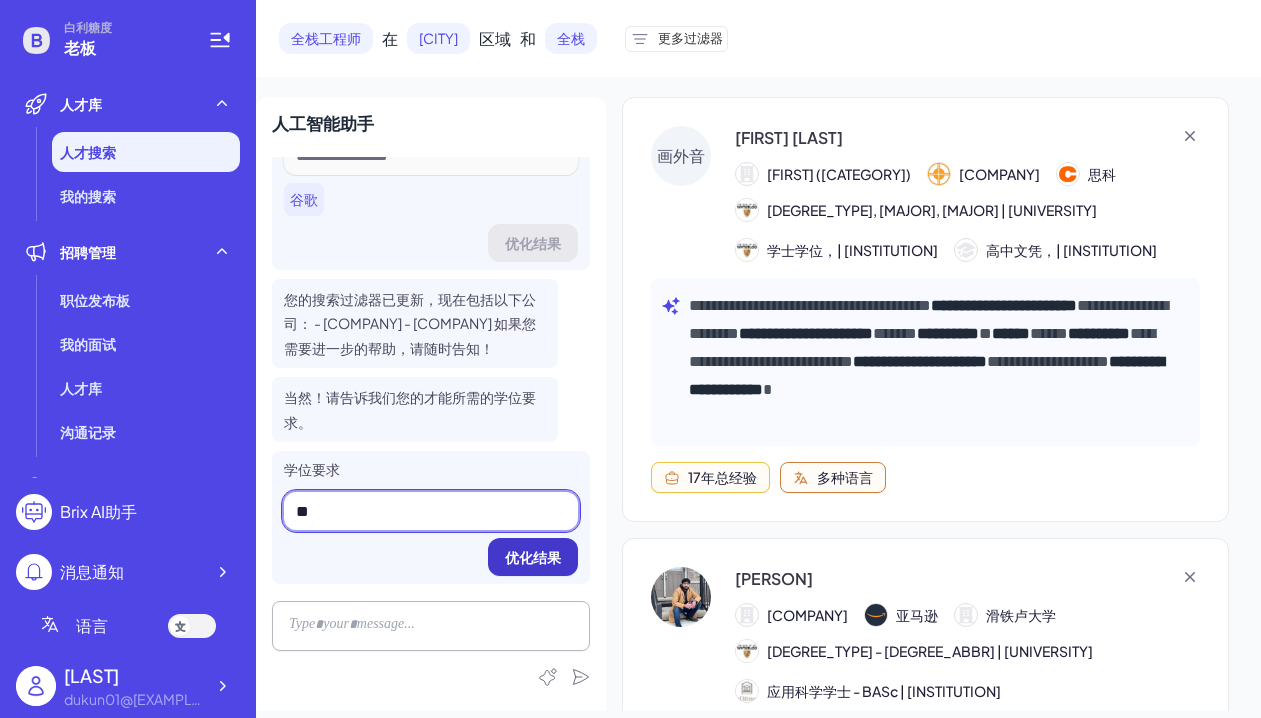 type on "**" 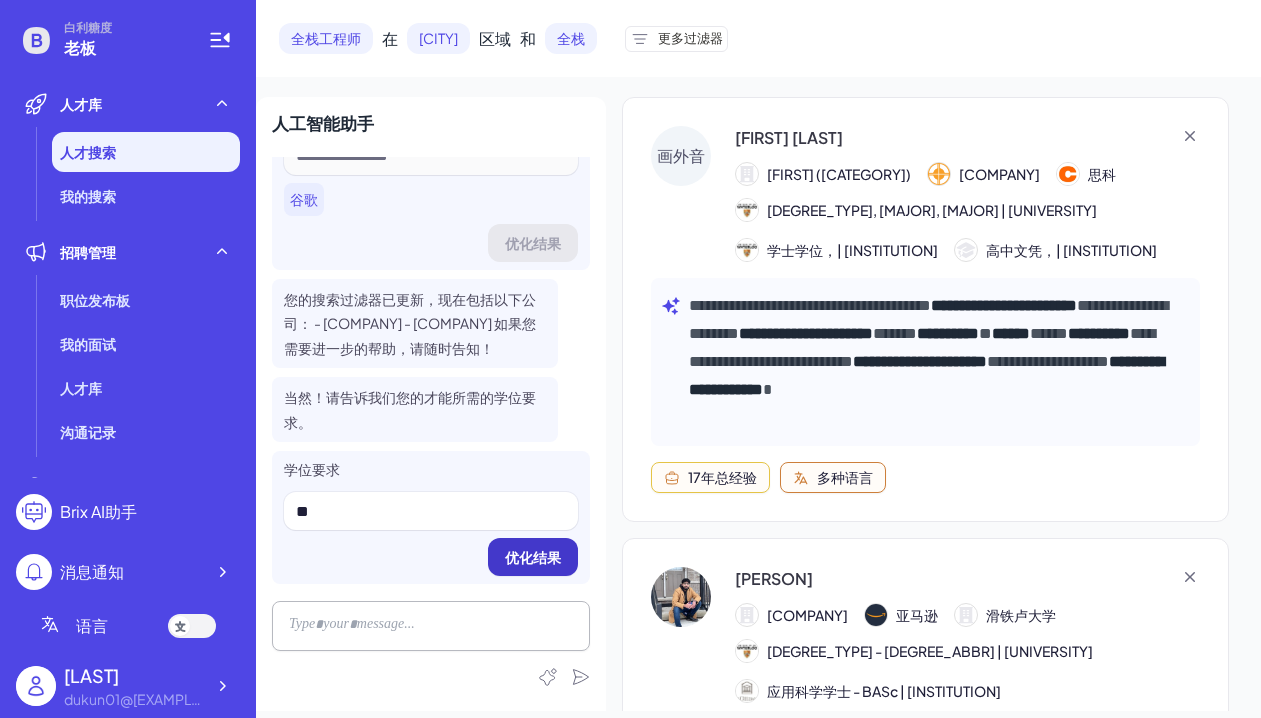 click on "优化结果" at bounding box center (533, 557) 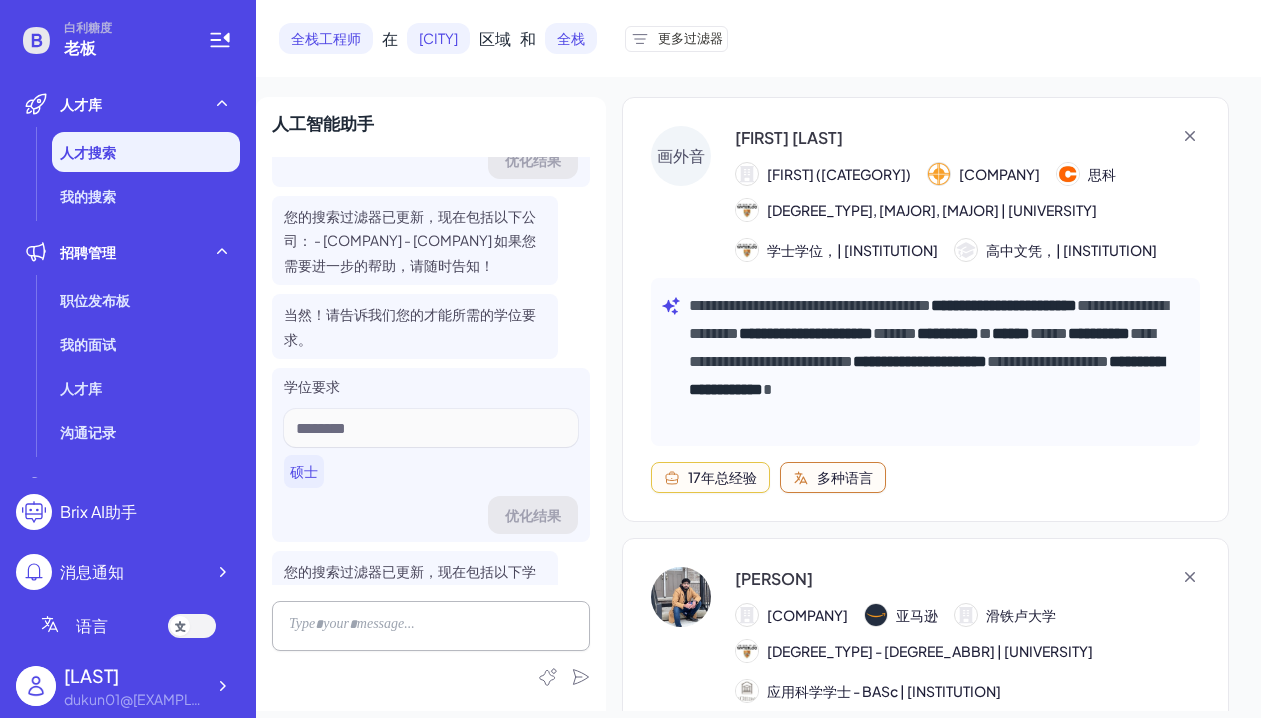 scroll, scrollTop: 638, scrollLeft: 0, axis: vertical 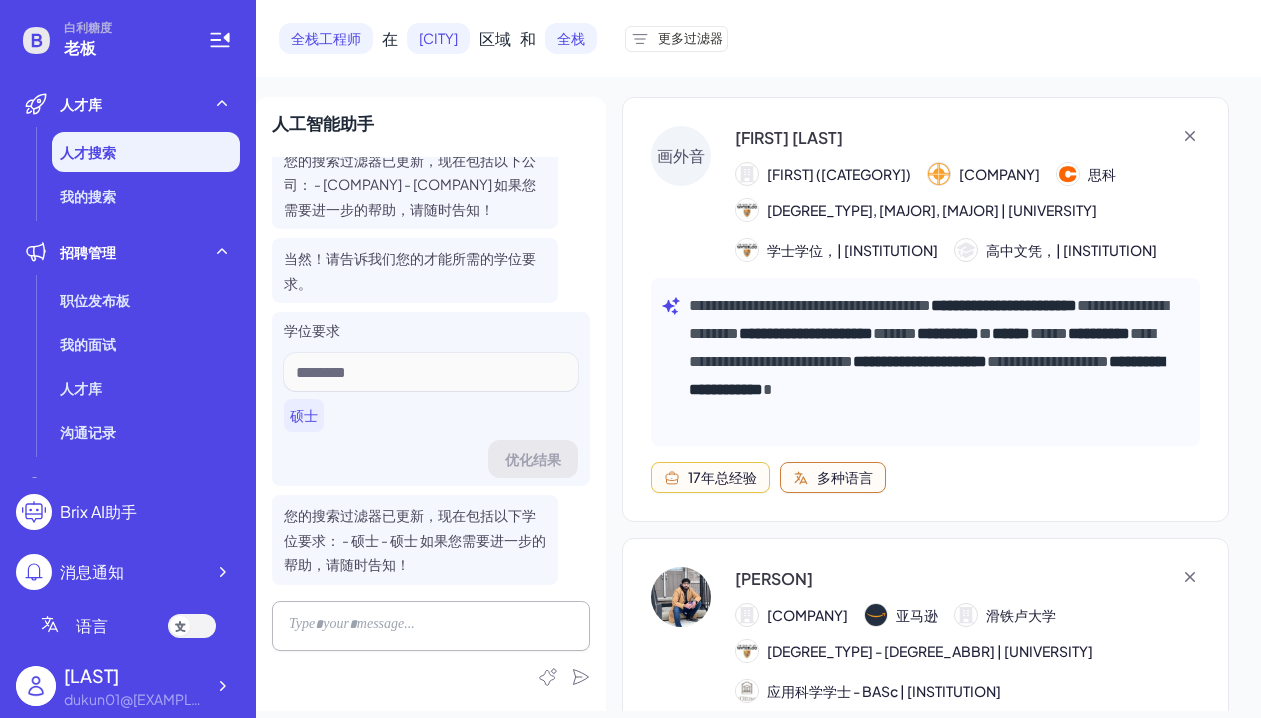 click on "维克托·奥尔泰亚努" at bounding box center (967, 138) 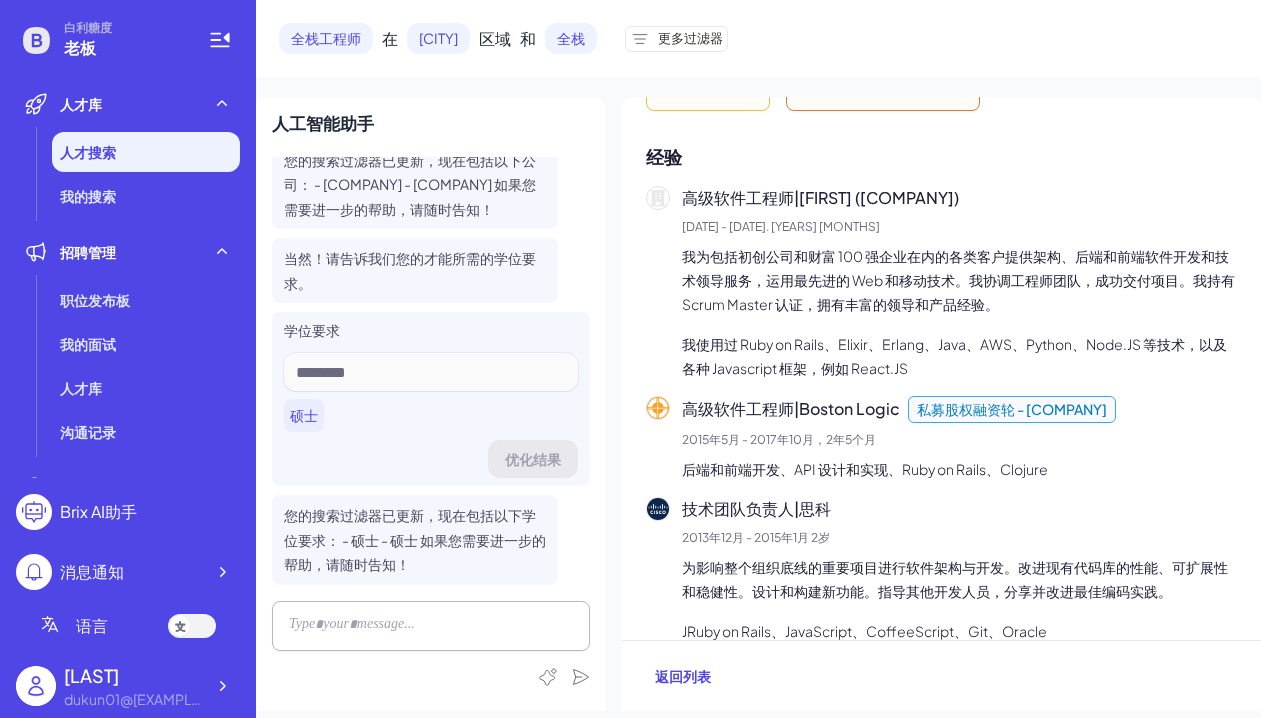 scroll, scrollTop: 0, scrollLeft: 0, axis: both 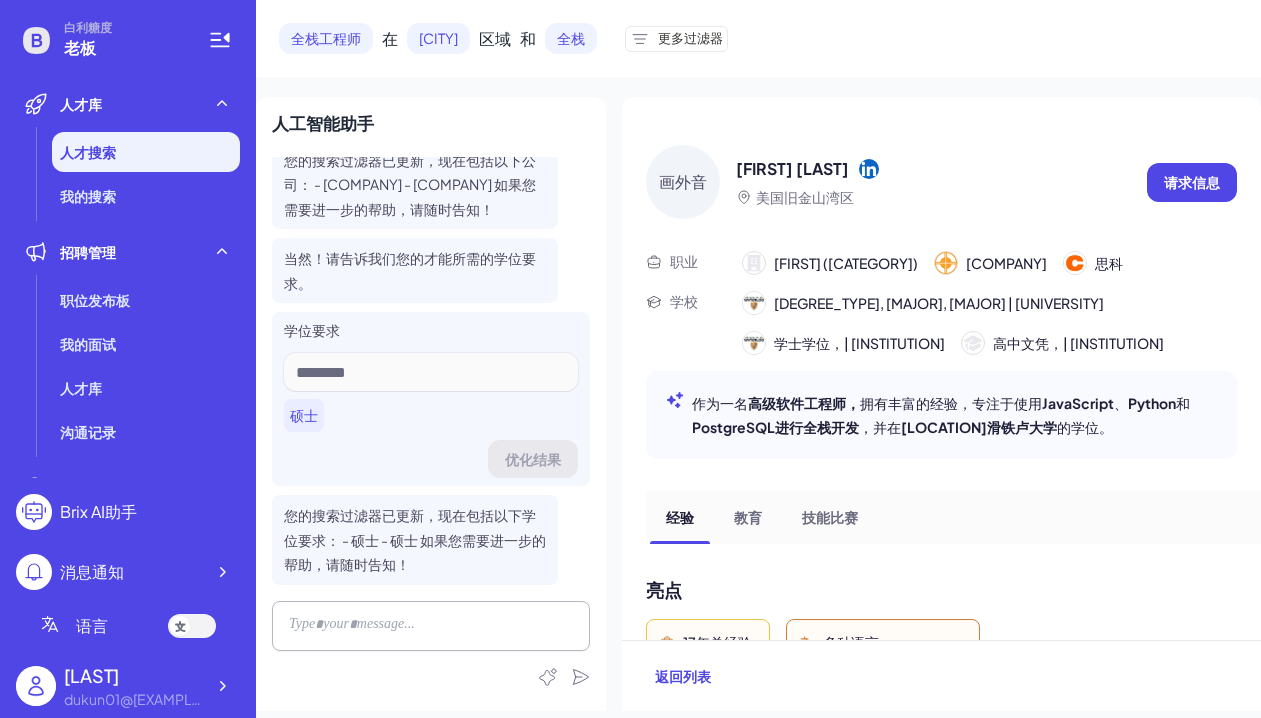 click on "数学与计算机科学学士，计算机科学与数学 | 滑铁卢大学" at bounding box center (923, 303) 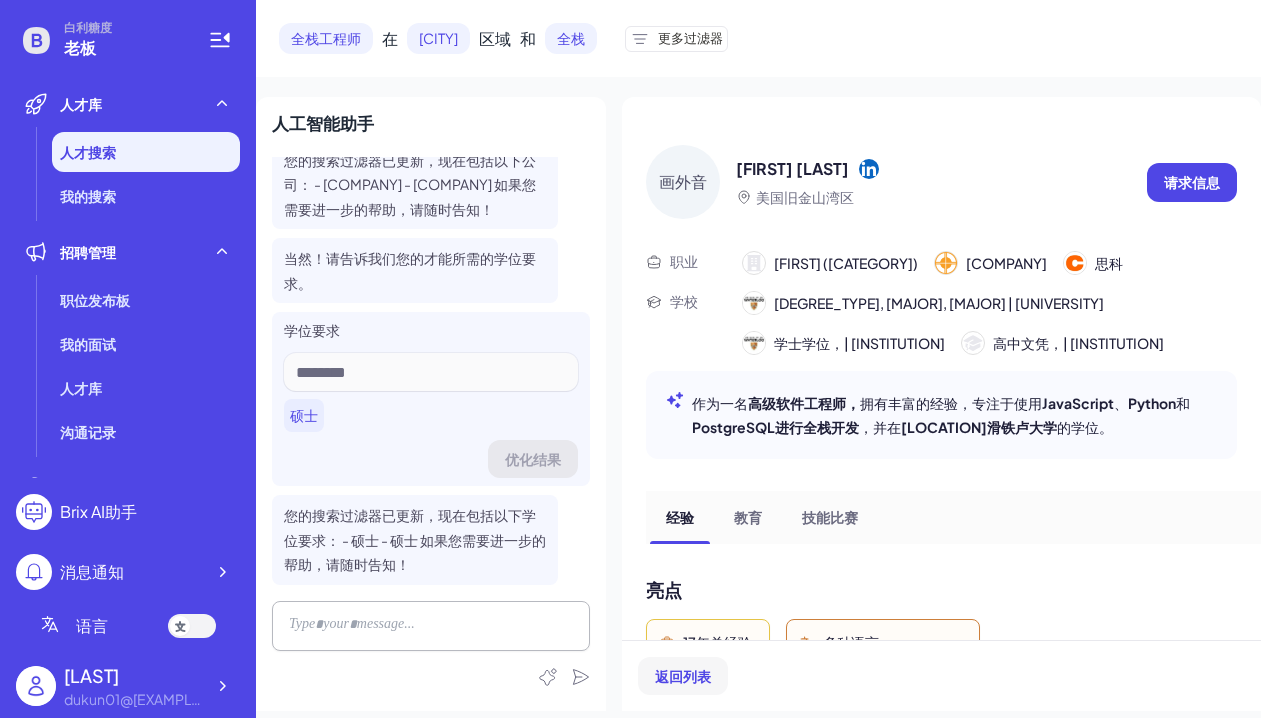 click on "返回列表" at bounding box center [683, 676] 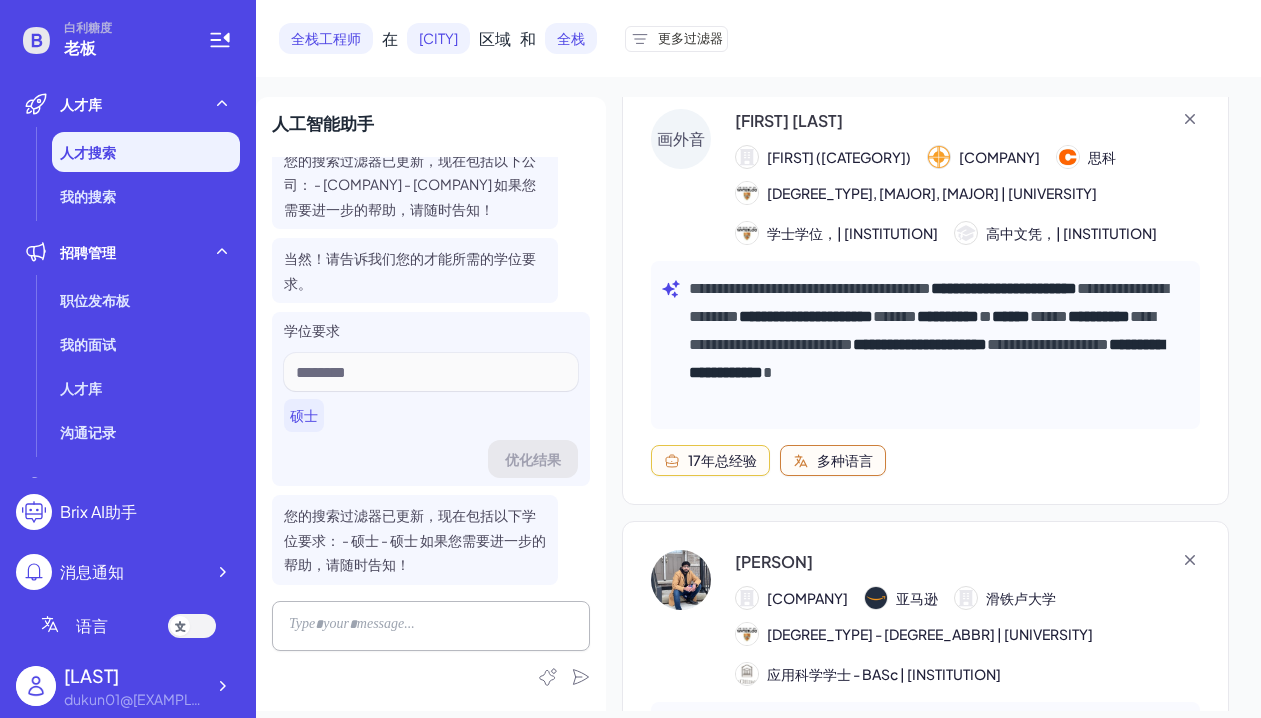 scroll, scrollTop: 0, scrollLeft: 0, axis: both 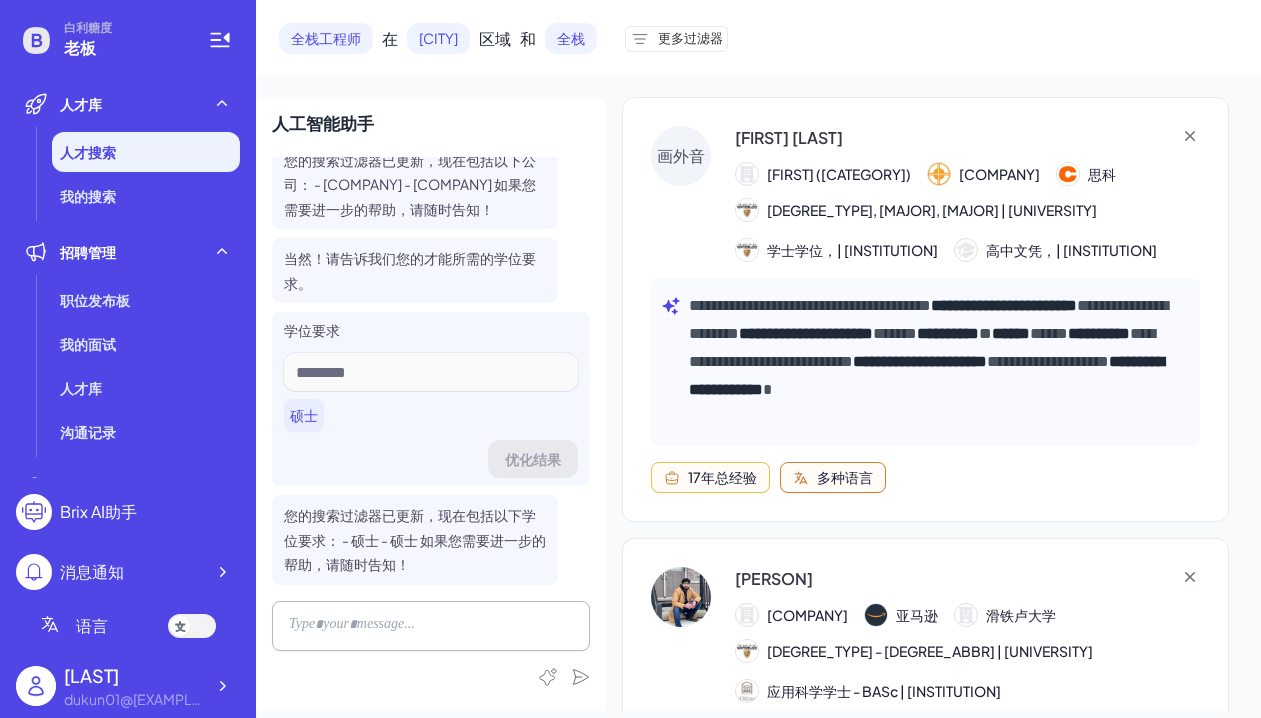click 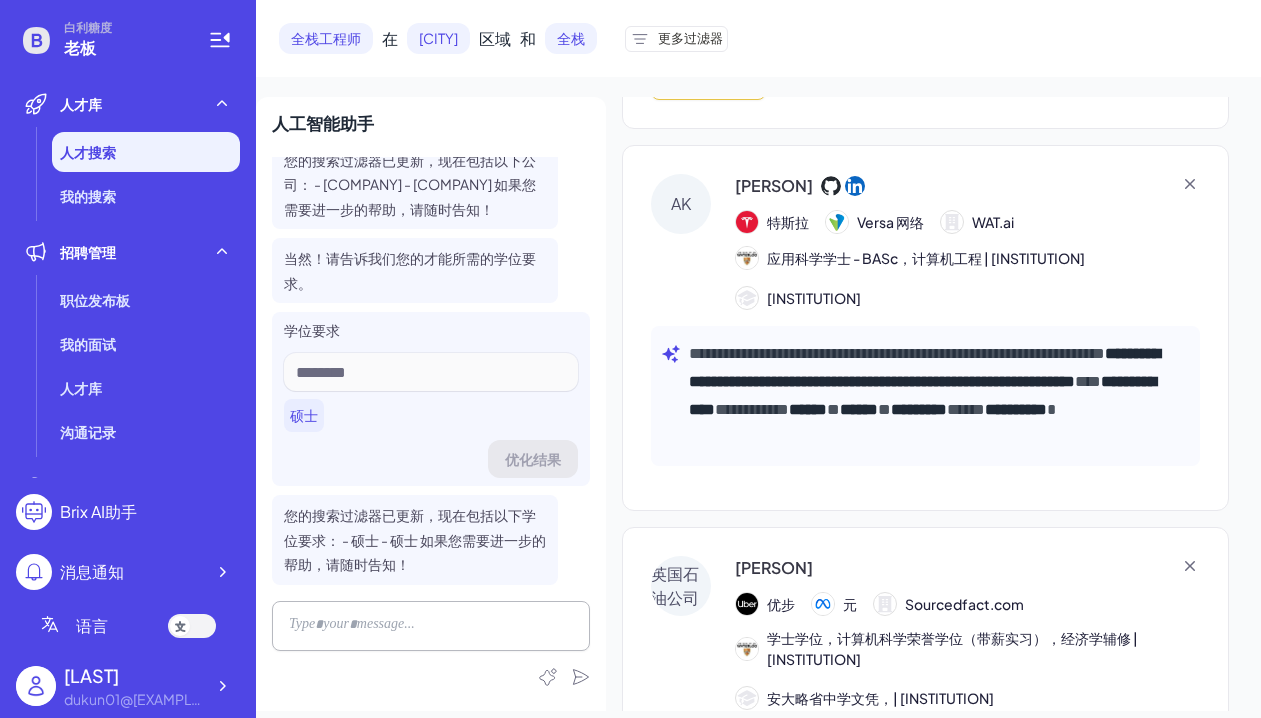 scroll, scrollTop: 0, scrollLeft: 0, axis: both 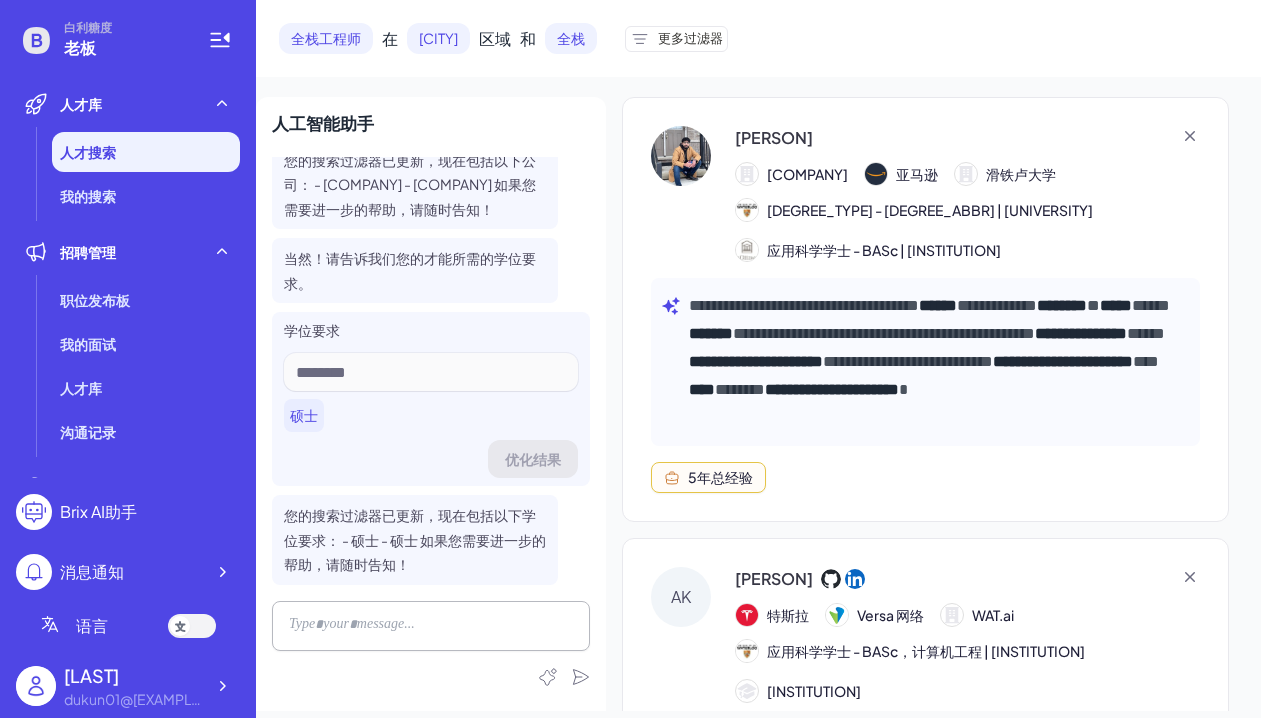click on "数学硕士 - MMath | 滑铁卢大学 应用科学学士 - BASc | 渥太华大学" at bounding box center (967, 230) 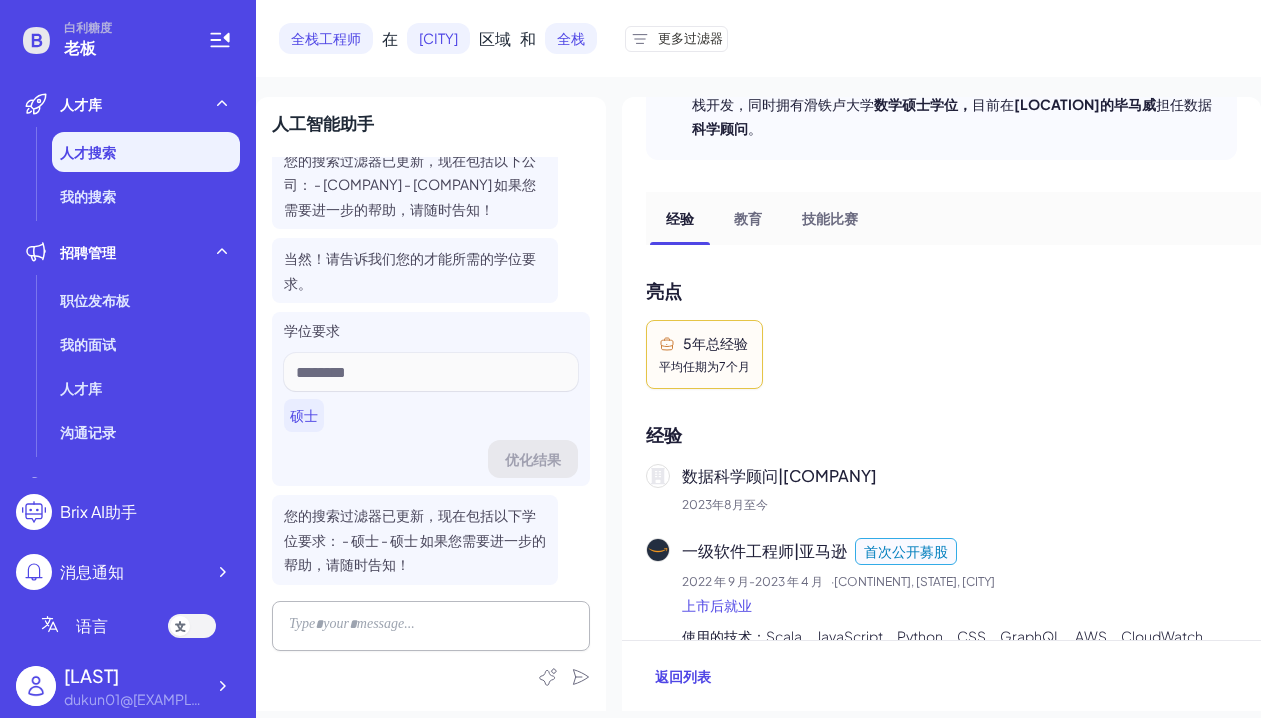 scroll, scrollTop: 0, scrollLeft: 0, axis: both 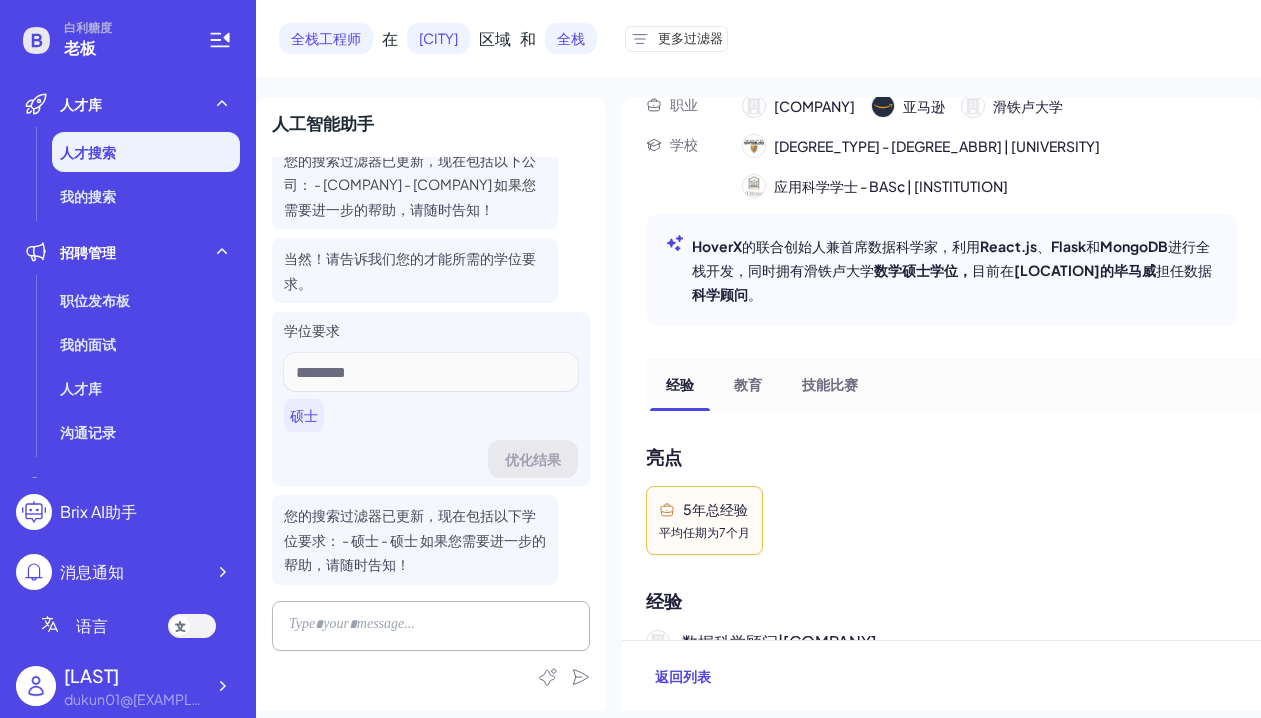 click on "教育" at bounding box center (748, 384) 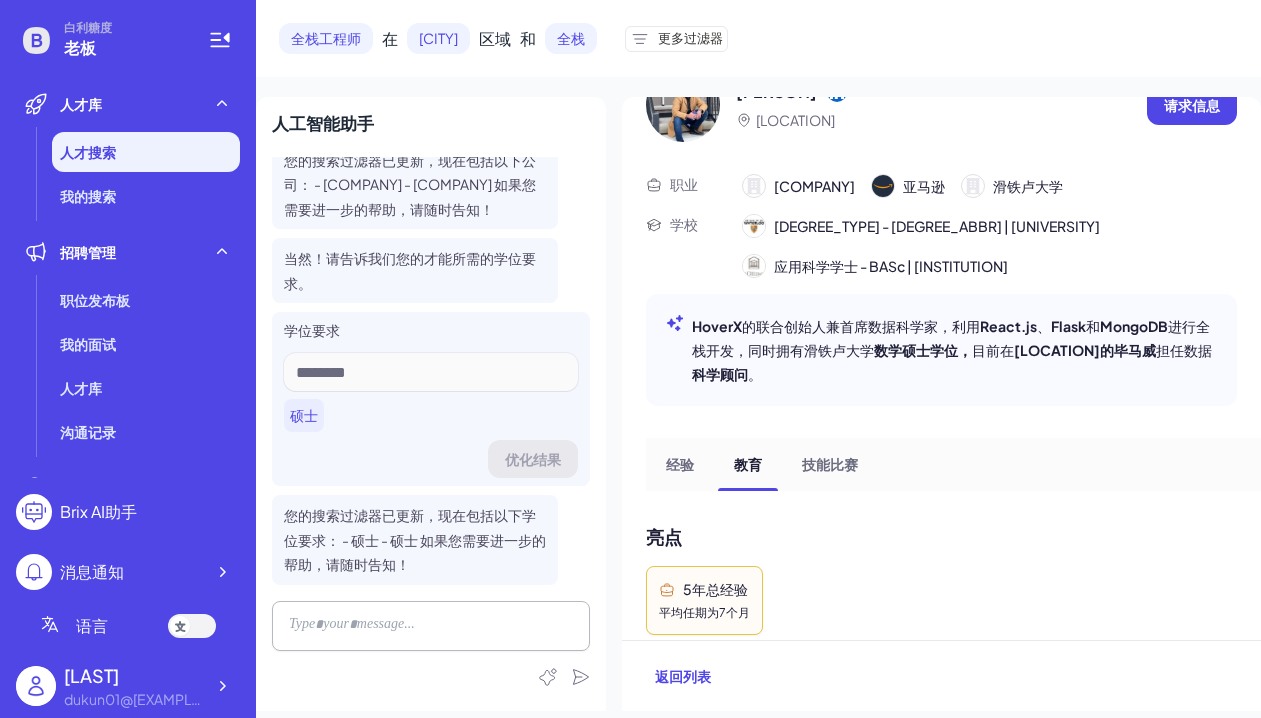 scroll, scrollTop: 0, scrollLeft: 0, axis: both 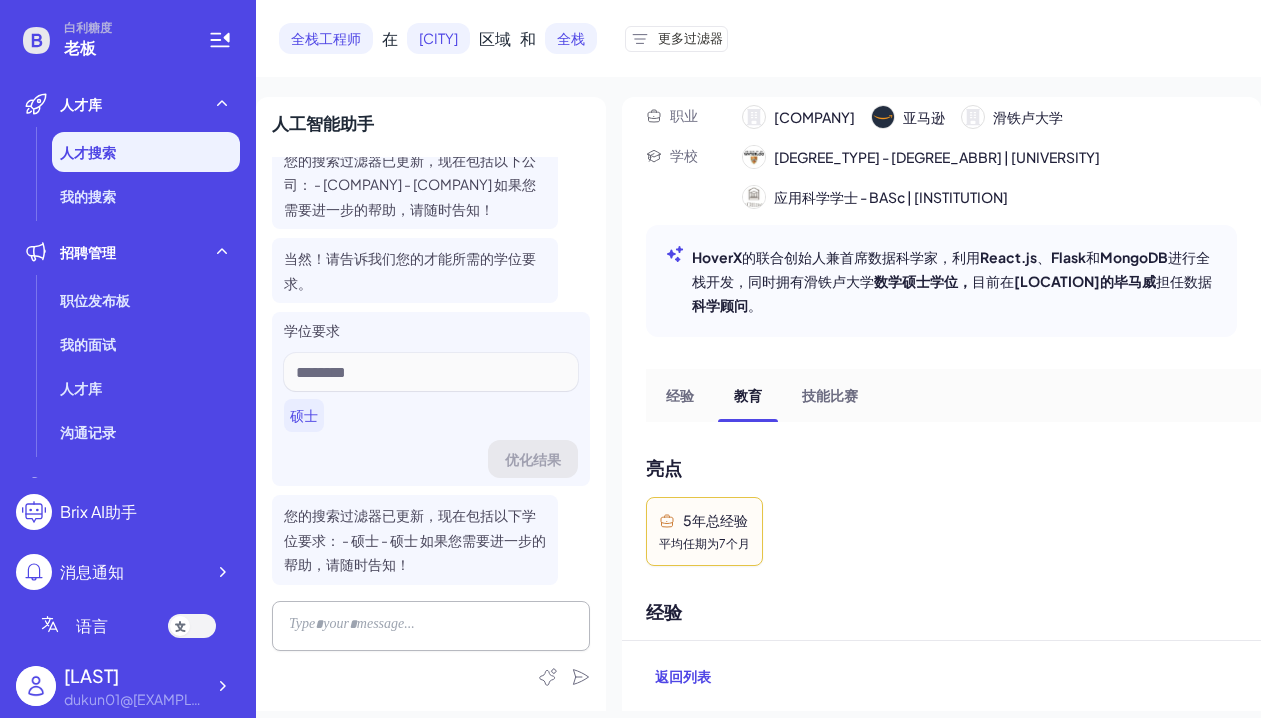 click on "技能比赛" at bounding box center (830, 395) 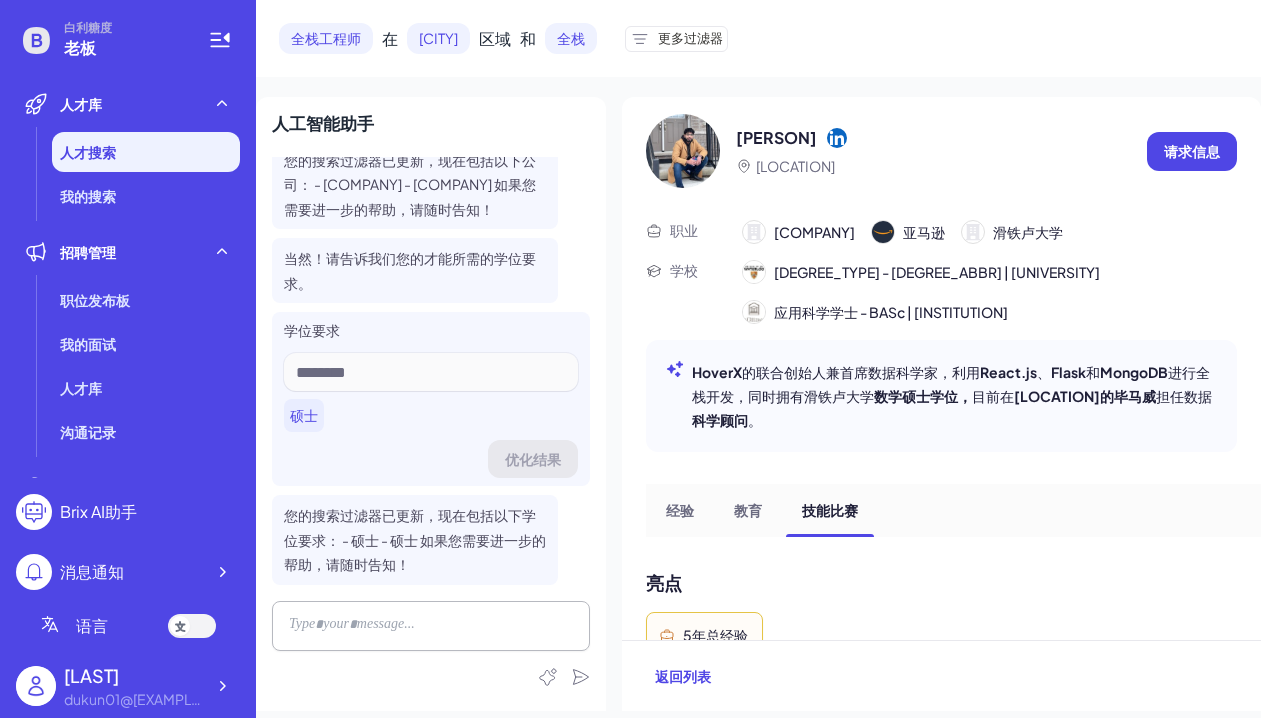 scroll, scrollTop: 0, scrollLeft: 0, axis: both 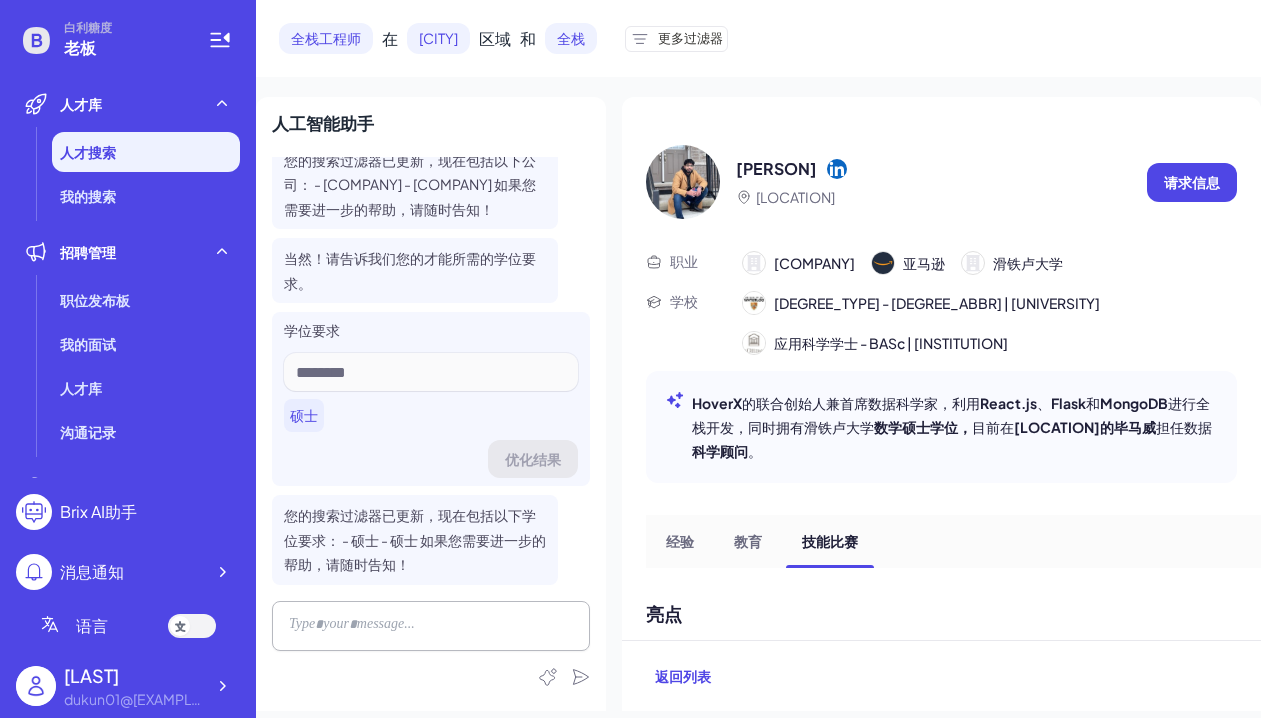 click 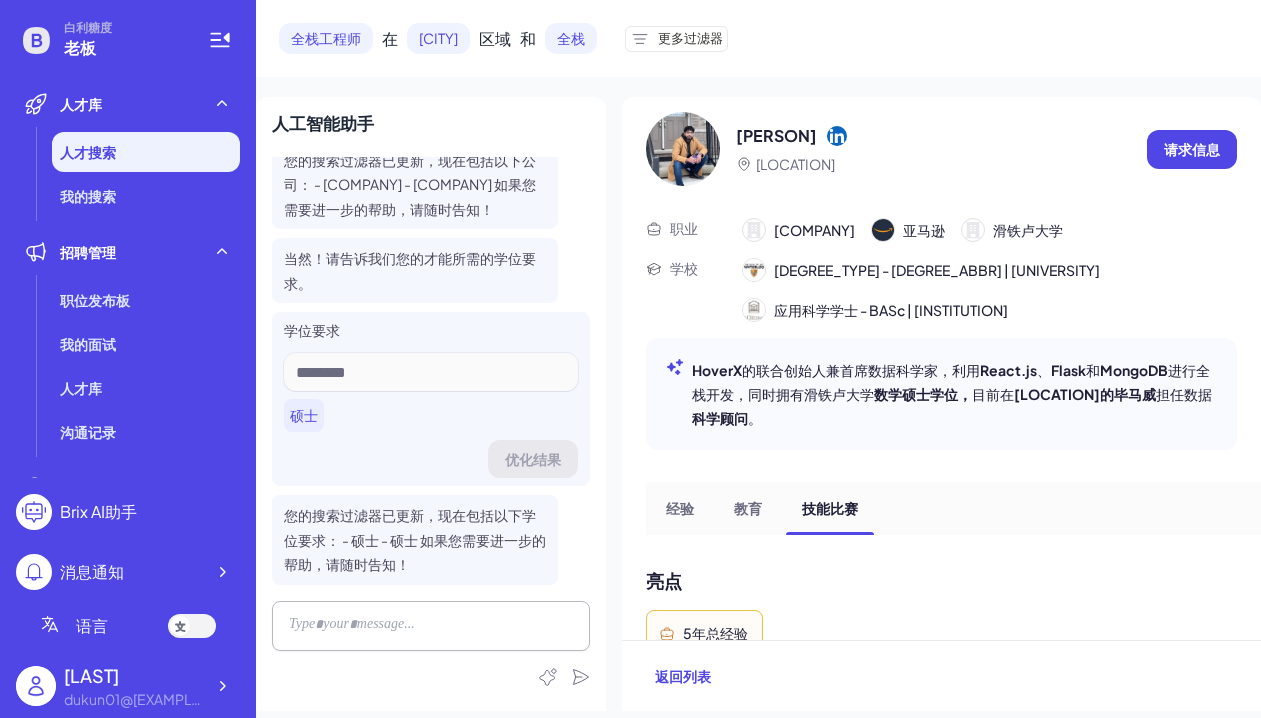 scroll, scrollTop: 35, scrollLeft: 0, axis: vertical 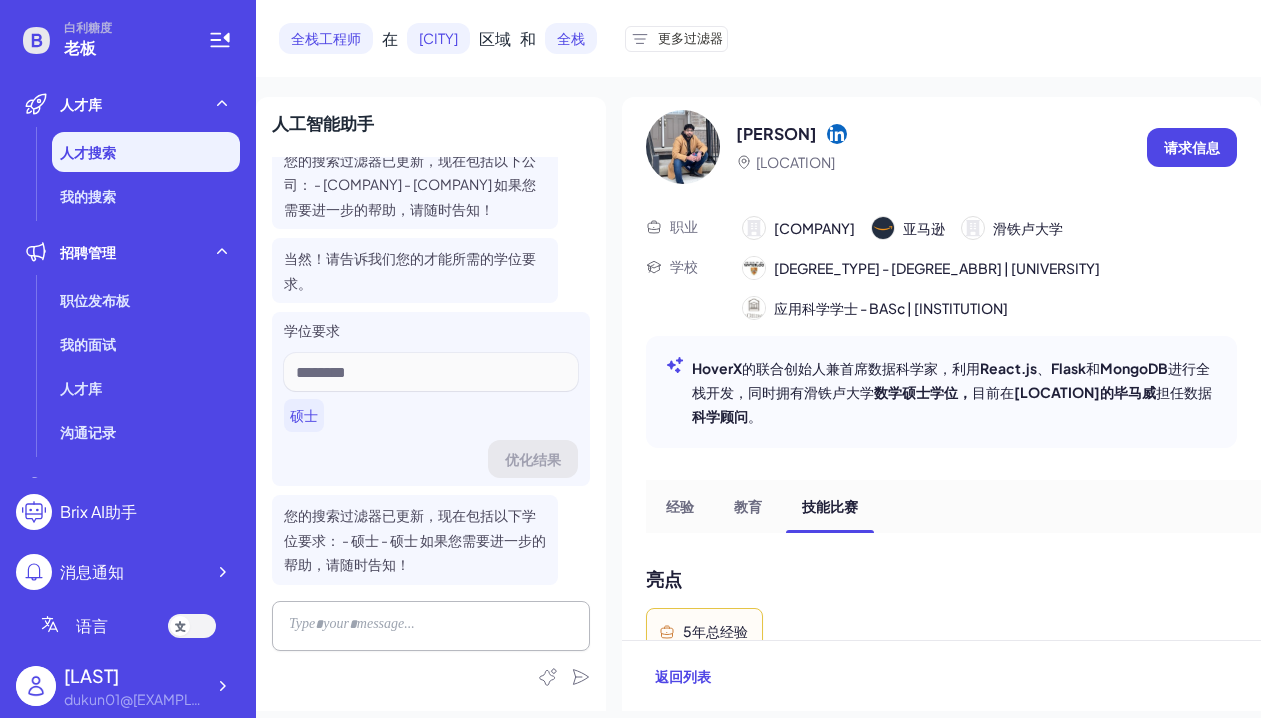 click on "毕马威" at bounding box center [814, 228] 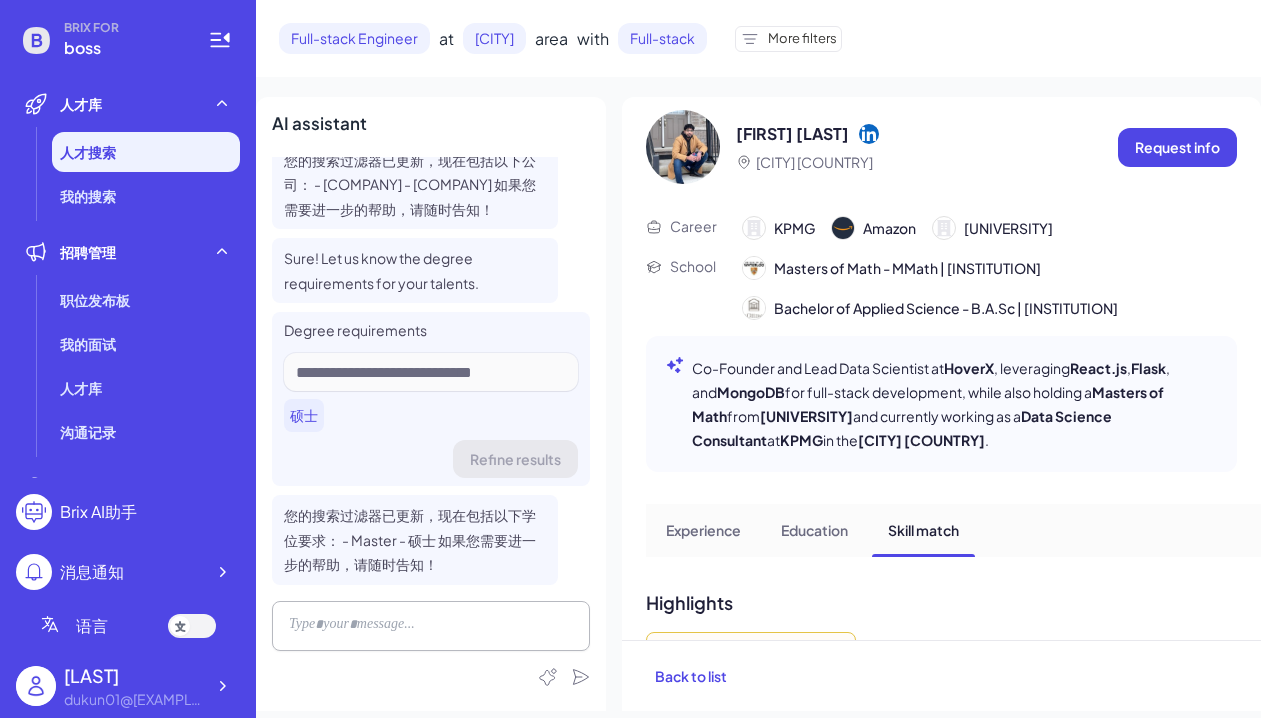 click on "Divyang Arora San Francisco Bay Area" at bounding box center (919, 147) 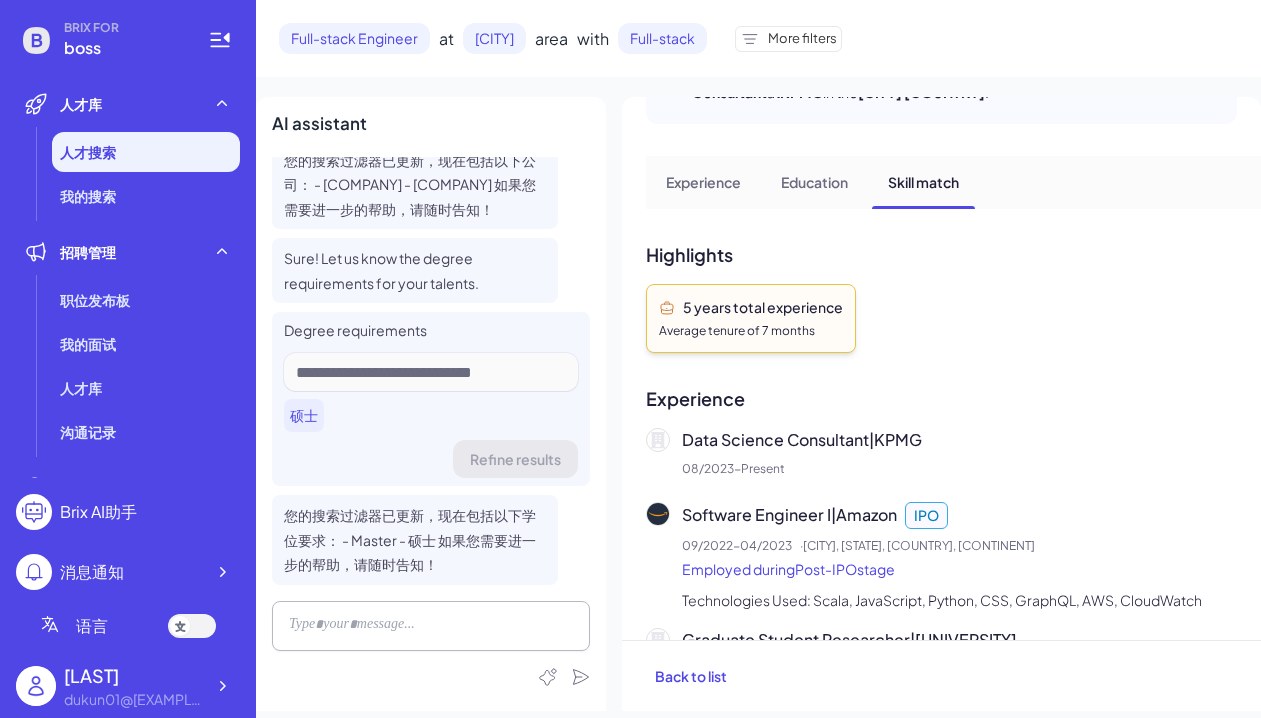 scroll, scrollTop: 384, scrollLeft: 0, axis: vertical 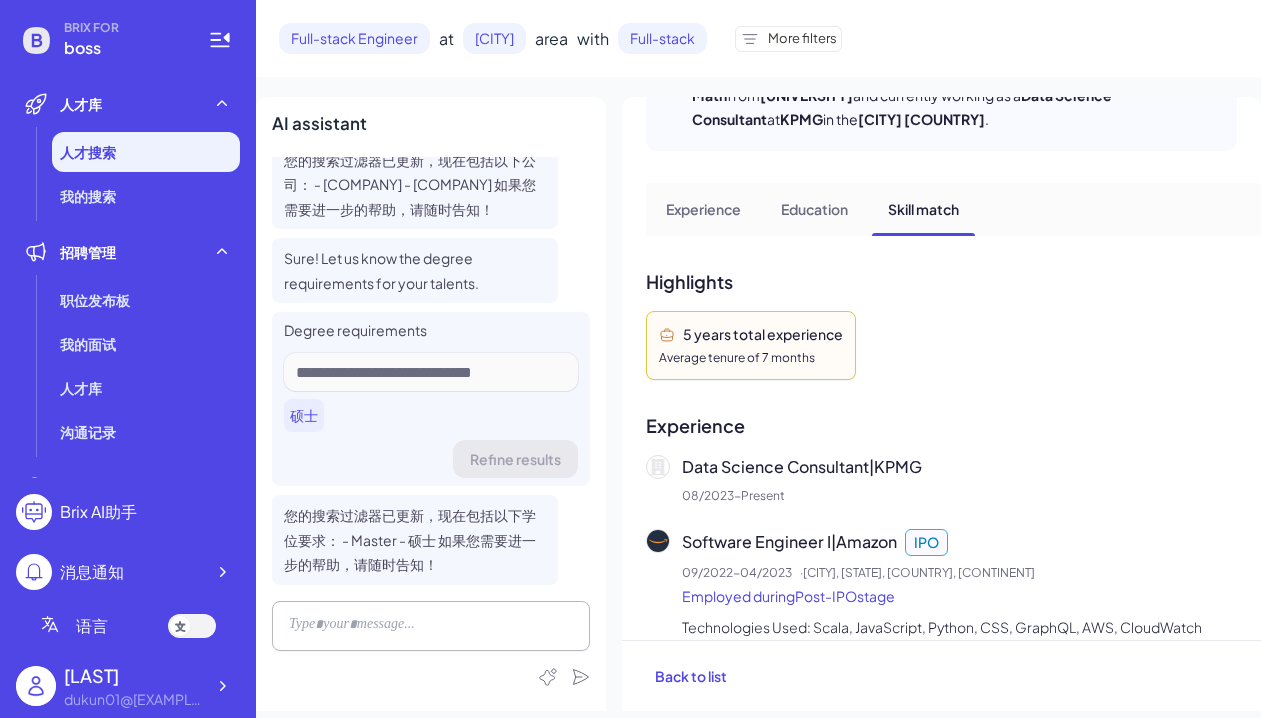 click on "Experience" at bounding box center (703, 209) 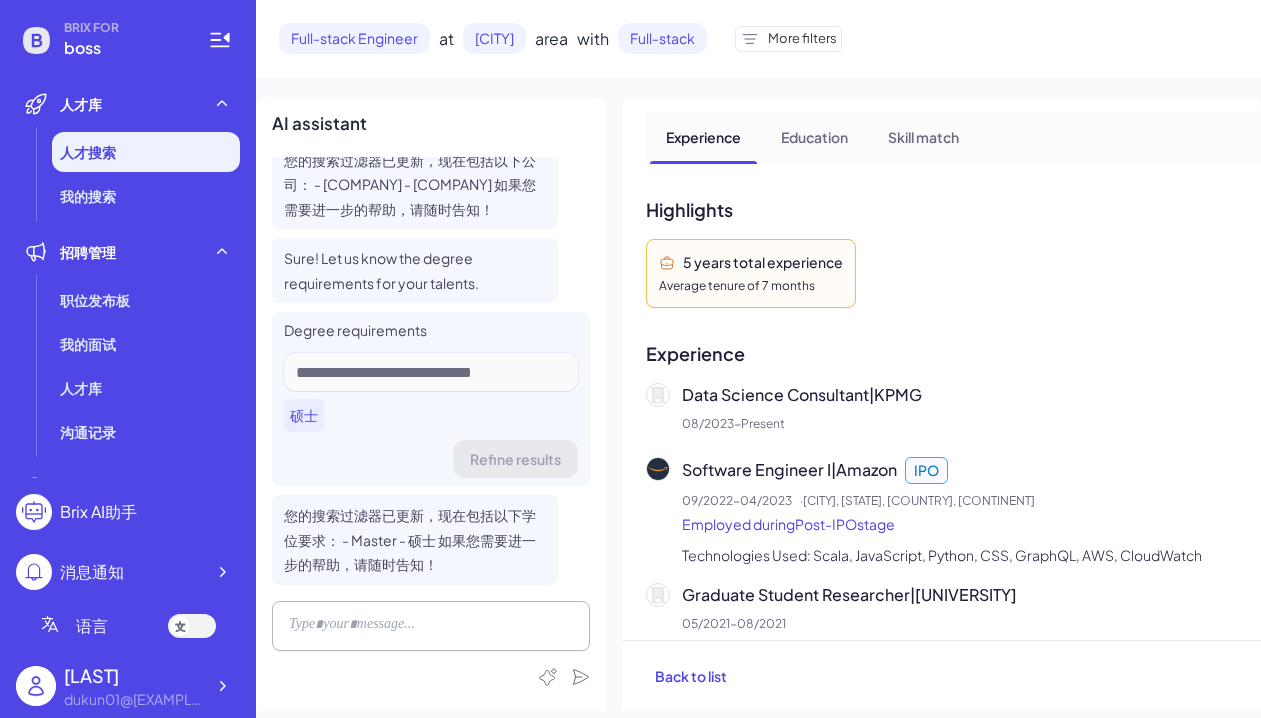 click on "Education" at bounding box center [814, 136] 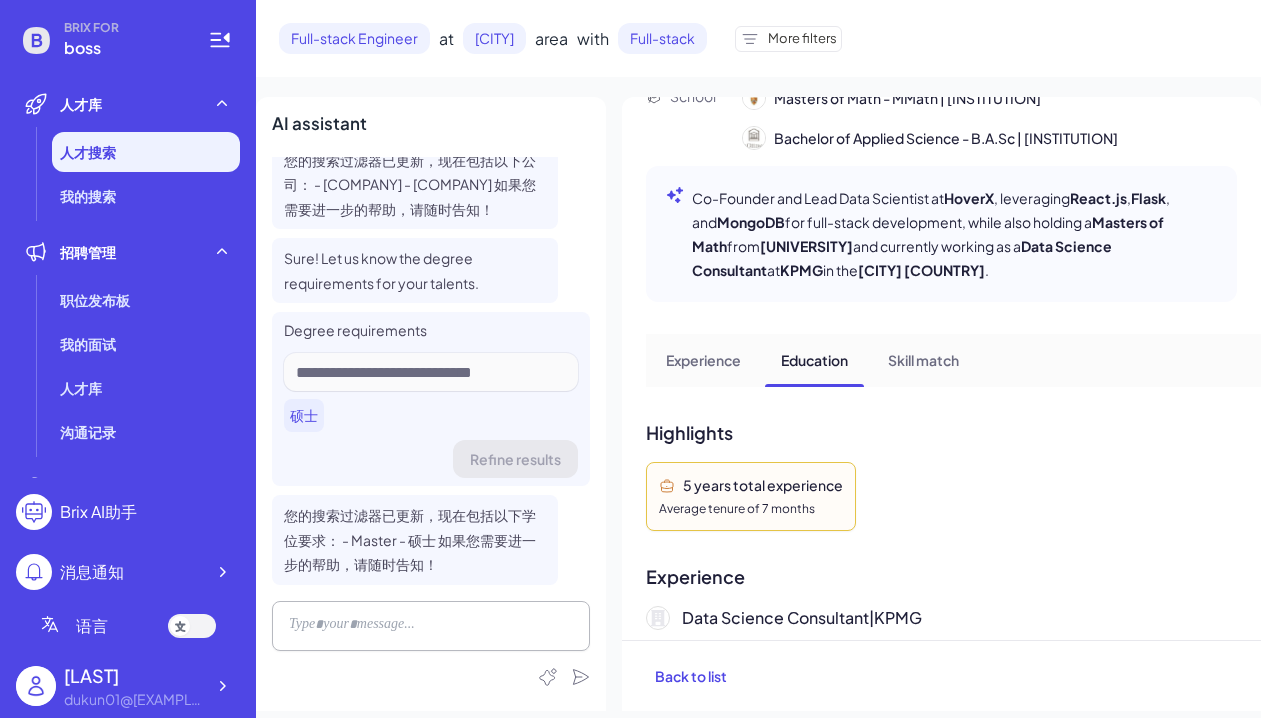 scroll, scrollTop: 0, scrollLeft: 0, axis: both 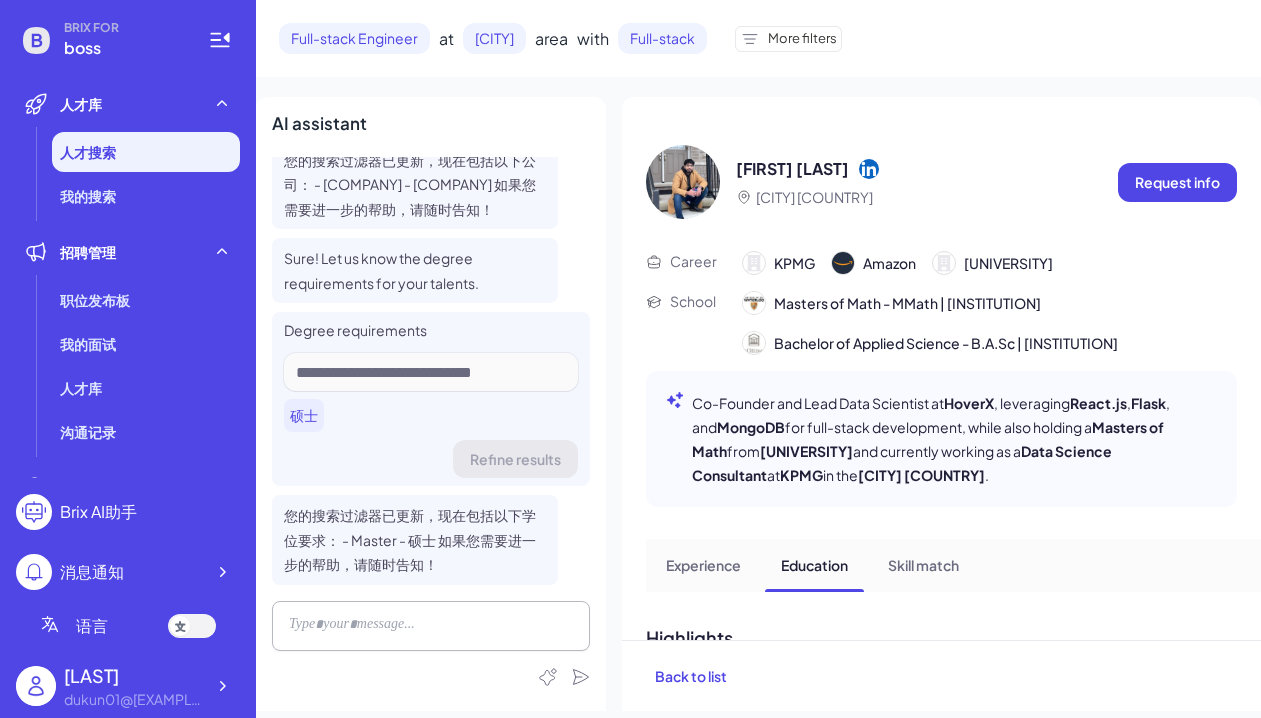 click on "Divyang Arora San Francisco Bay Area" at bounding box center [919, 182] 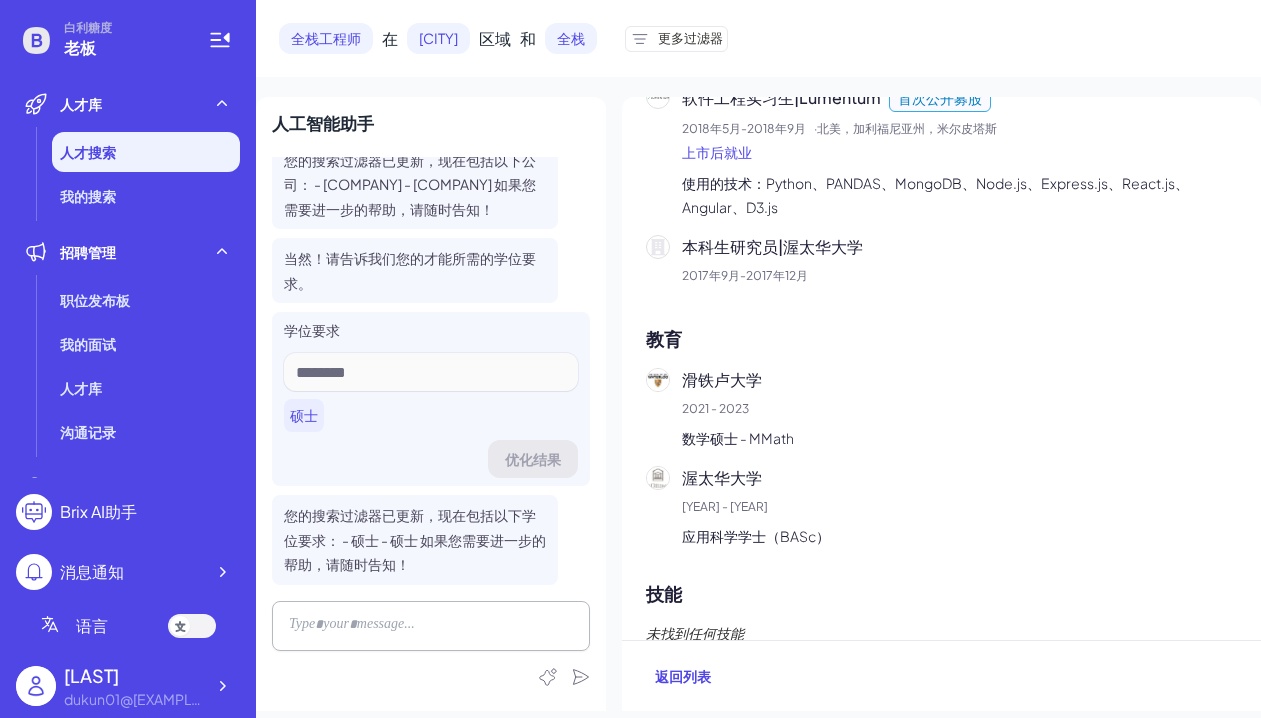 scroll, scrollTop: 1428, scrollLeft: 0, axis: vertical 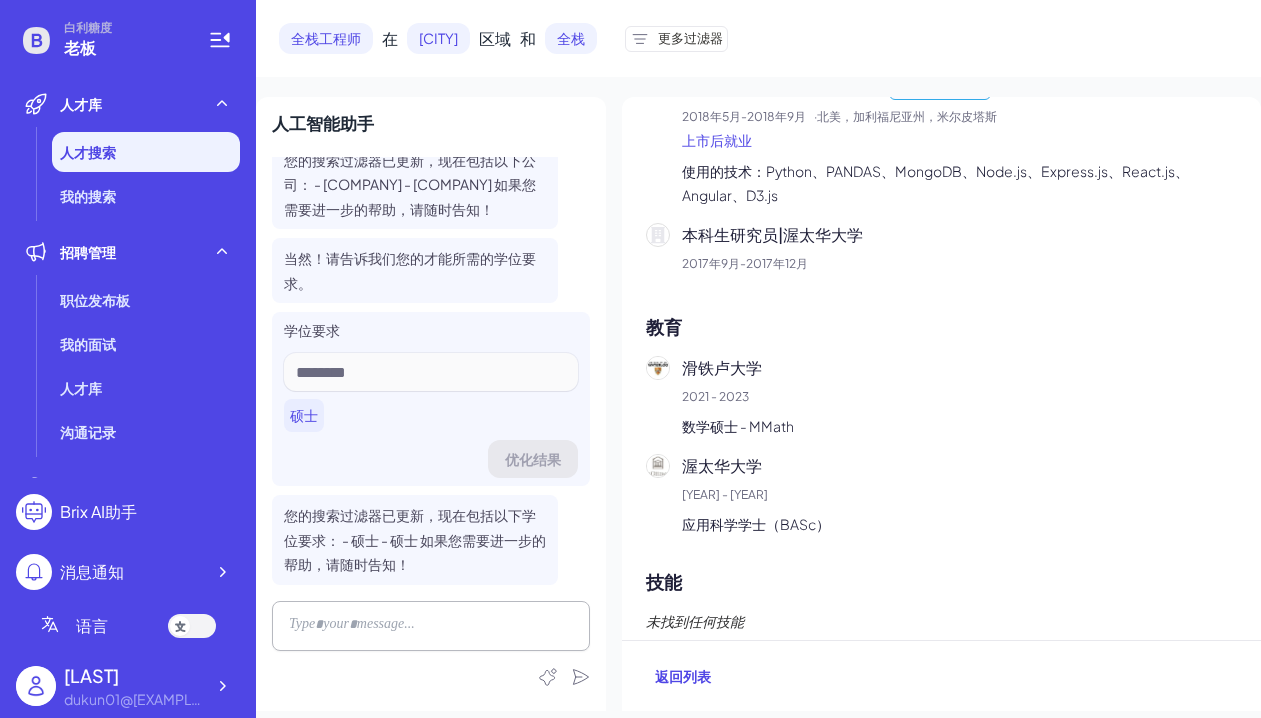 click on "滑铁卢大学 2021 - 2023 数学硕士 - MMath" at bounding box center [959, 397] 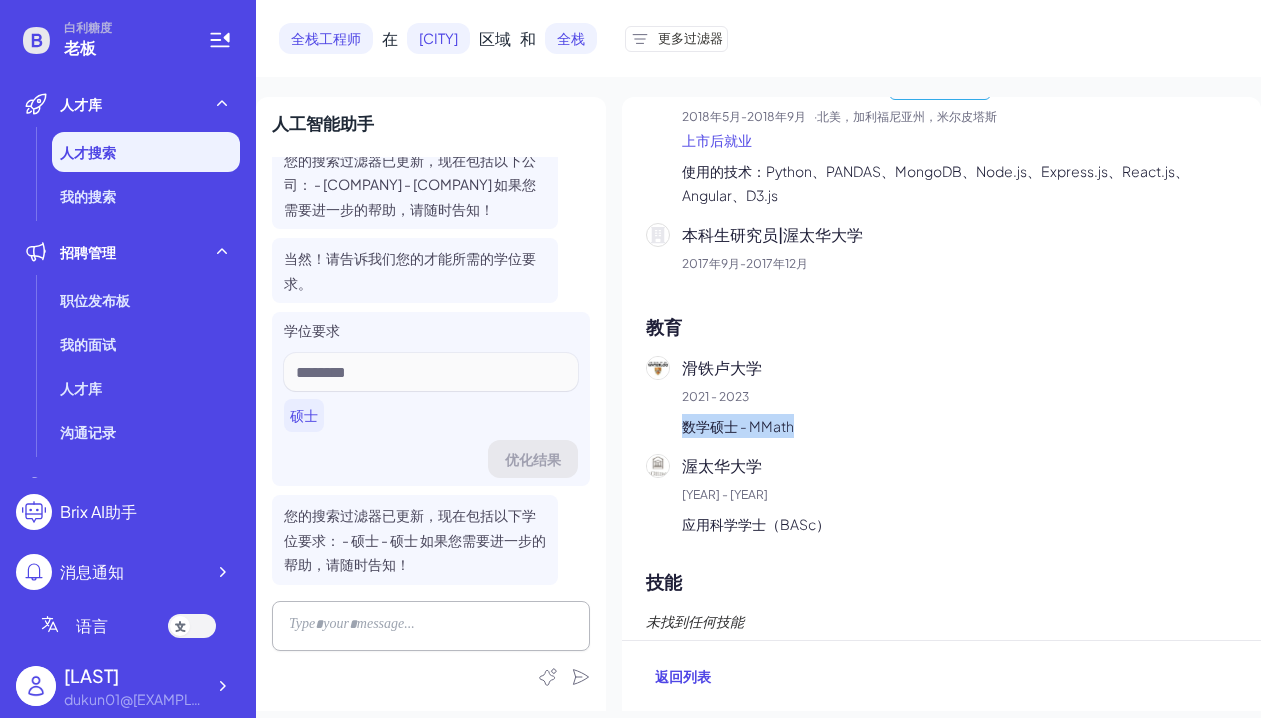 drag, startPoint x: 792, startPoint y: 385, endPoint x: 681, endPoint y: 381, distance: 111.07205 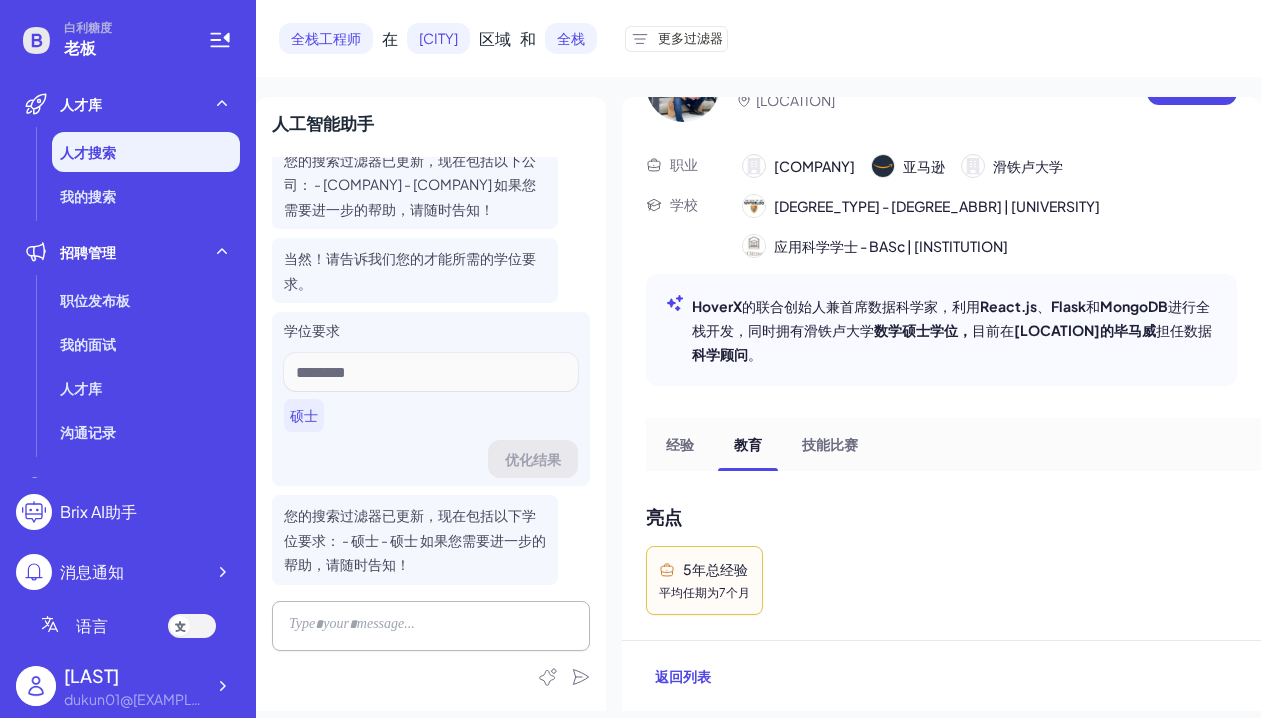 scroll, scrollTop: 0, scrollLeft: 0, axis: both 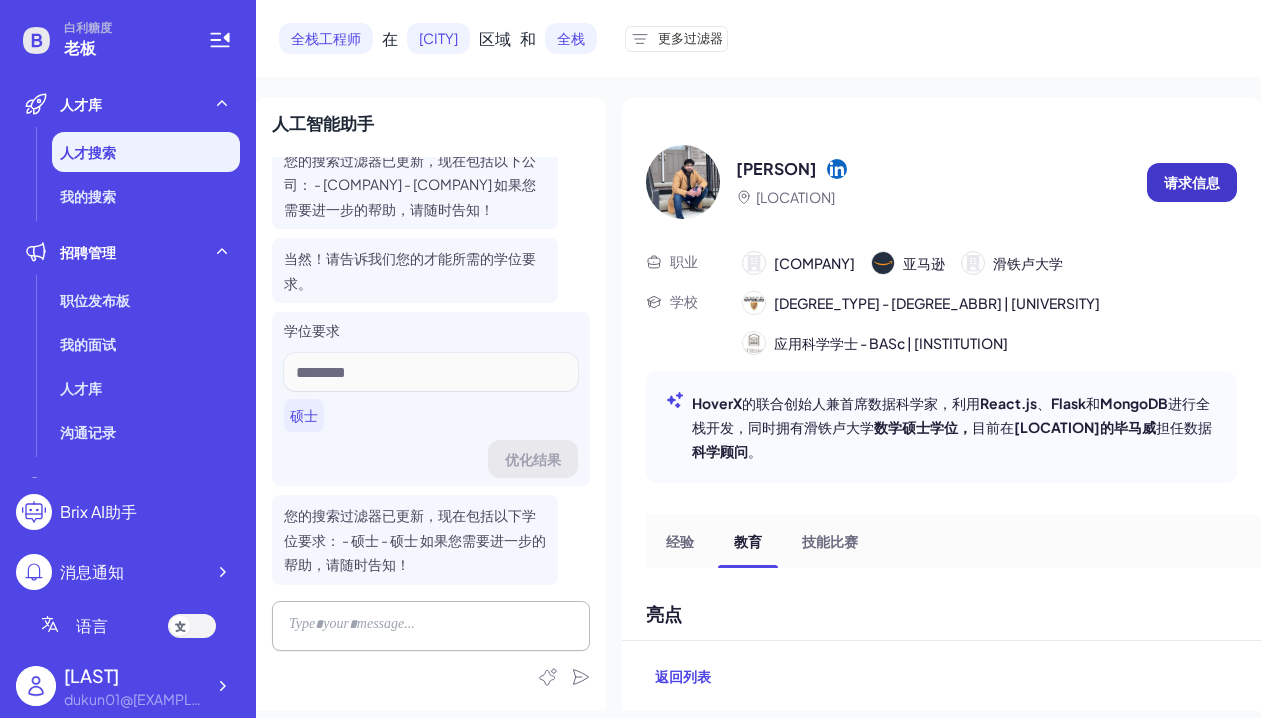 click on "请求信息" at bounding box center (1192, 182) 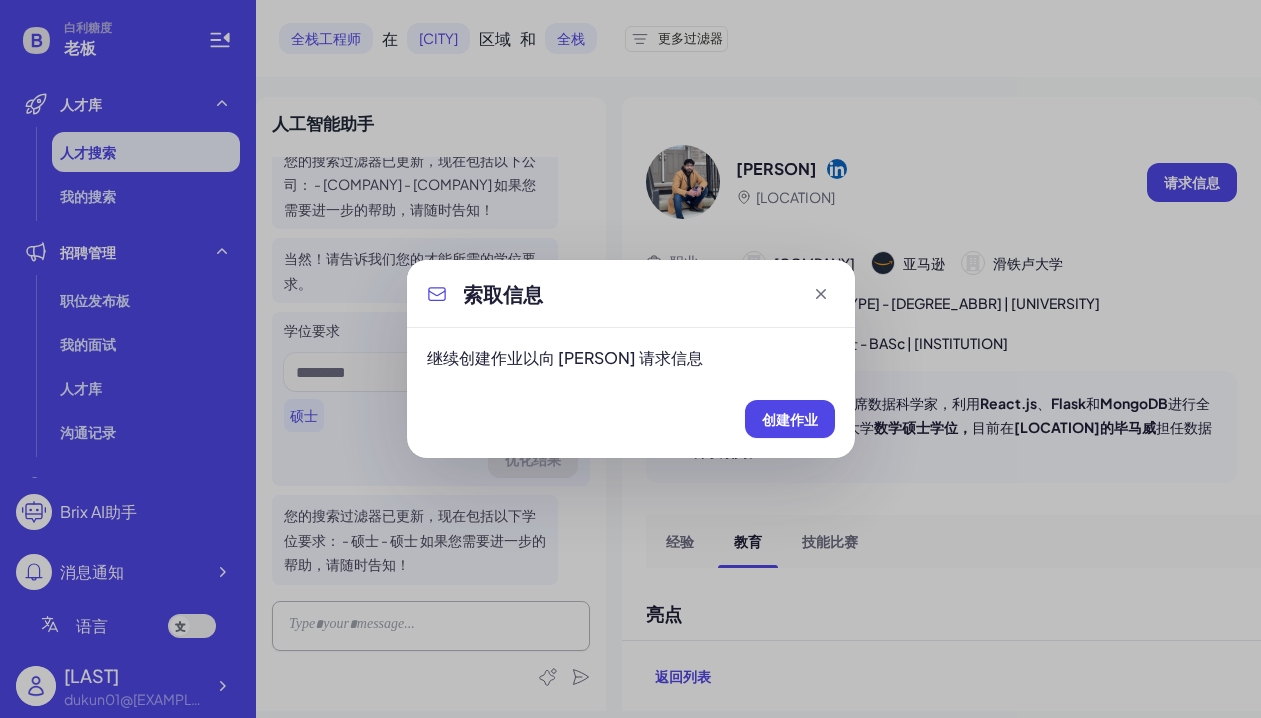 type 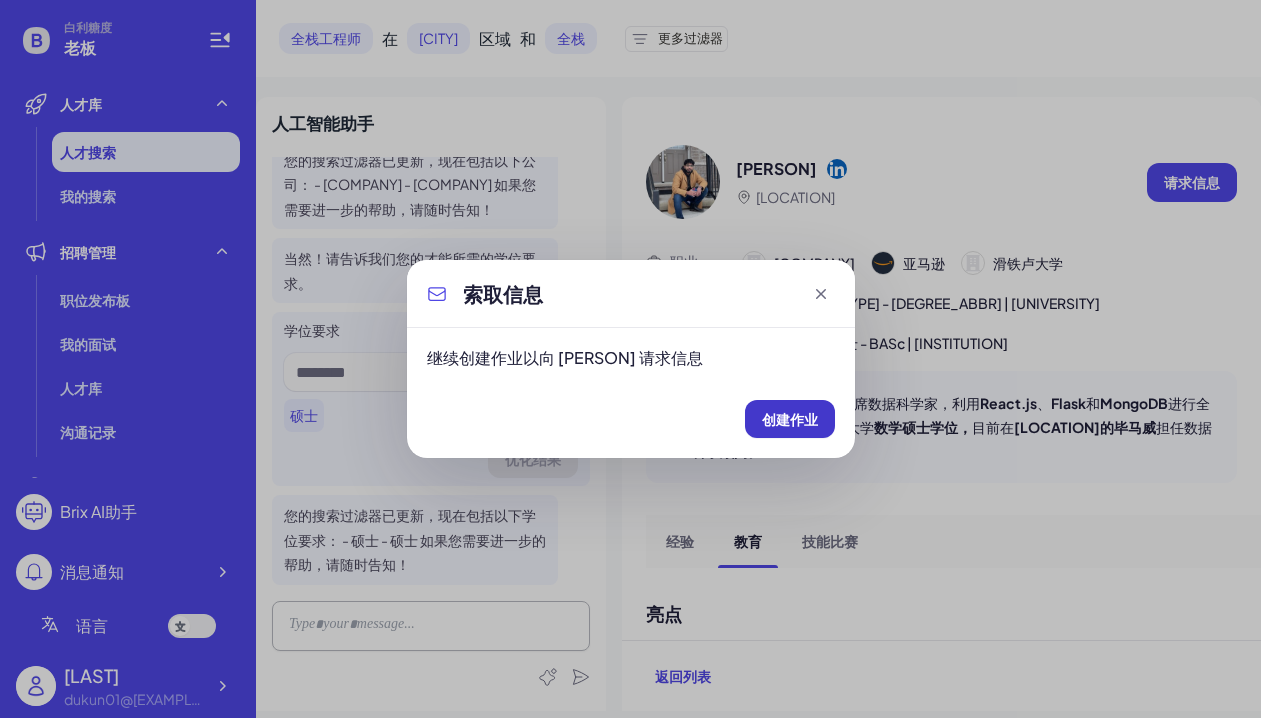 click on "创建作业" at bounding box center (790, 419) 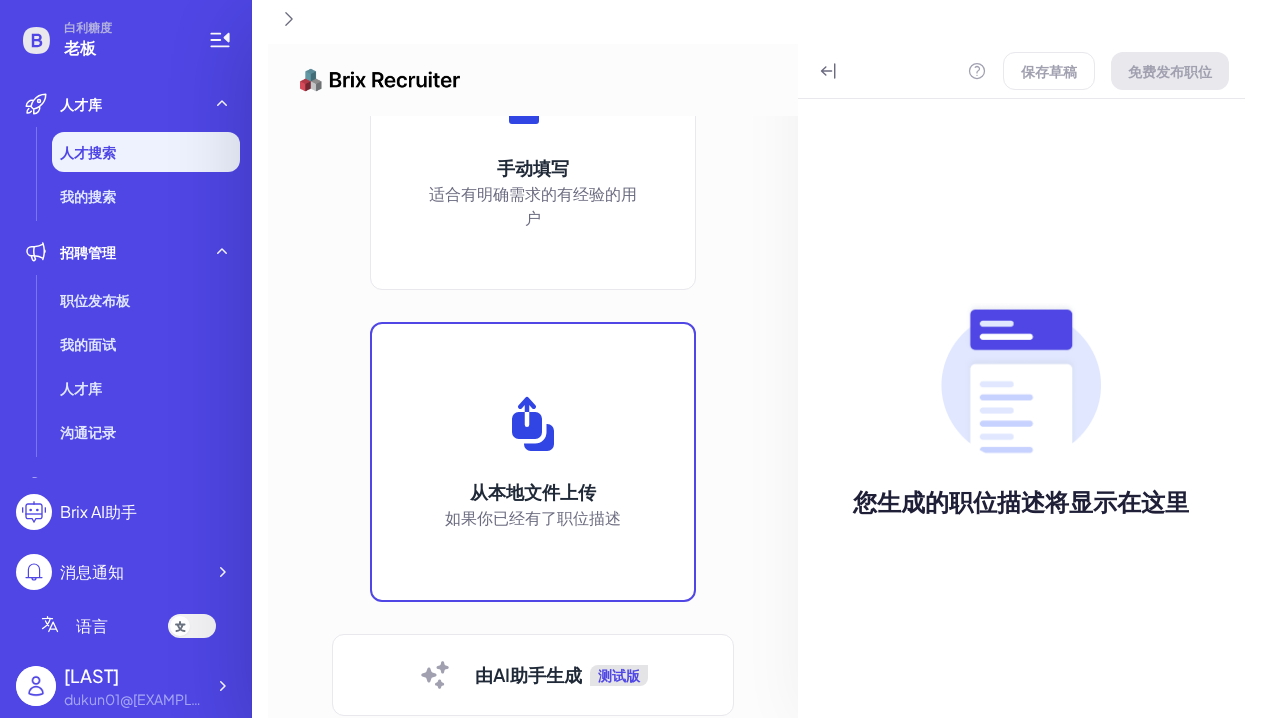 scroll, scrollTop: 233, scrollLeft: 0, axis: vertical 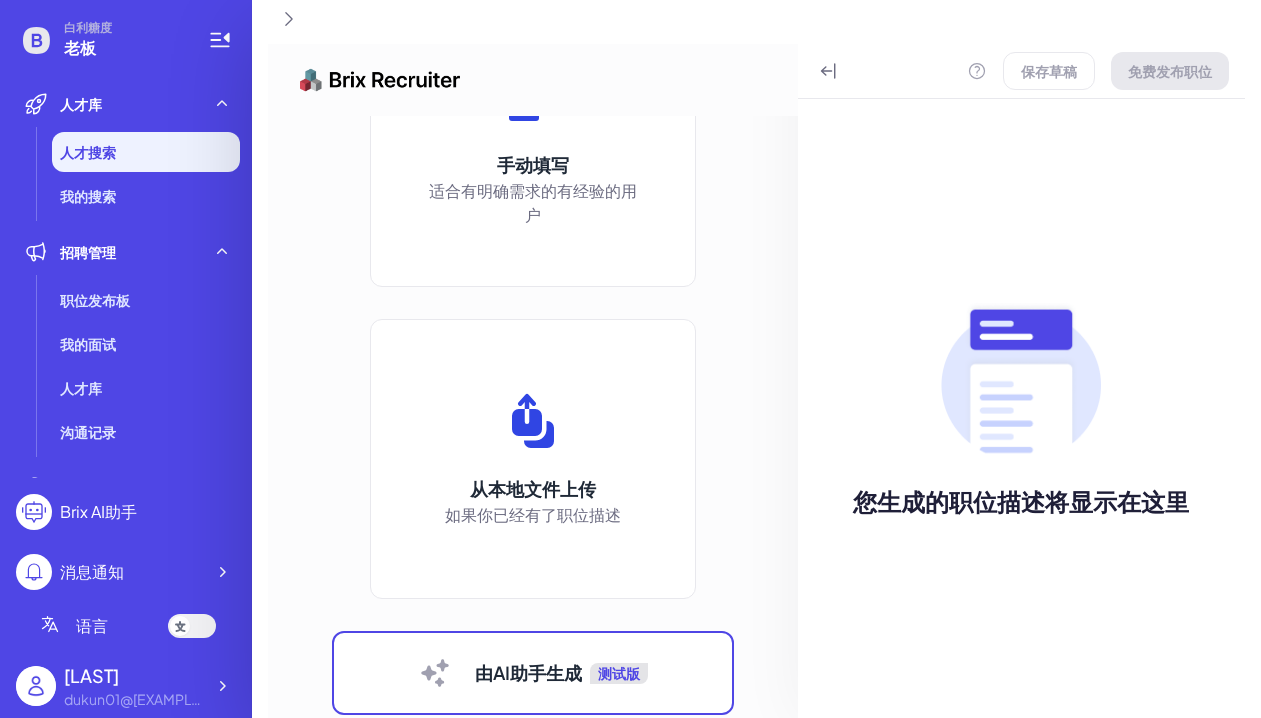 click on "由AI助手生成" at bounding box center (528, 672) 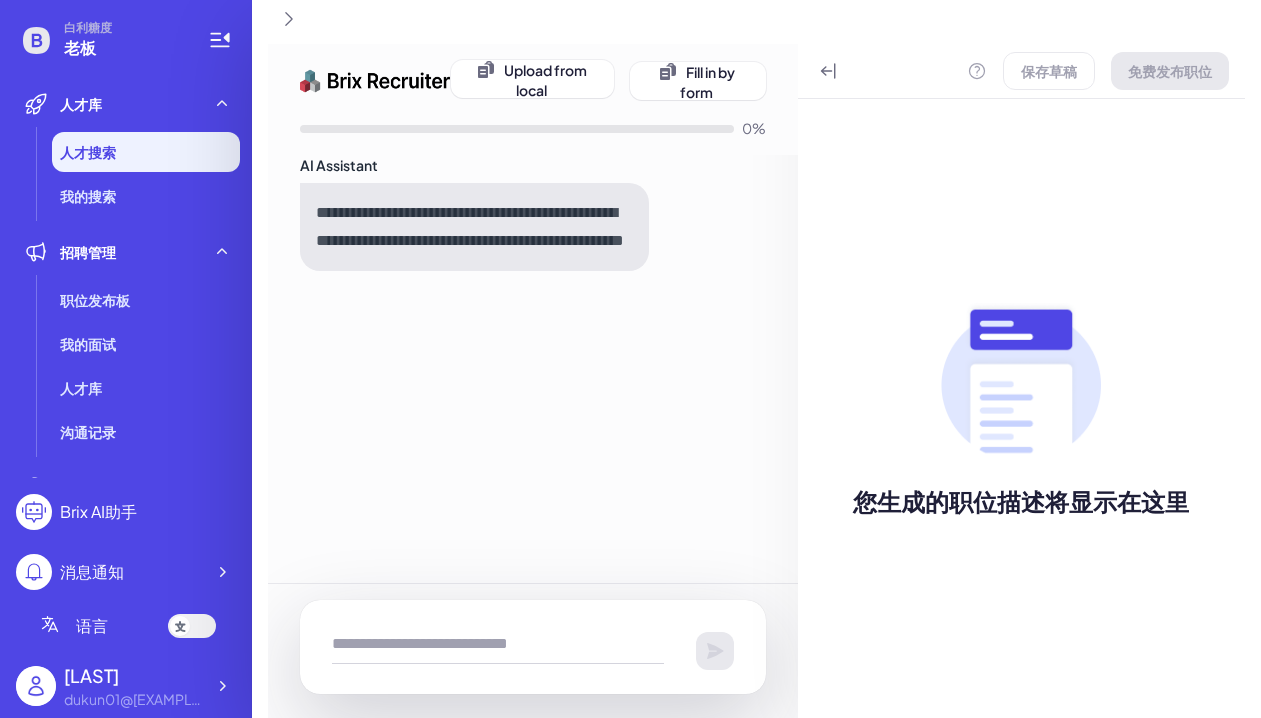 scroll, scrollTop: 0, scrollLeft: 0, axis: both 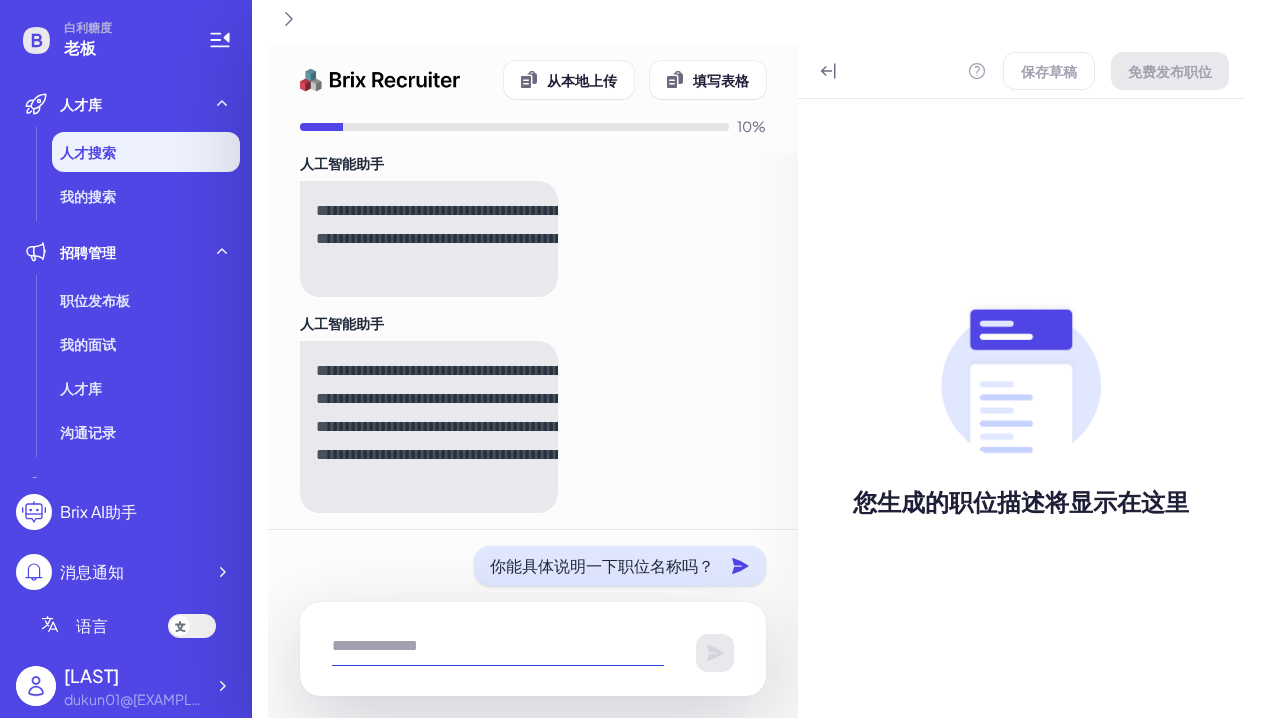 click at bounding box center [498, 646] 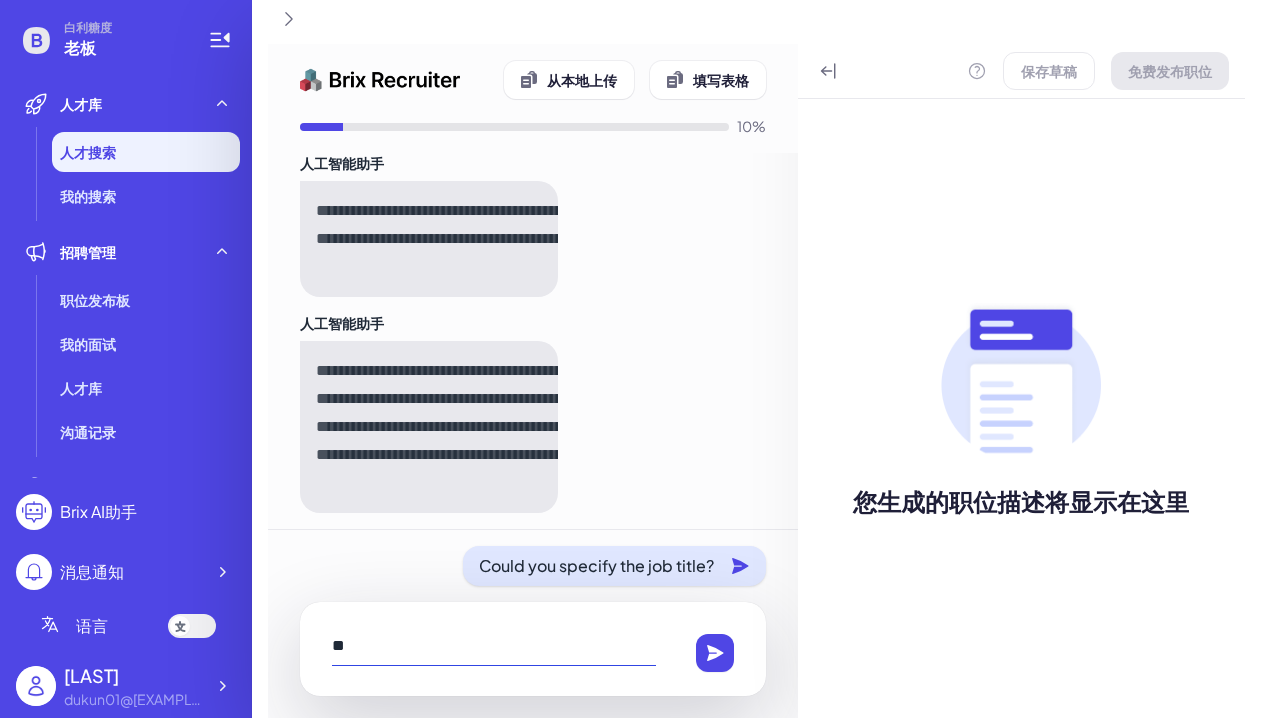 type on "*" 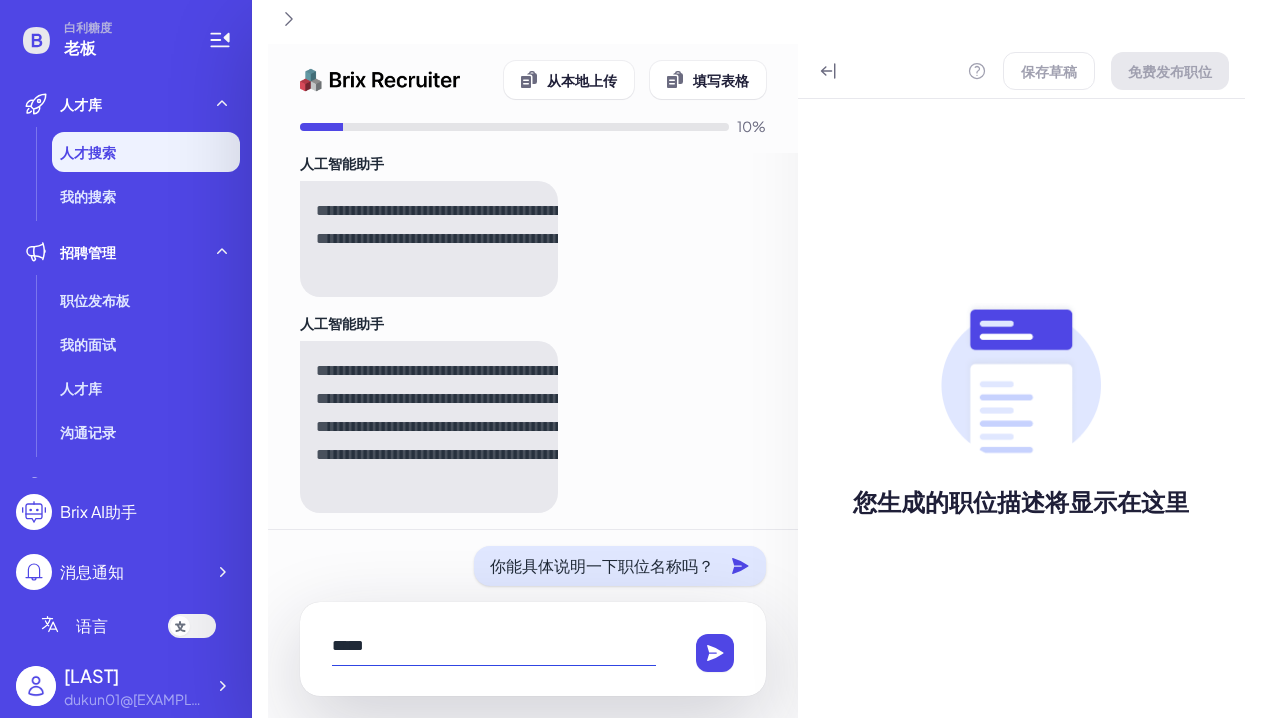 drag, startPoint x: 441, startPoint y: 654, endPoint x: 317, endPoint y: 652, distance: 124.01613 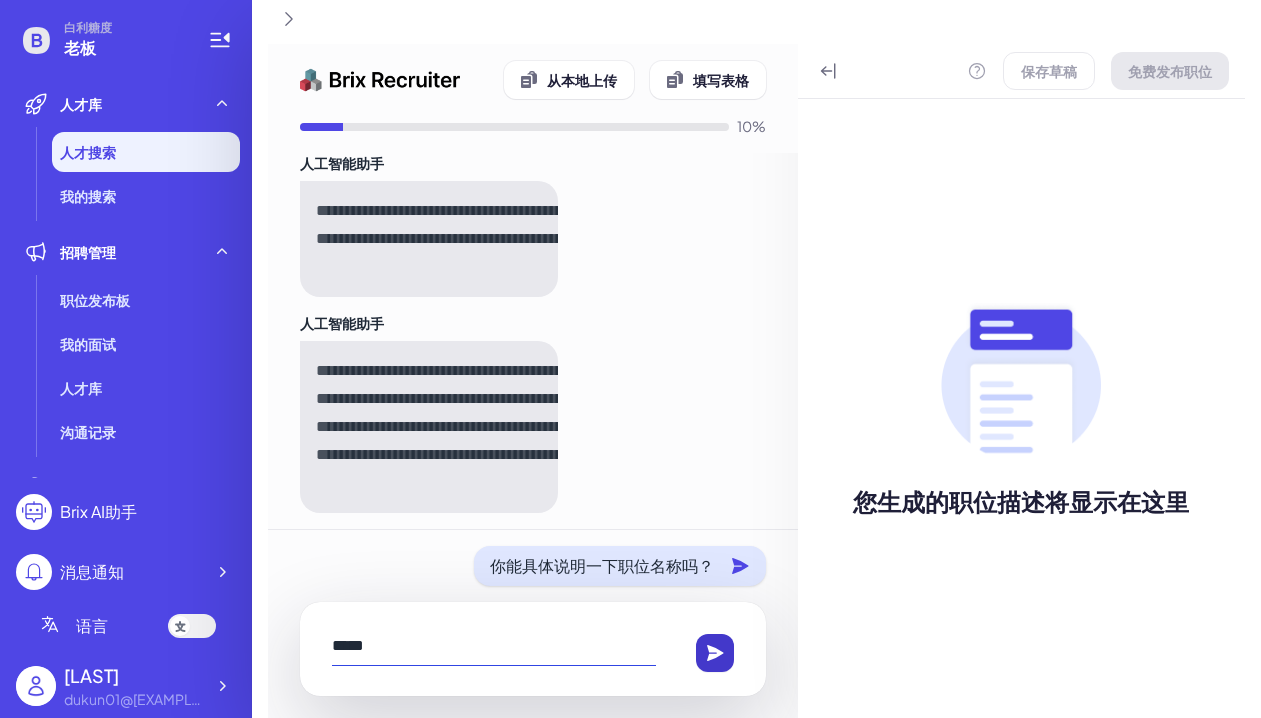 type on "*****" 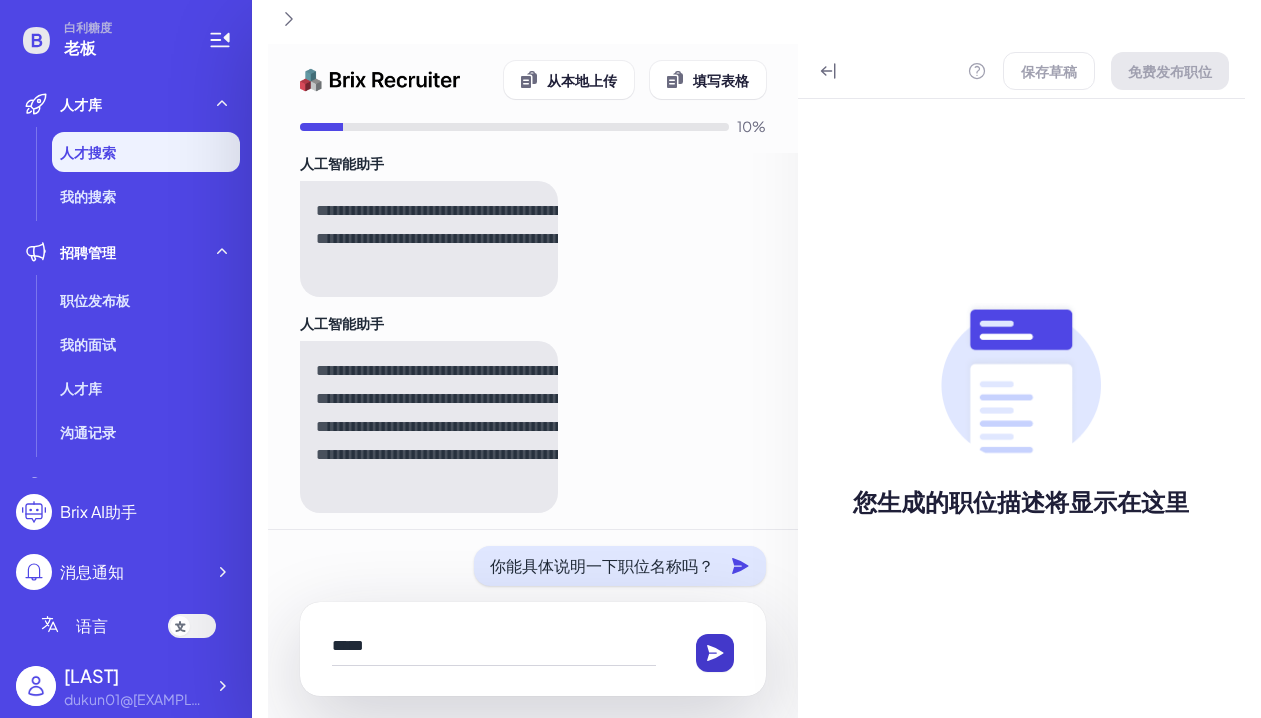 click 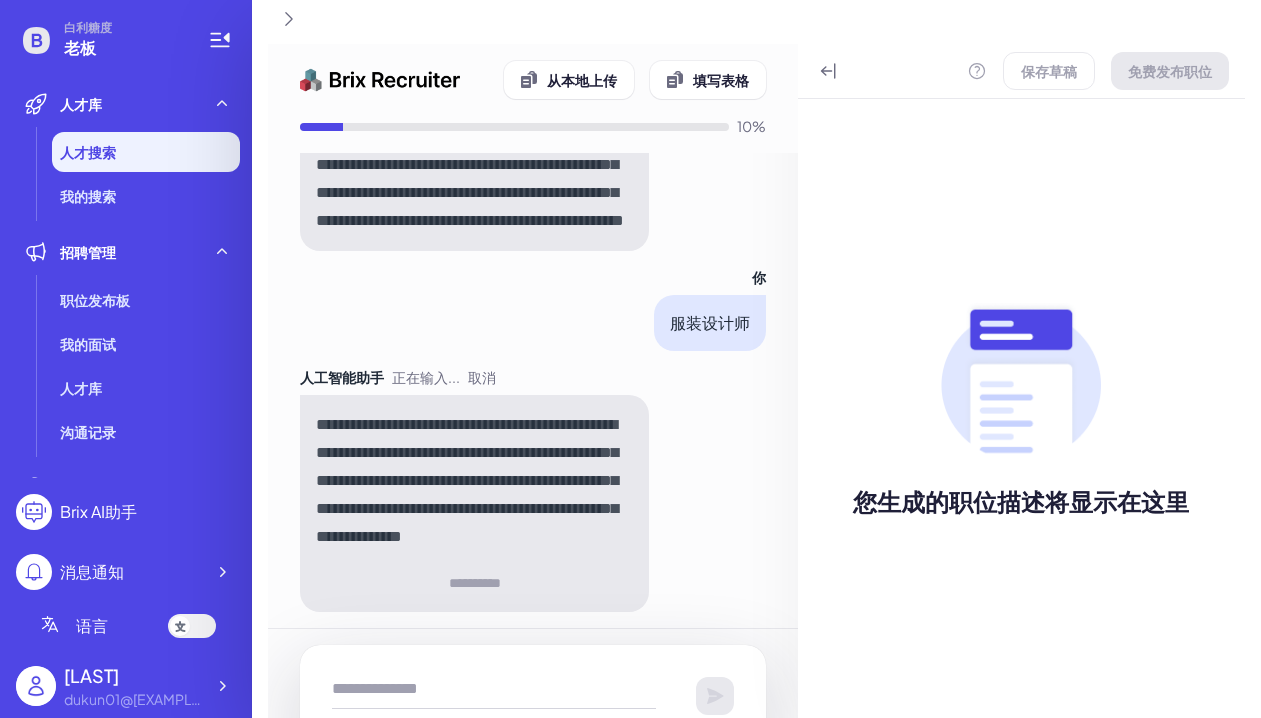 scroll, scrollTop: 289, scrollLeft: 0, axis: vertical 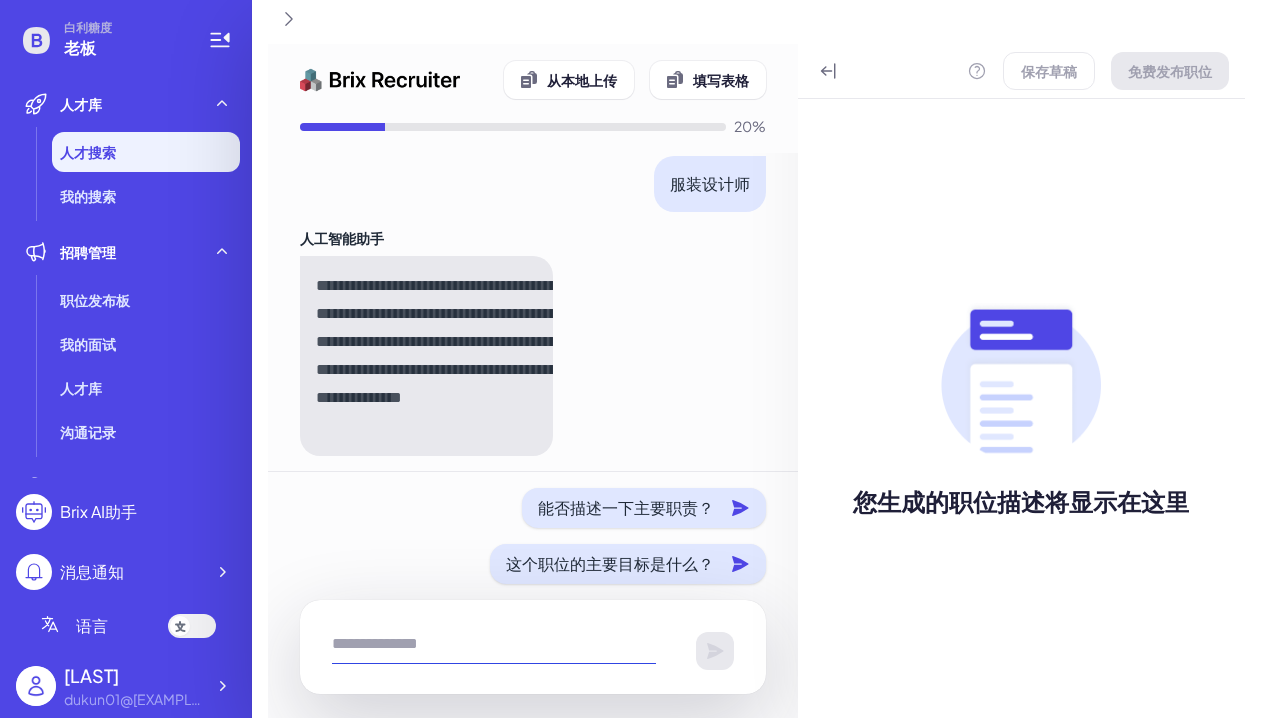 click at bounding box center (494, 644) 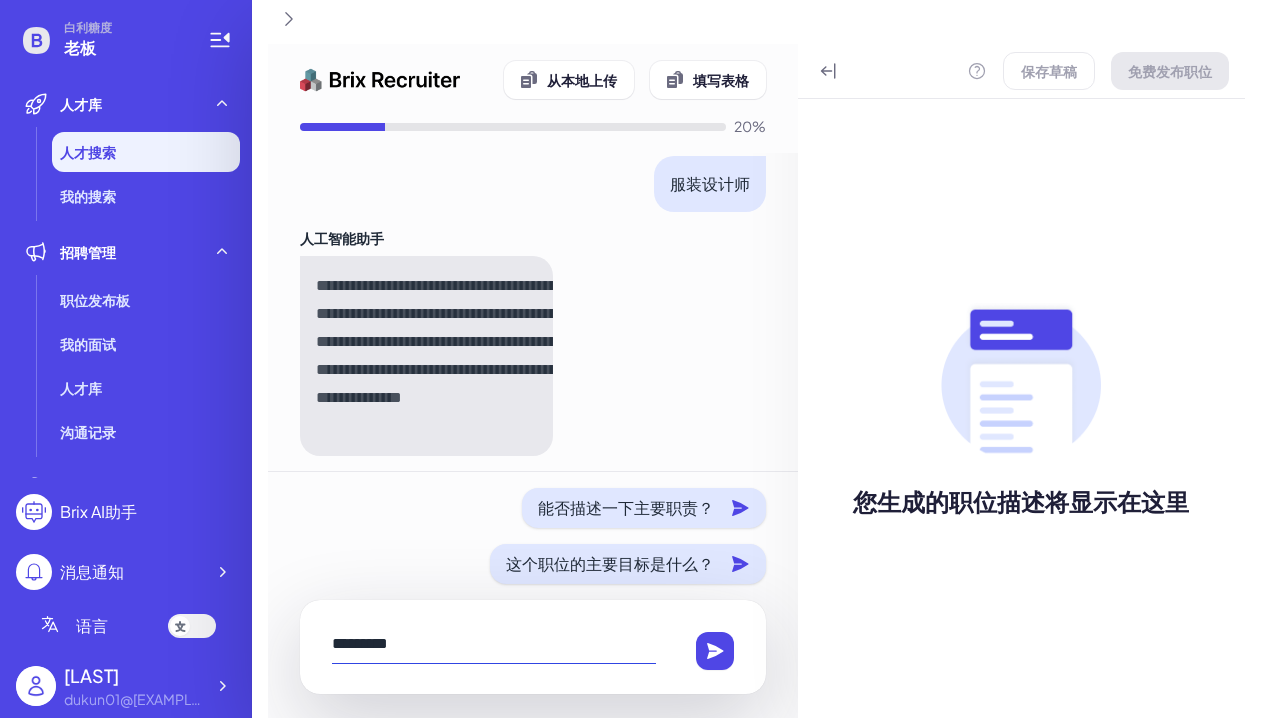 scroll, scrollTop: 450, scrollLeft: 0, axis: vertical 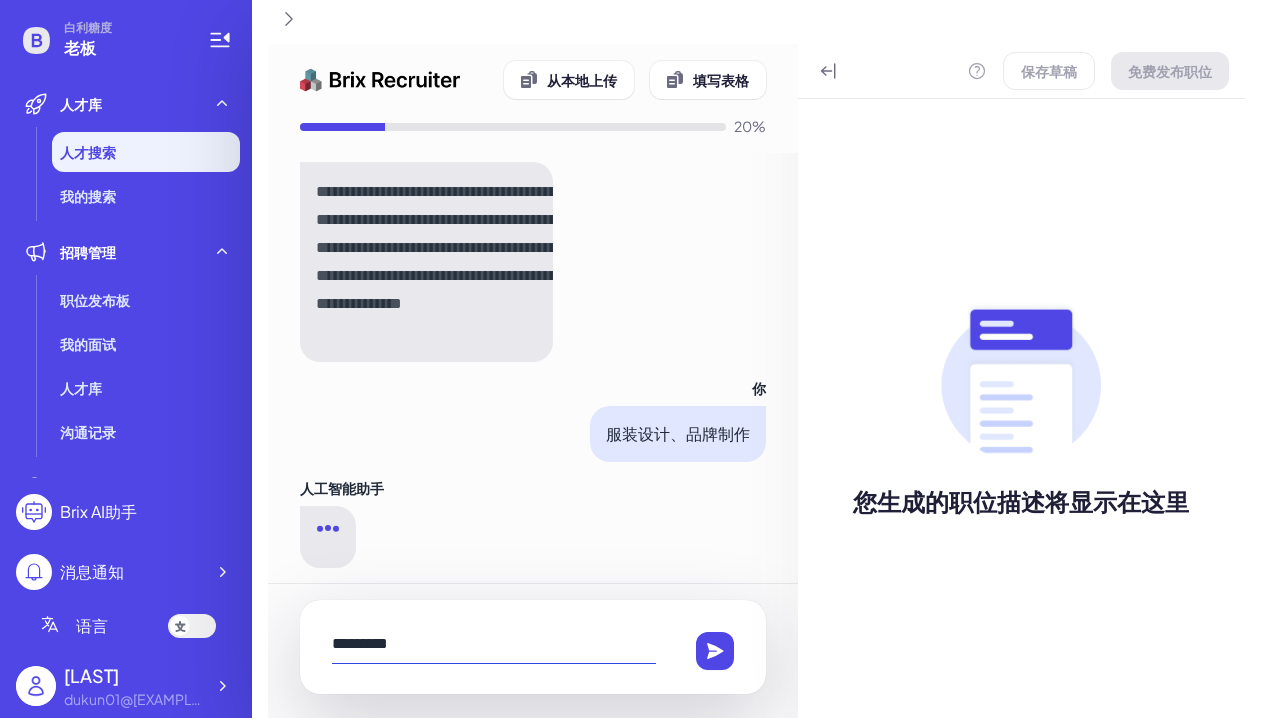 type on "*********" 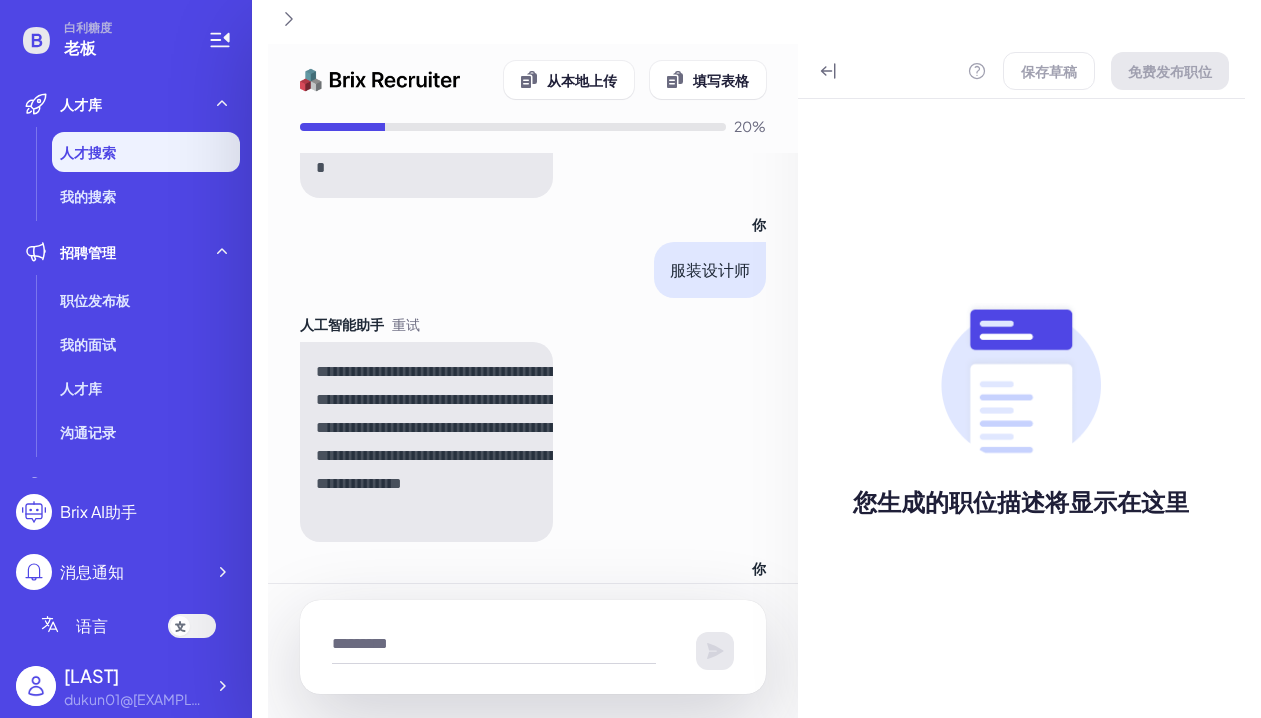 type 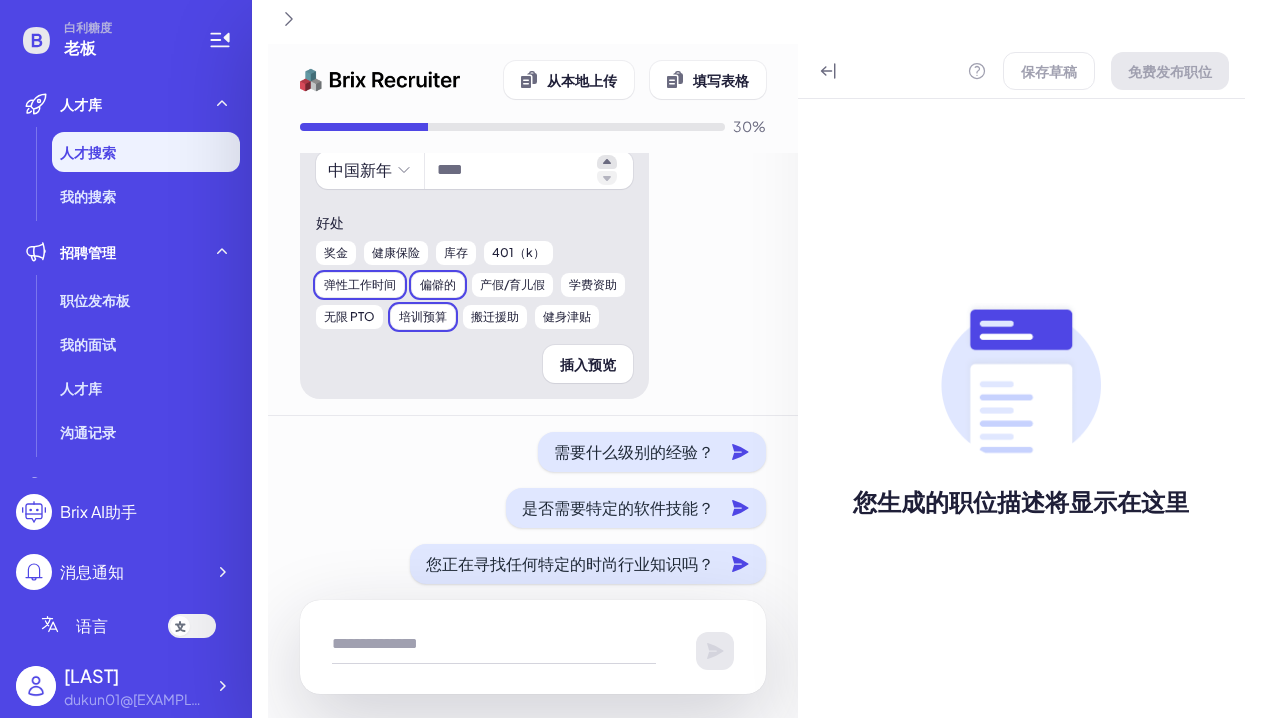 scroll, scrollTop: 1400, scrollLeft: 0, axis: vertical 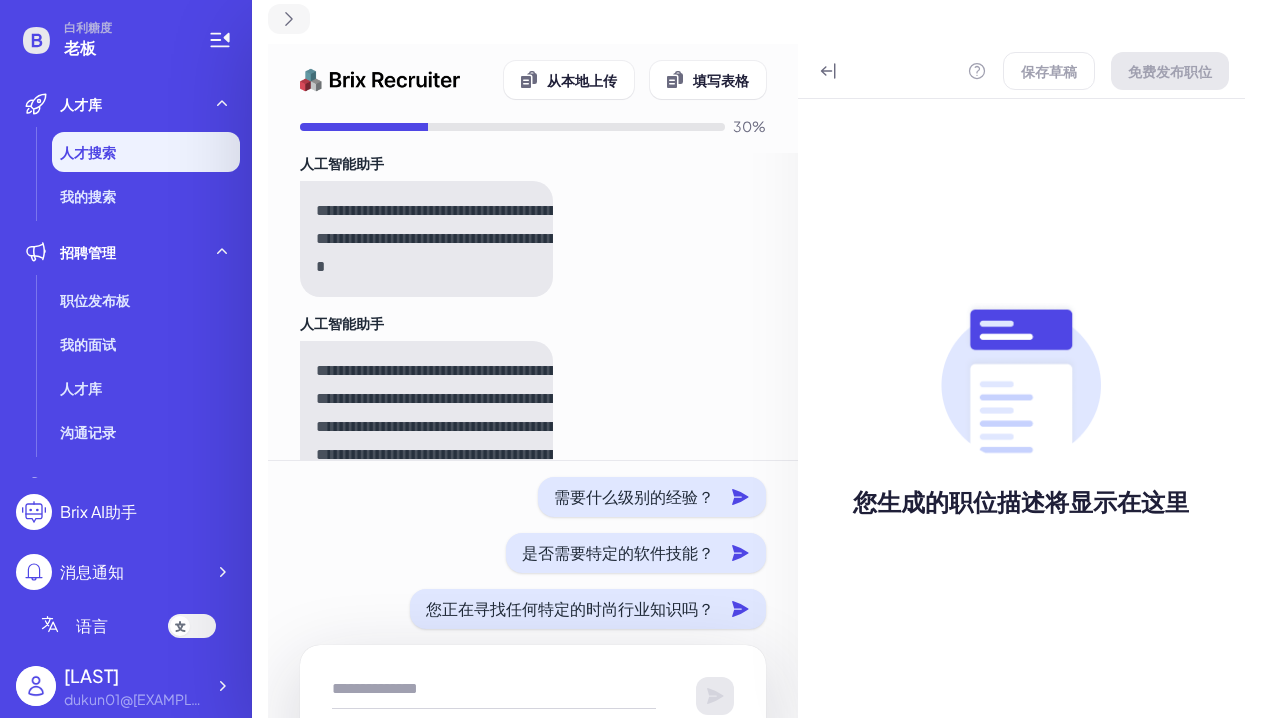 click 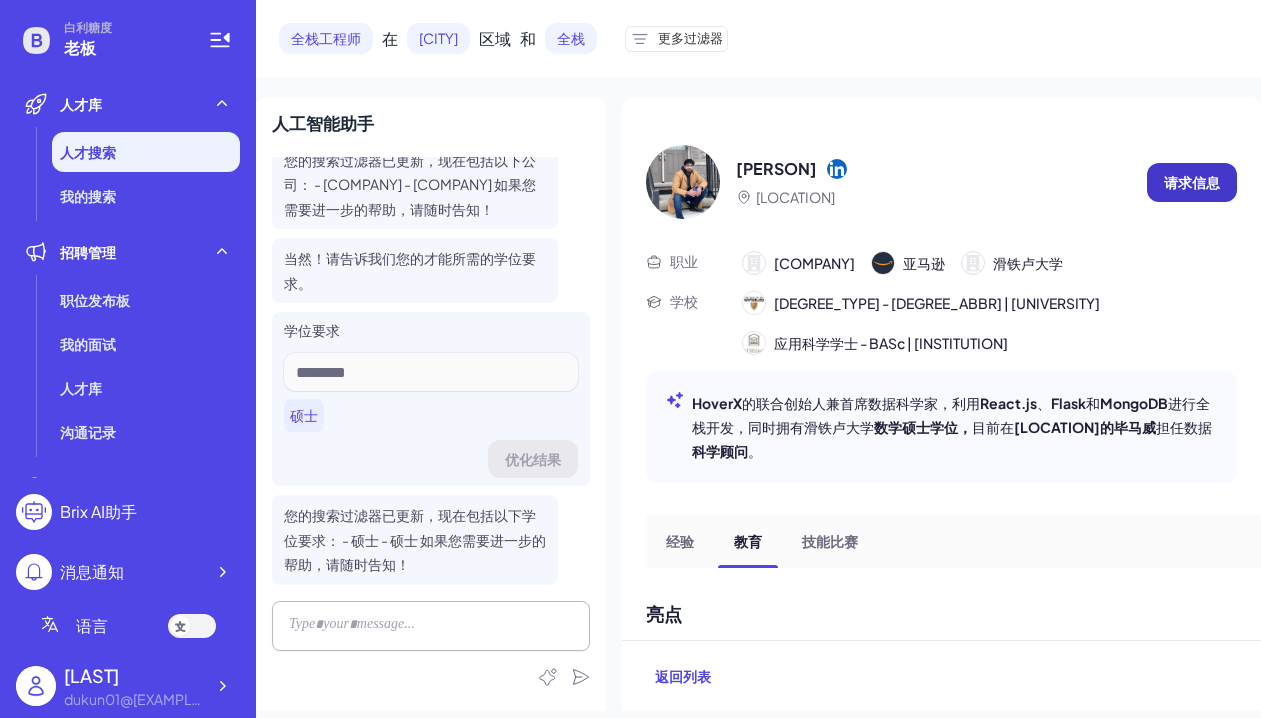 click on "请求信息" at bounding box center [1192, 182] 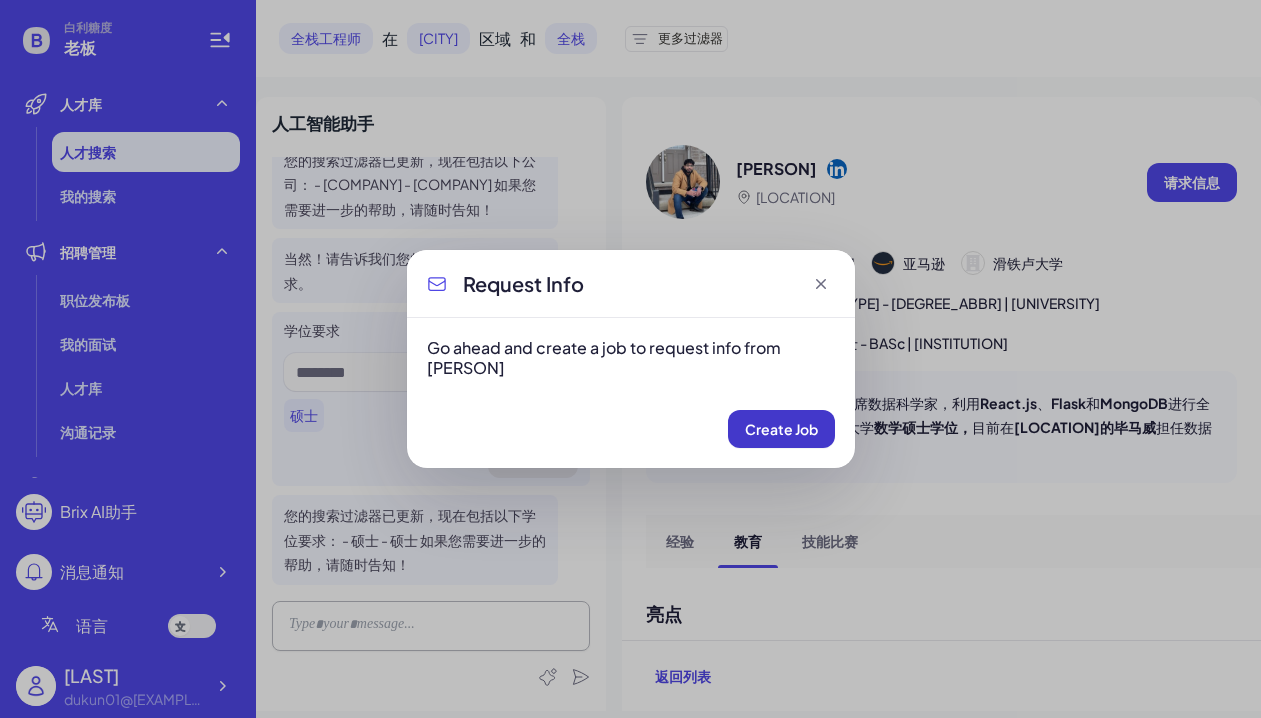 click on "Create Job" at bounding box center (781, 429) 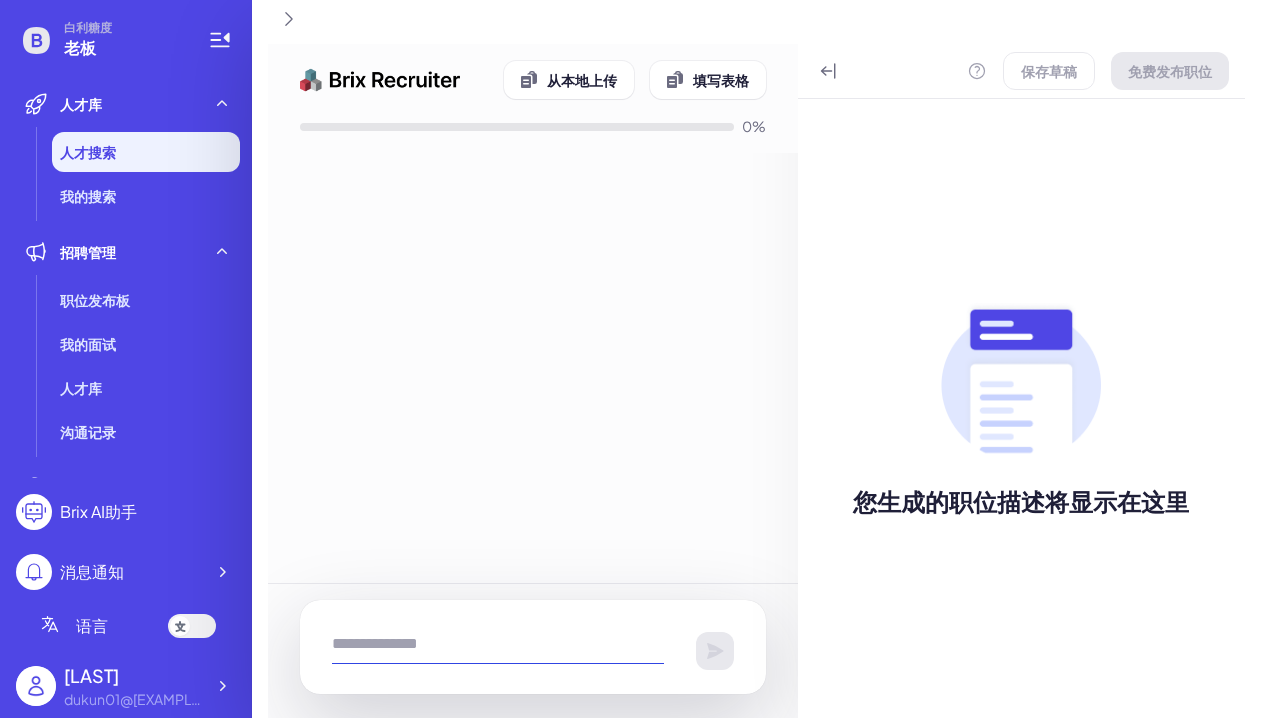 click at bounding box center [498, 644] 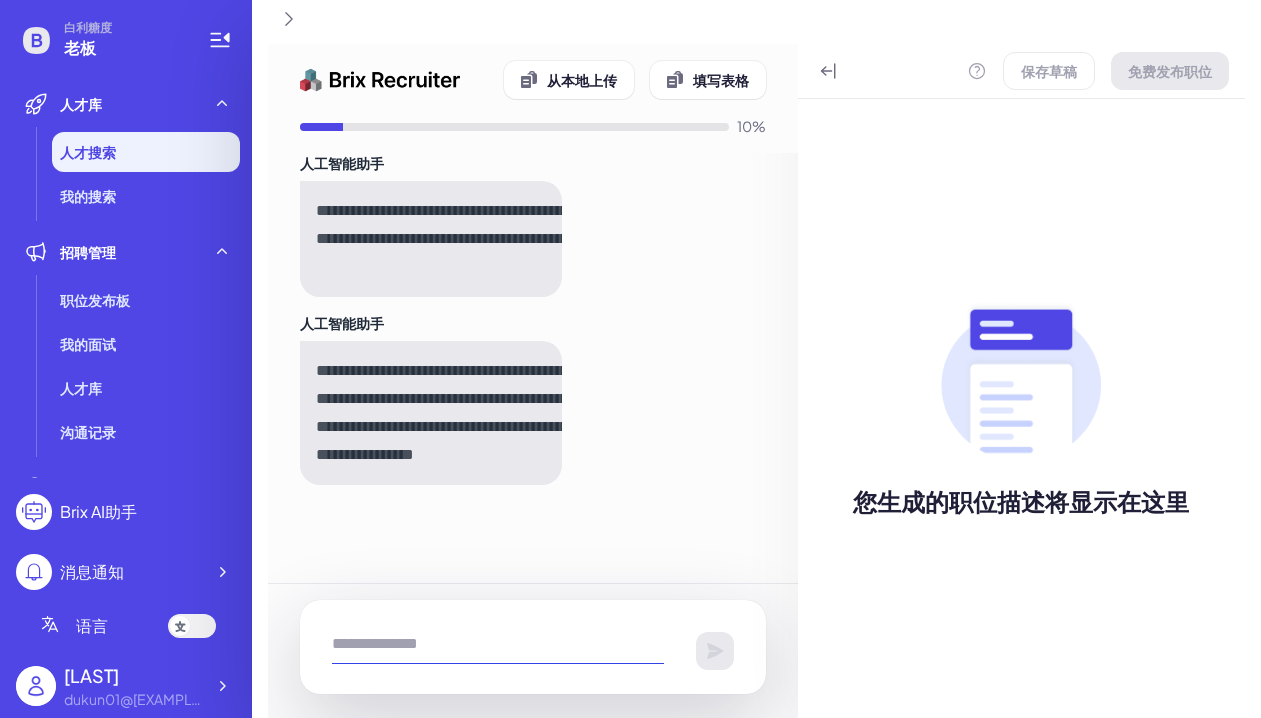 click at bounding box center (498, 644) 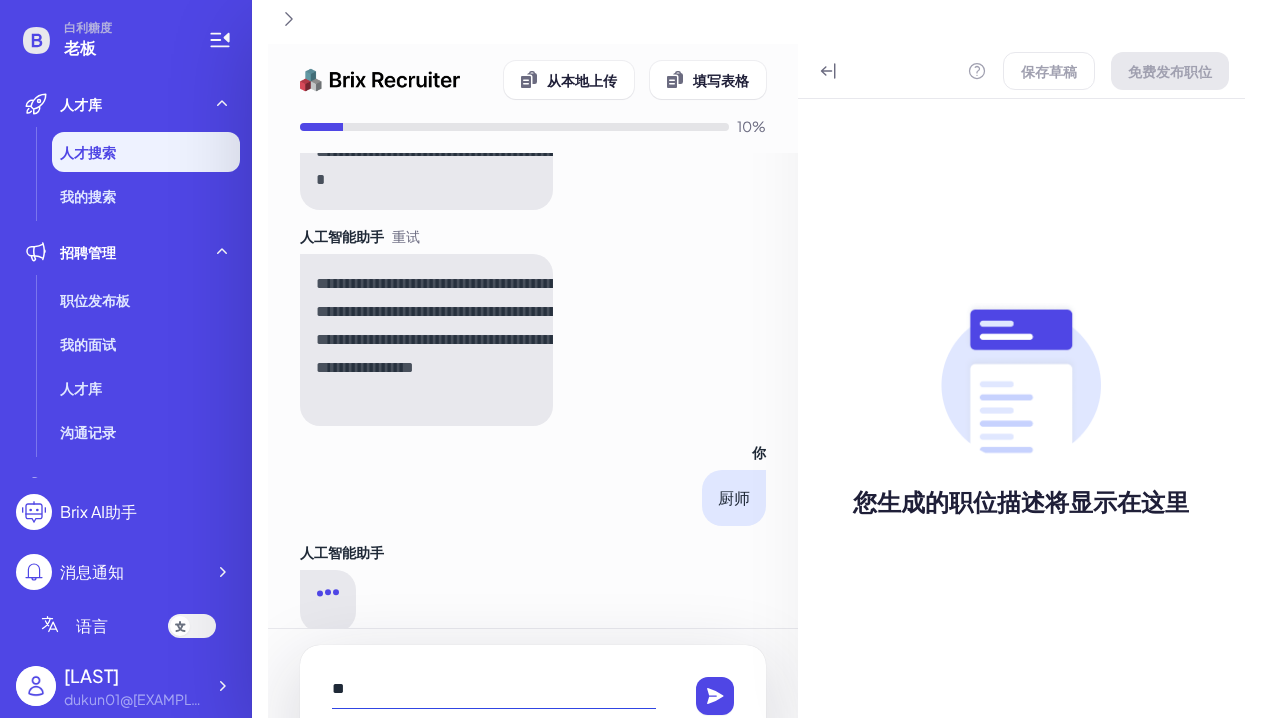 type on "**" 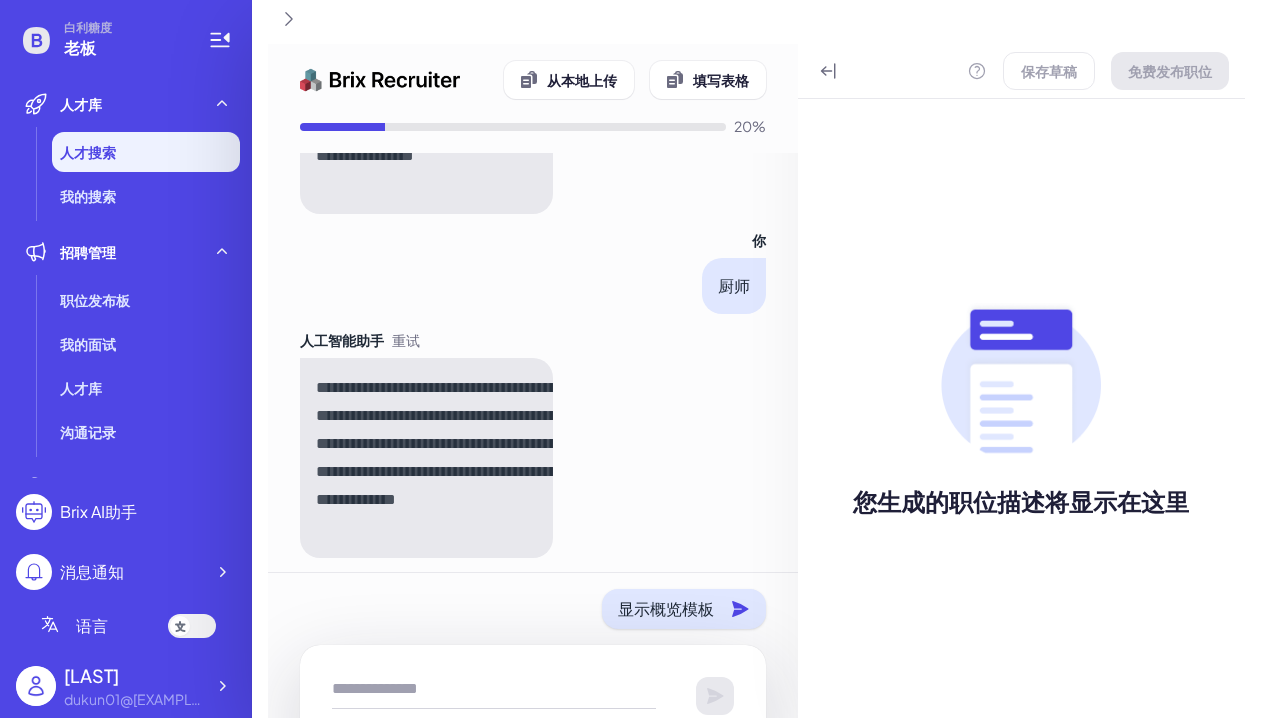 scroll, scrollTop: 300, scrollLeft: 0, axis: vertical 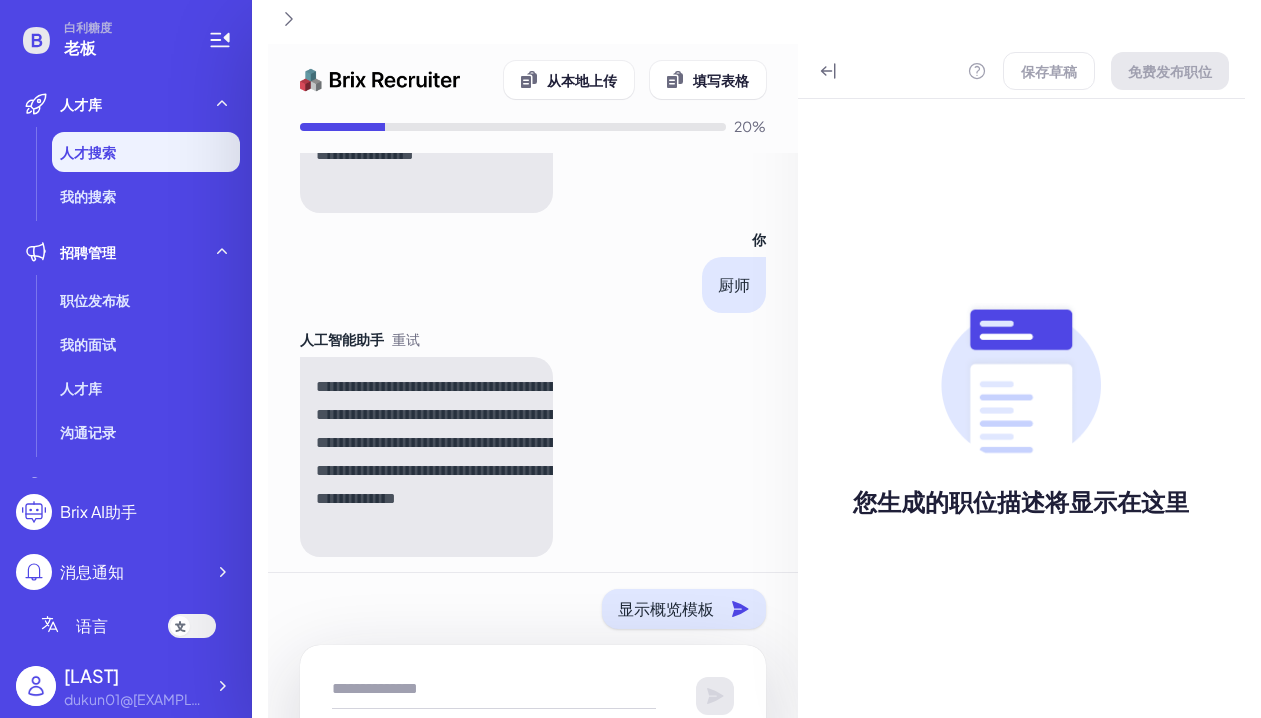 click on "**********" at bounding box center (468, 457) 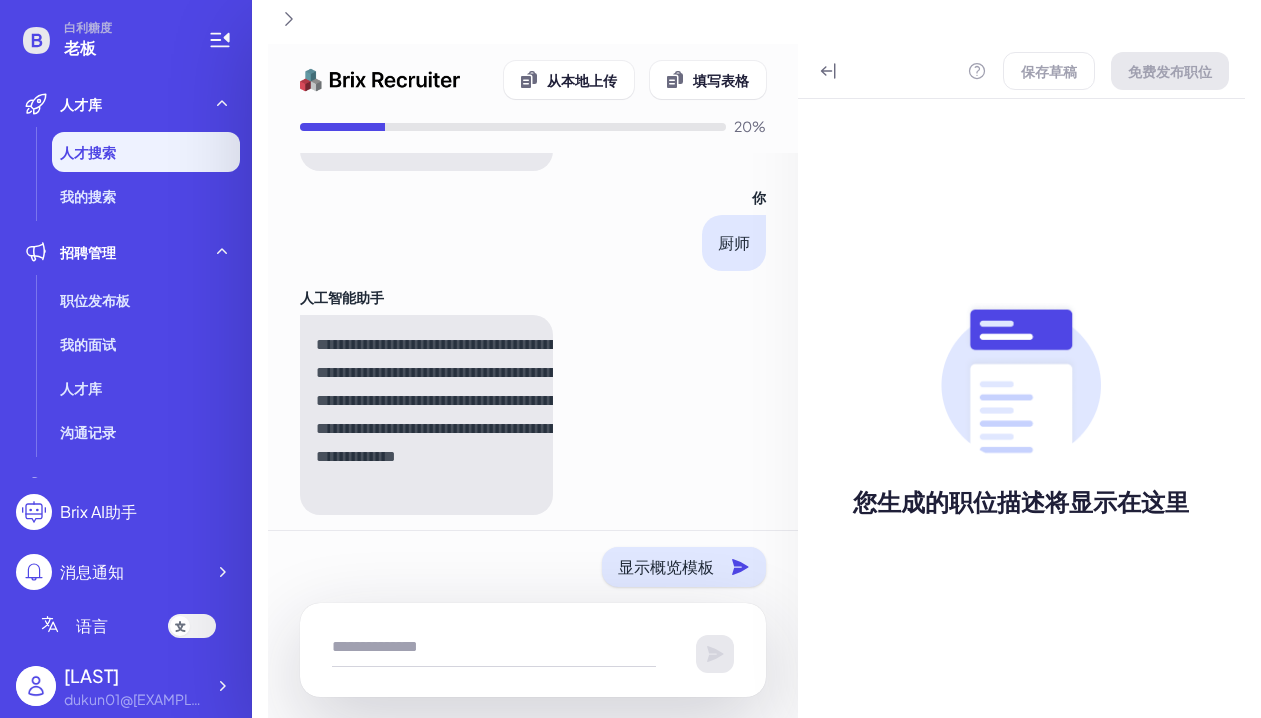 scroll, scrollTop: 45, scrollLeft: 0, axis: vertical 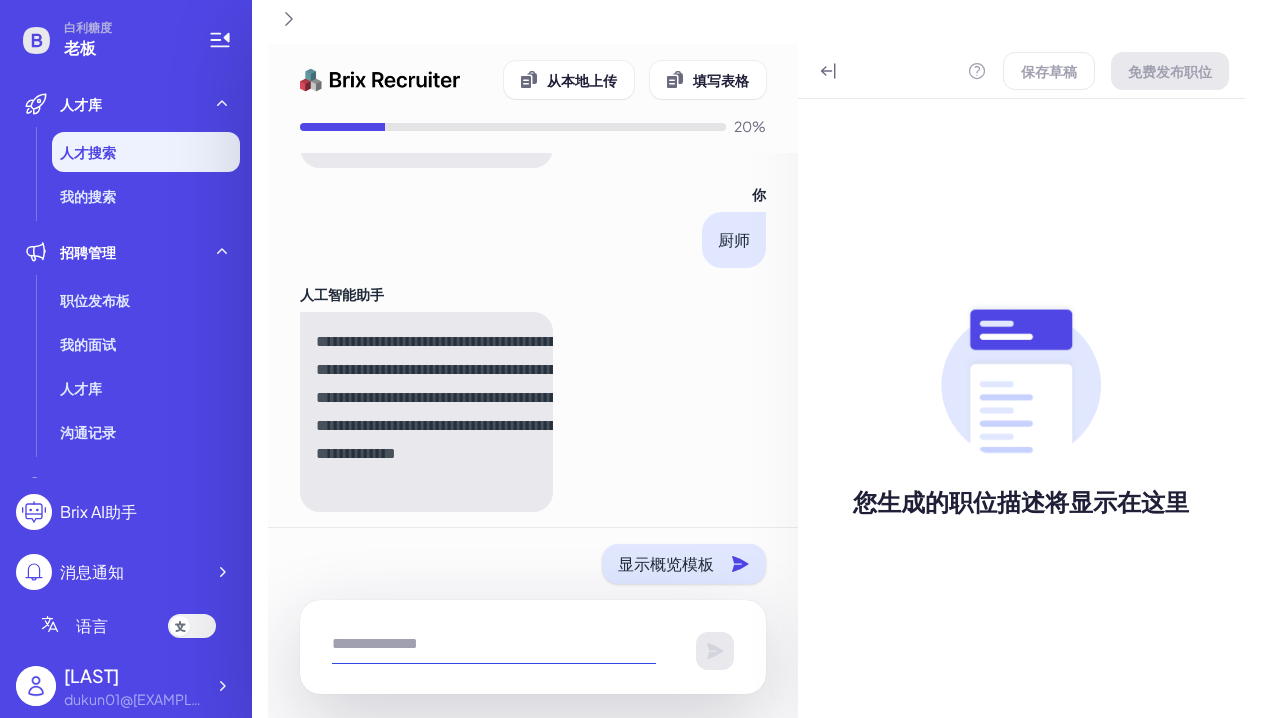 click at bounding box center (494, 644) 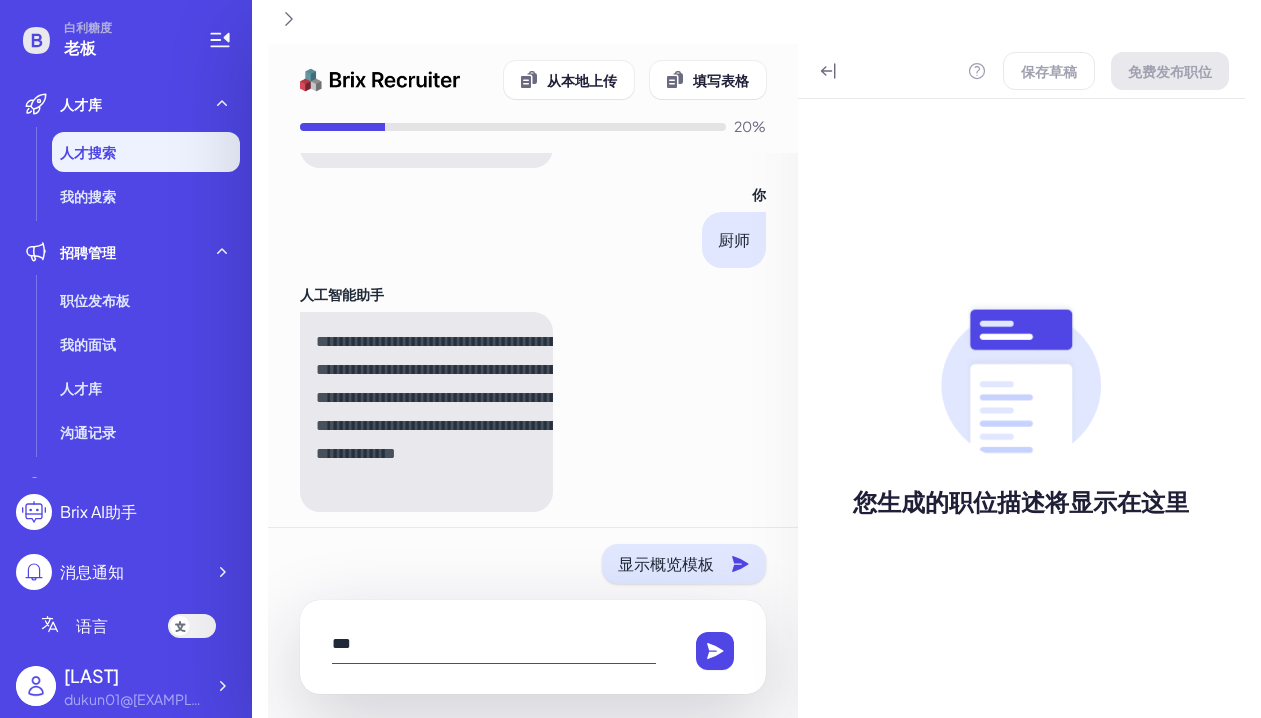 scroll, scrollTop: 450, scrollLeft: 0, axis: vertical 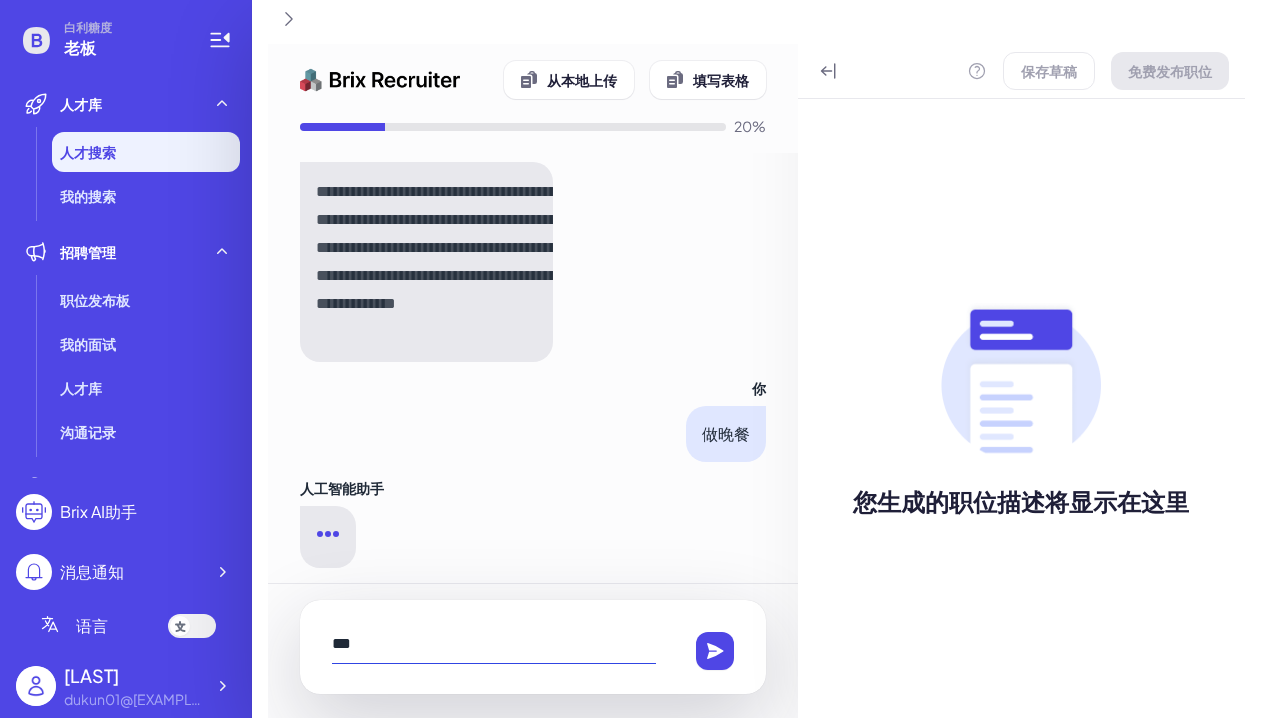 type on "***" 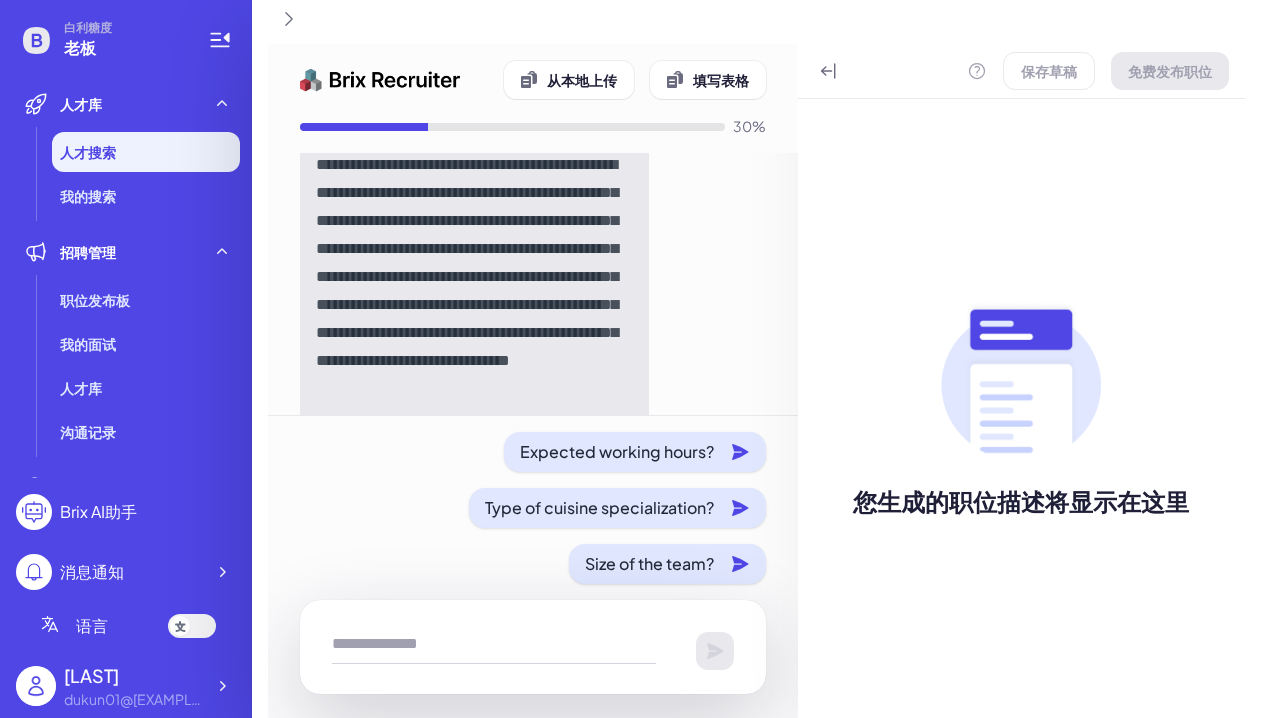 scroll, scrollTop: 1505, scrollLeft: 0, axis: vertical 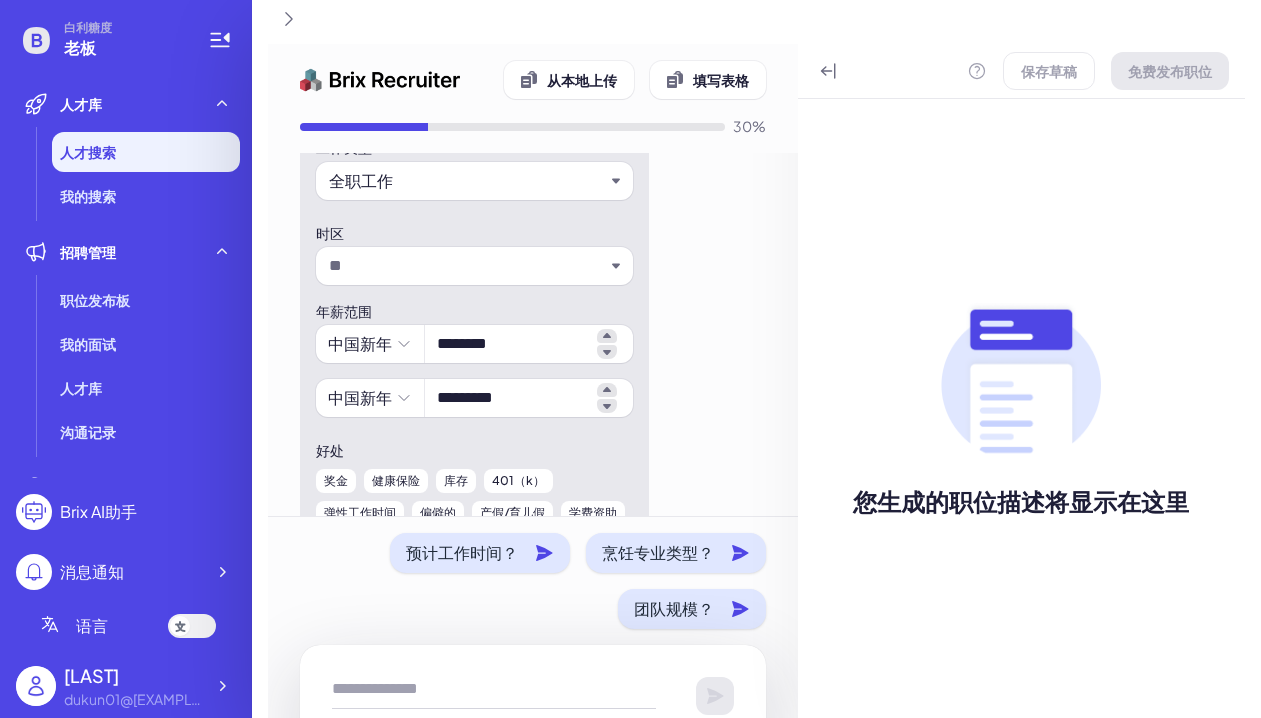 click at bounding box center [466, 266] 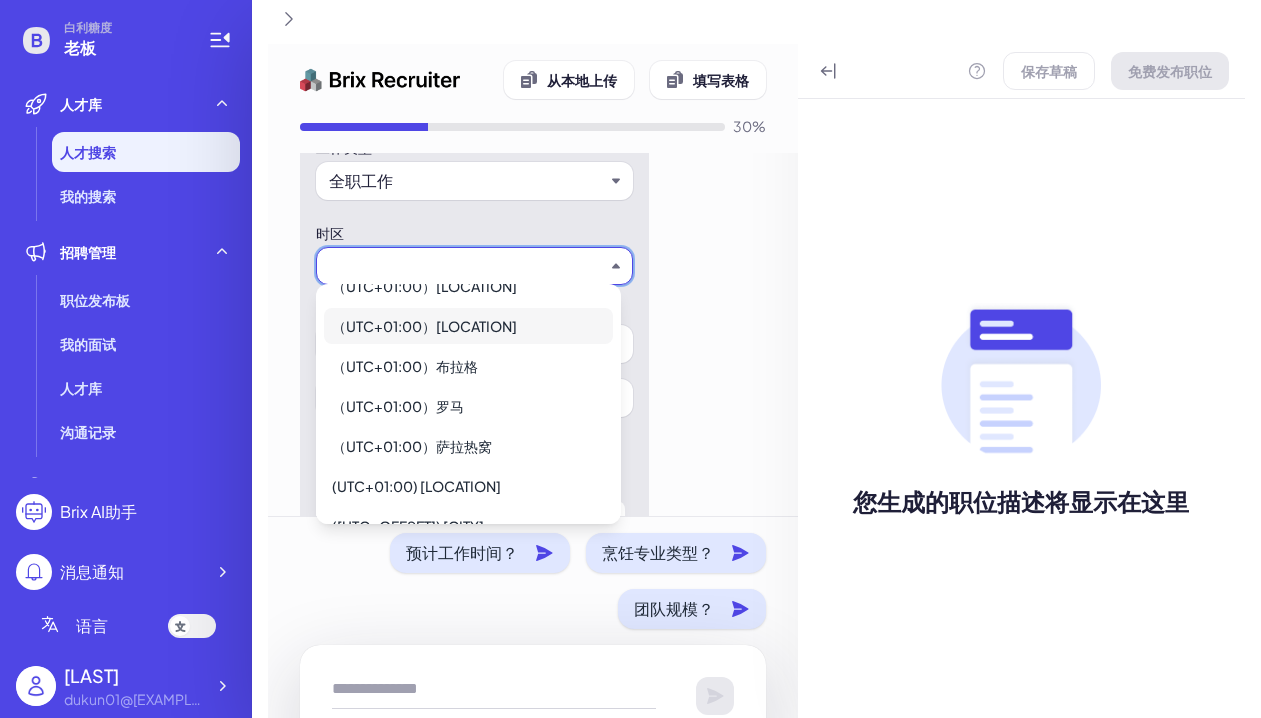 scroll, scrollTop: 2011, scrollLeft: 0, axis: vertical 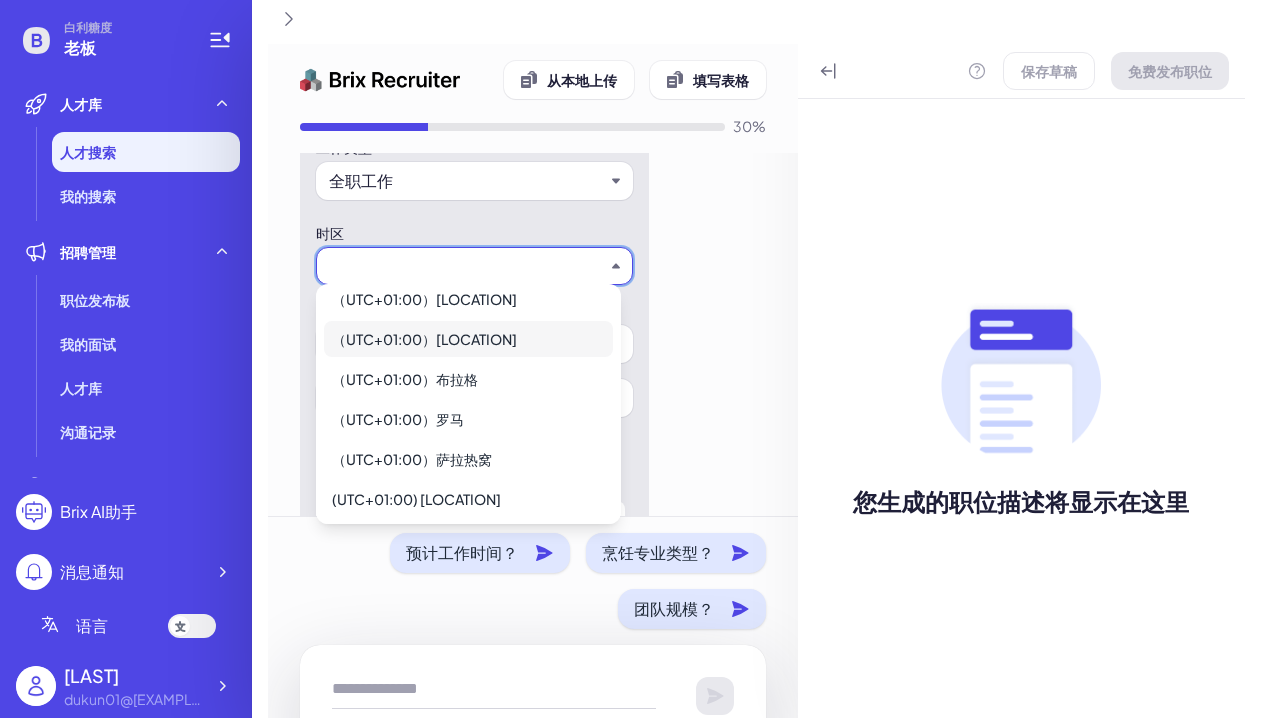 click on "（UTC+01:00）巴黎" at bounding box center (468, 339) 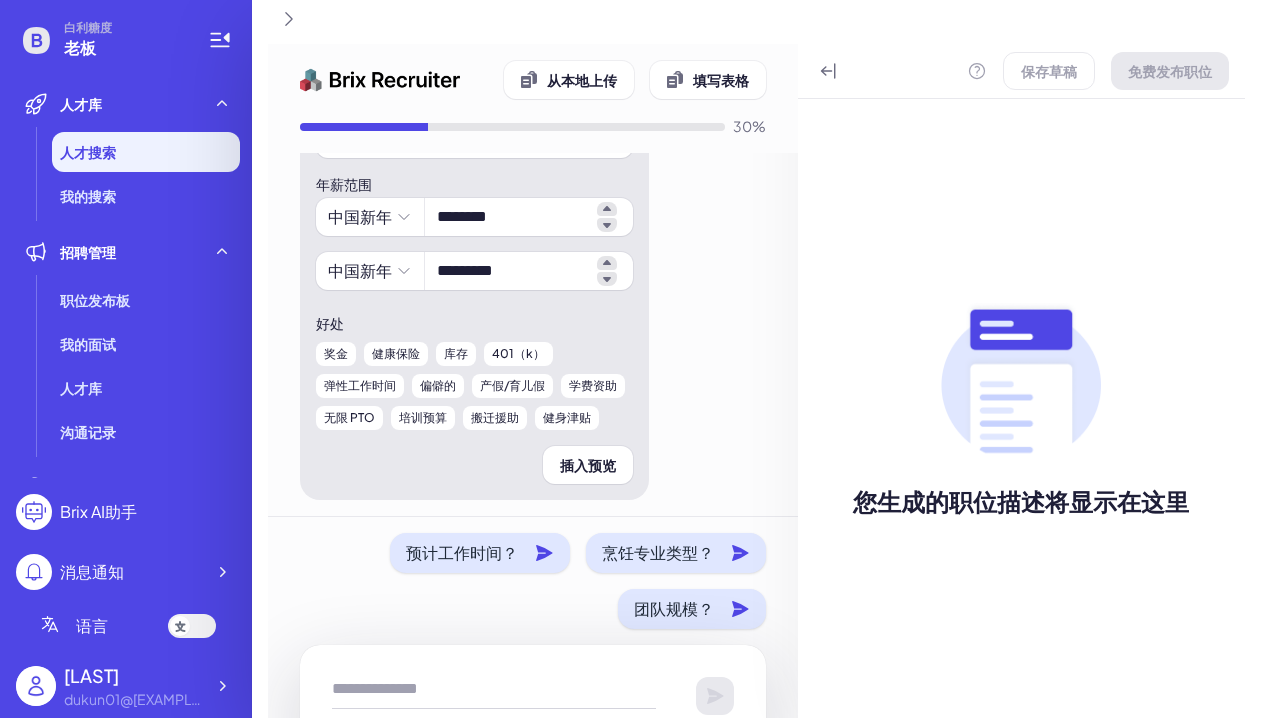 scroll, scrollTop: 1396, scrollLeft: 0, axis: vertical 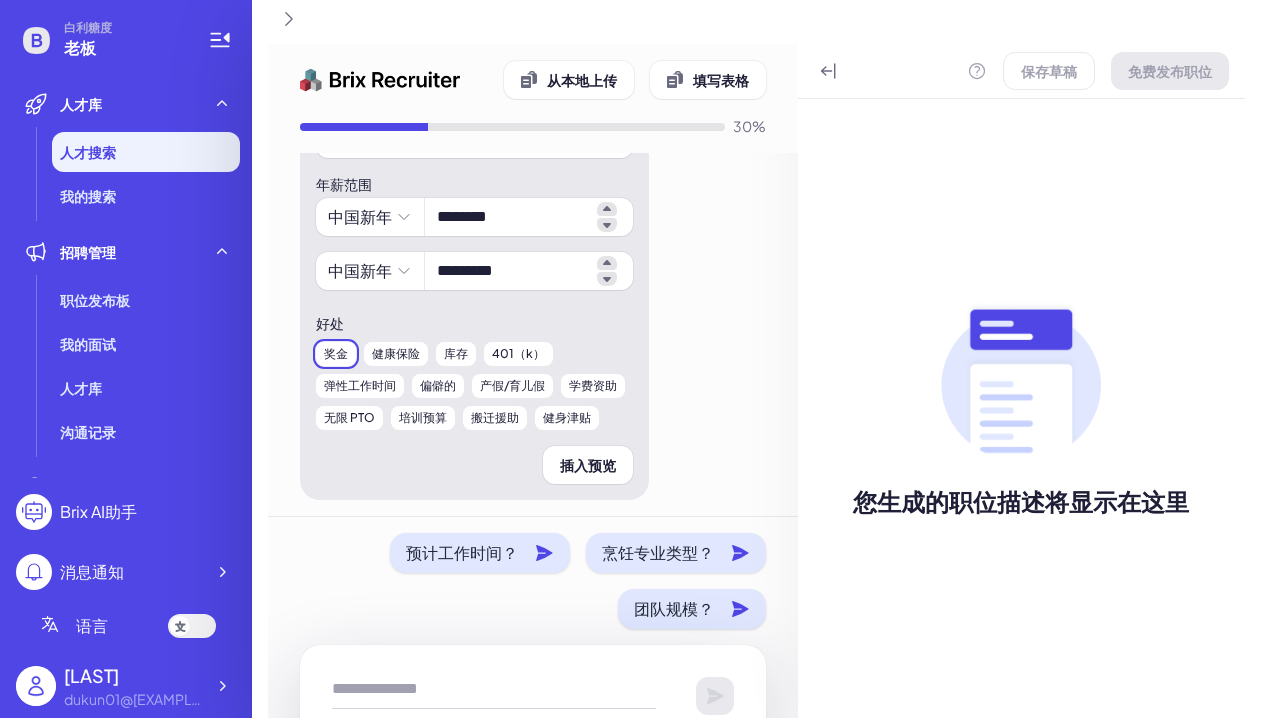 click on "奖金 健康保险 库存 401（k） 弹性工作时间 偏僻的 产假/育儿假 学费资助 无限 PTO 培训预算 搬迁援助 健身津贴" at bounding box center [474, 386] 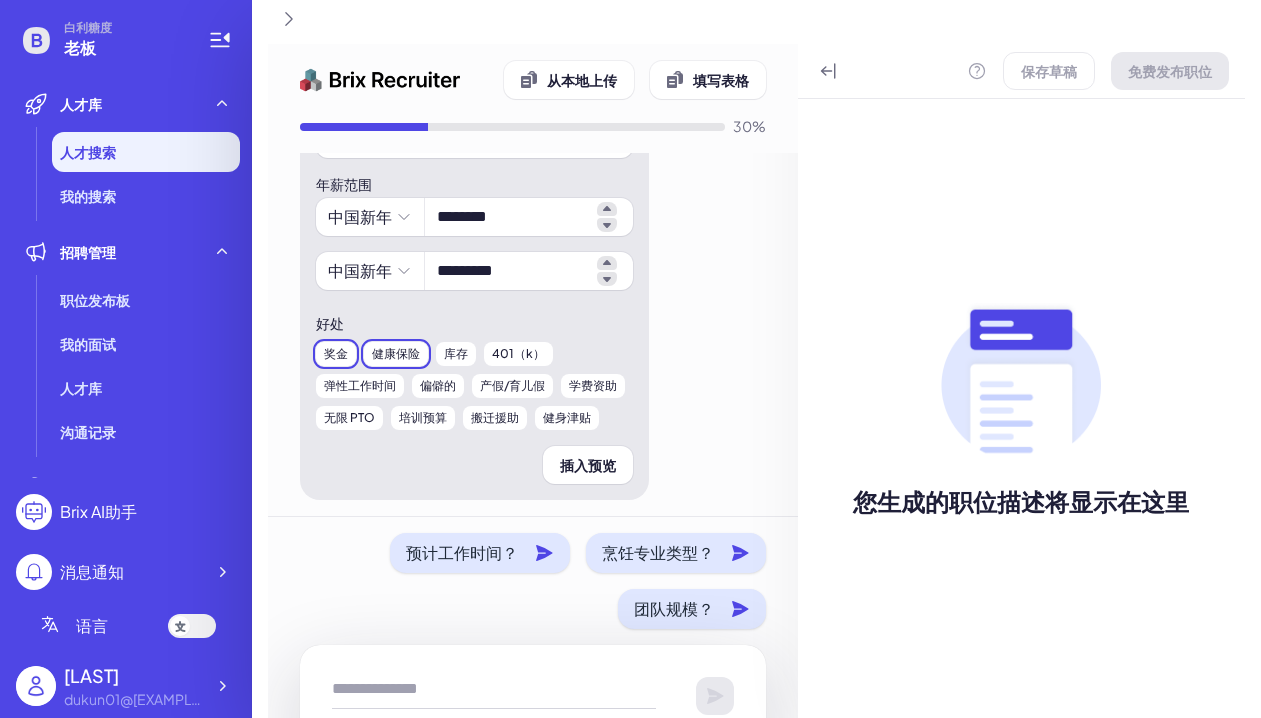 click on "库存" at bounding box center (456, 353) 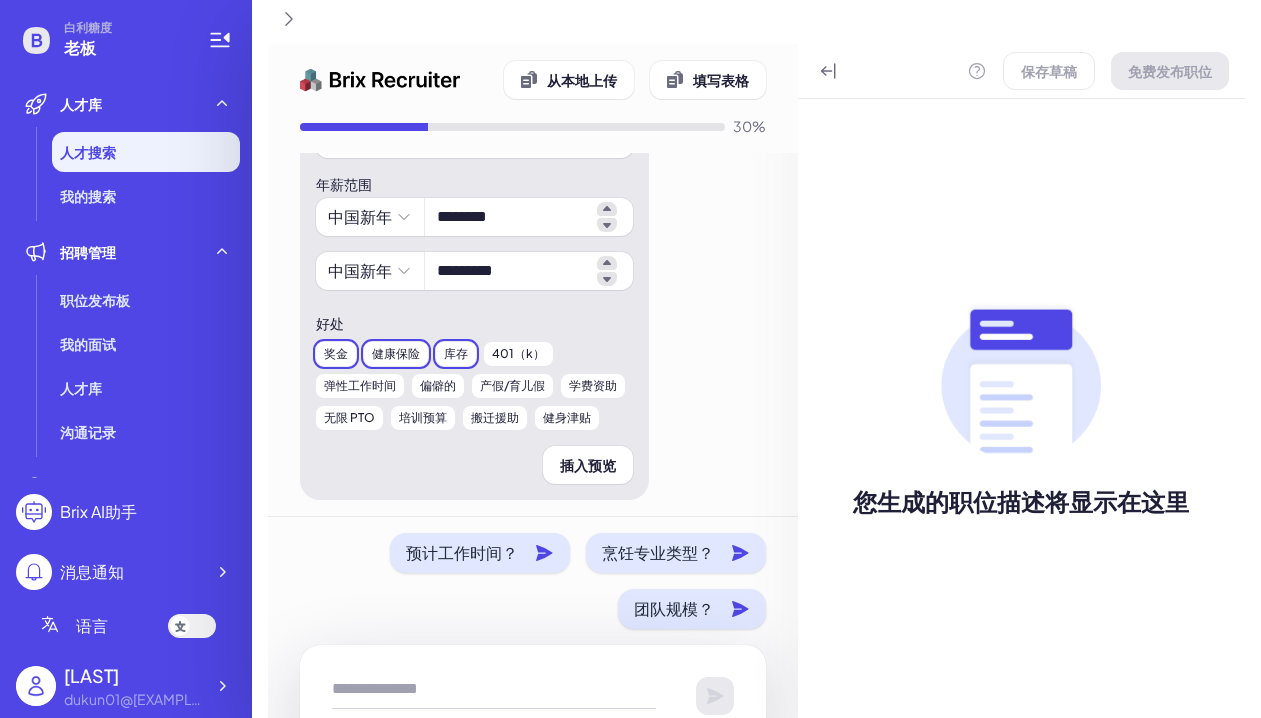 click on "401（k）" at bounding box center [518, 354] 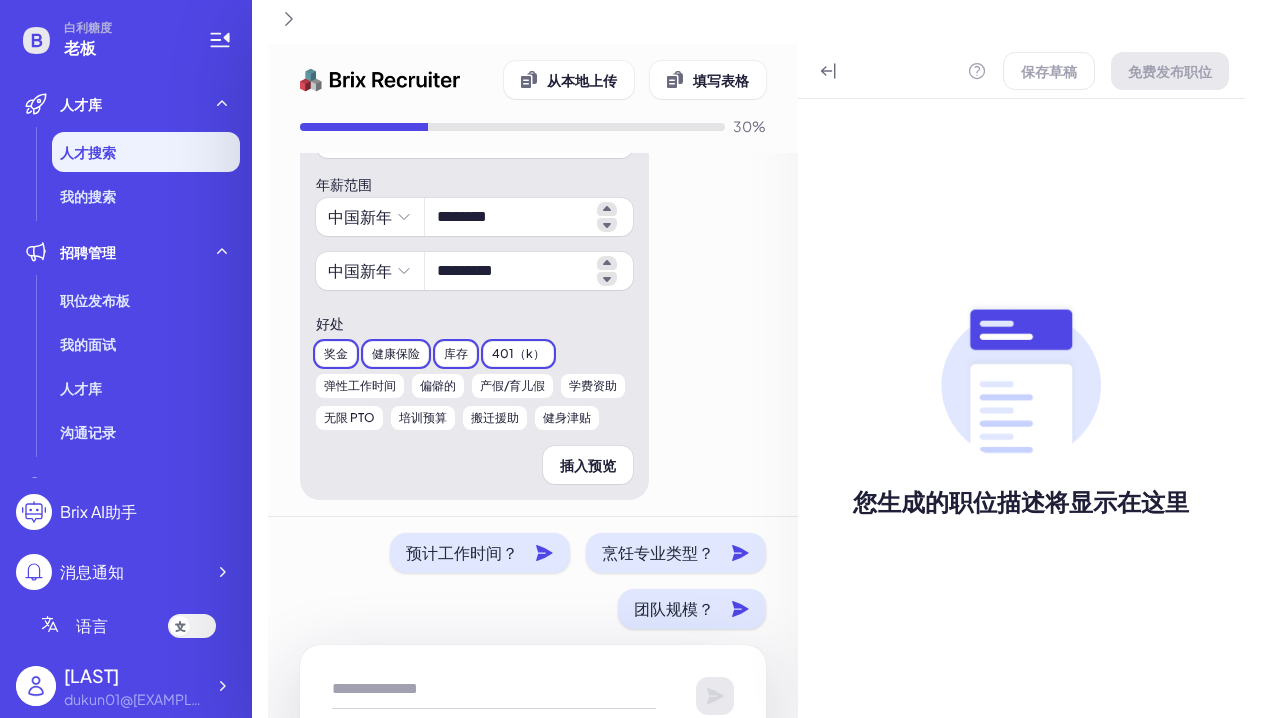 click on "产假/育儿假" at bounding box center (512, 385) 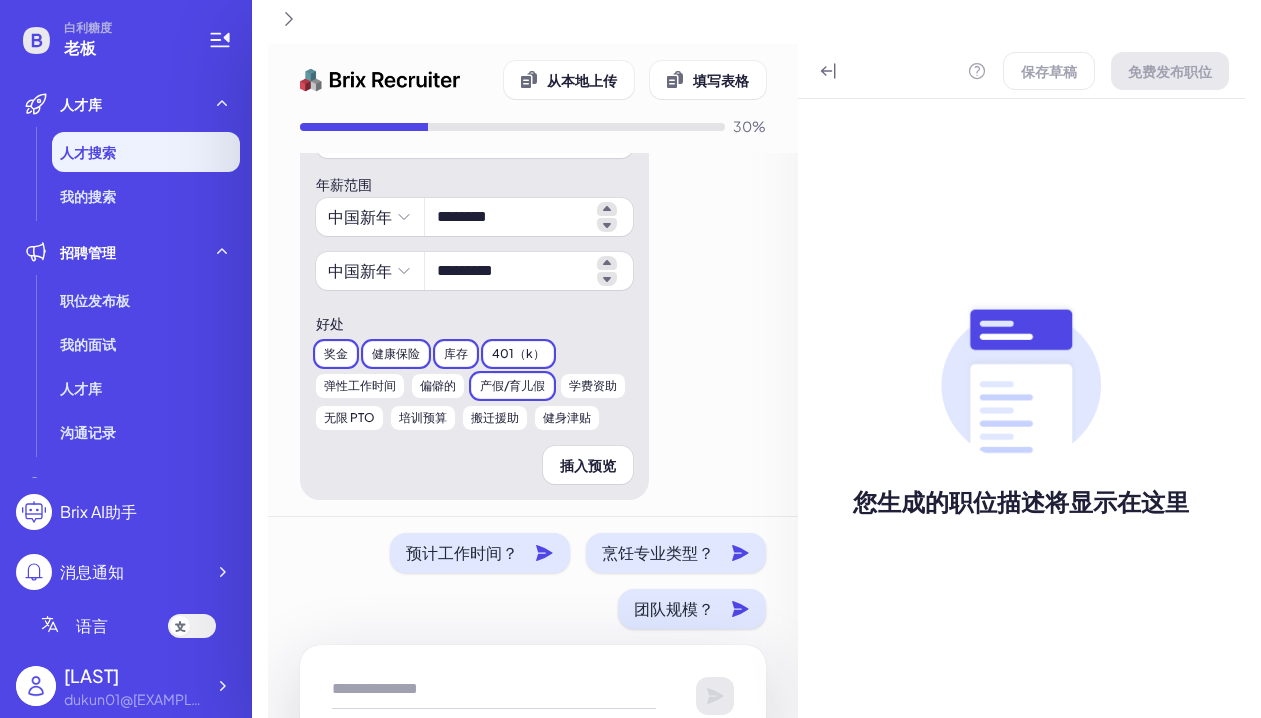 click on "偏僻的" at bounding box center [438, 385] 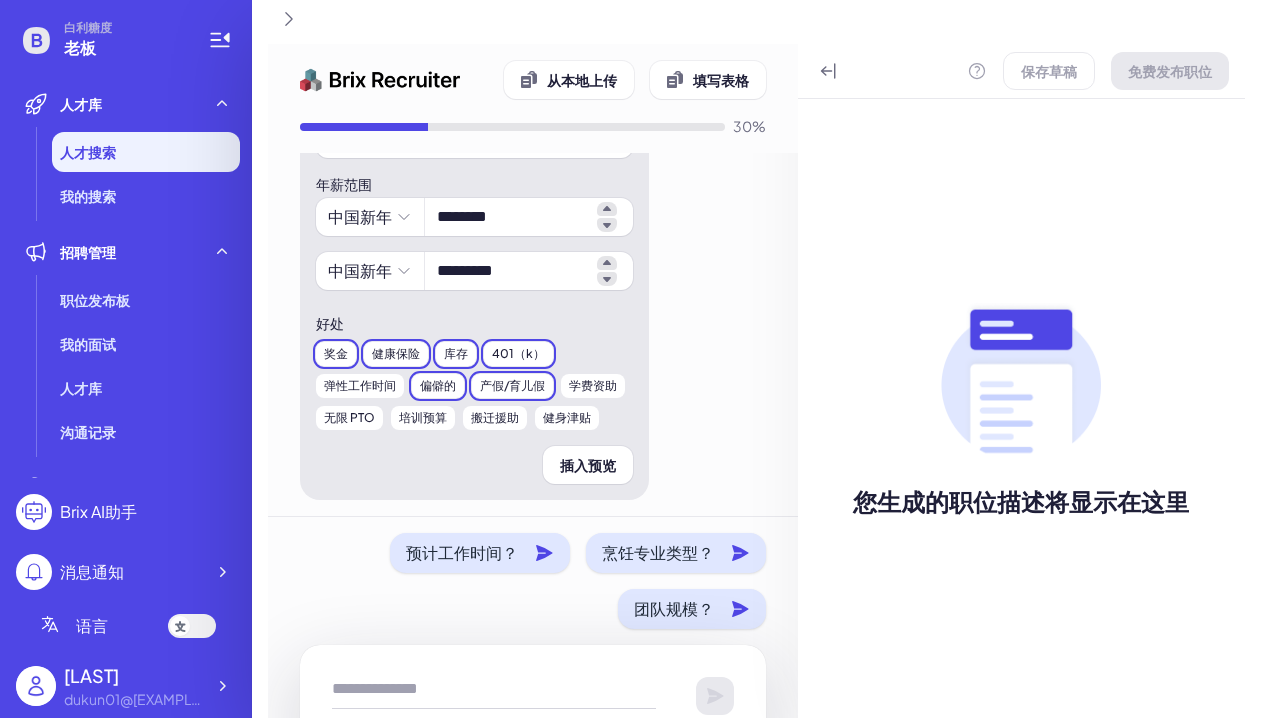 click on "弹性工作时间" at bounding box center (360, 385) 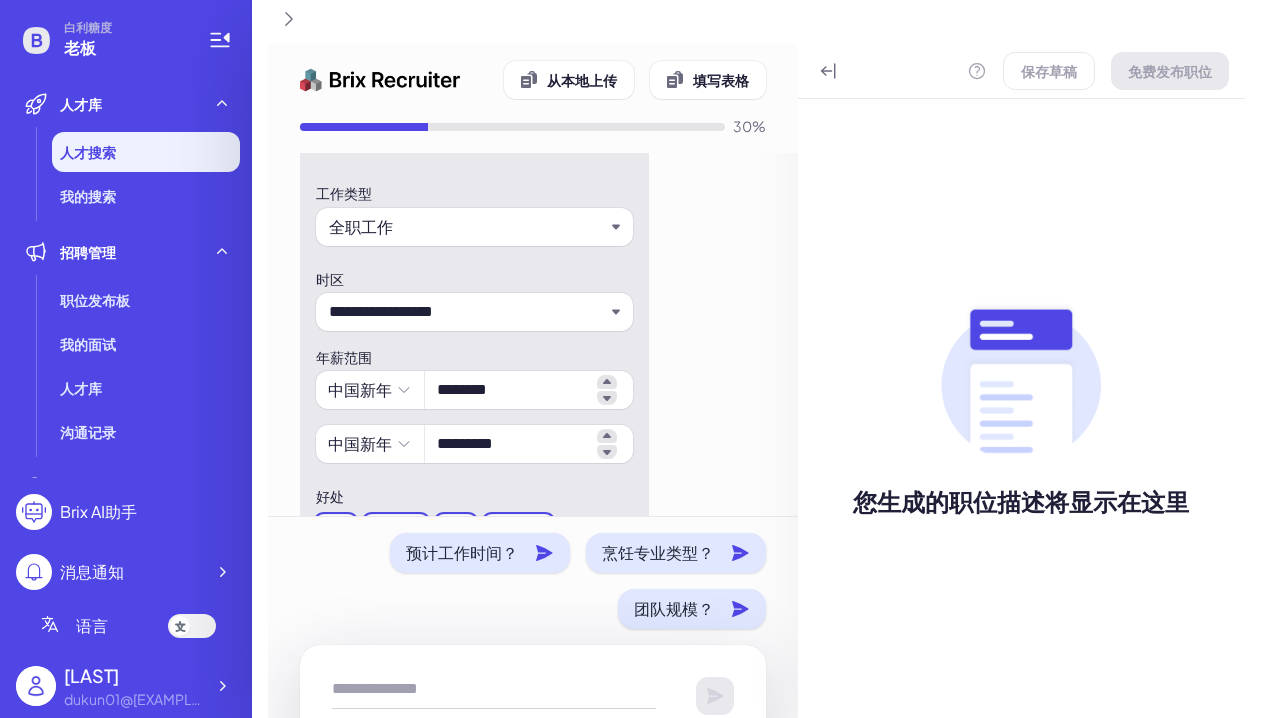 scroll, scrollTop: 1218, scrollLeft: 0, axis: vertical 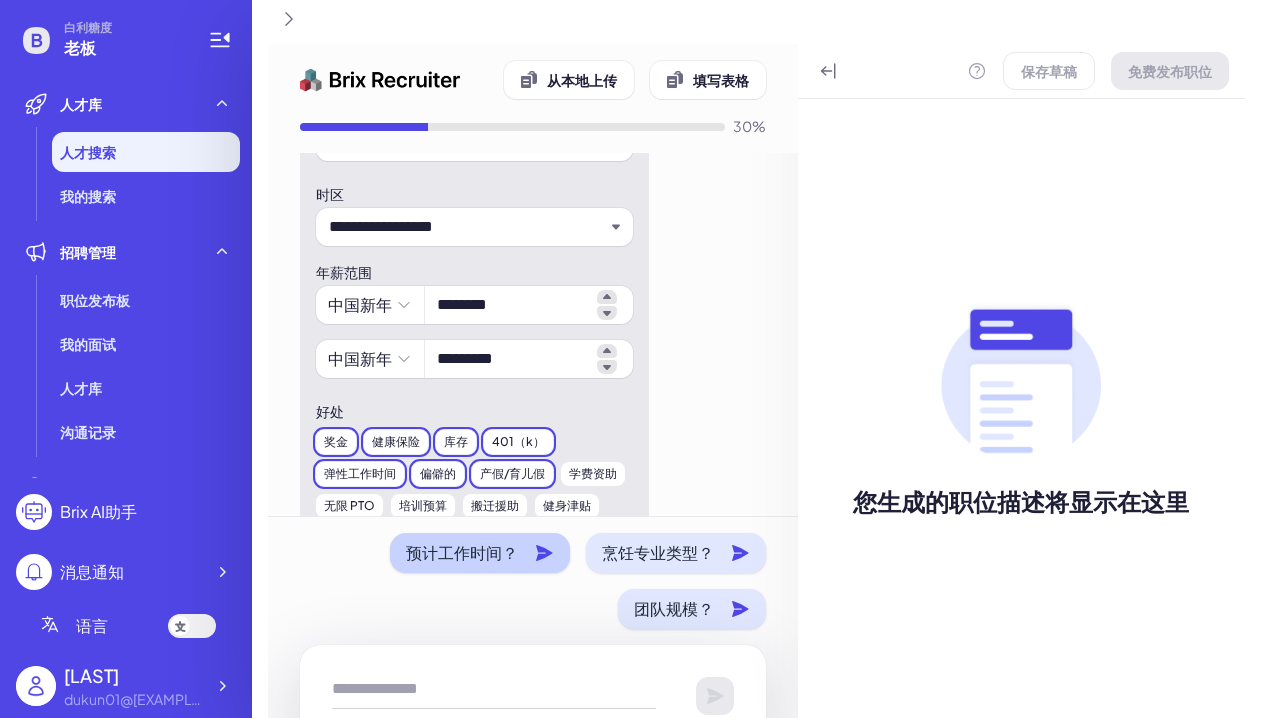 click on "预计工作时间？" at bounding box center [462, 552] 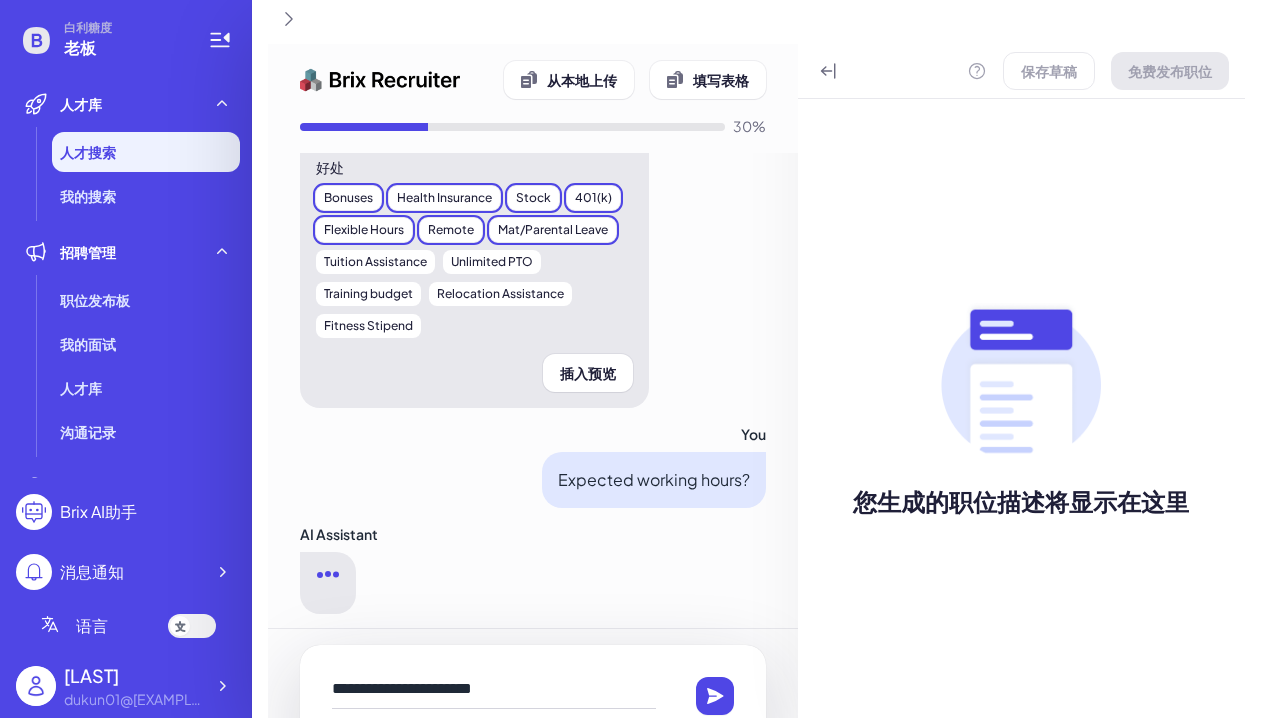 scroll, scrollTop: 1510, scrollLeft: 0, axis: vertical 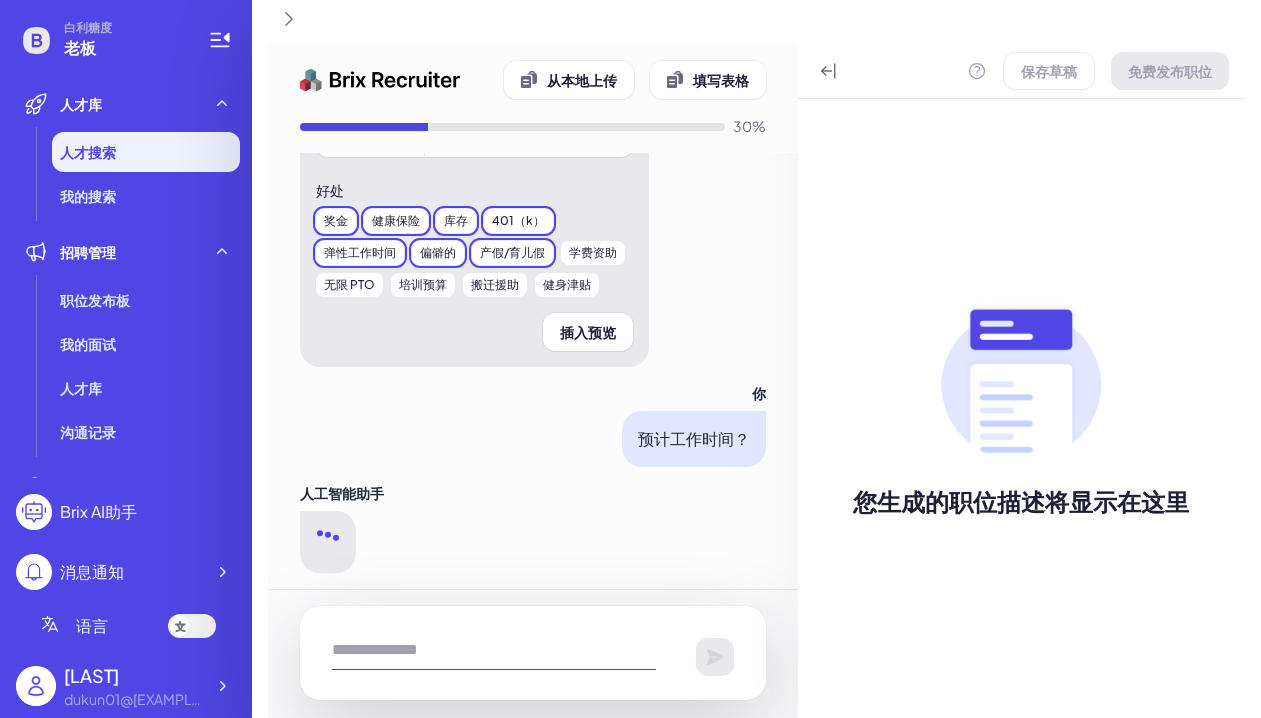 click at bounding box center (494, 650) 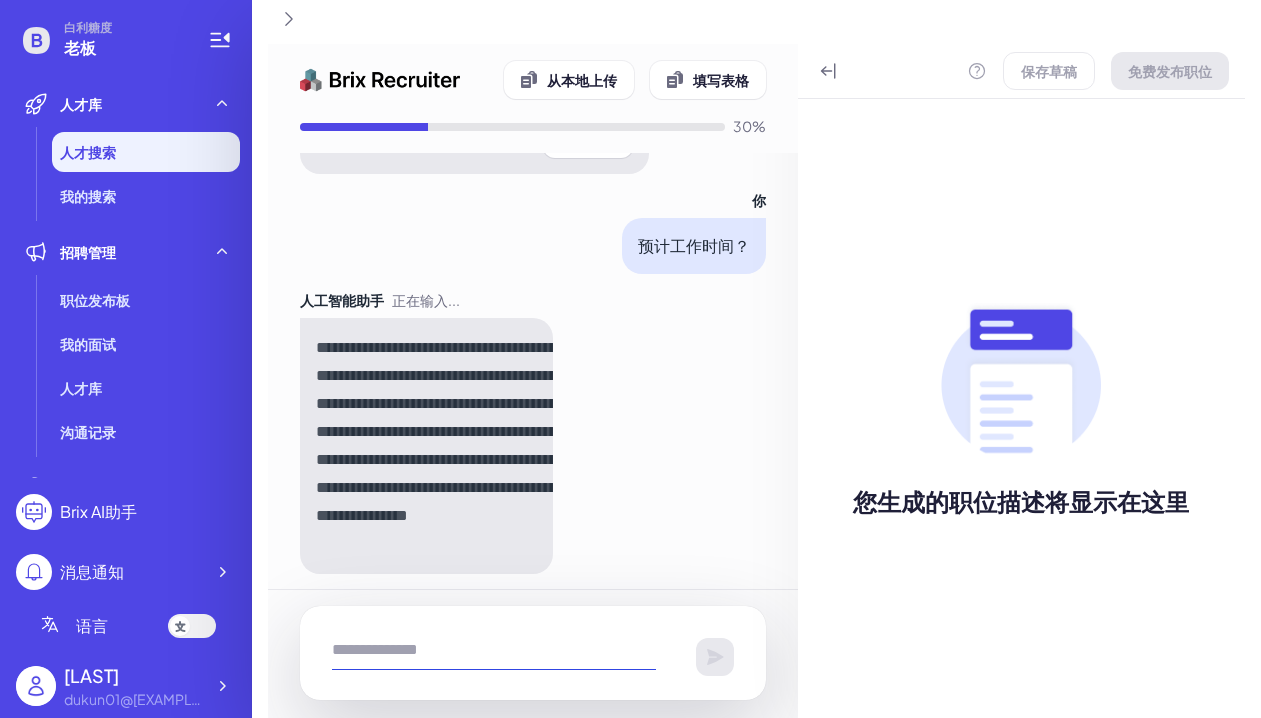 click at bounding box center [494, 650] 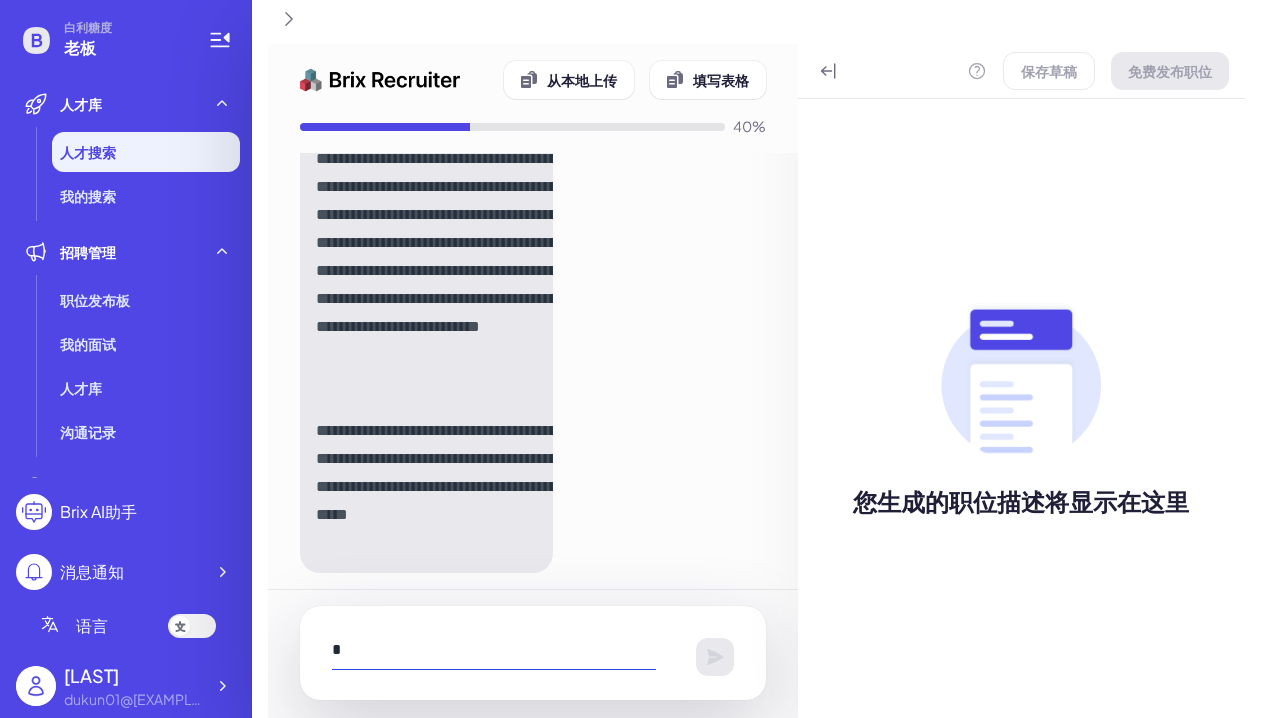 scroll, scrollTop: 1925, scrollLeft: 0, axis: vertical 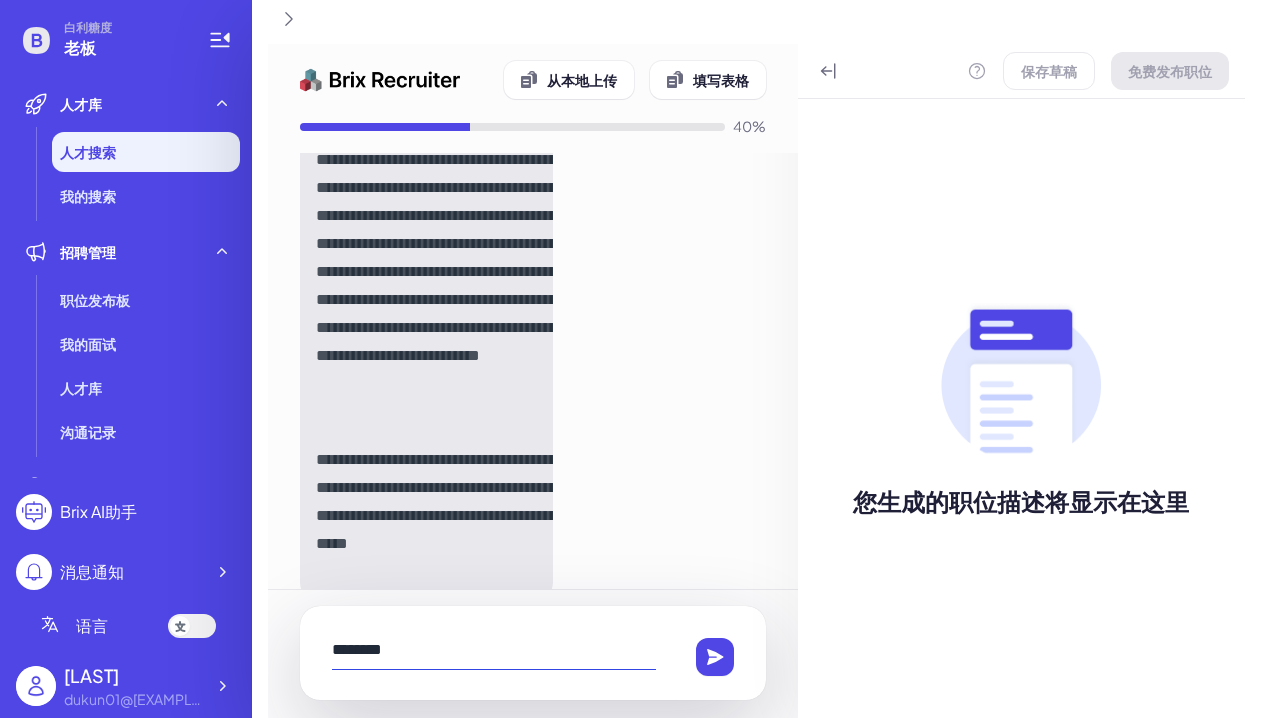 drag, startPoint x: 345, startPoint y: 646, endPoint x: 322, endPoint y: 646, distance: 23 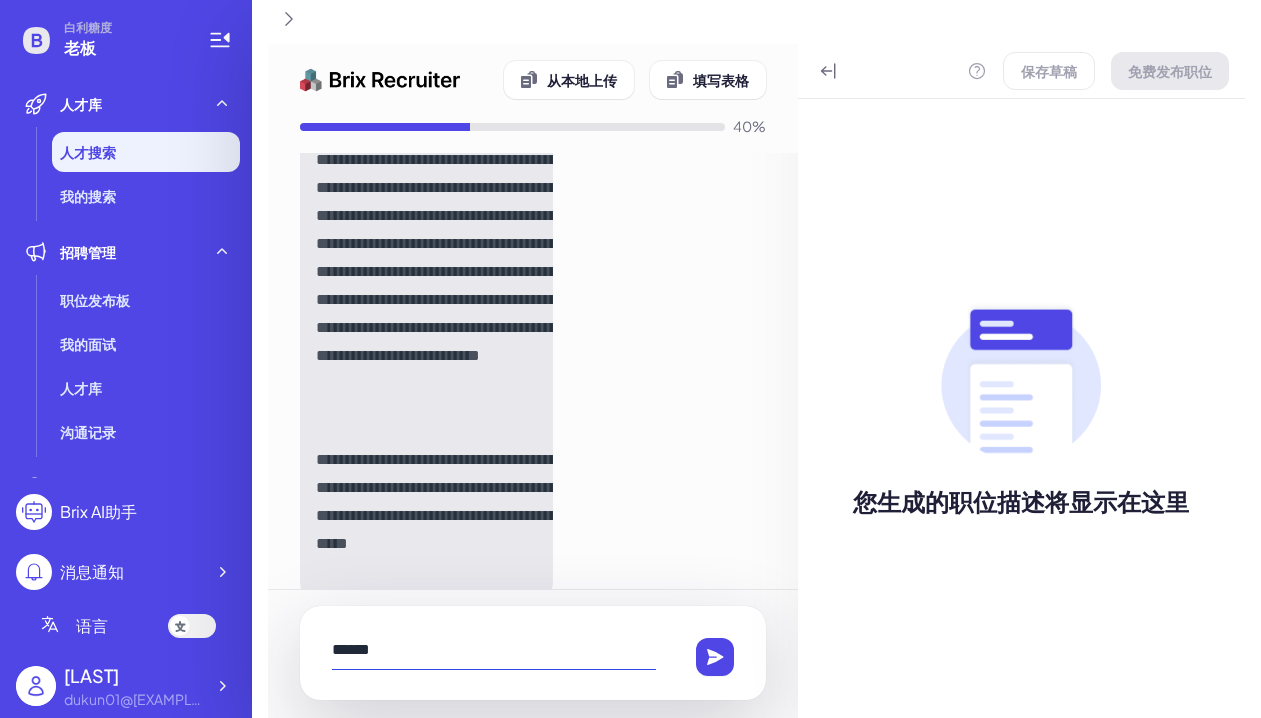 click on "******" at bounding box center (494, 650) 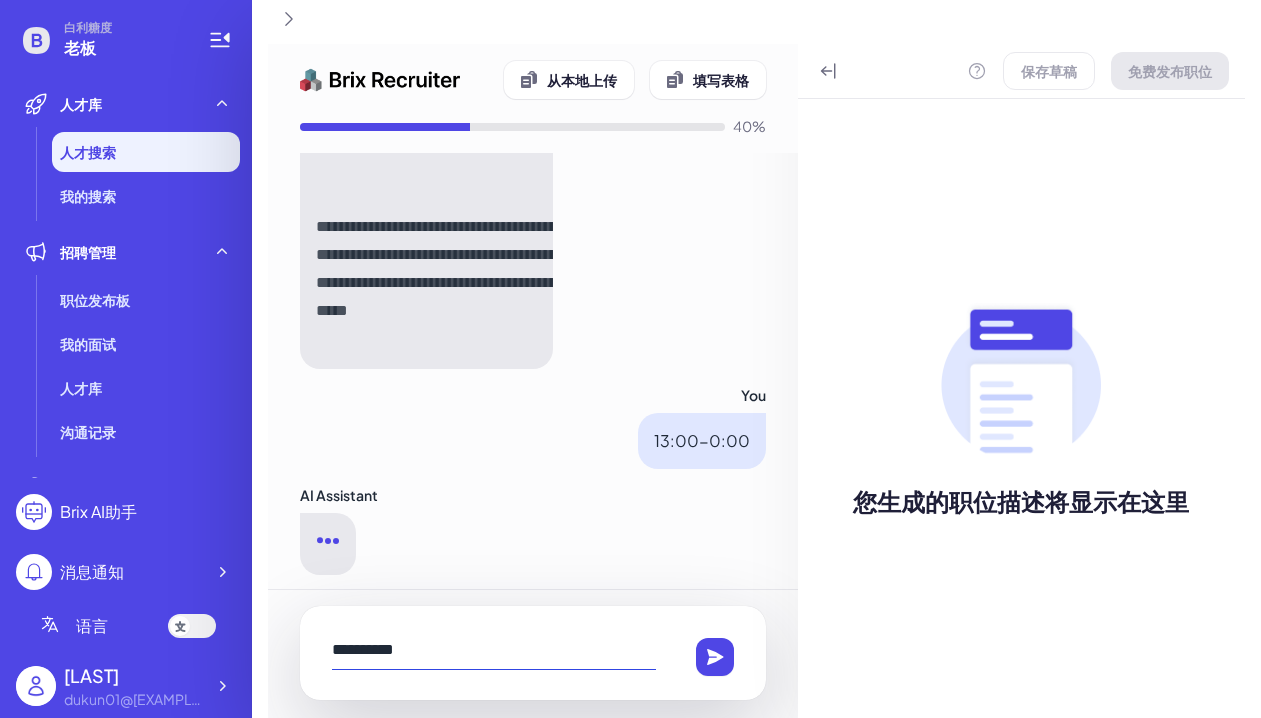 scroll, scrollTop: 2126, scrollLeft: 0, axis: vertical 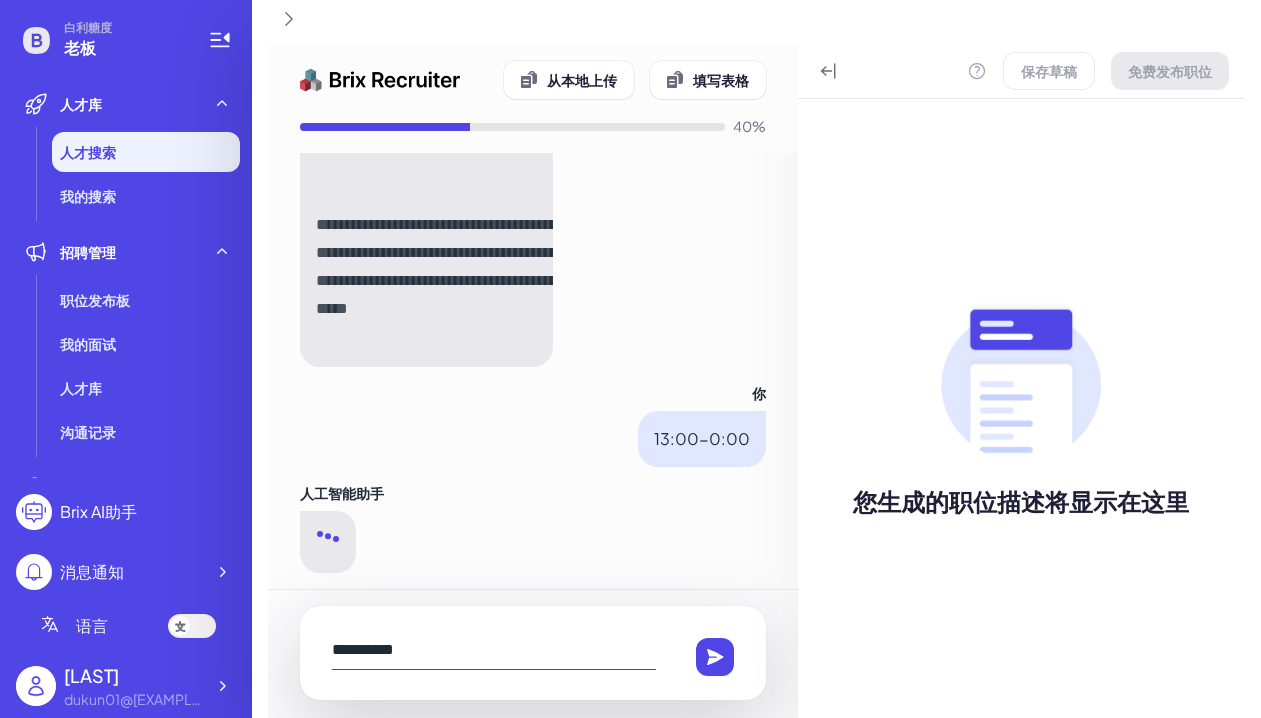 type on "**********" 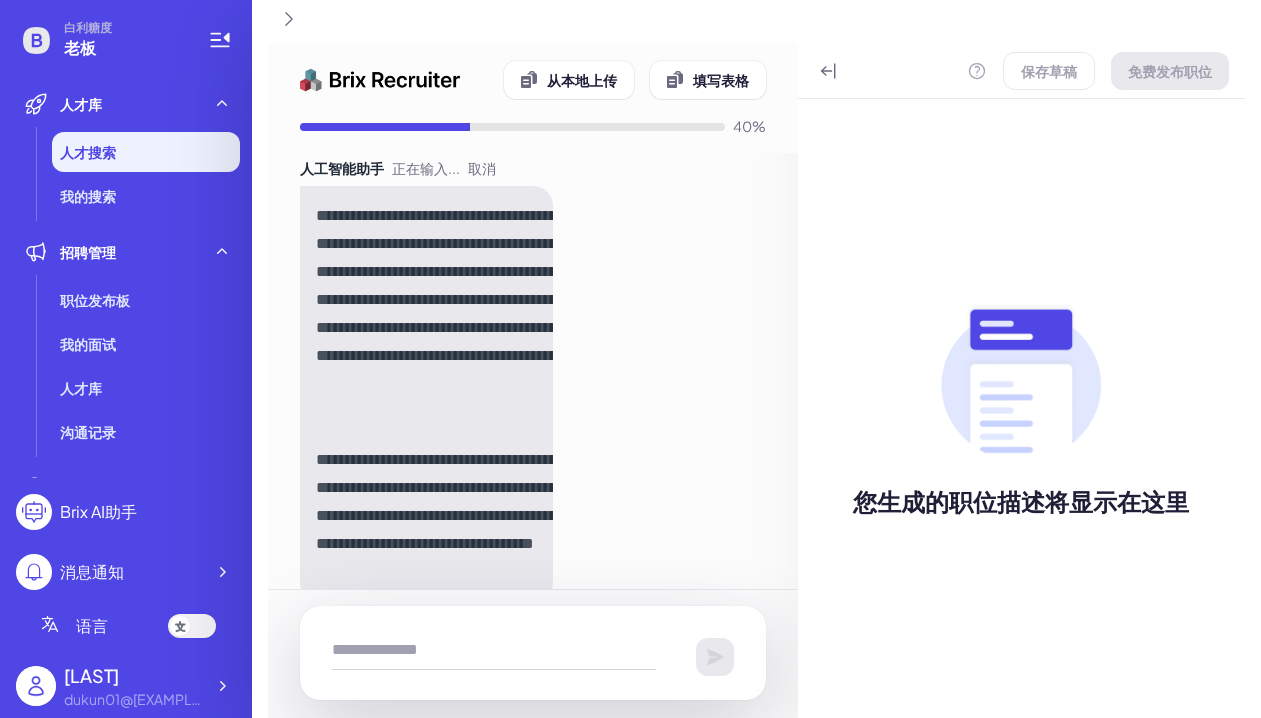 scroll, scrollTop: 2513, scrollLeft: 0, axis: vertical 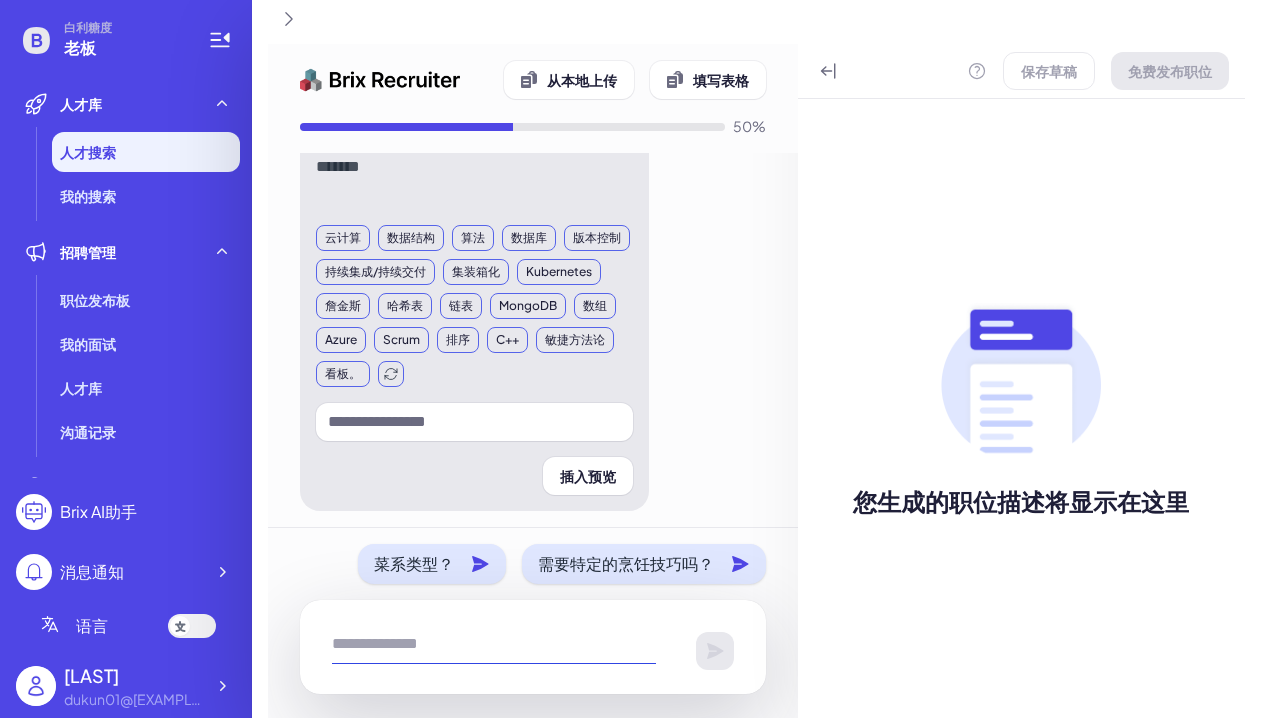 click at bounding box center [494, 644] 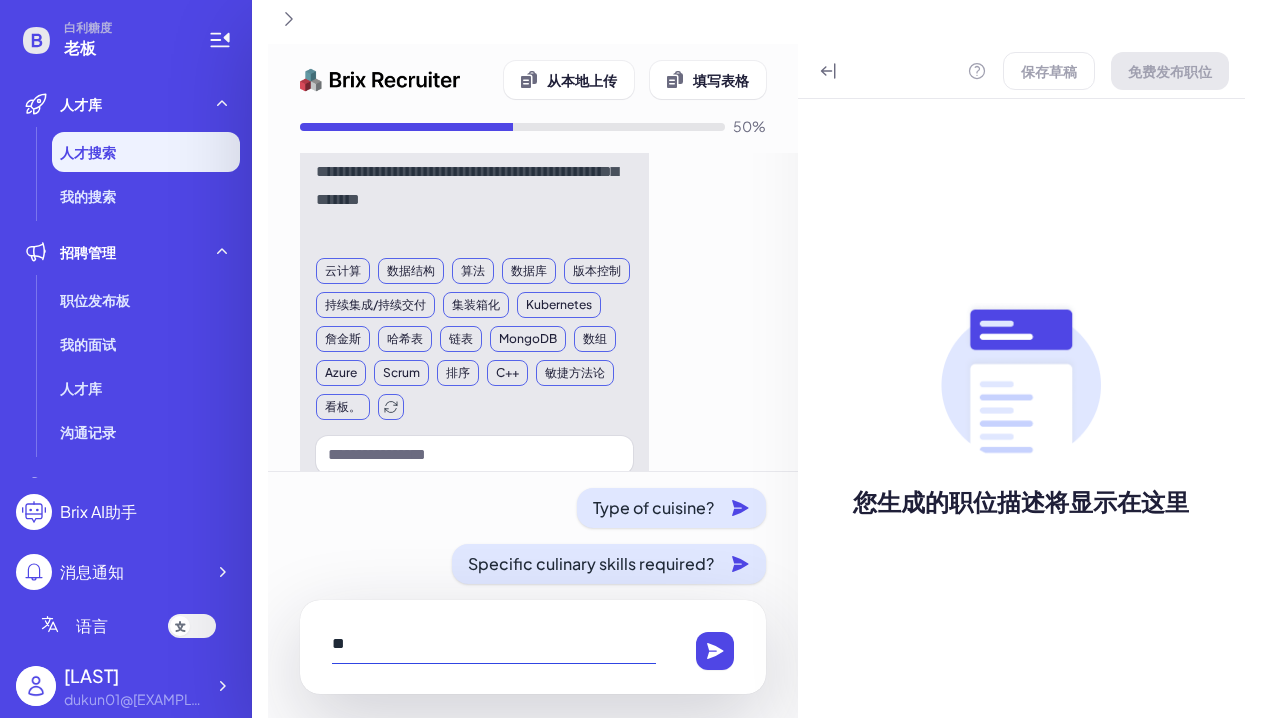 scroll, scrollTop: 2911, scrollLeft: 0, axis: vertical 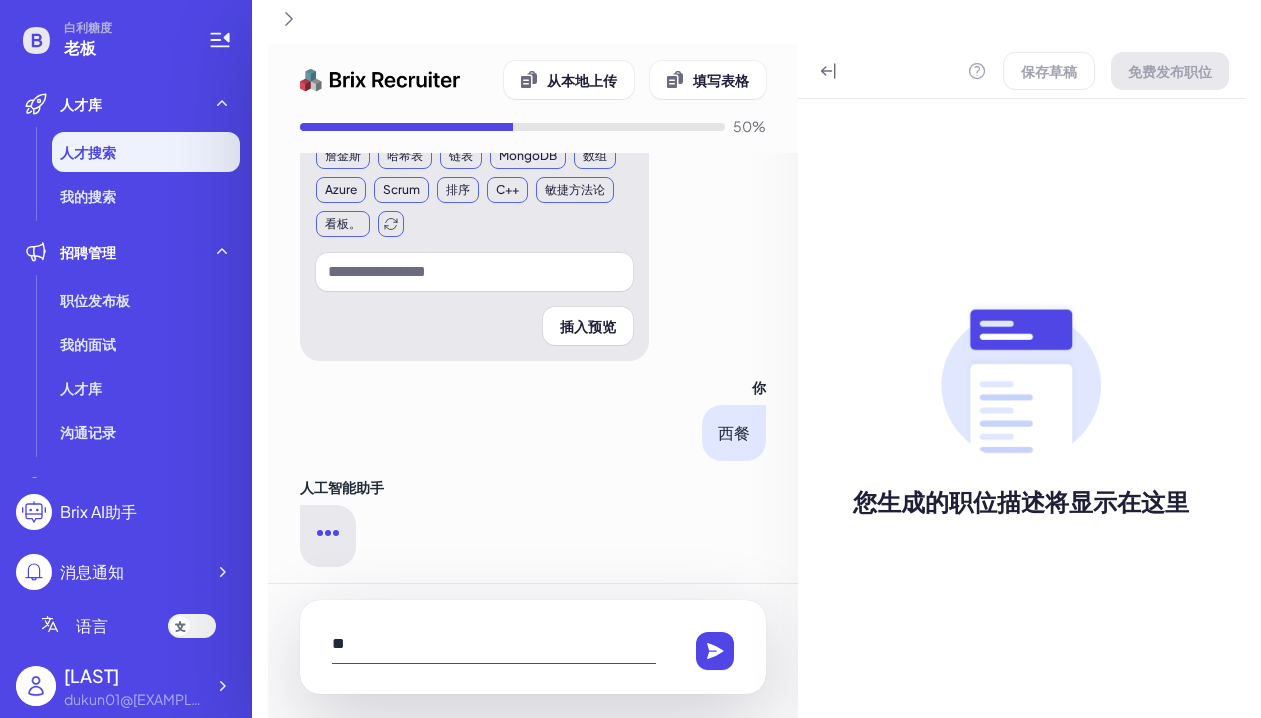type on "**" 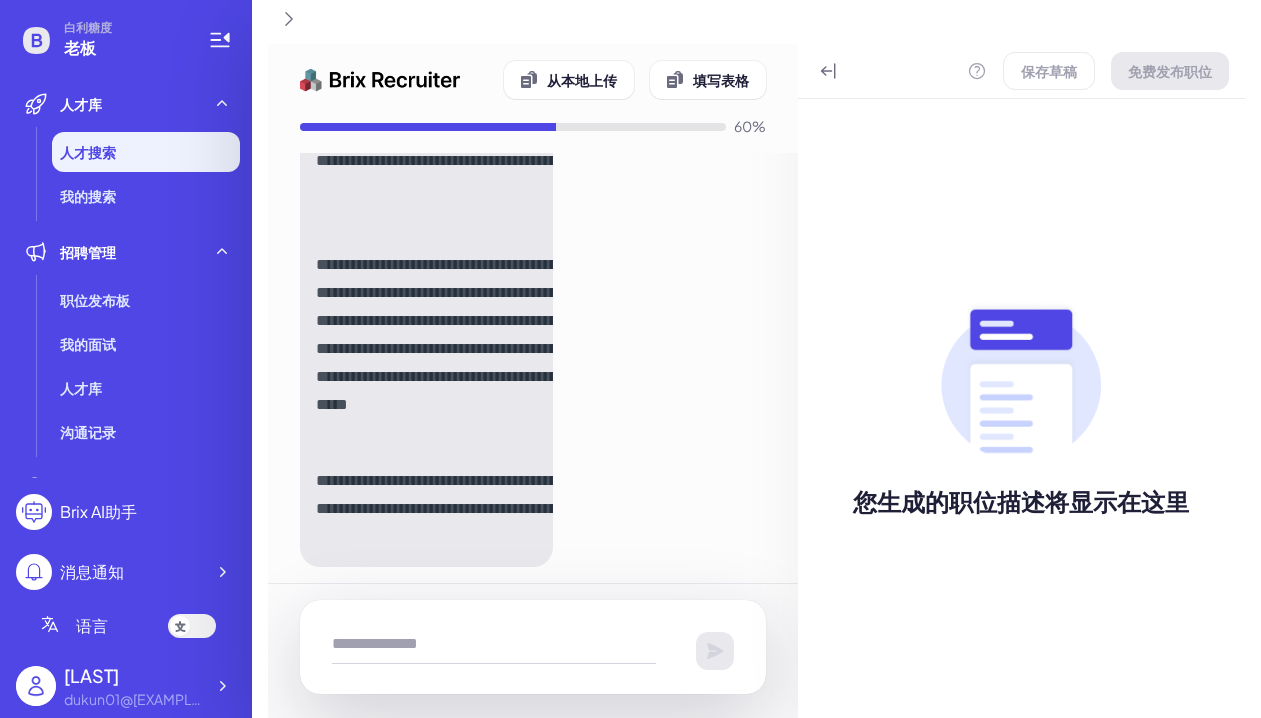 scroll, scrollTop: 3375, scrollLeft: 0, axis: vertical 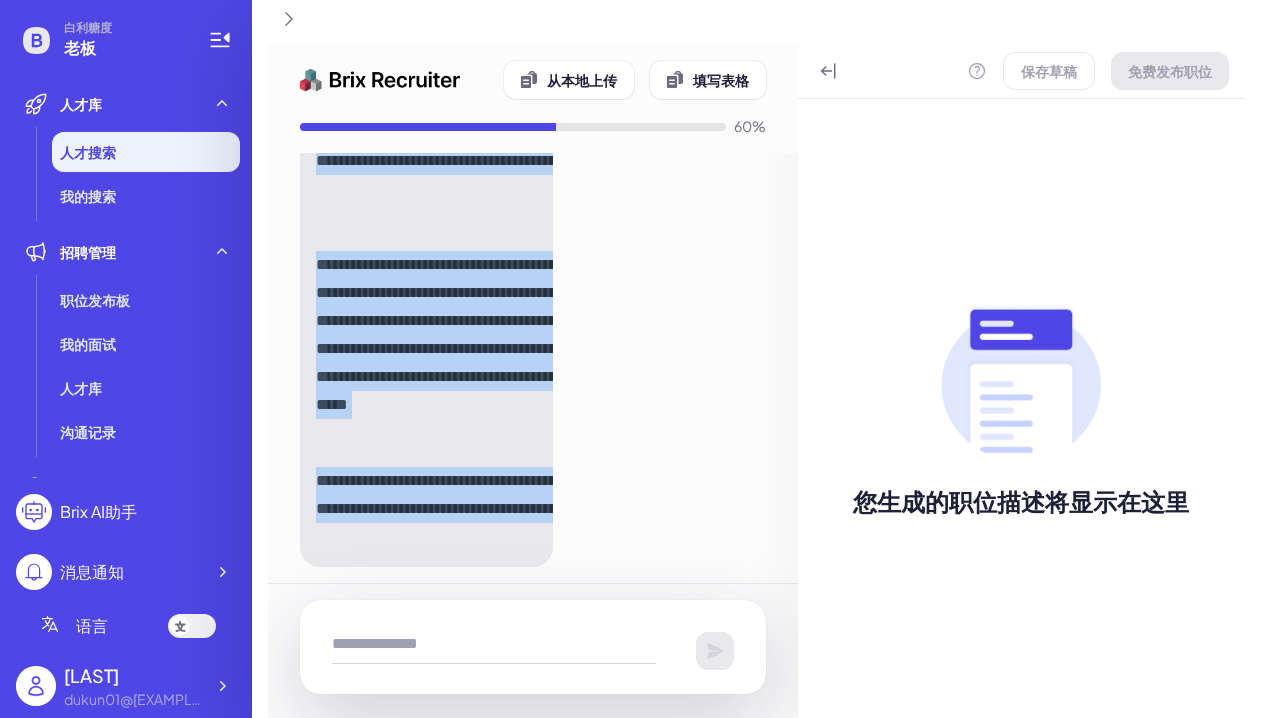 drag, startPoint x: 315, startPoint y: 179, endPoint x: 507, endPoint y: 538, distance: 407.11792 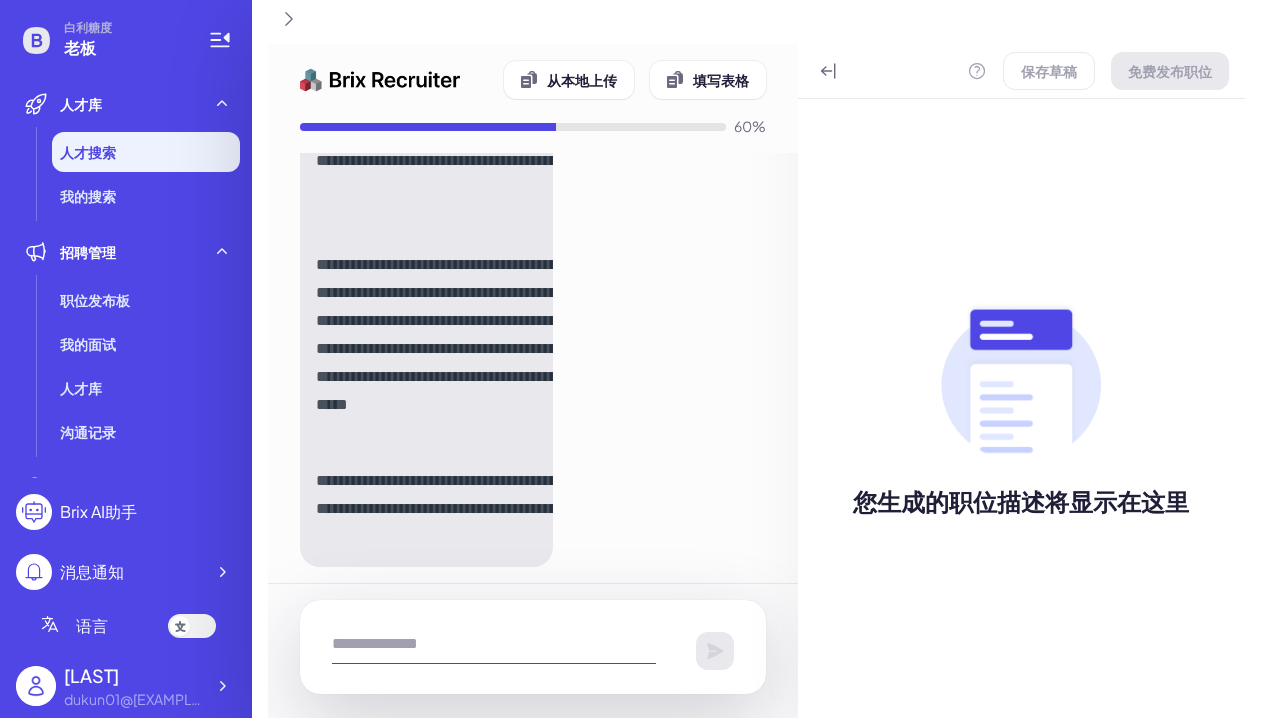 click at bounding box center (494, 644) 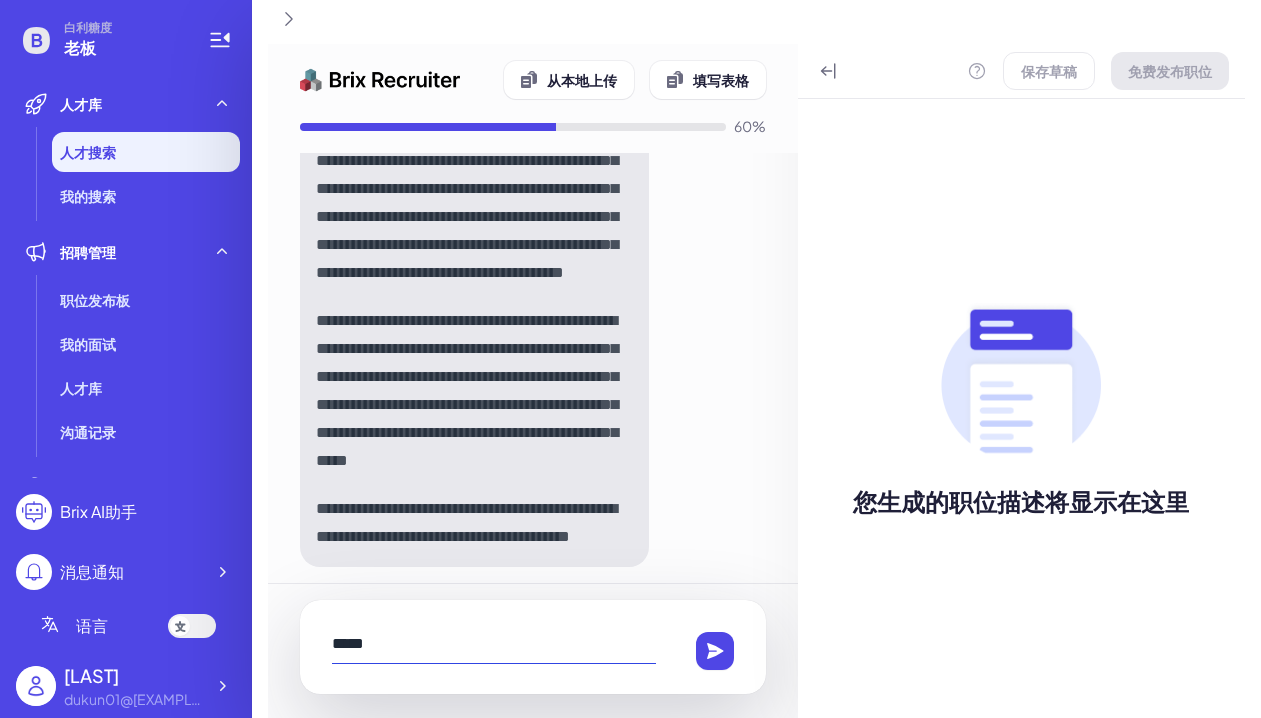 scroll, scrollTop: 3603, scrollLeft: 0, axis: vertical 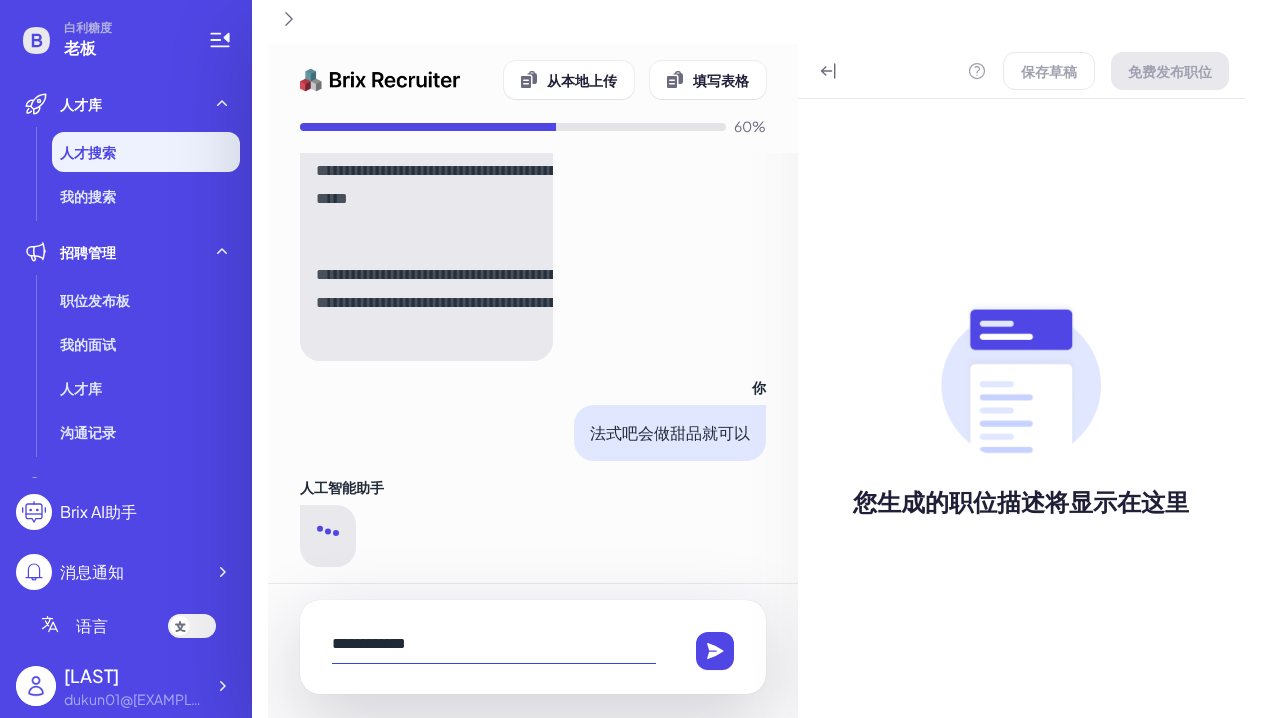 type on "**********" 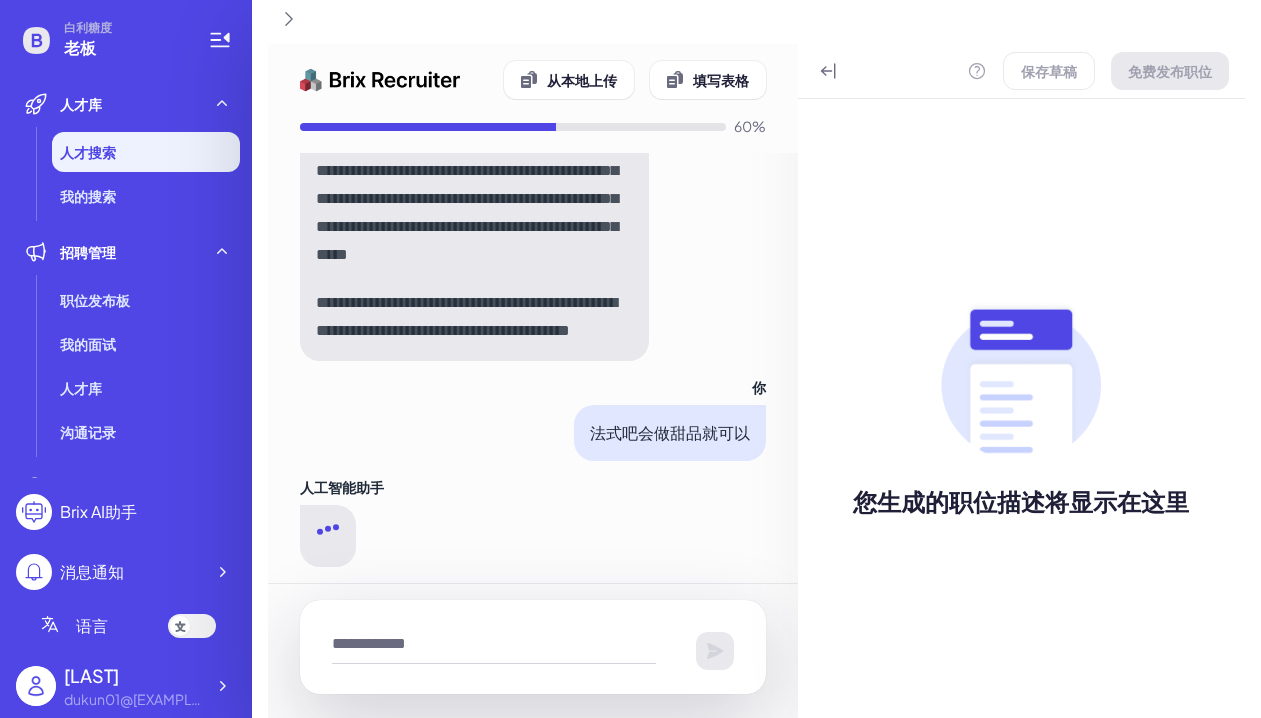 scroll, scrollTop: 3808, scrollLeft: 0, axis: vertical 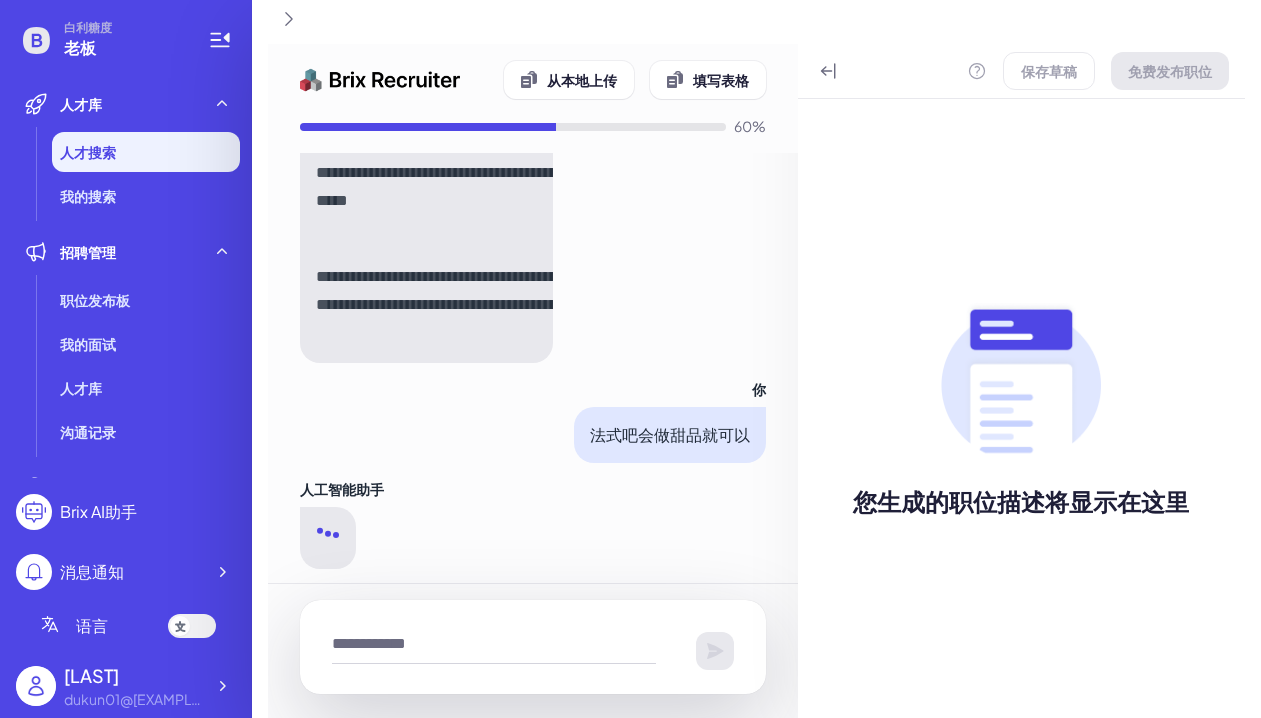 type 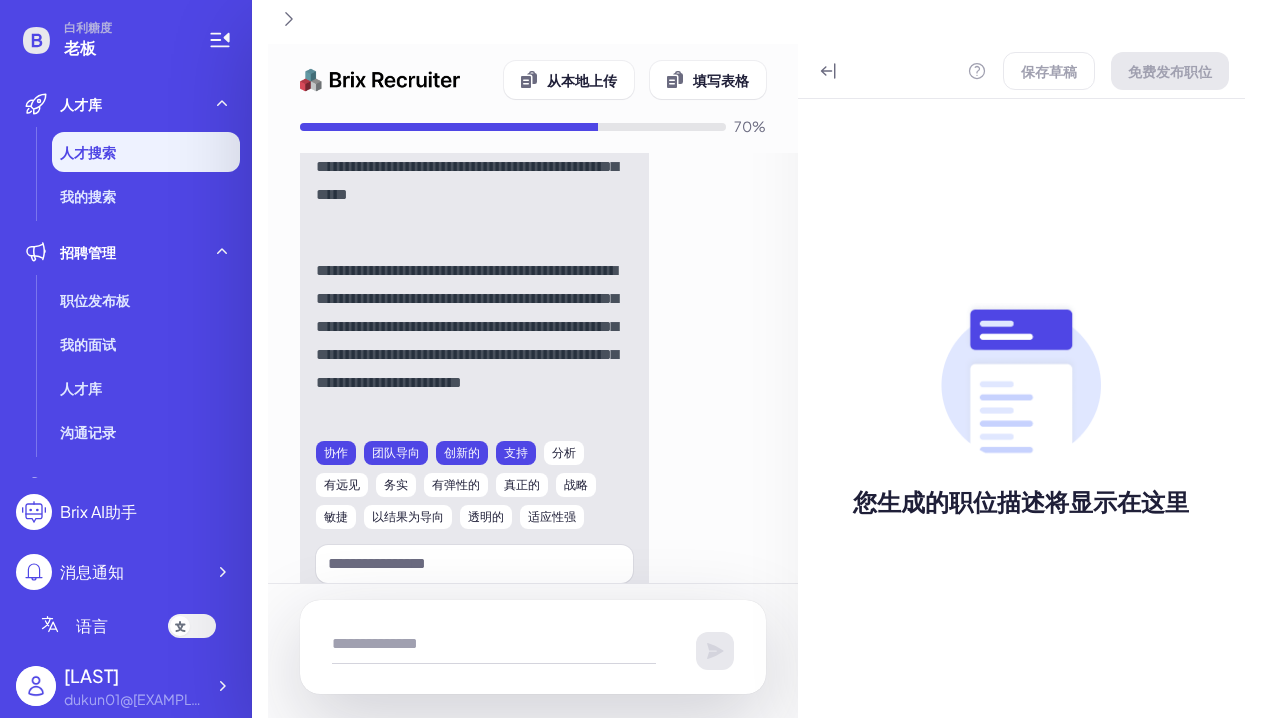 scroll, scrollTop: 4503, scrollLeft: 0, axis: vertical 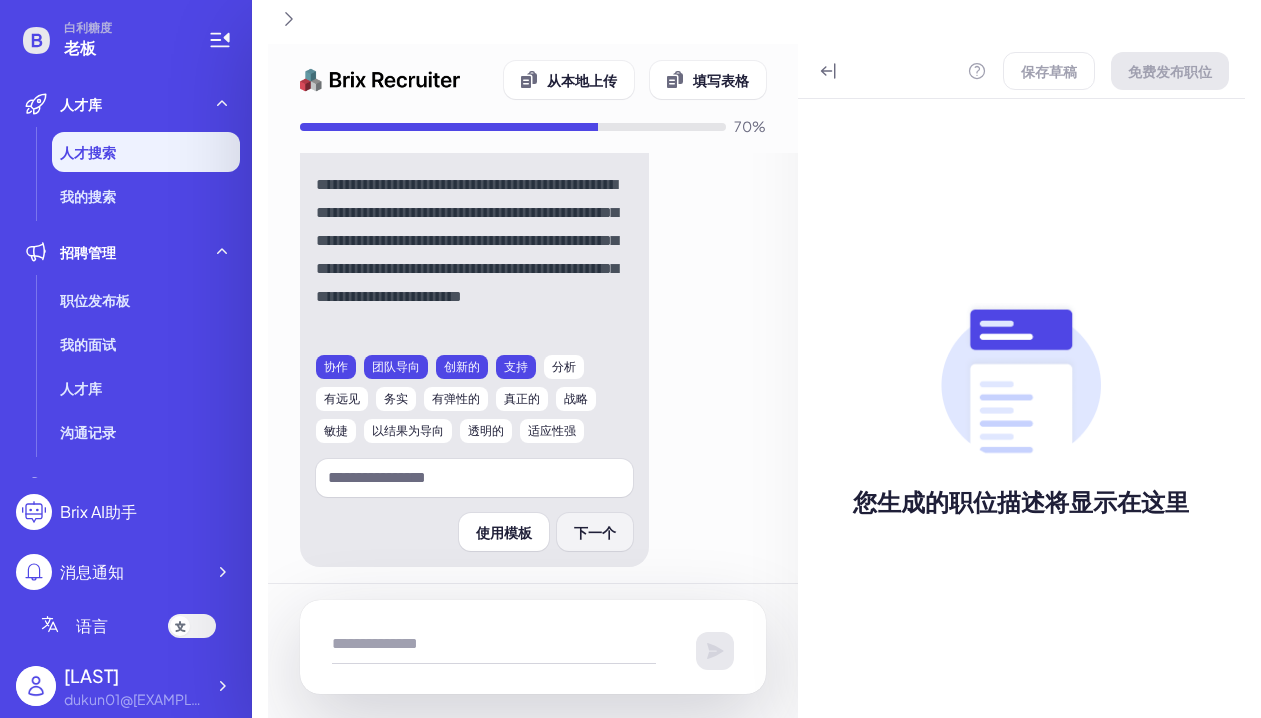 click on "下一个" at bounding box center (595, 532) 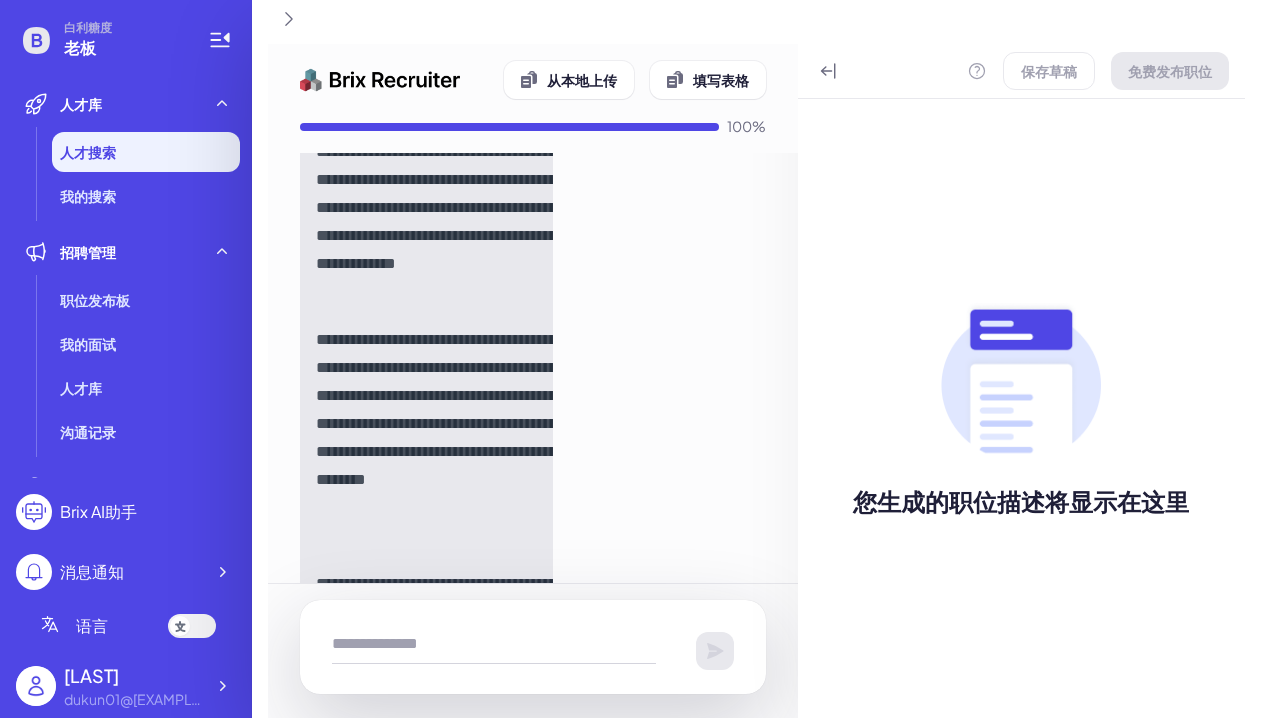 scroll, scrollTop: 5179, scrollLeft: 0, axis: vertical 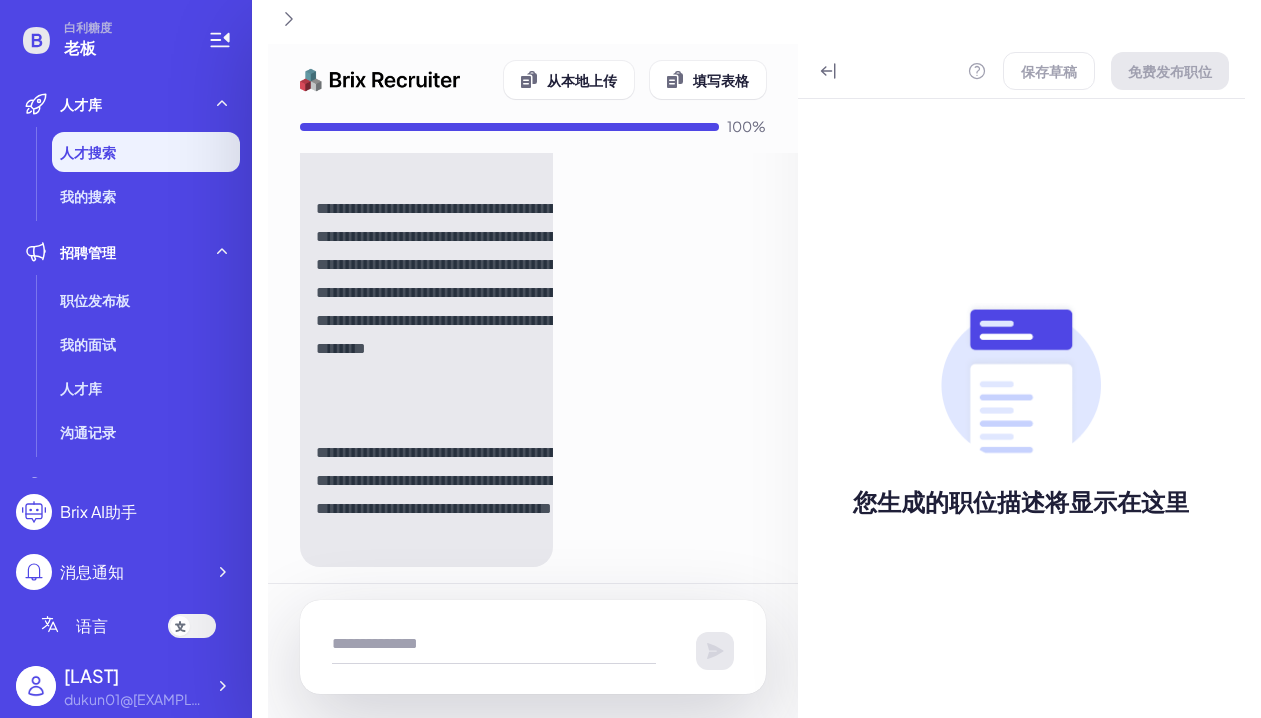 click on "**********" at bounding box center [468, 495] 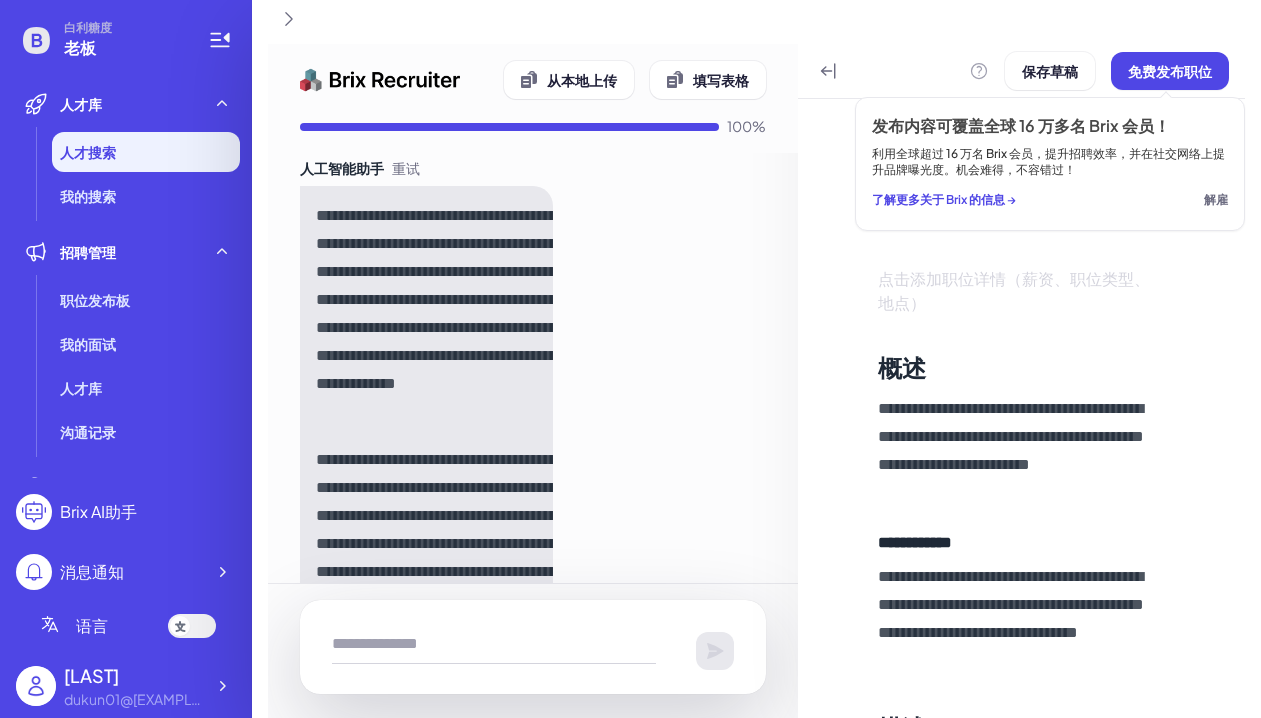 scroll, scrollTop: 4880, scrollLeft: 0, axis: vertical 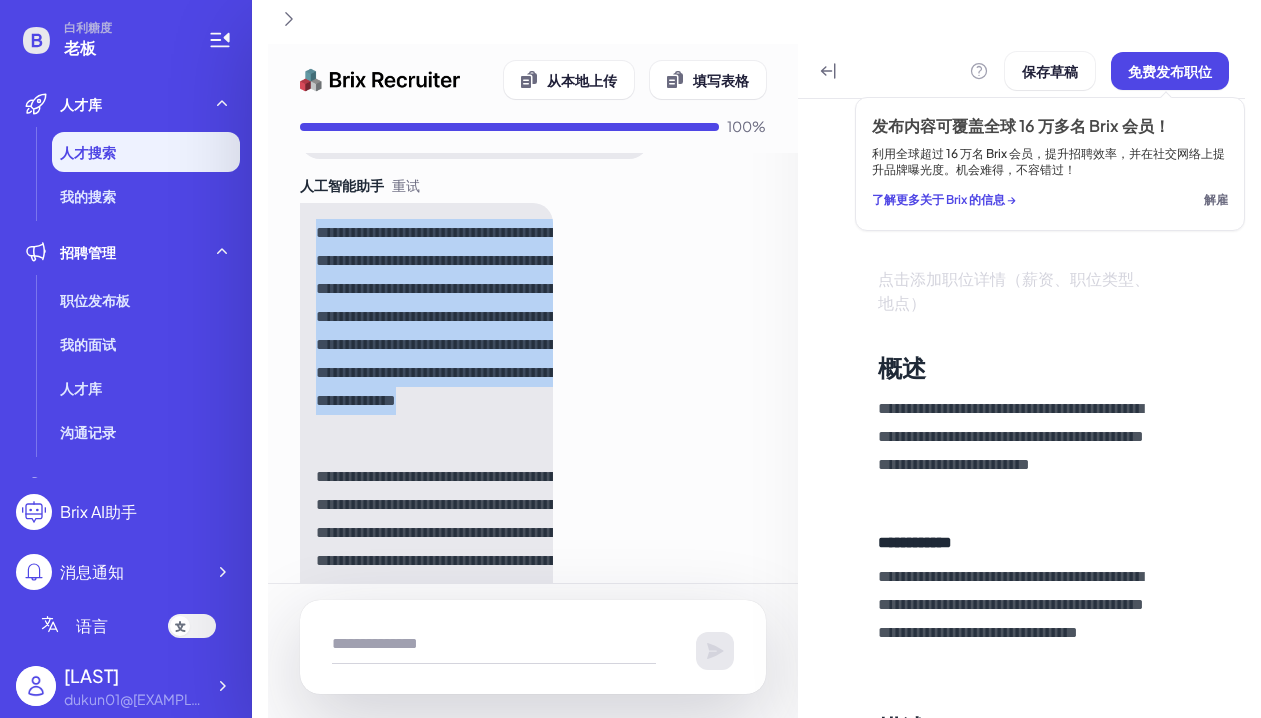 drag, startPoint x: 392, startPoint y: 290, endPoint x: 439, endPoint y: 350, distance: 76.2168 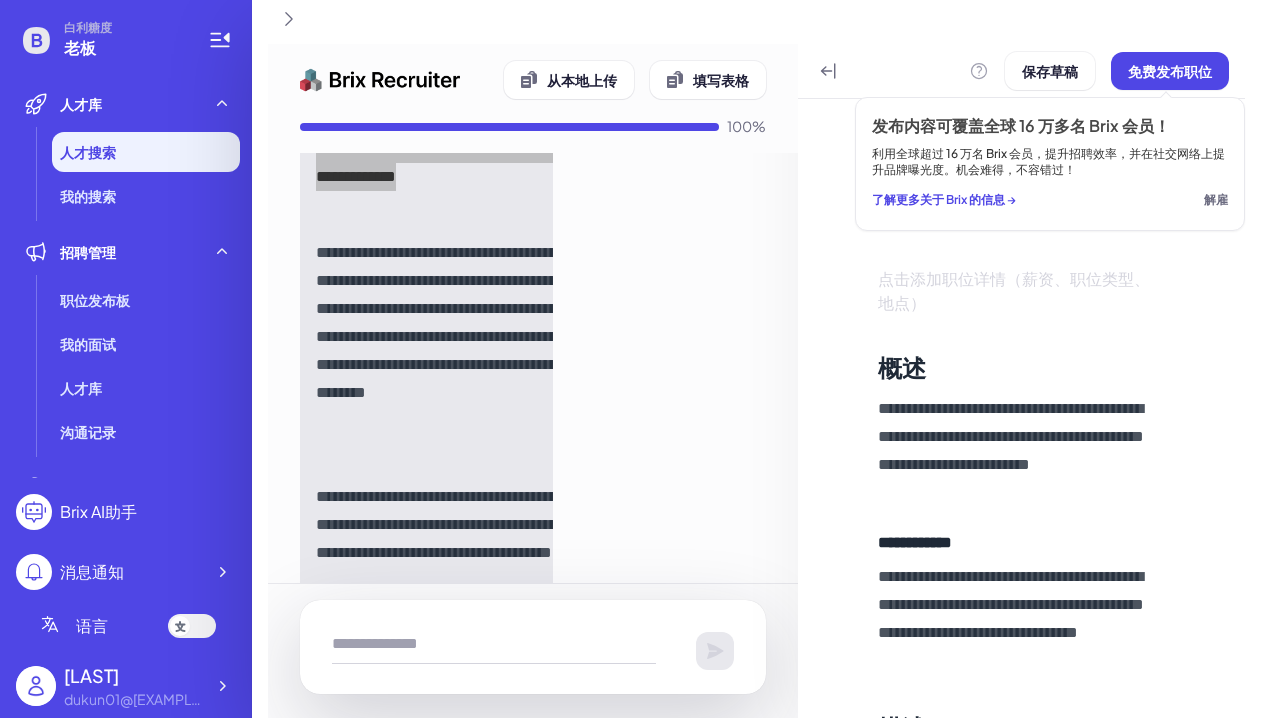 scroll, scrollTop: 5120, scrollLeft: 0, axis: vertical 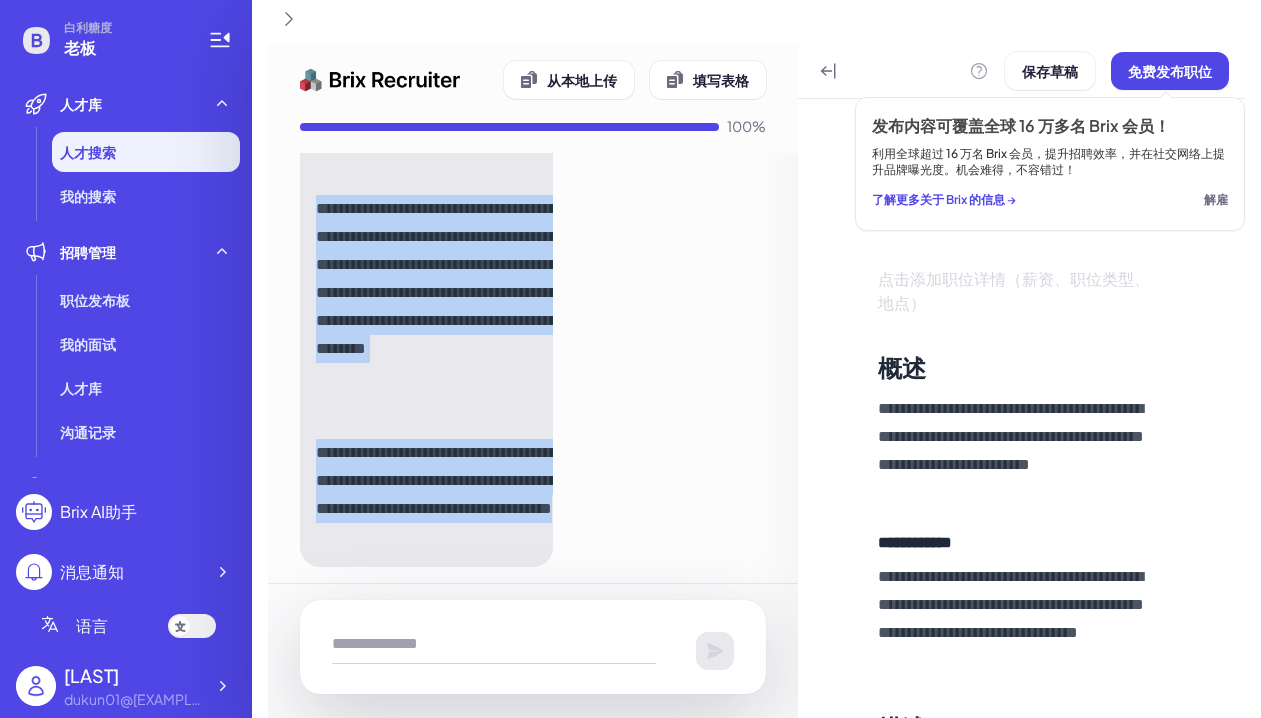 drag, startPoint x: 320, startPoint y: 265, endPoint x: 577, endPoint y: 528, distance: 367.72 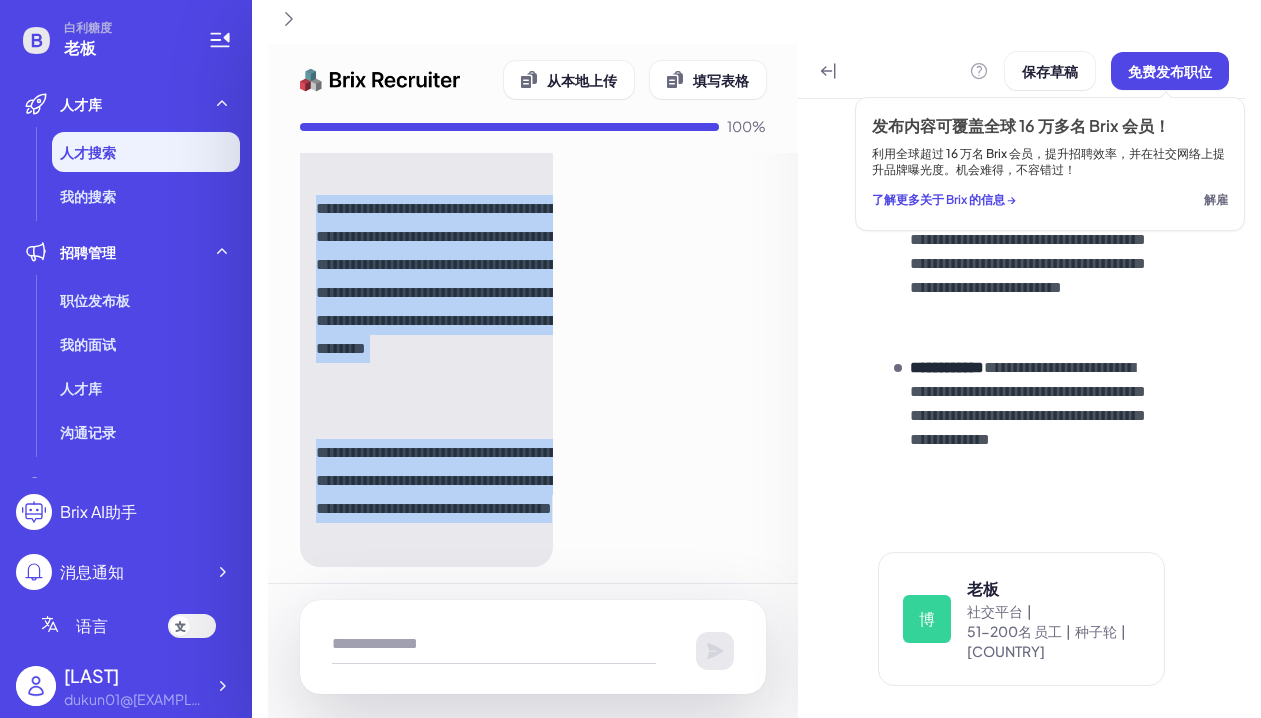 scroll, scrollTop: 0, scrollLeft: 0, axis: both 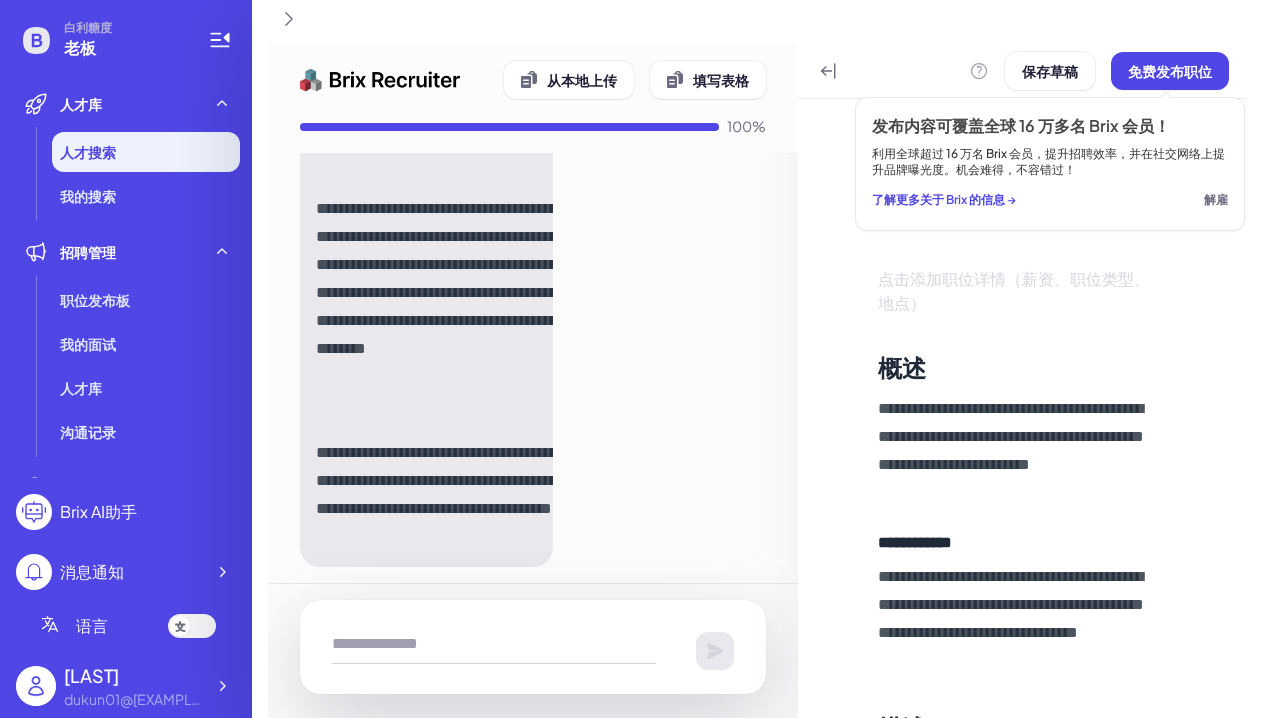 click on "**********" at bounding box center (1021, 1008) 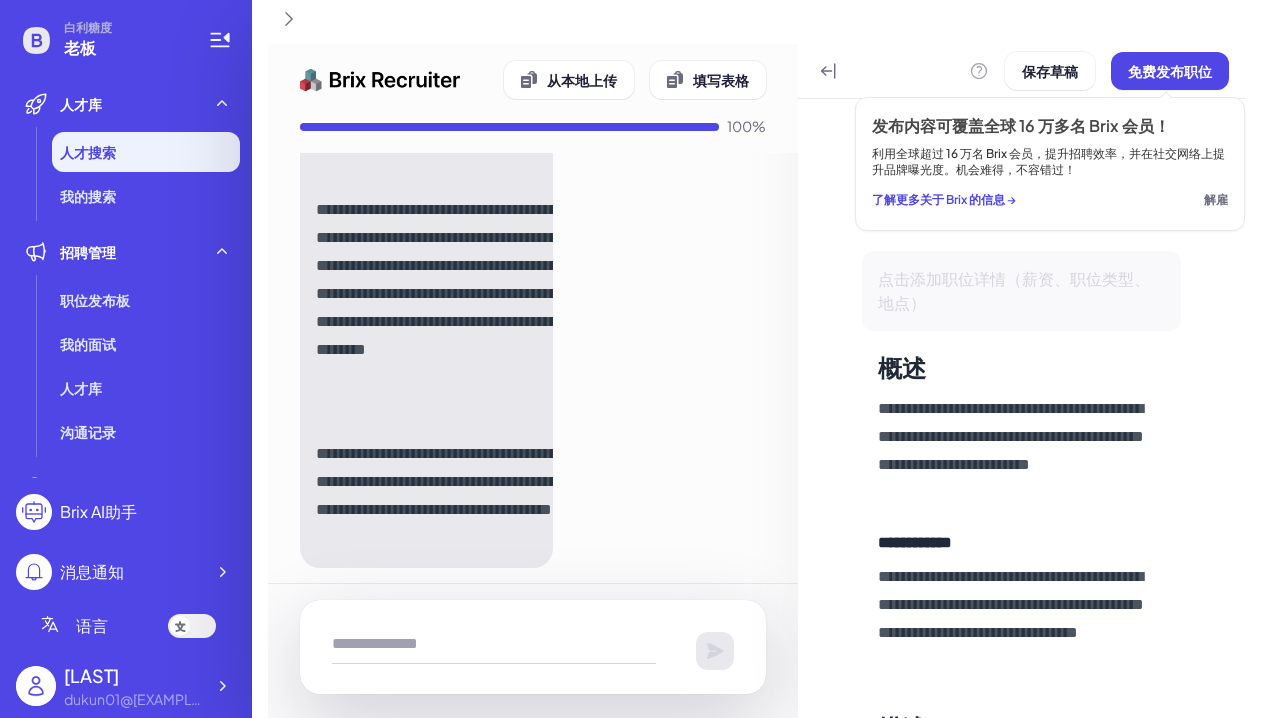 scroll, scrollTop: 5179, scrollLeft: 0, axis: vertical 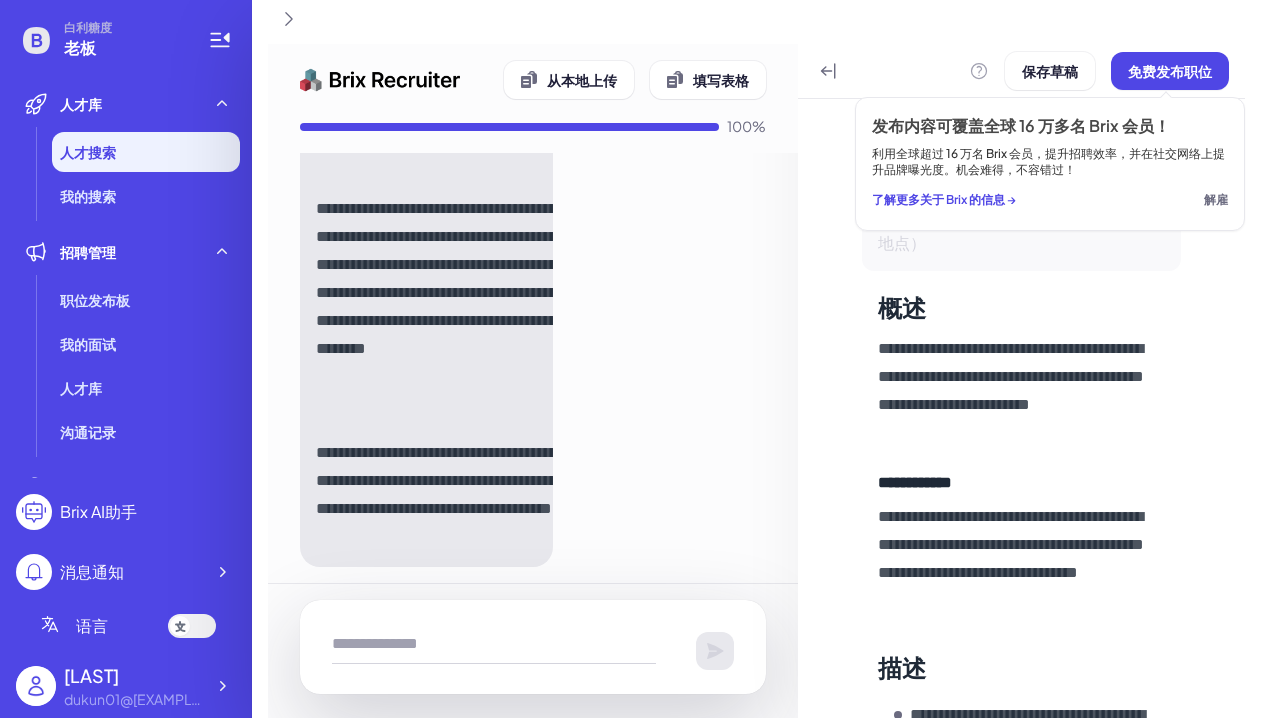 click on "点击添加职位详情（薪资、职位类型、地点）" at bounding box center (1021, 231) 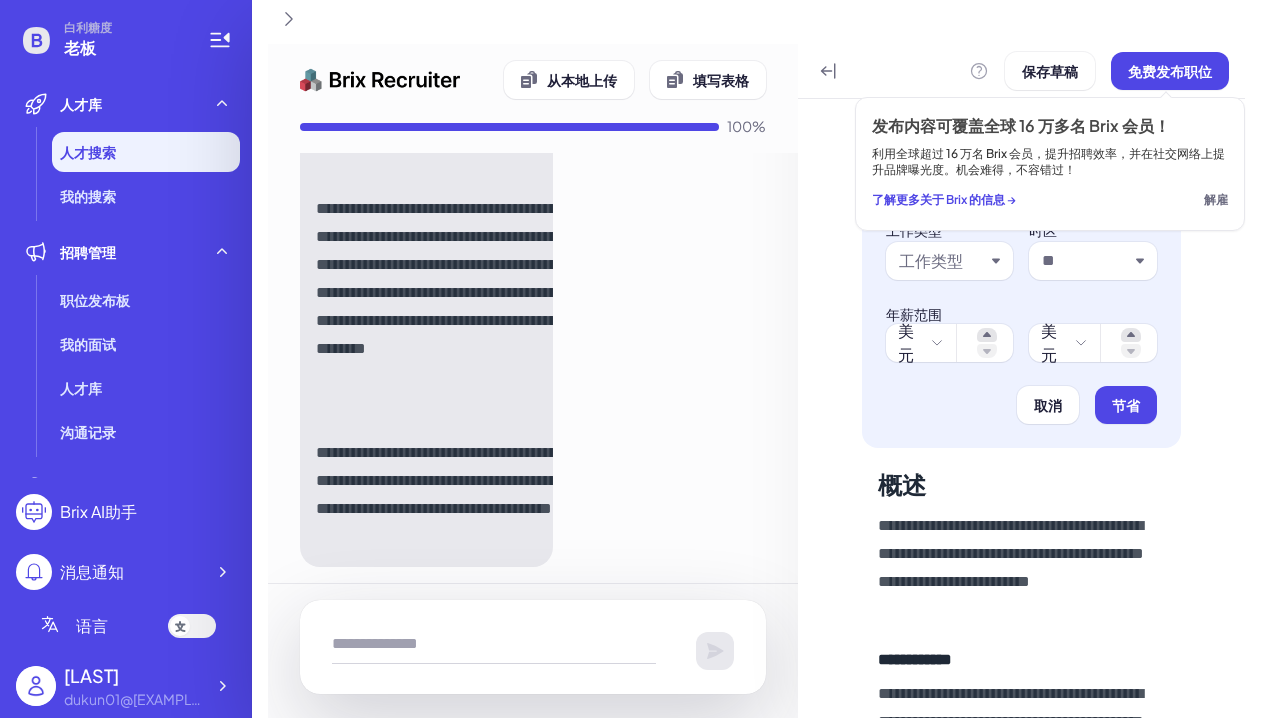 click on "**********" at bounding box center [1021, 1036] 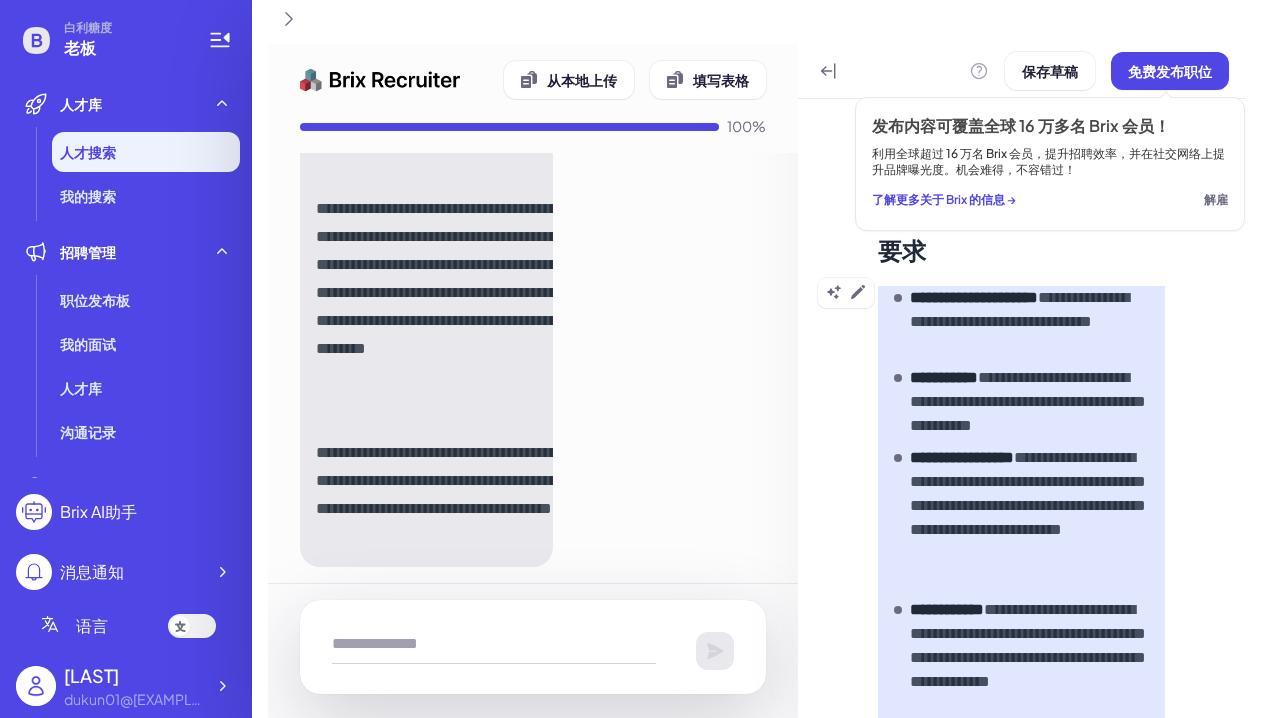 scroll, scrollTop: 1376, scrollLeft: 0, axis: vertical 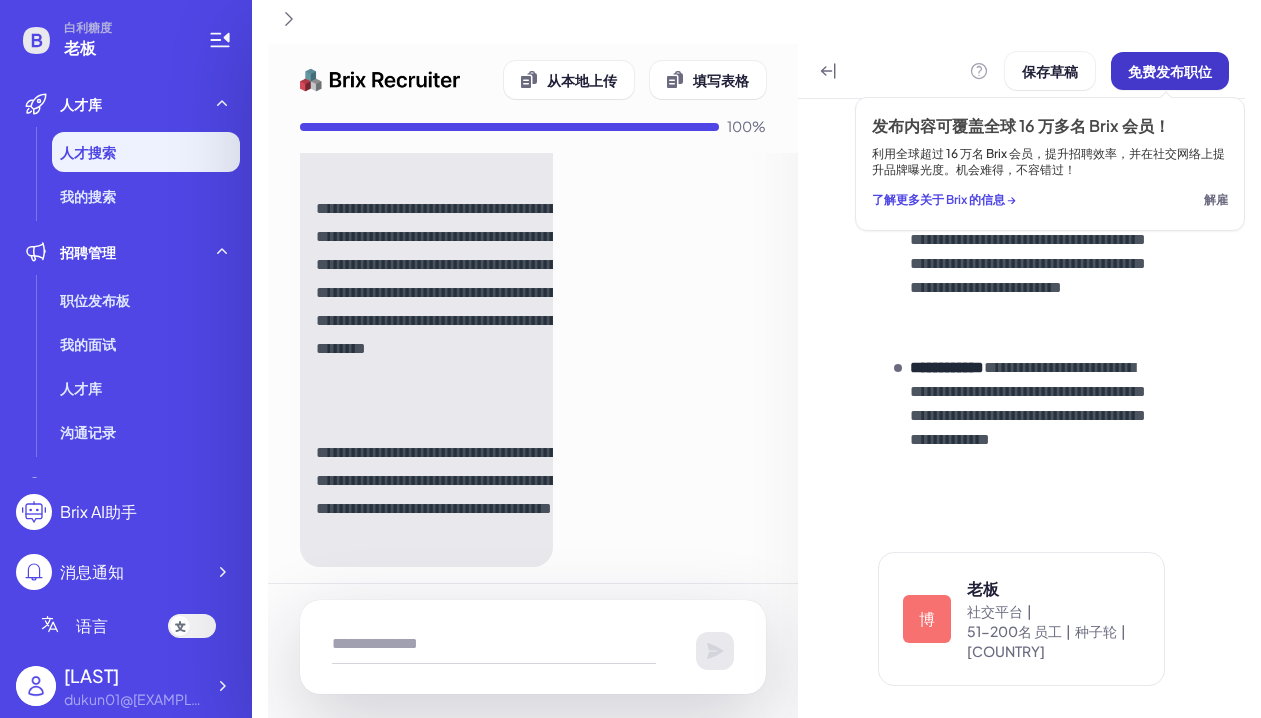 click on "免费发布职位" at bounding box center [1170, 71] 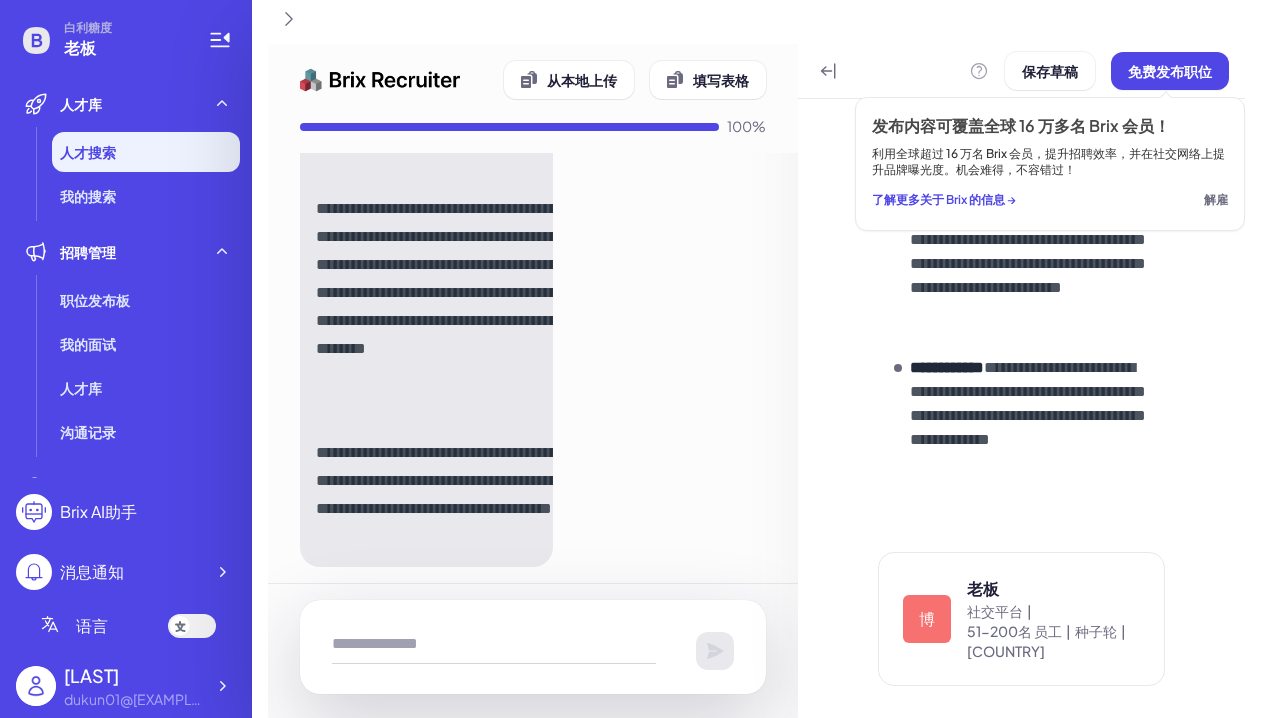 drag, startPoint x: 1002, startPoint y: 585, endPoint x: 958, endPoint y: 601, distance: 46.818798 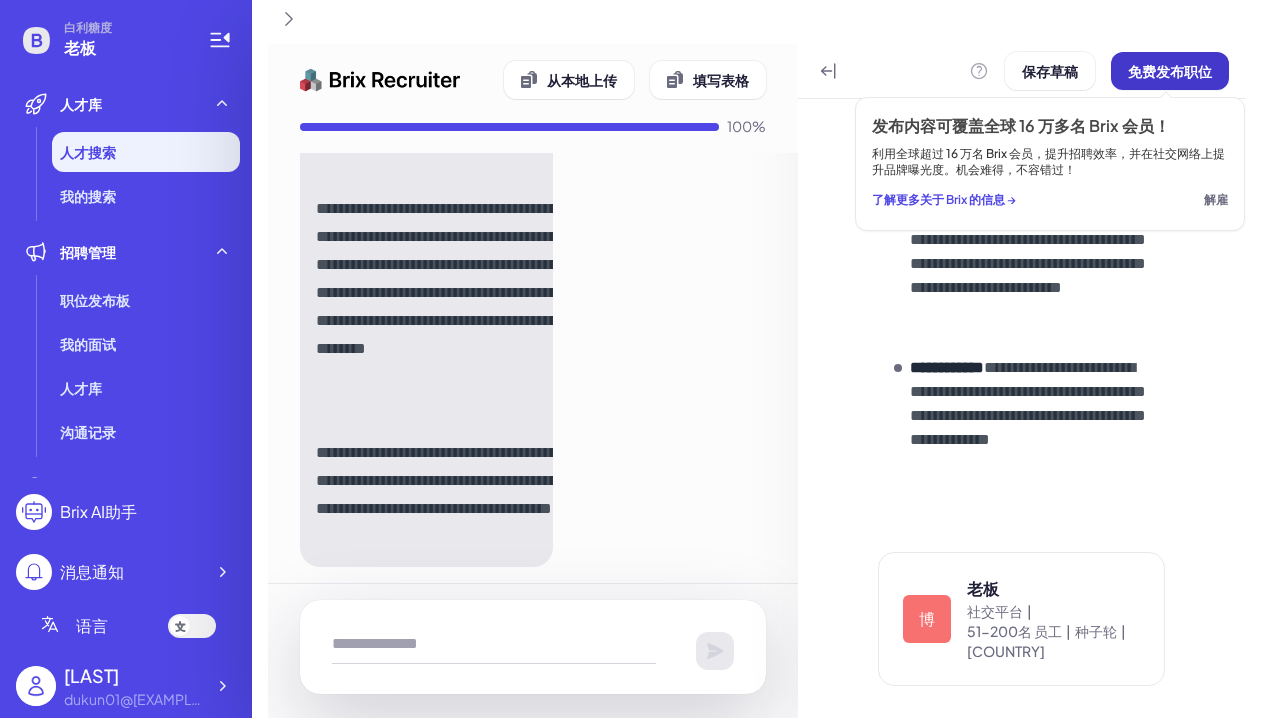click on "免费发布职位" at bounding box center (1170, 71) 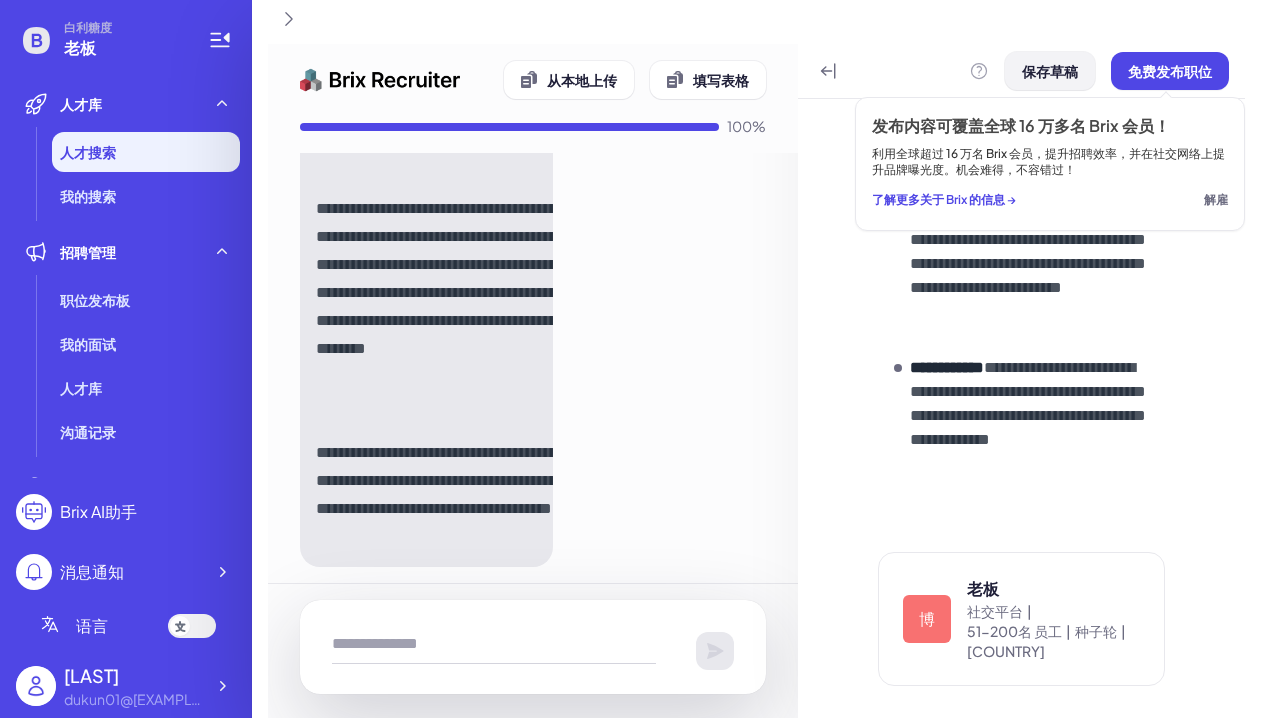 click on "保存草稿" at bounding box center (1050, 71) 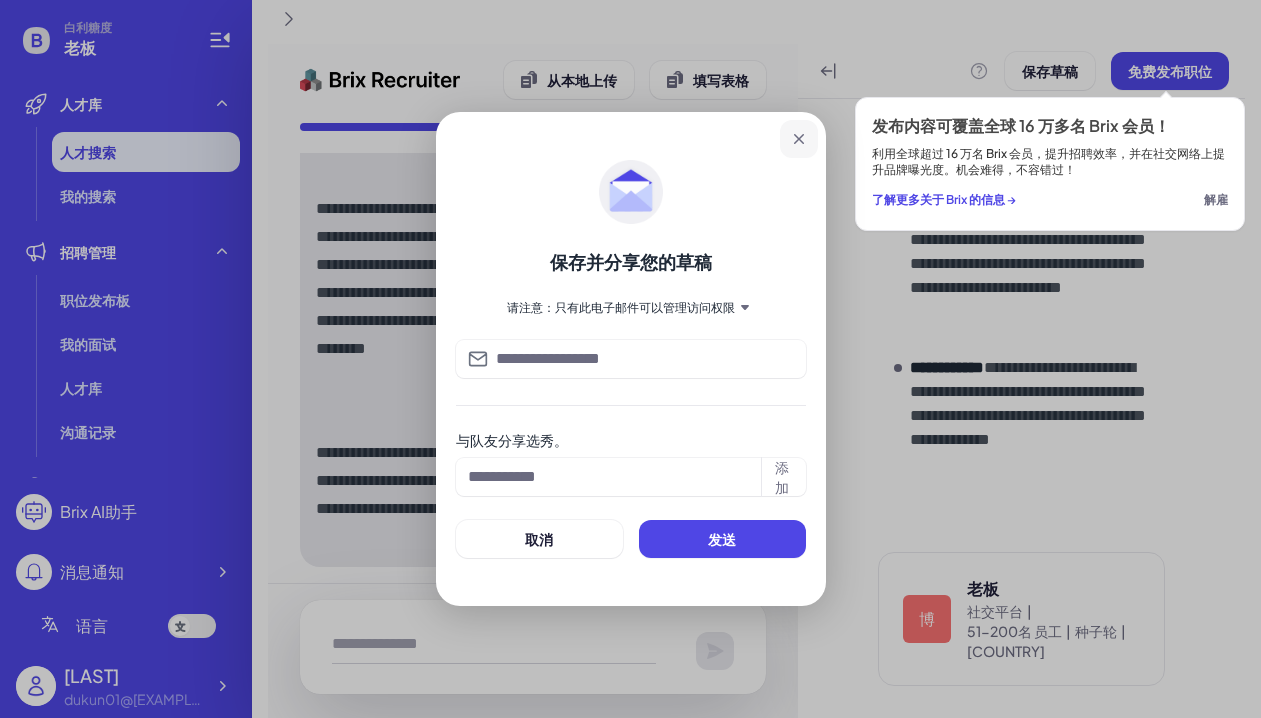 click 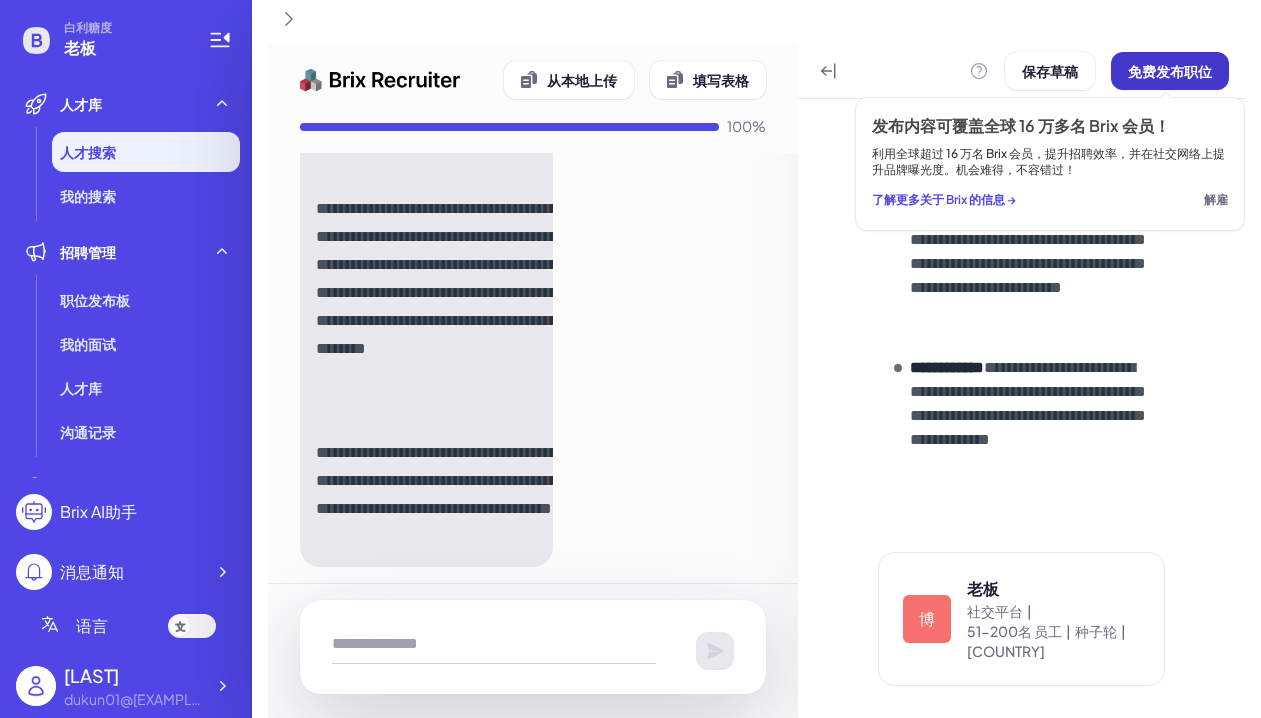 click on "免费发布职位" at bounding box center (1170, 71) 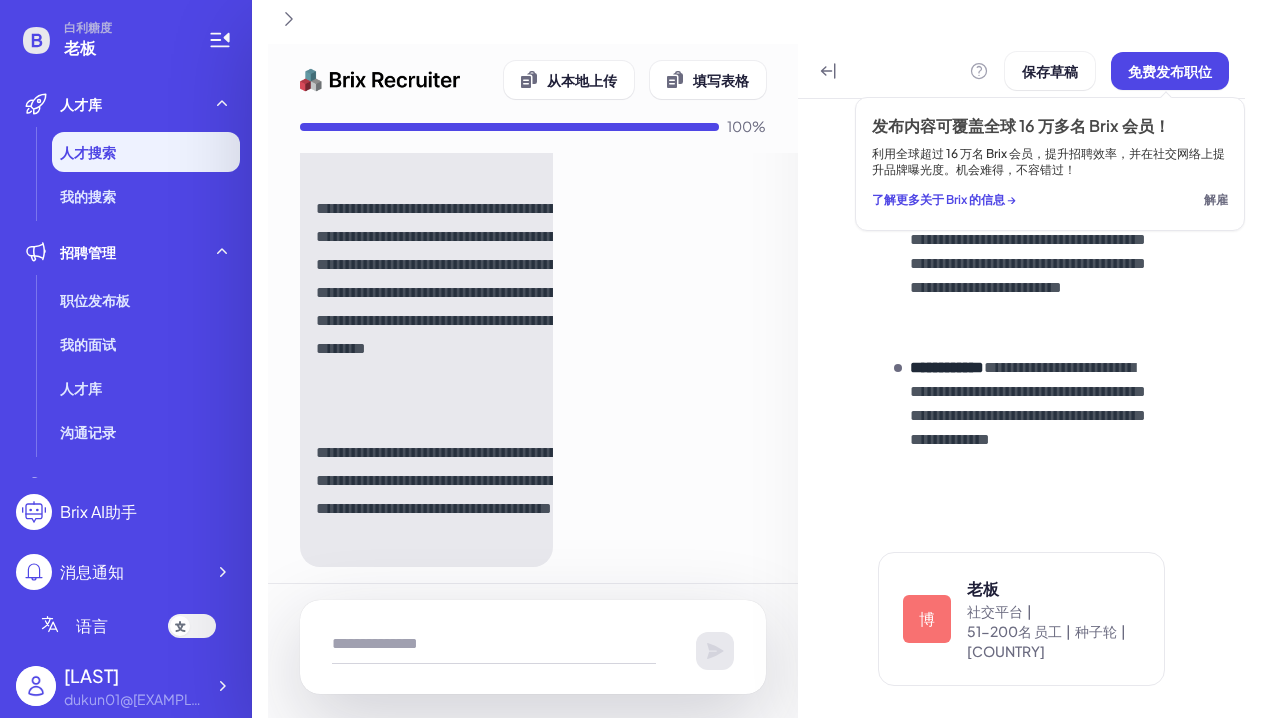 click on "解雇" at bounding box center (1216, 199) 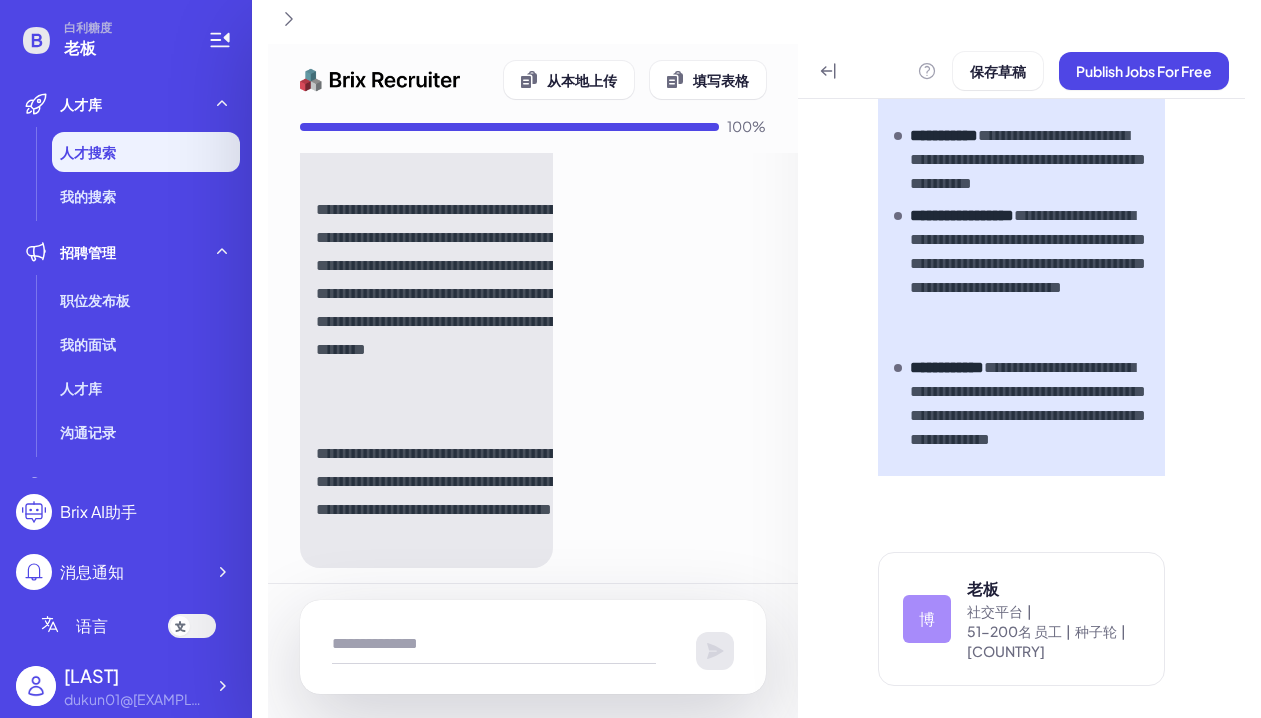 scroll, scrollTop: 5179, scrollLeft: 0, axis: vertical 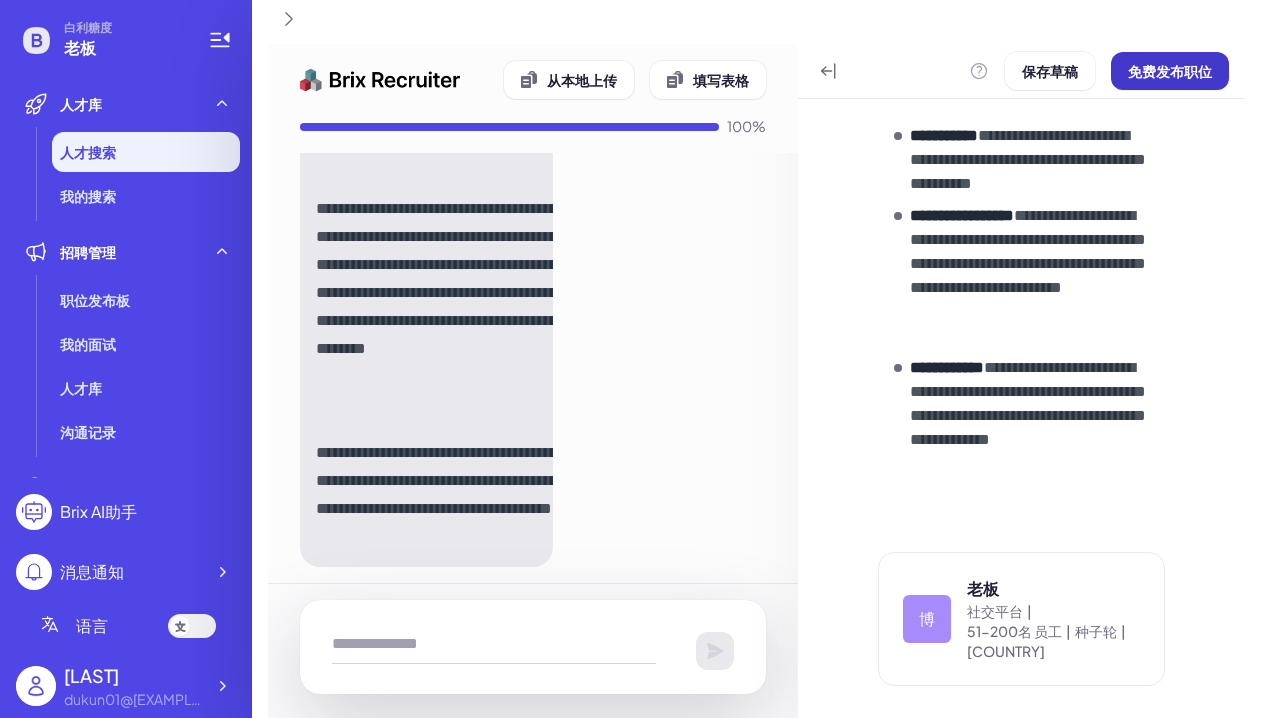 click on "免费发布职位" at bounding box center [1170, 71] 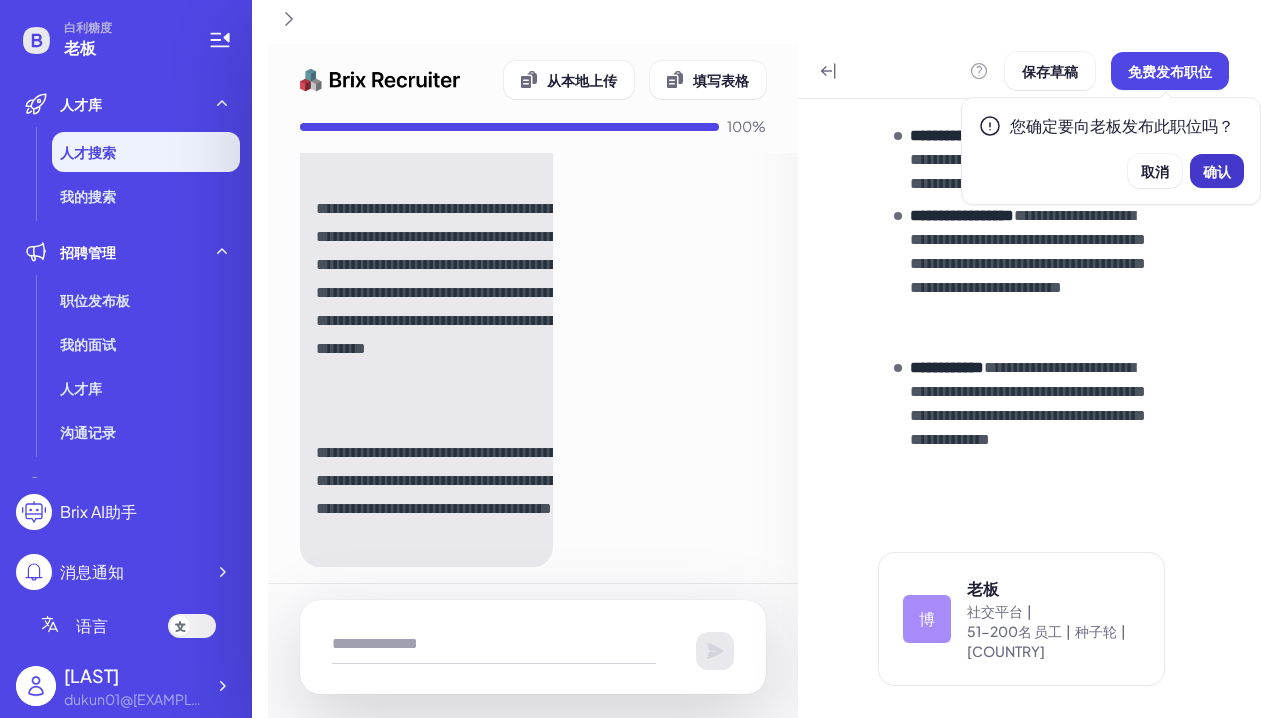 click on "确认" at bounding box center [1217, 171] 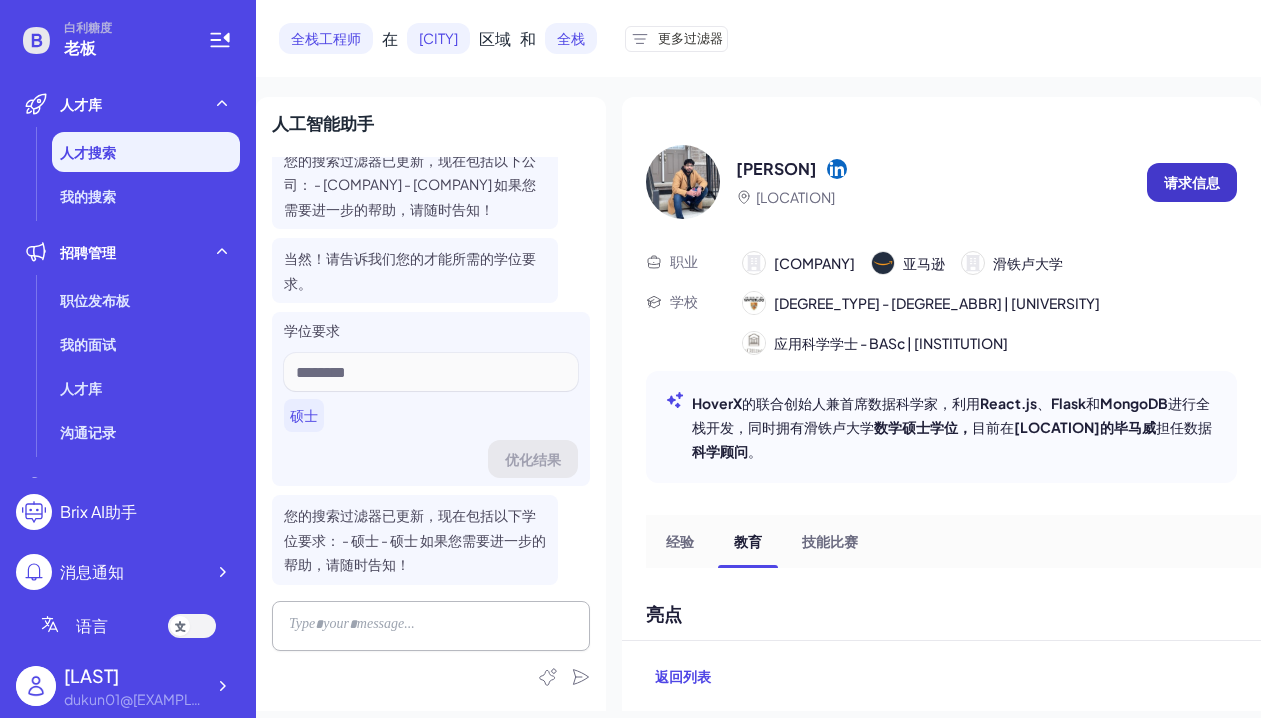 click on "请求信息" at bounding box center [1192, 182] 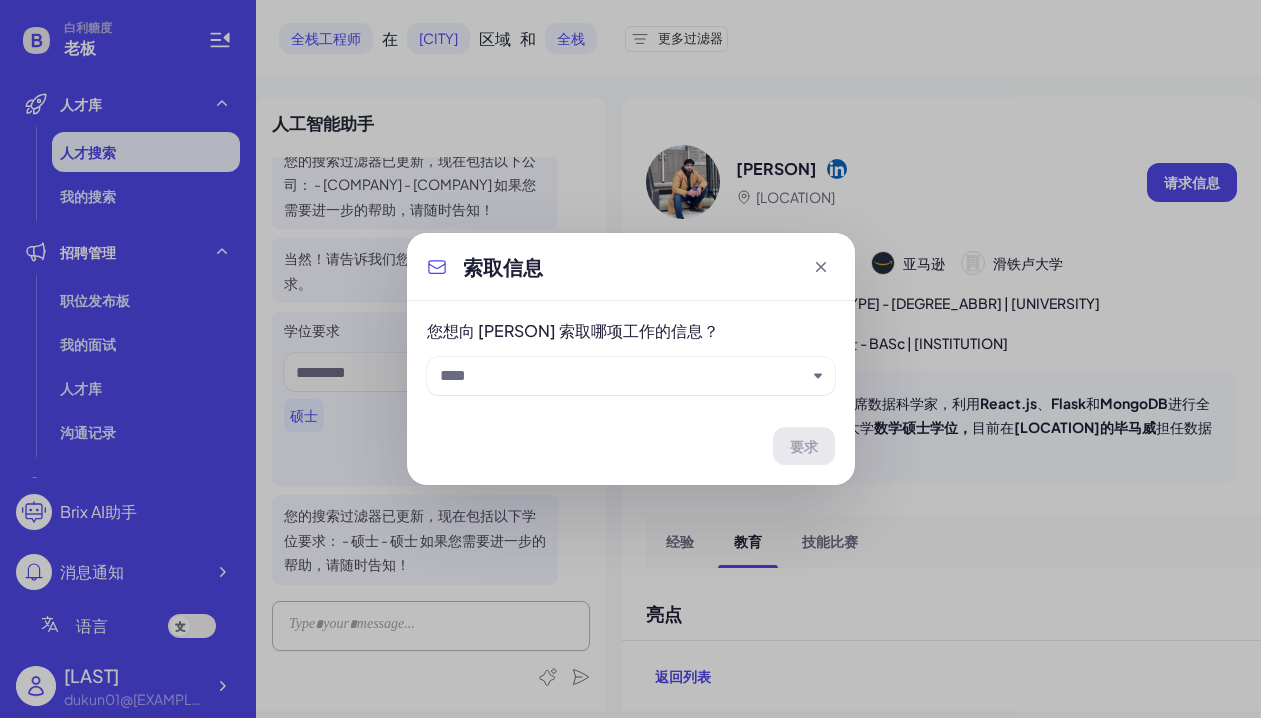 click at bounding box center [623, 376] 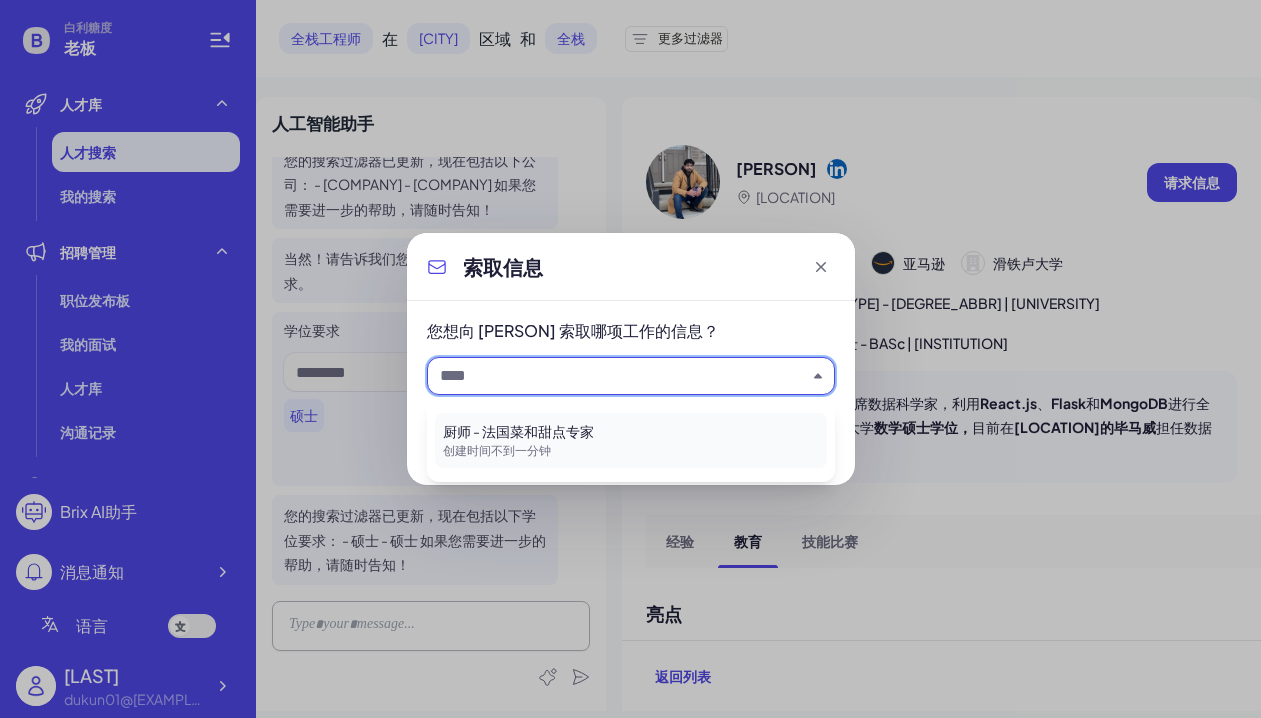 click on "创建时间   不到一分钟" at bounding box center (631, 451) 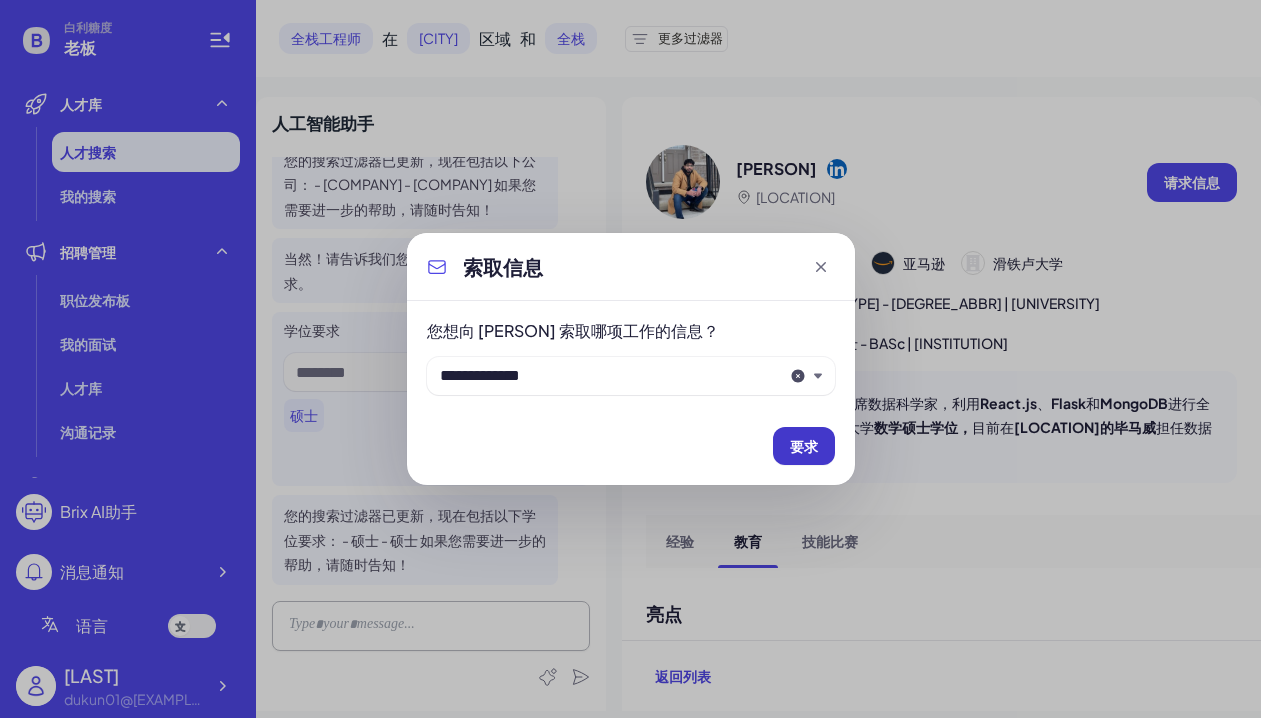 click on "要求" at bounding box center (804, 446) 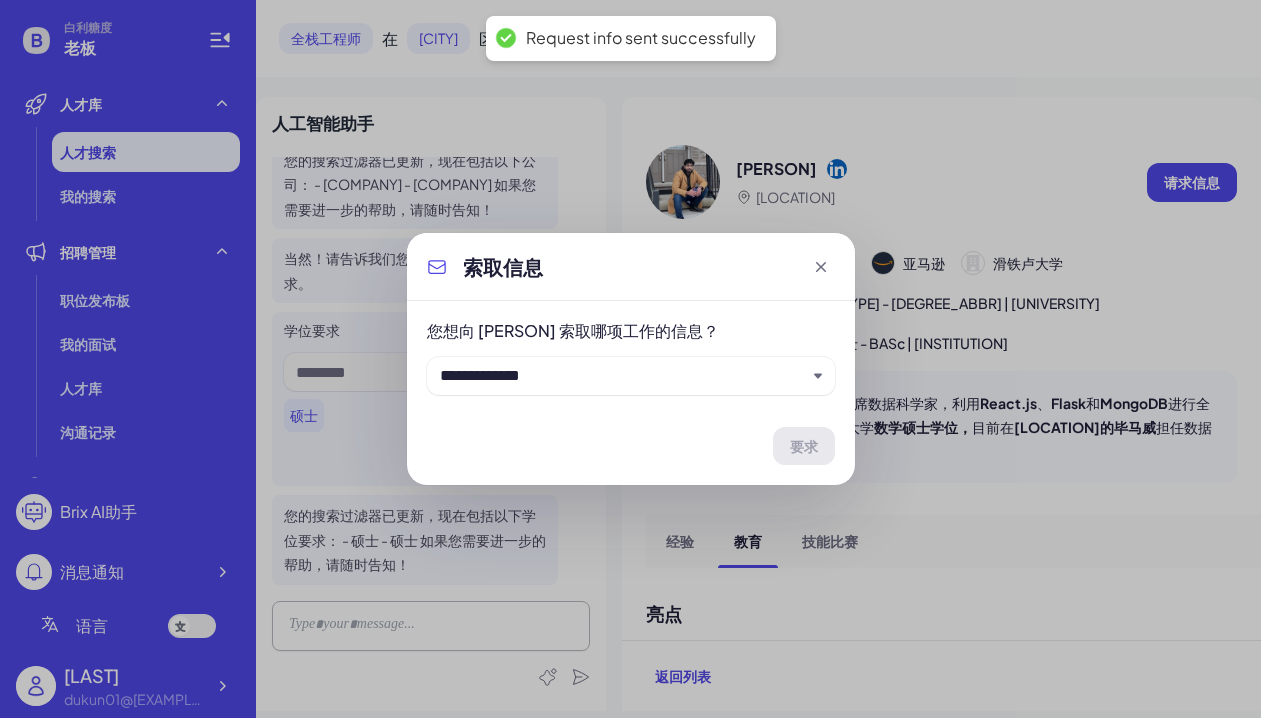 type 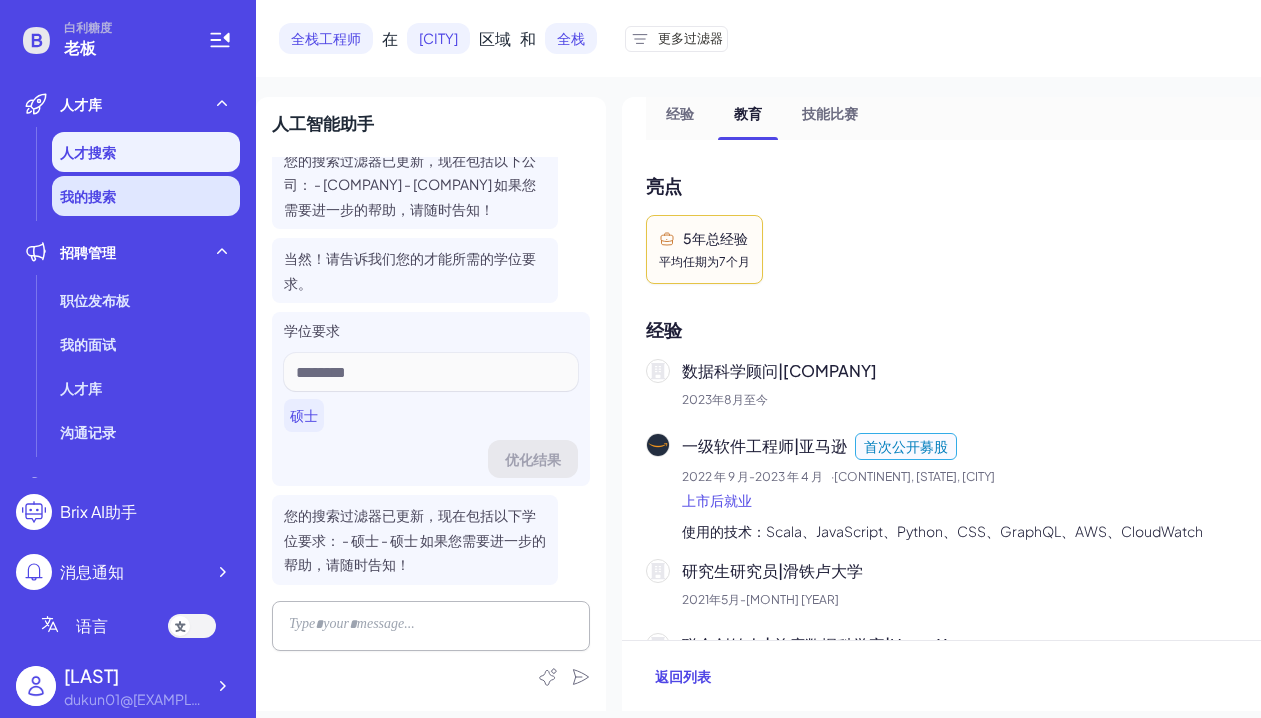 scroll, scrollTop: 430, scrollLeft: 0, axis: vertical 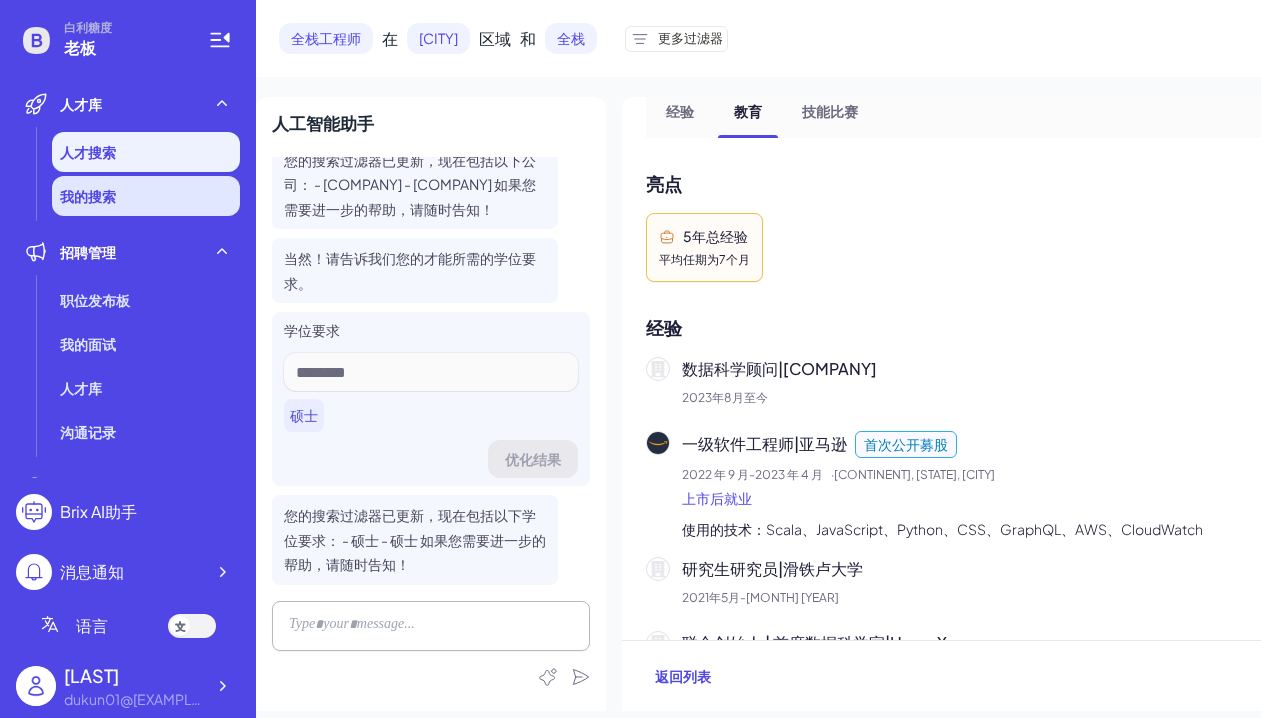click on "我的搜索" at bounding box center (146, 196) 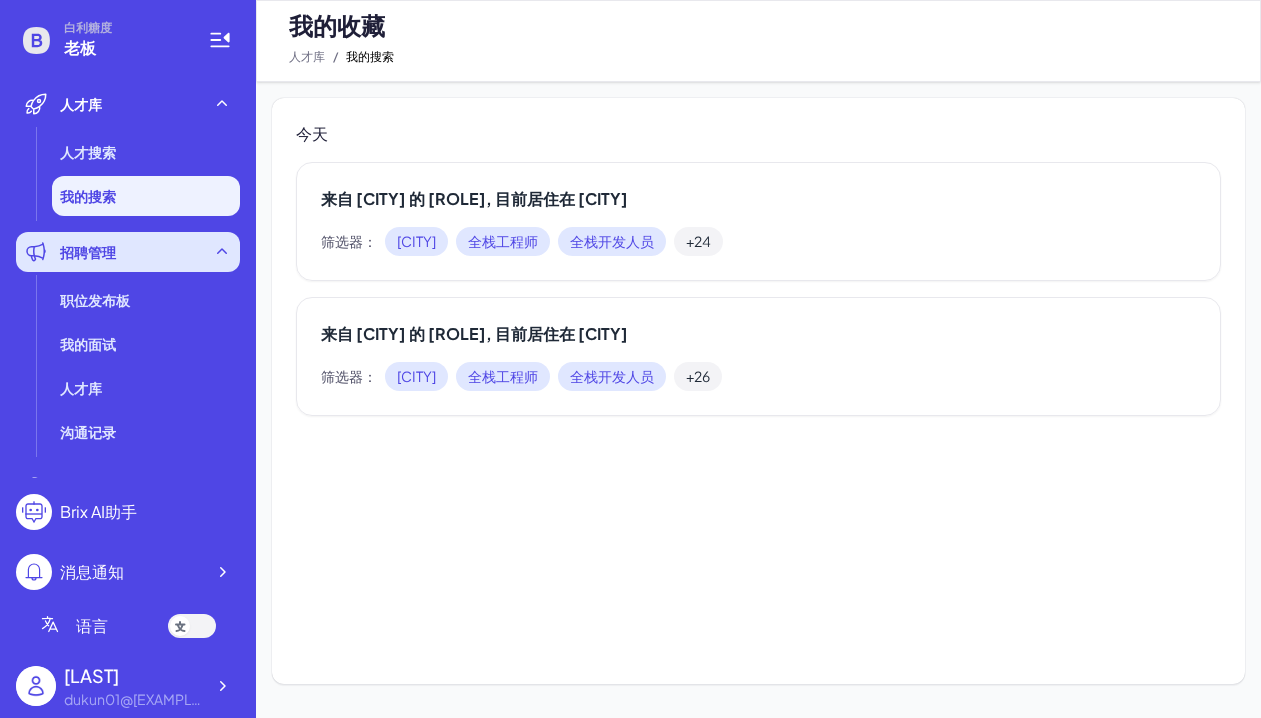 click on "招聘管理" at bounding box center (88, 252) 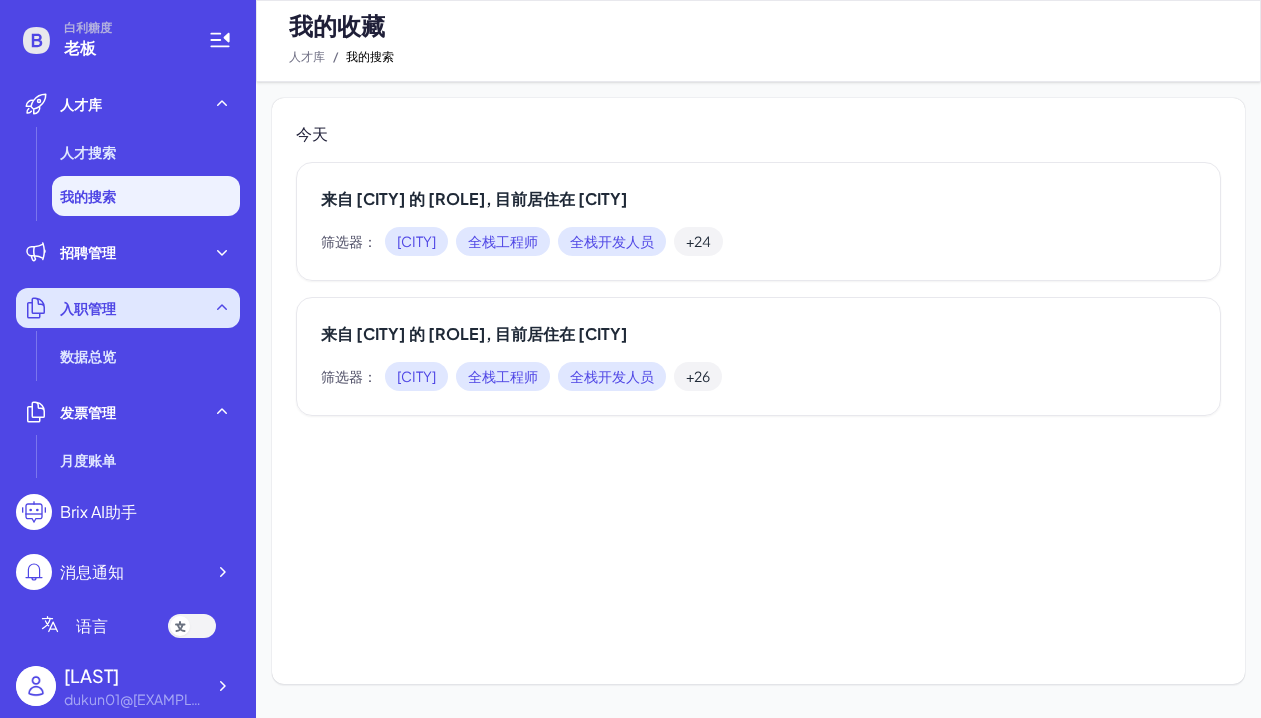 click on "入职管理" at bounding box center (128, 308) 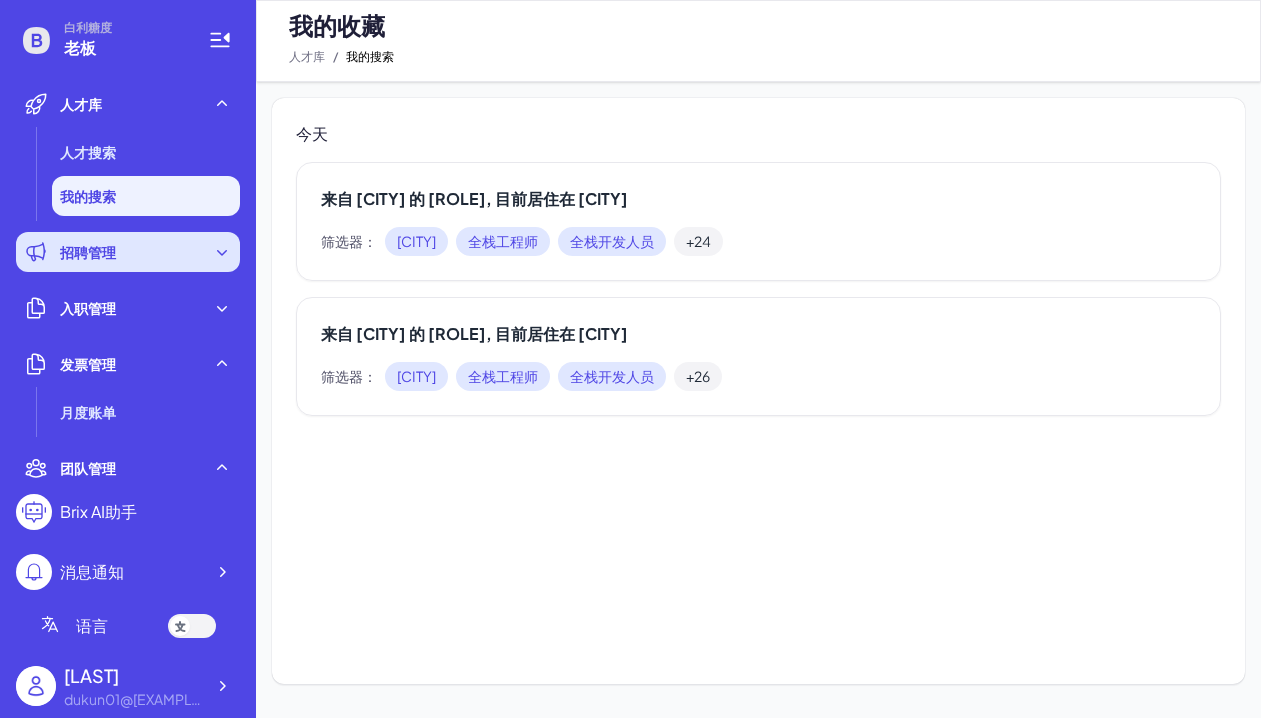 click on "招聘管理" at bounding box center (88, 252) 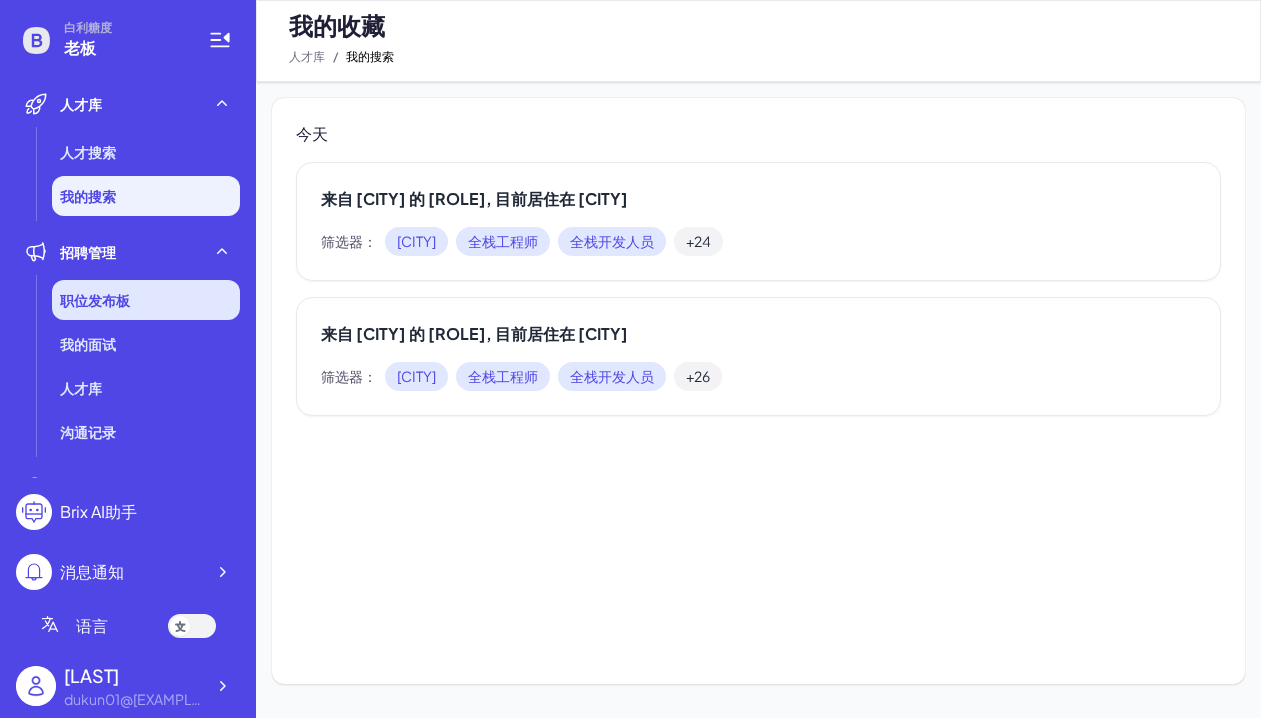 click on "职位发布板" at bounding box center [146, 300] 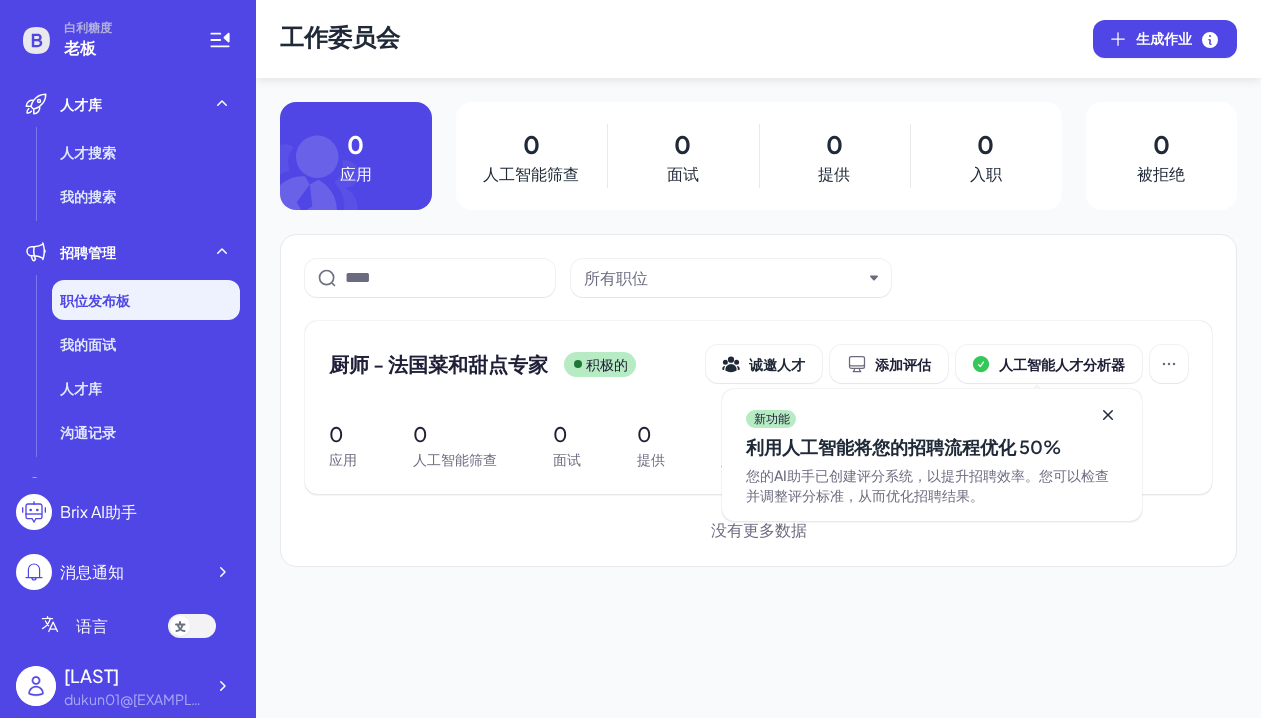 click on "工作委员会 生成作业 0 应用 0 人工智能筛查 0 面试 0 提供 0 入职 0 被拒绝 所有职位 厨师 - 法国菜和甜点专家 积极的 诚邀人才 添加评估 人工智能人才分析器 新功能 利用人工智能将您的招聘流程优化 50% 您的AI助手已创建评分系统，以提升招聘效率。您可以检查并调整评分标准，从而优化招聘结果。 0   应用 0 人工智能筛查 0 面试 0 提供 0 入职 0 被拒绝 没有更多数据" at bounding box center [758, 359] 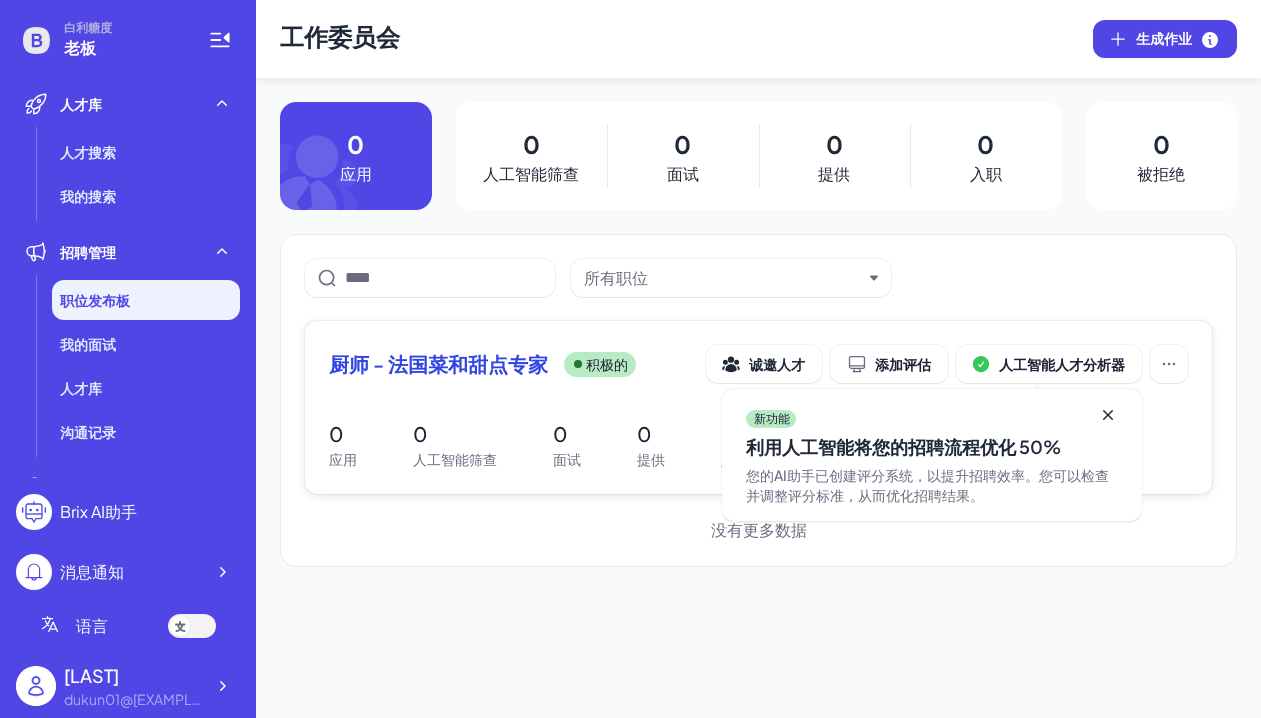 click on "新功能 利用人工智能将您的招聘流程优化 50% 您的AI助手已创建评分系统，以提升招聘效率。您可以检查并调整评分标准，从而优化招聘结果。" at bounding box center [932, 455] 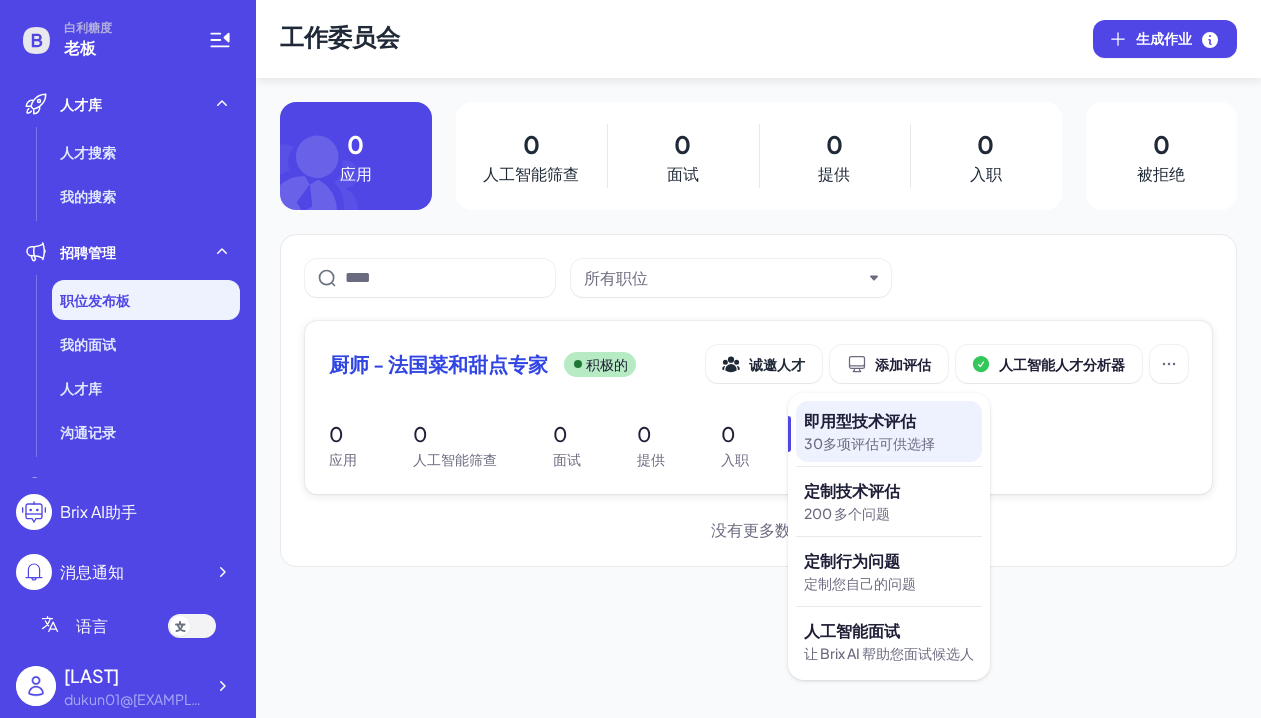 click on "30多项评估可供选择" at bounding box center [869, 443] 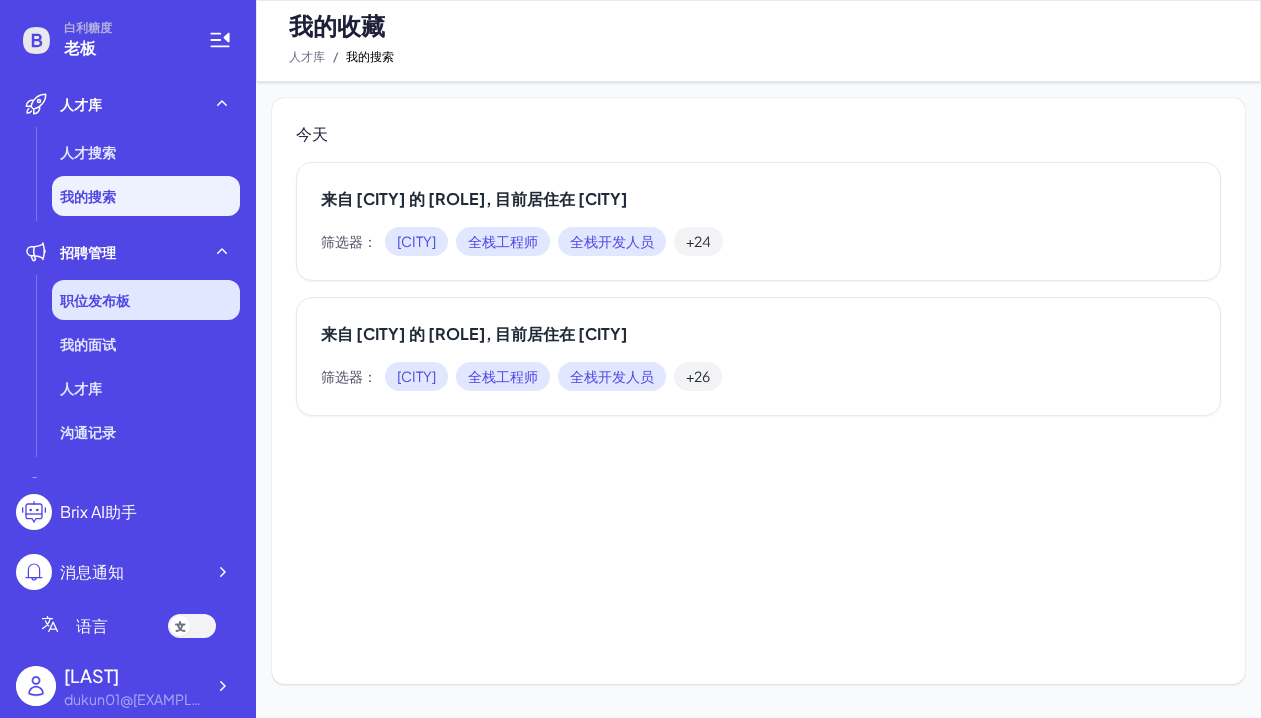 click on "职位发布板" at bounding box center (95, 300) 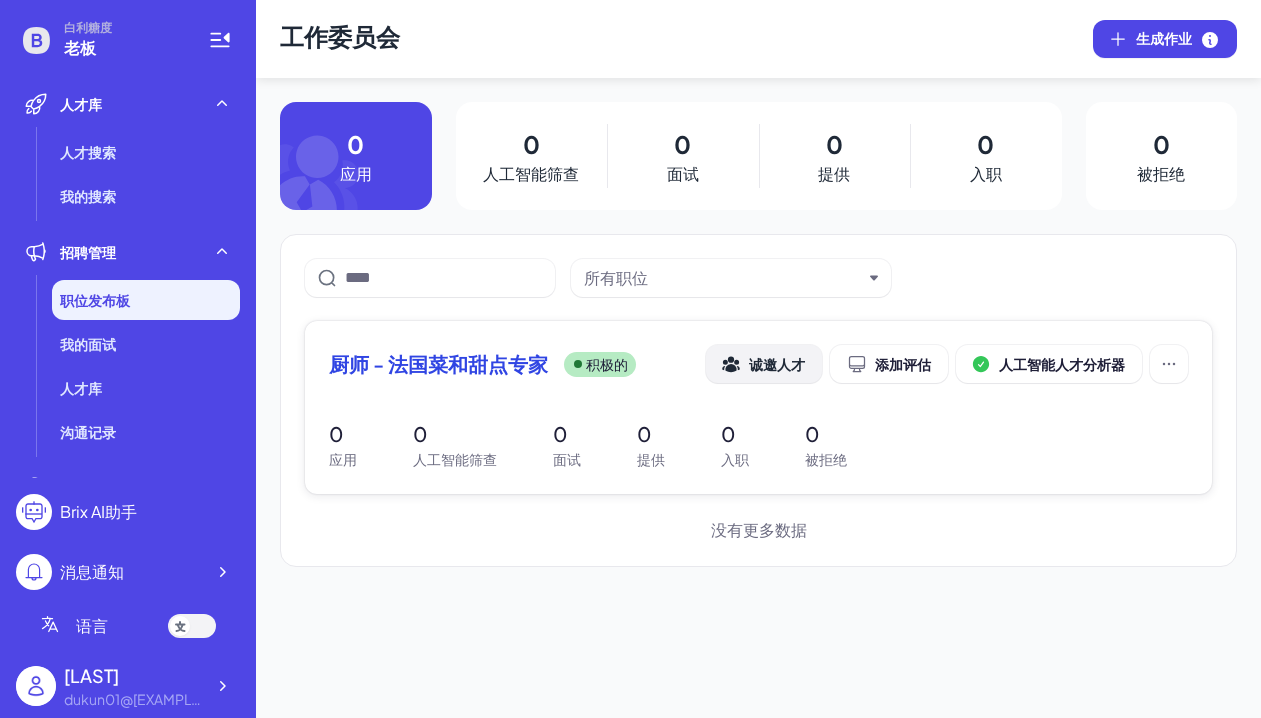 click on "诚邀人才" at bounding box center (764, 364) 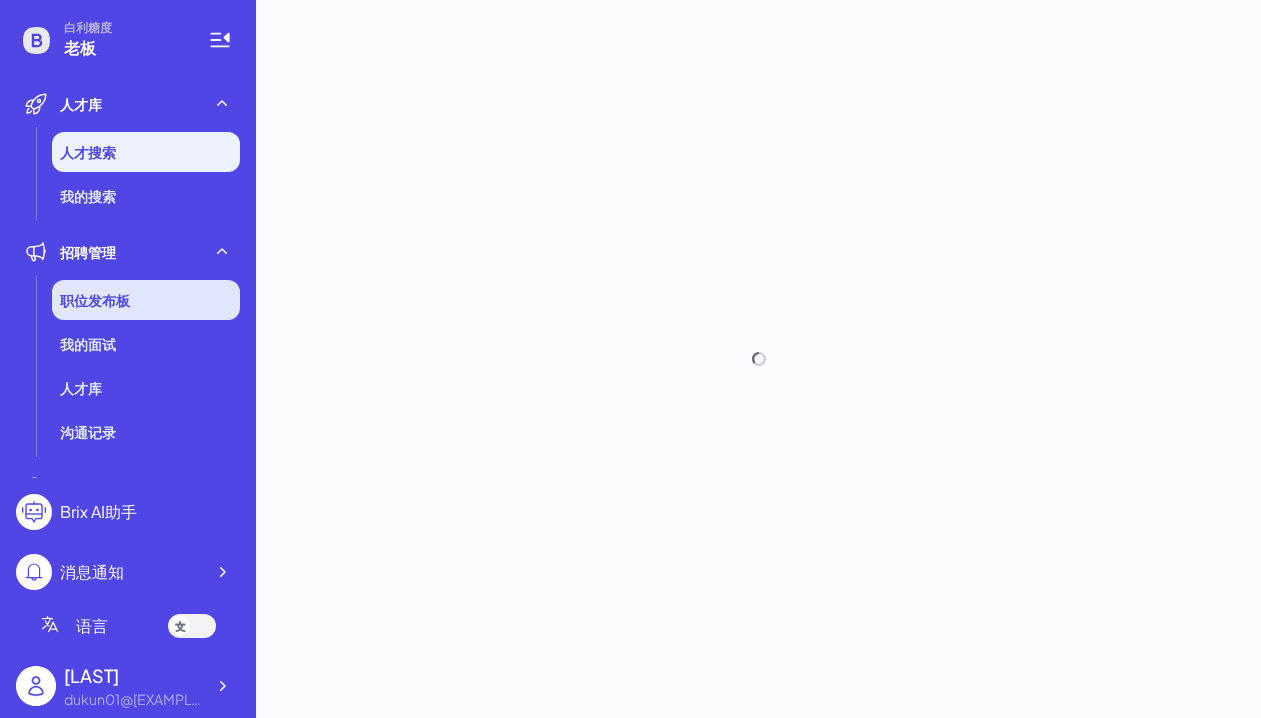 click on "职位发布板" at bounding box center [95, 300] 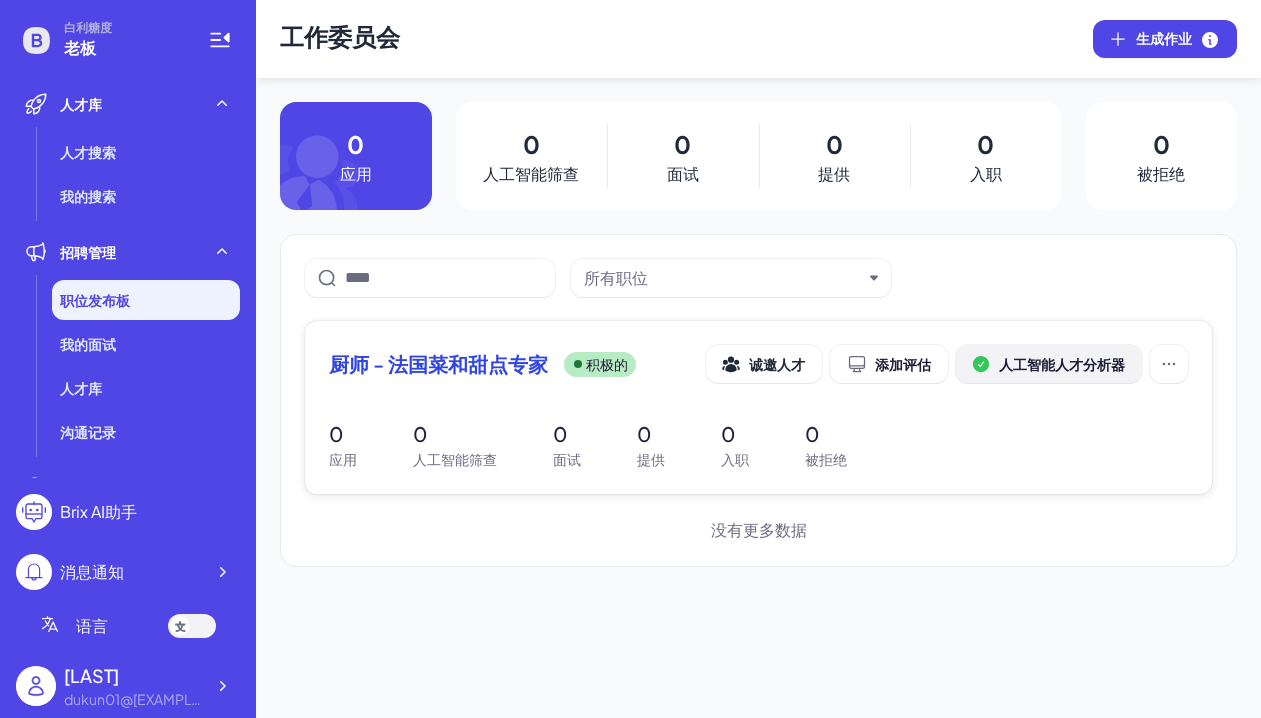 click on "人工智能人才分析器" at bounding box center (1062, 364) 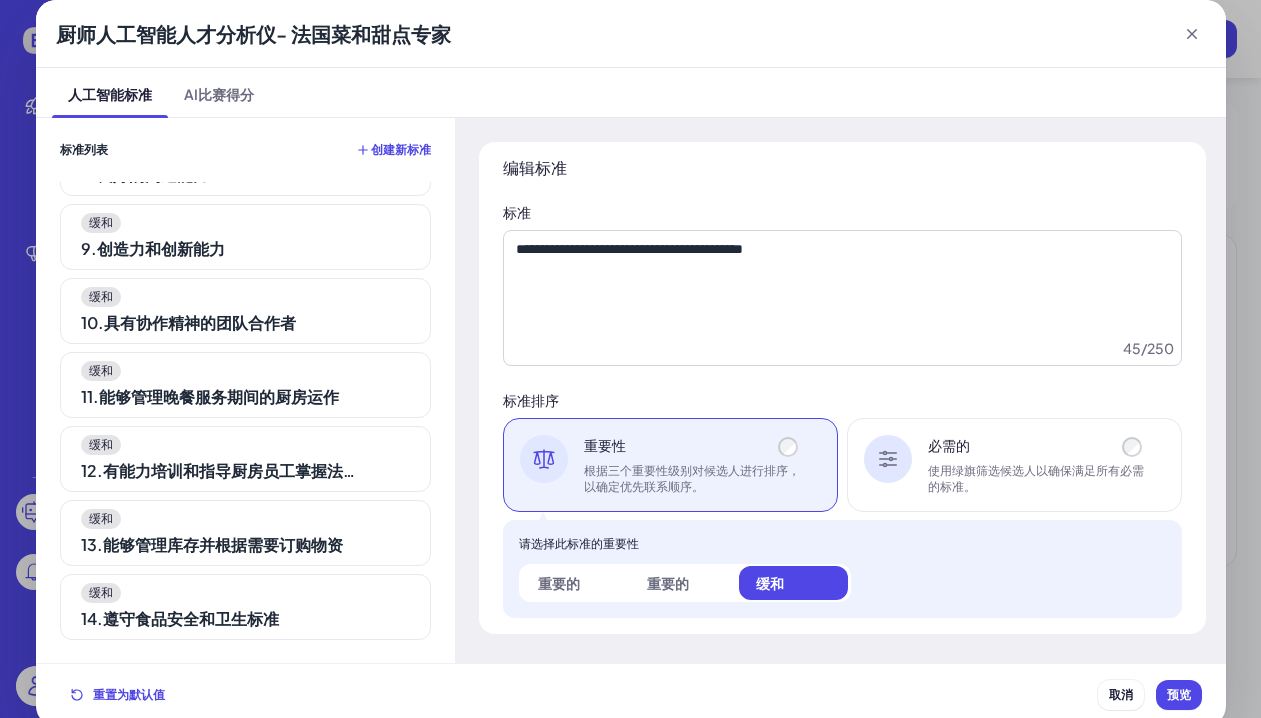 scroll, scrollTop: 0, scrollLeft: 0, axis: both 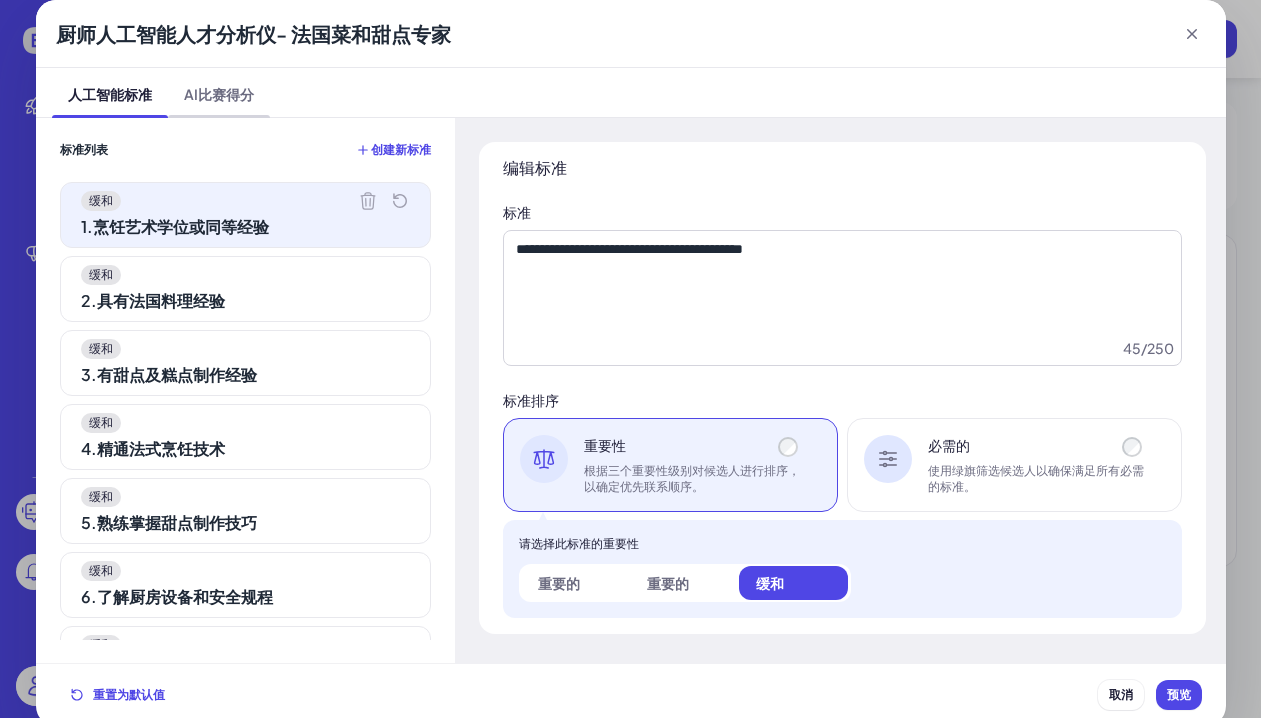 click on "AI比赛得分" at bounding box center (219, 94) 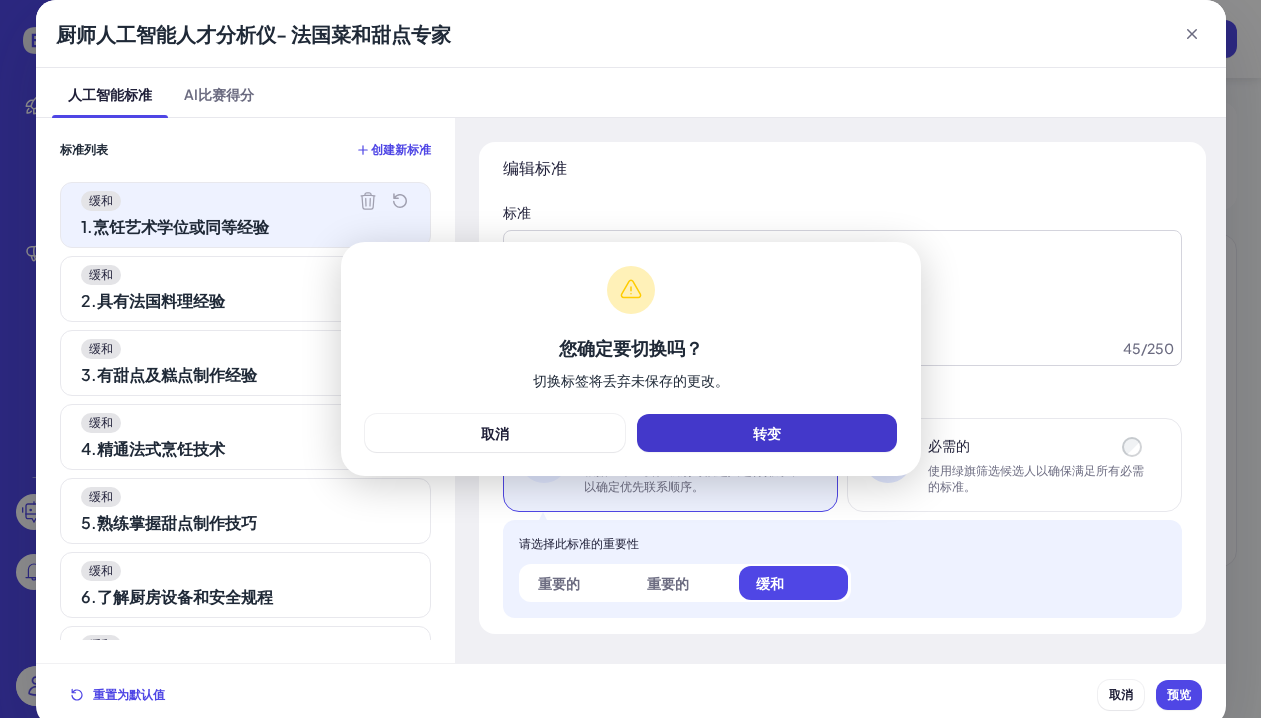 click on "转变" at bounding box center [767, 433] 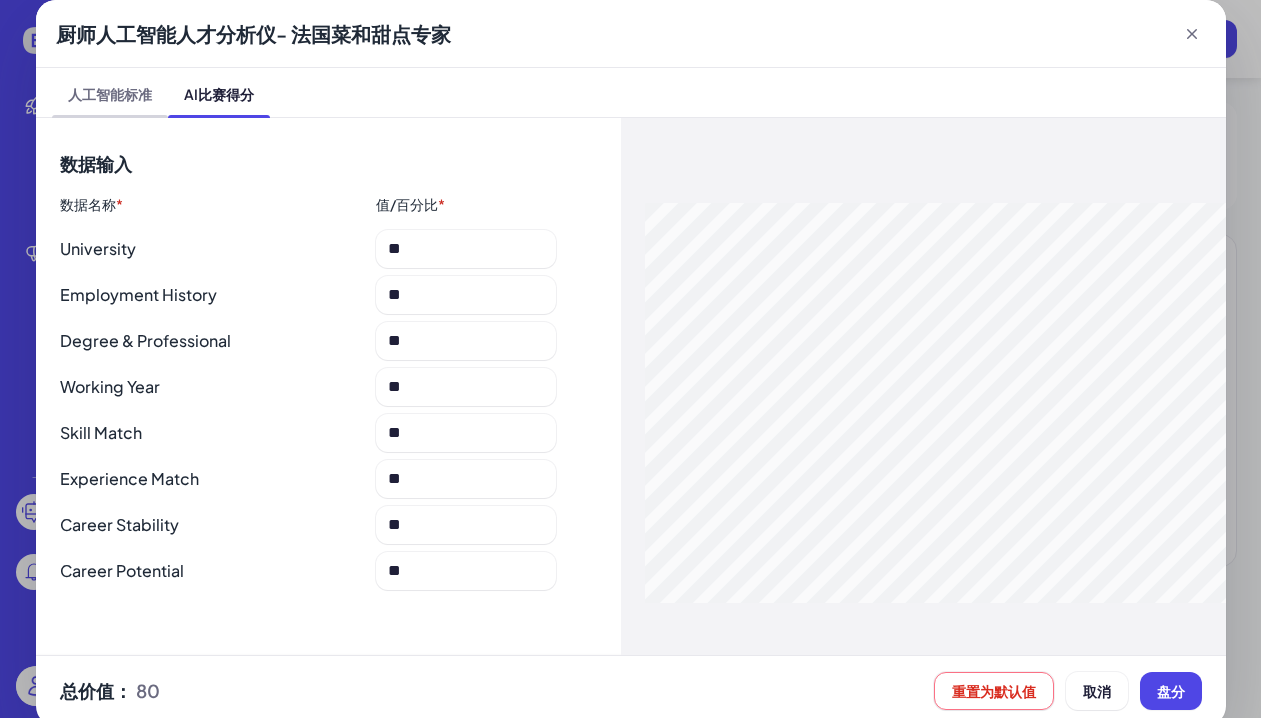 click on "人工智能标准" at bounding box center [110, 94] 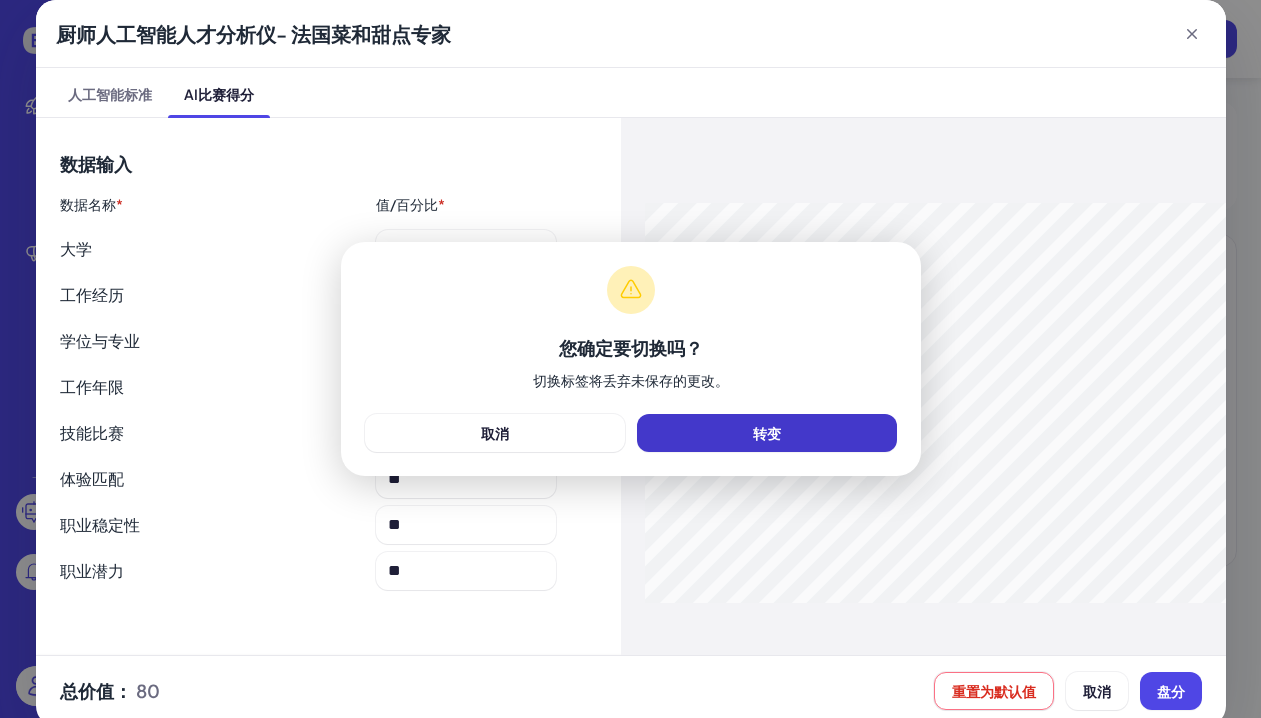 click on "转变" at bounding box center [767, 433] 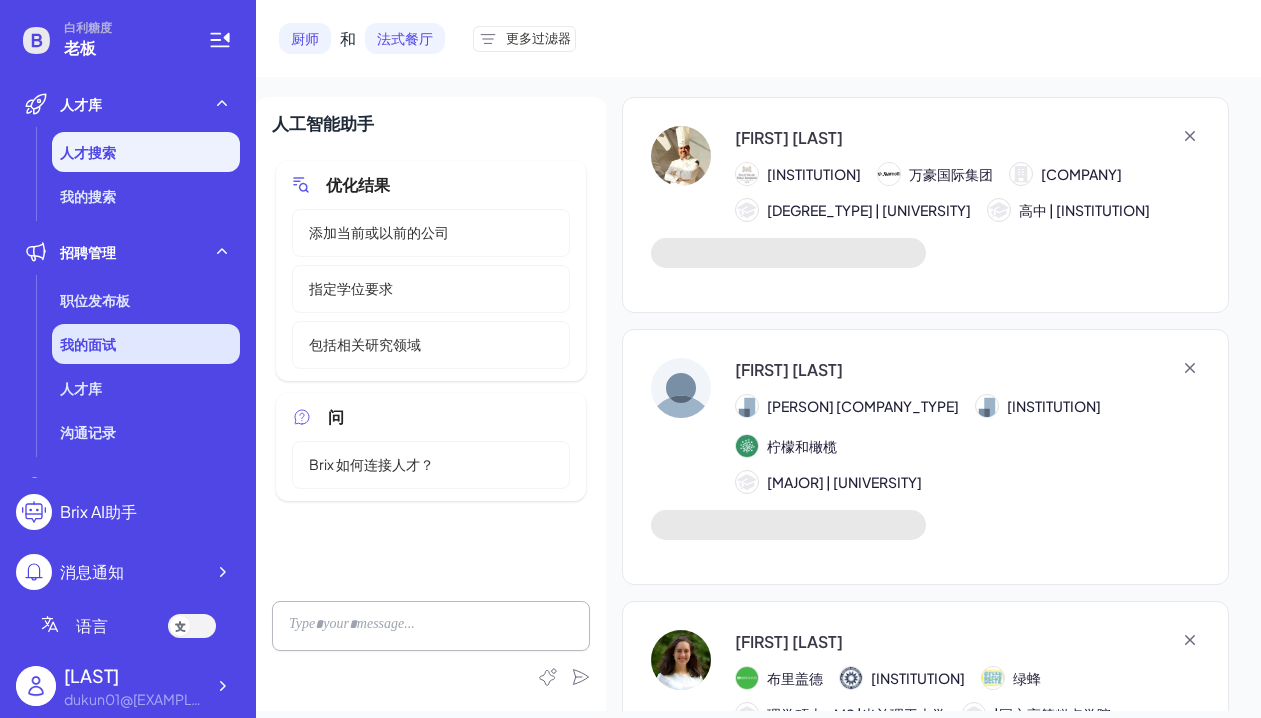 click on "我的面试" at bounding box center [146, 344] 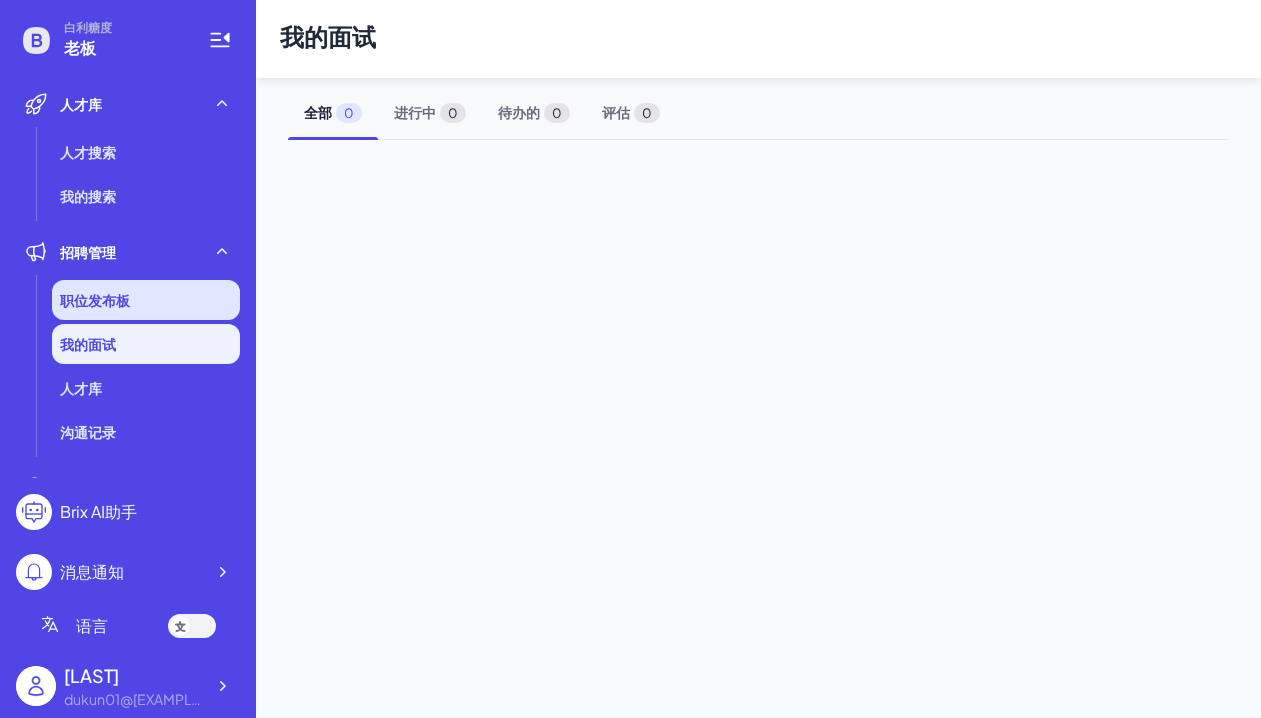 click on "职位发布板" at bounding box center (95, 300) 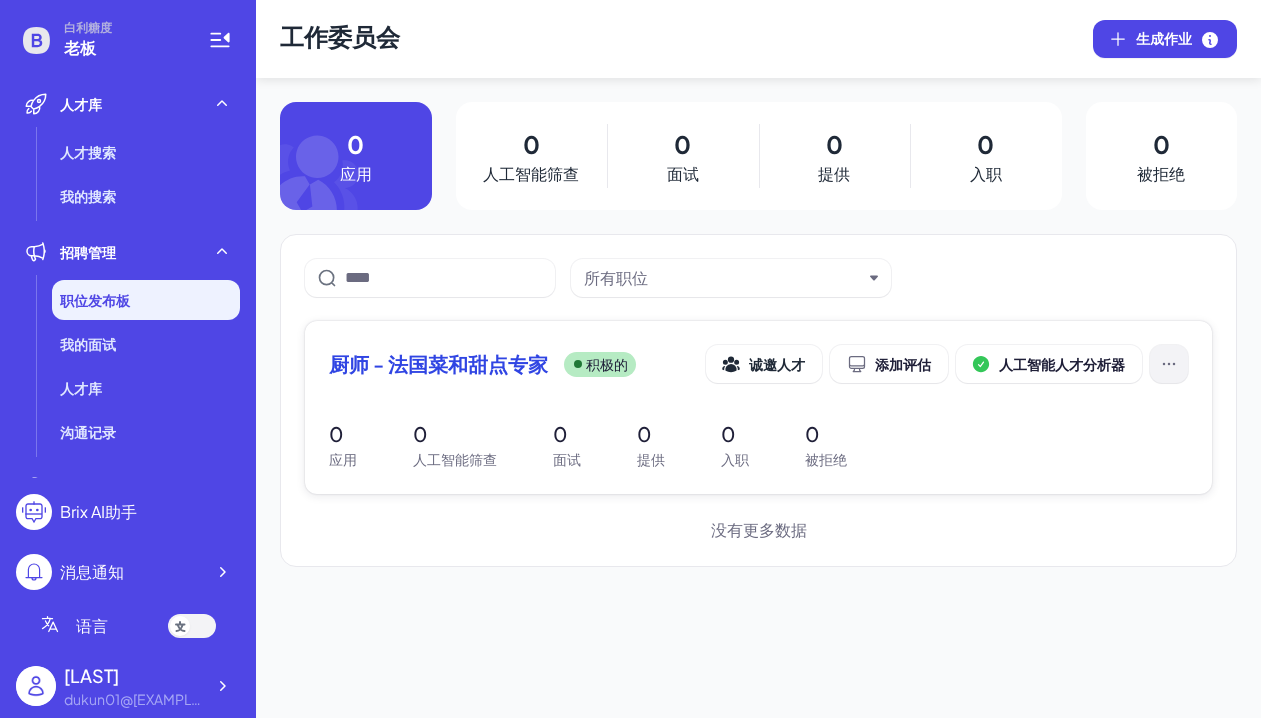 click at bounding box center [1169, 364] 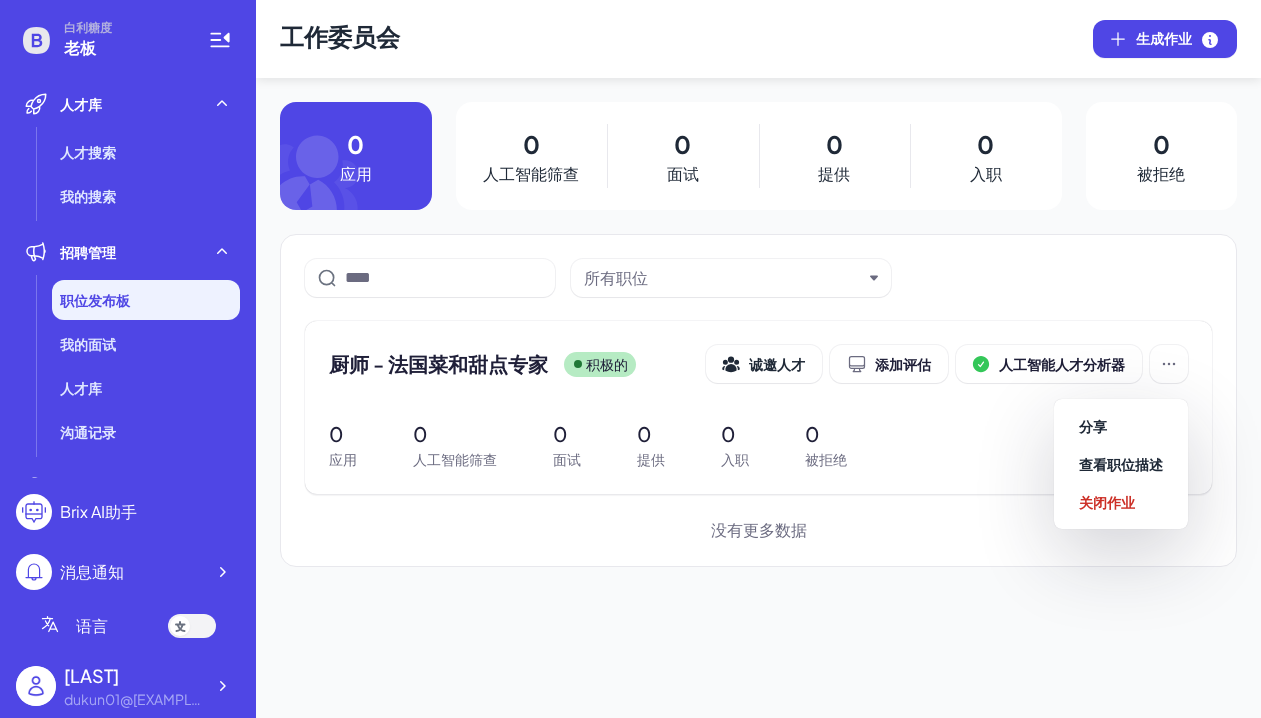 click on "工作委员会 生成作业 0 应用 0 人工智能筛查 0 面试 0 提供 0 入职 0 被拒绝 所有职位 厨师 - 法国菜和甜点专家 积极的 诚邀人才 添加评估 人工智能人才分析器 0   应用 0 人工智能筛查 0 面试 0 提供 0 入职 0 被拒绝 没有更多数据" at bounding box center (758, 359) 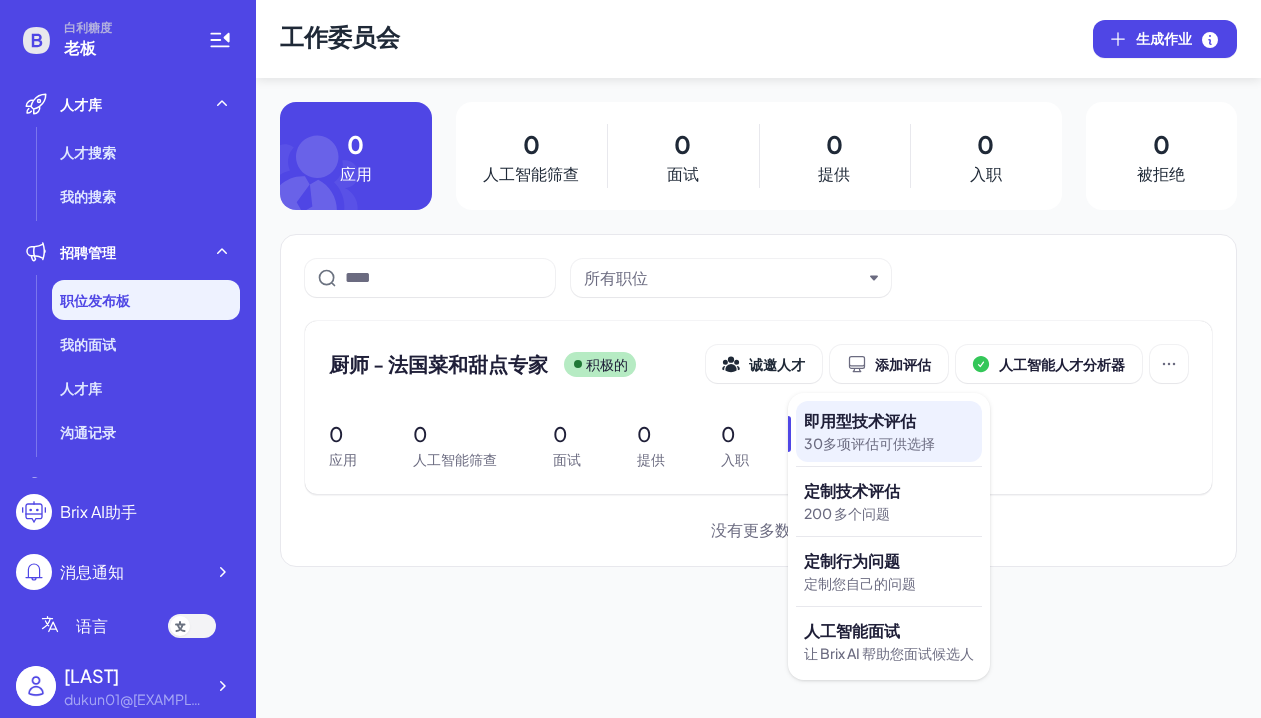 click on "即用型技术评估" at bounding box center (860, 420) 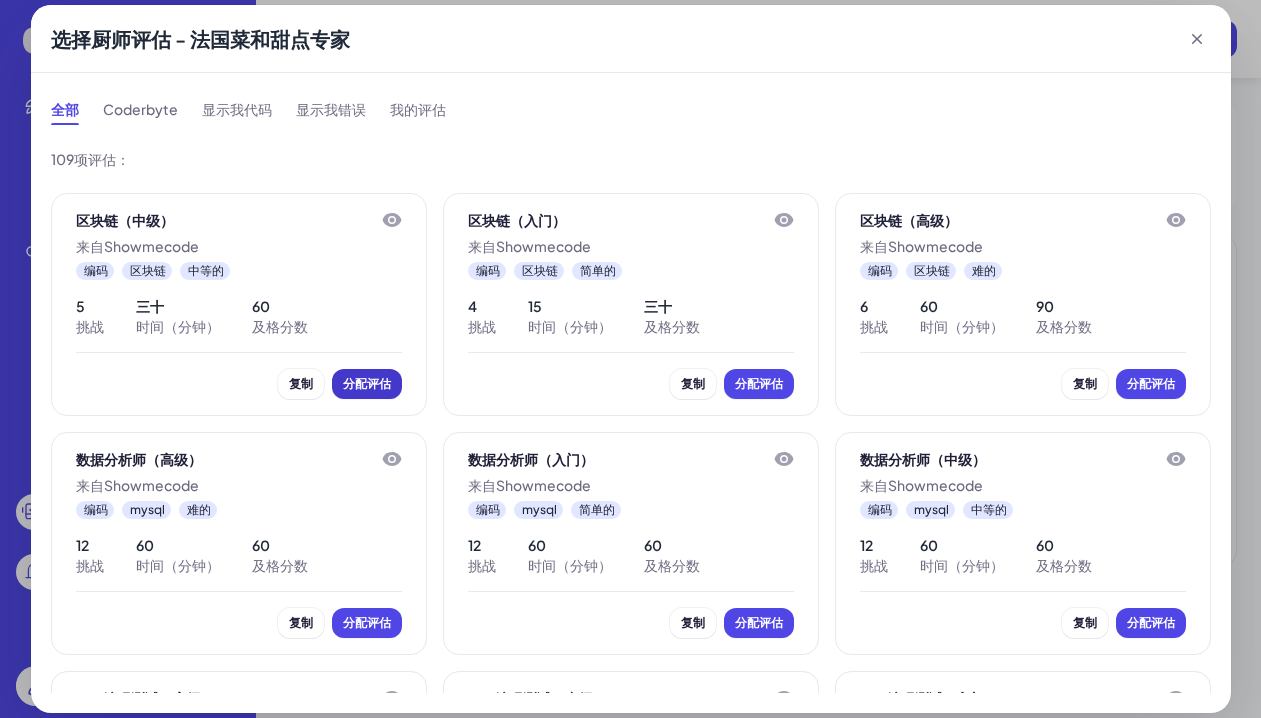 click on "分配评估" at bounding box center [367, 384] 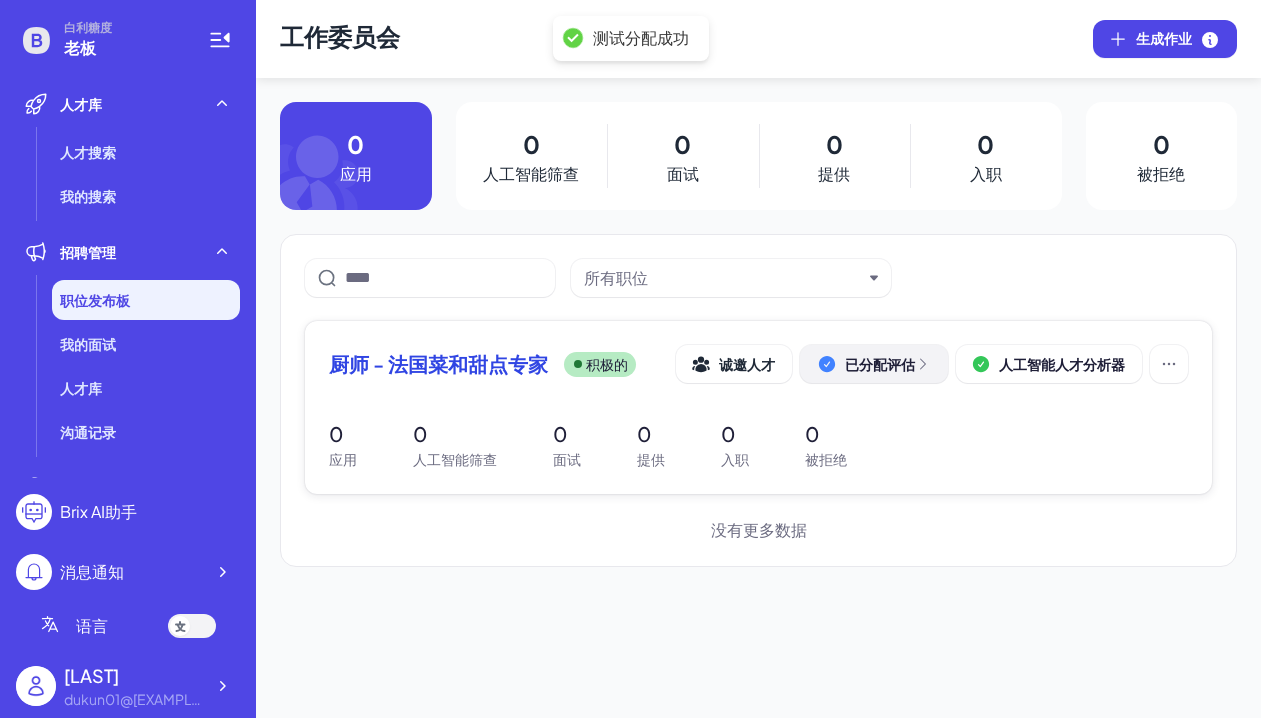 click on "已分配评估" at bounding box center [880, 364] 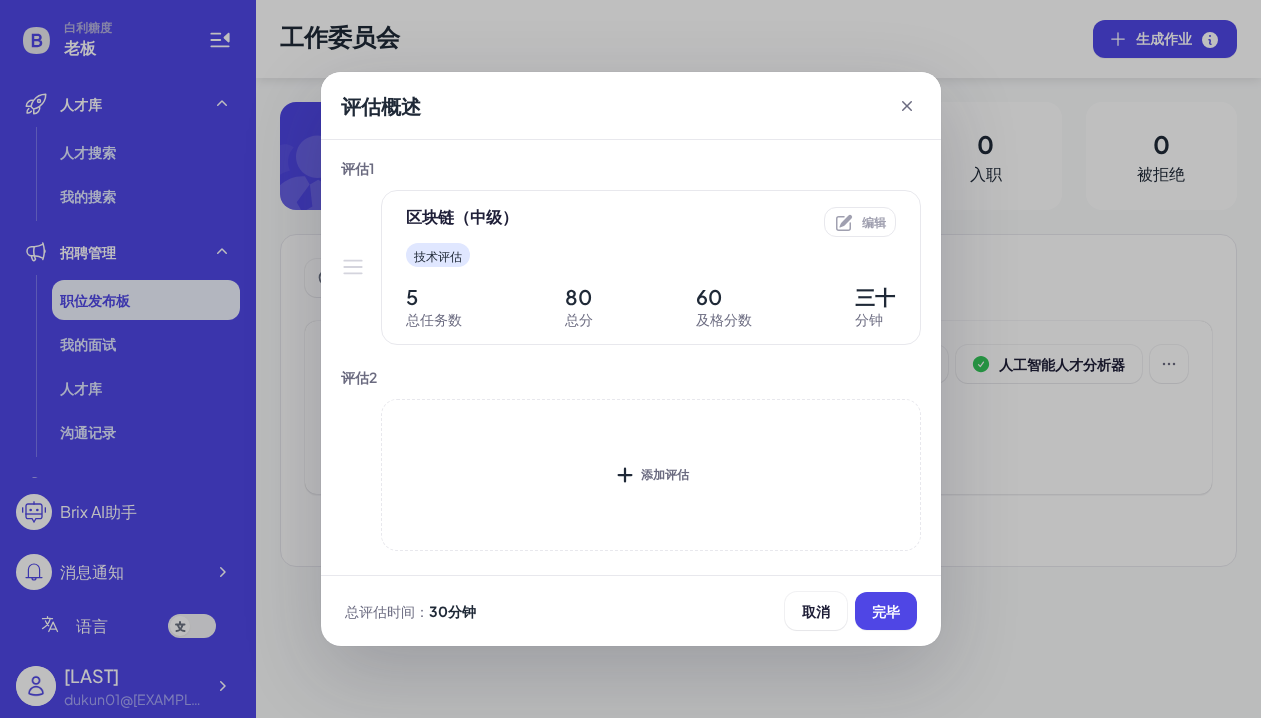 click 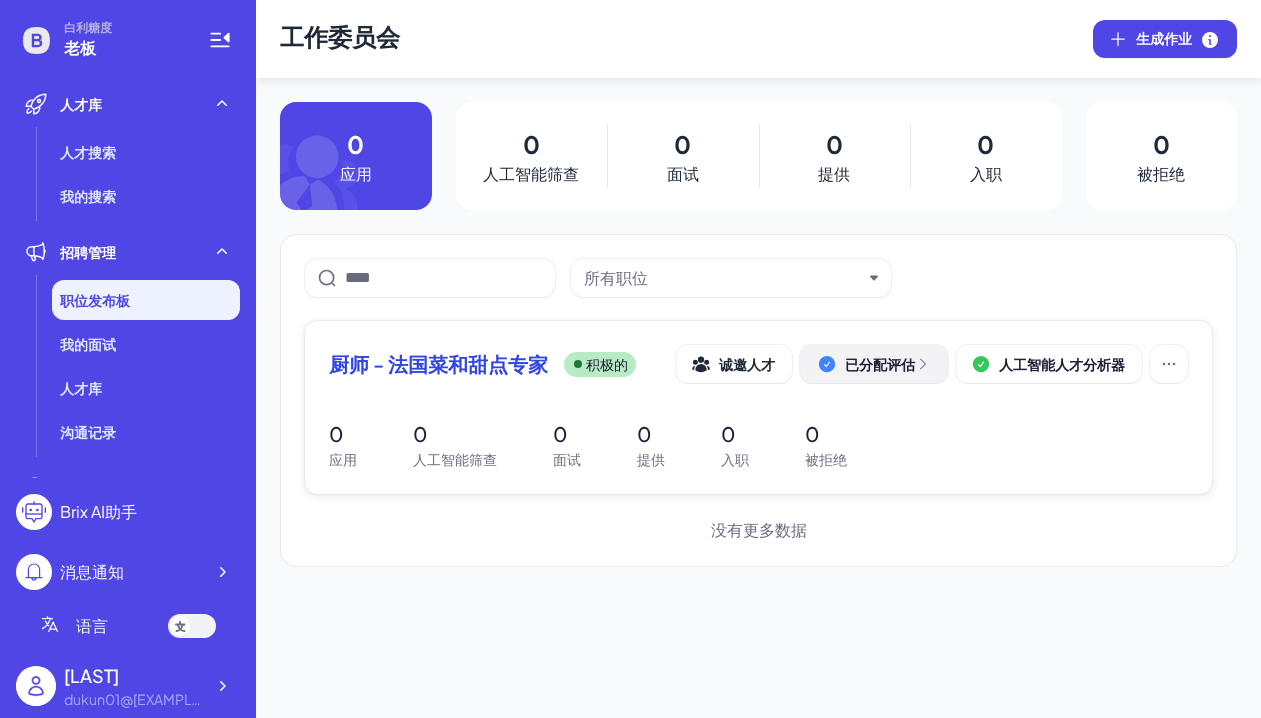 click on "已分配评估" at bounding box center [880, 364] 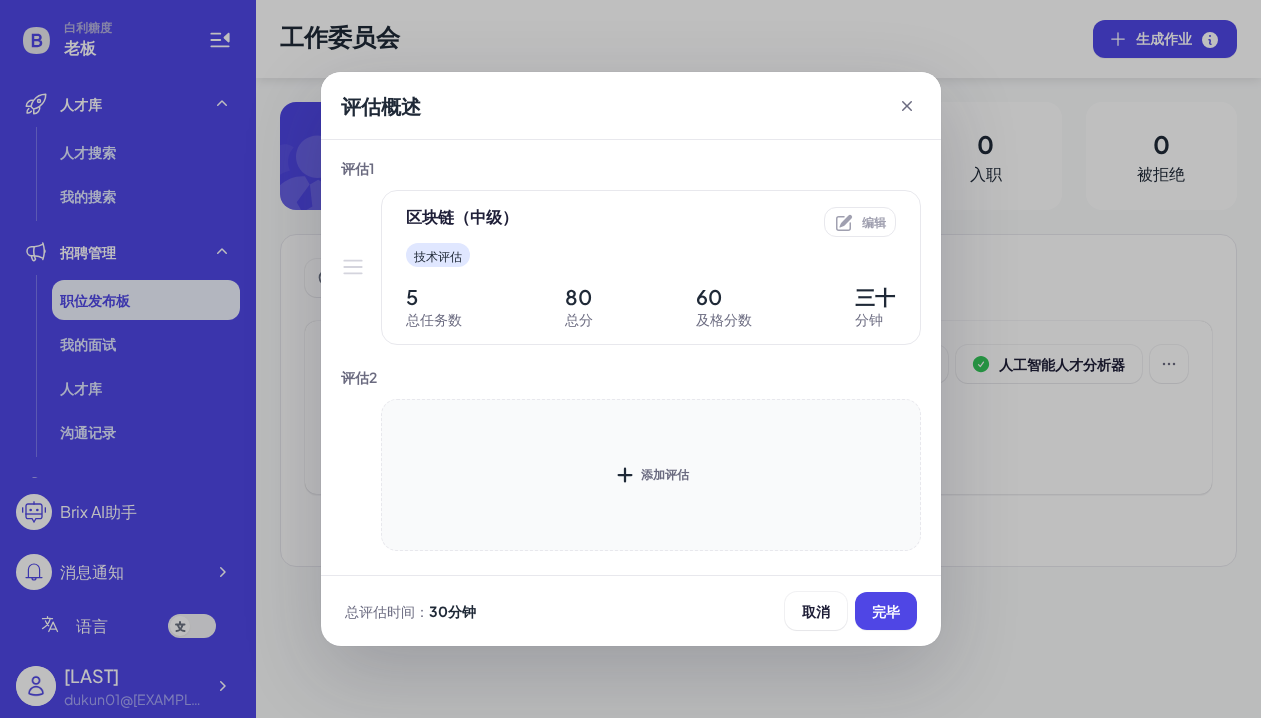 type 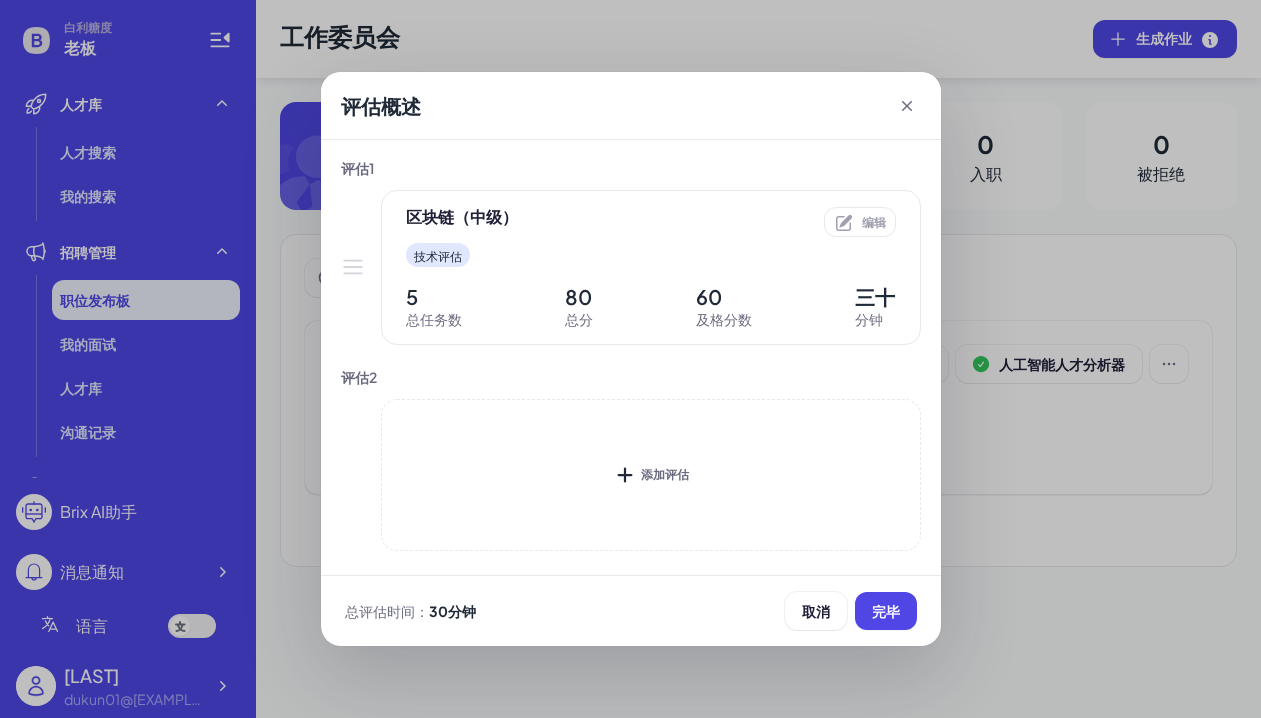 click 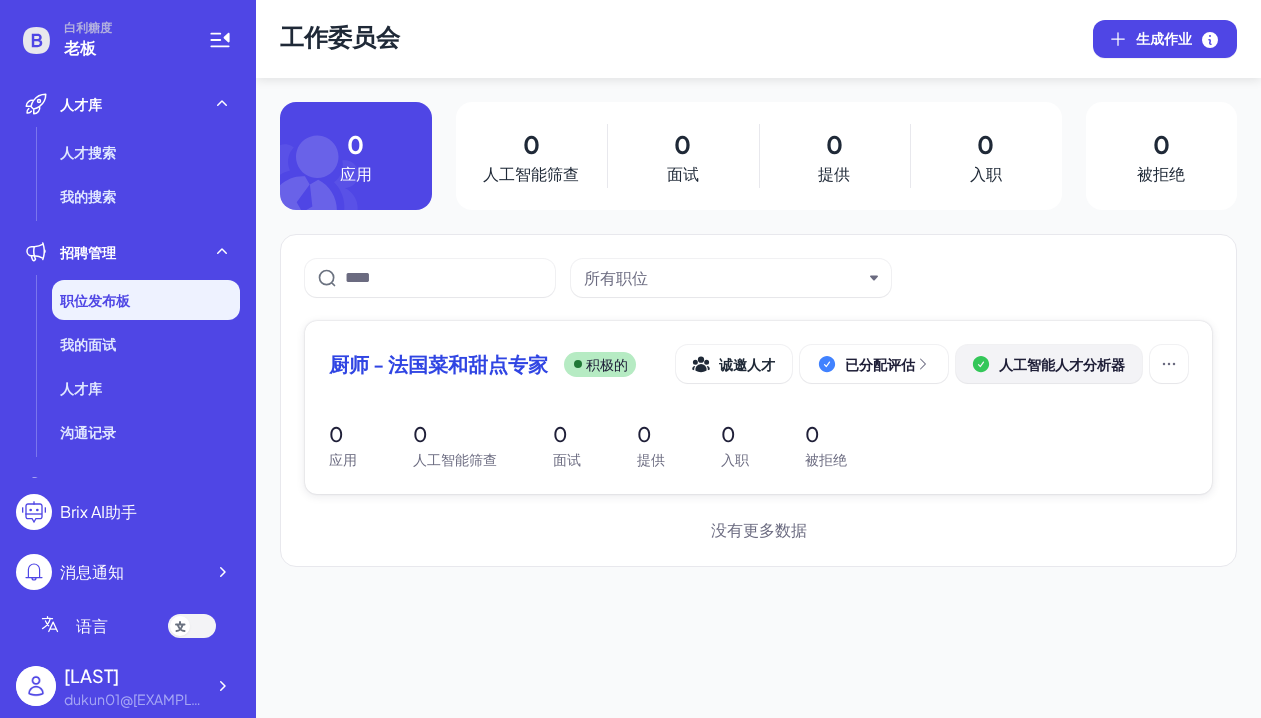click on "人工智能人才分析器" at bounding box center [1062, 364] 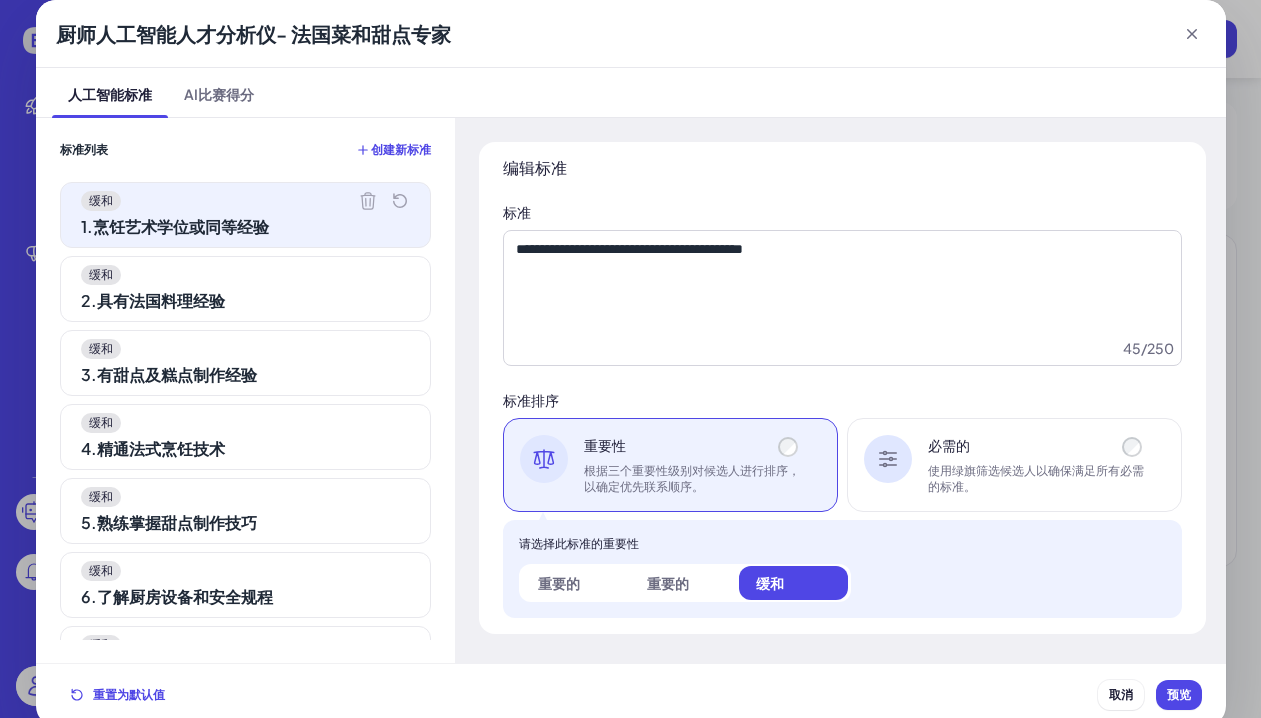 click 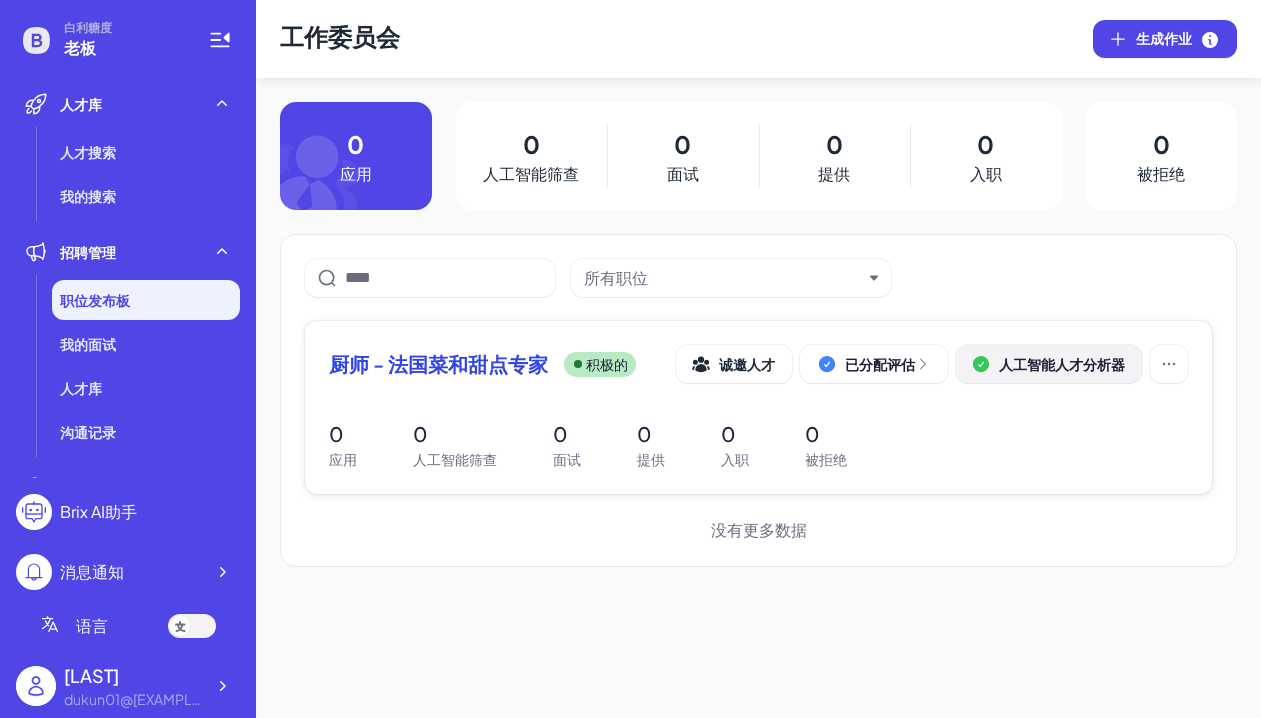 click on "人工智能人才分析器" at bounding box center (1062, 364) 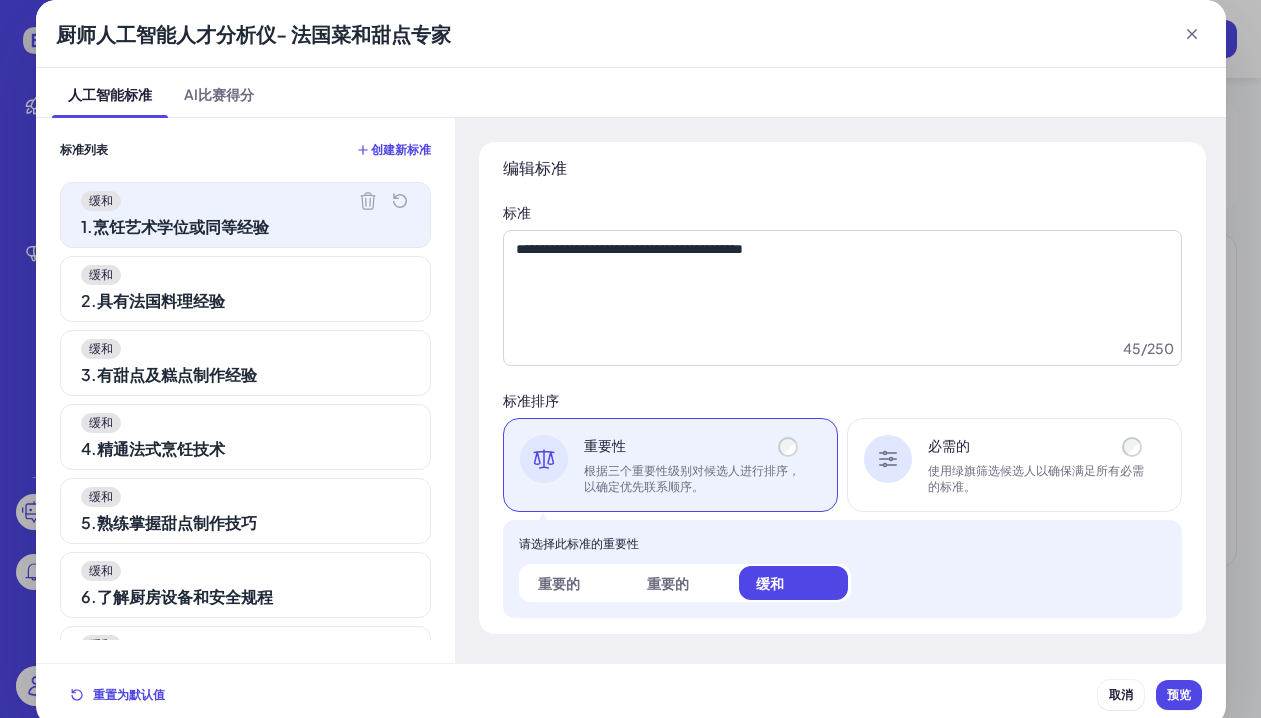 click 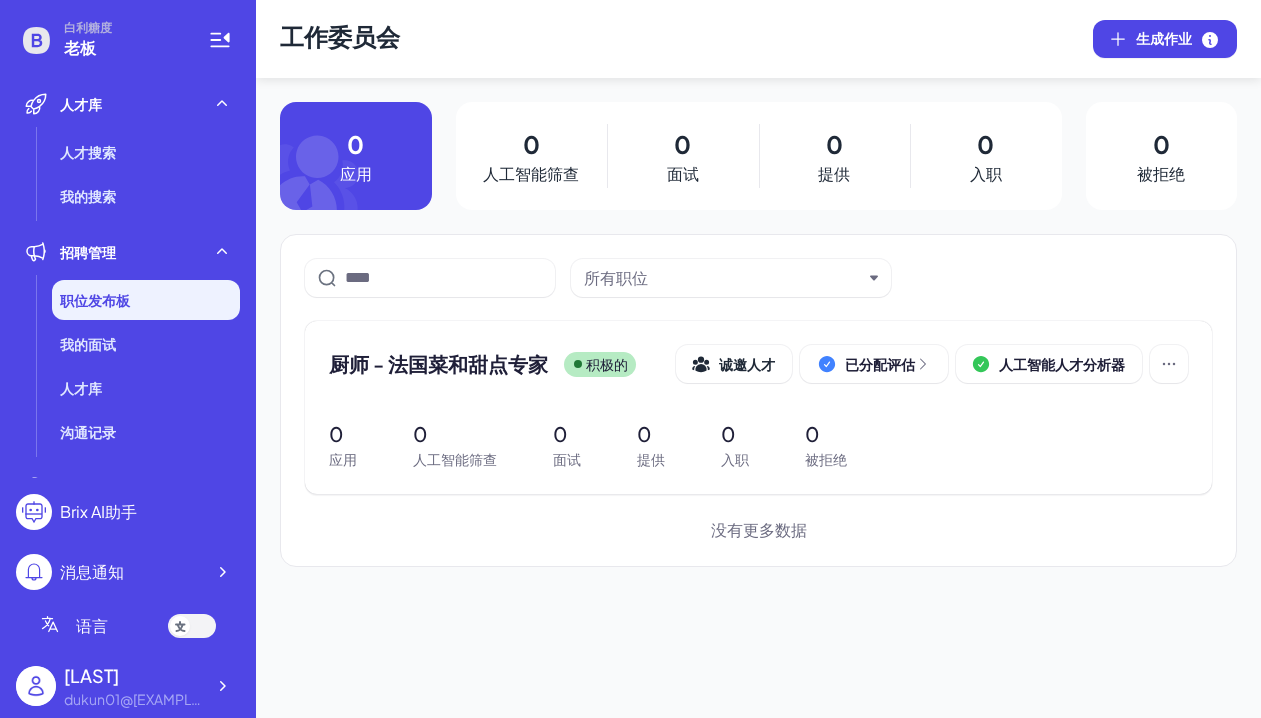click on "0" at bounding box center [531, 144] 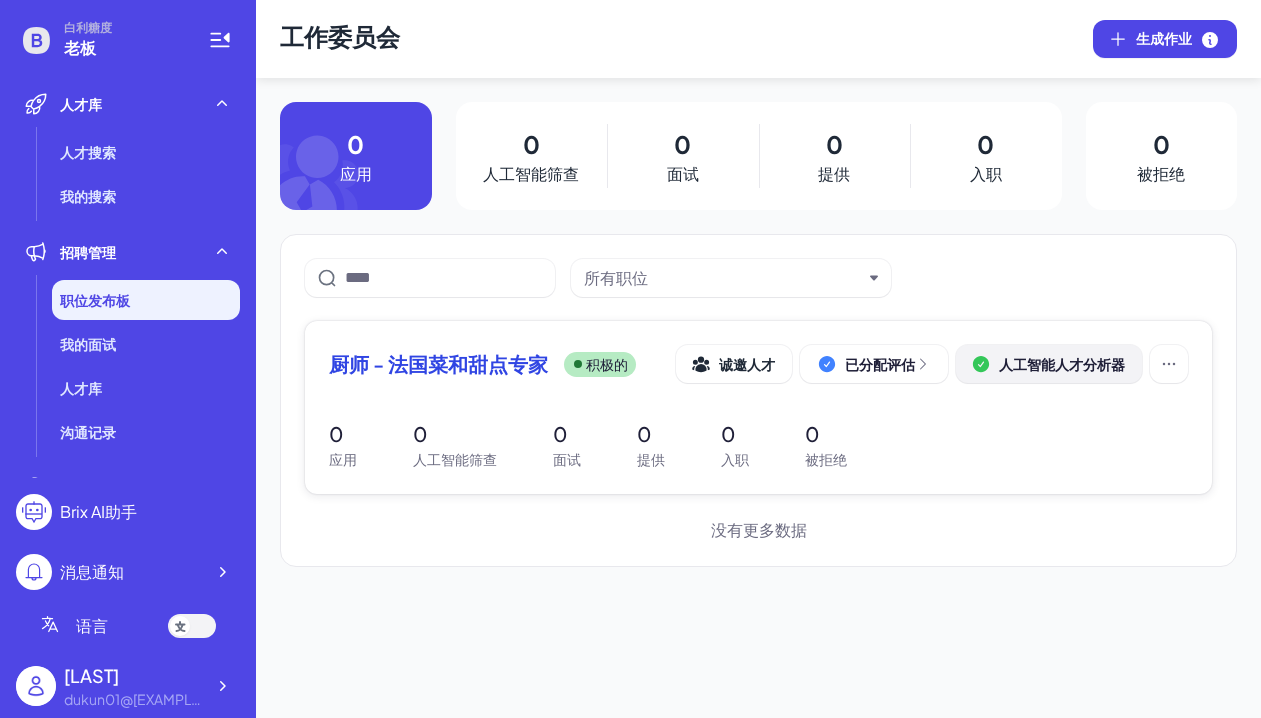 click on "人工智能人才分析器" at bounding box center [1049, 364] 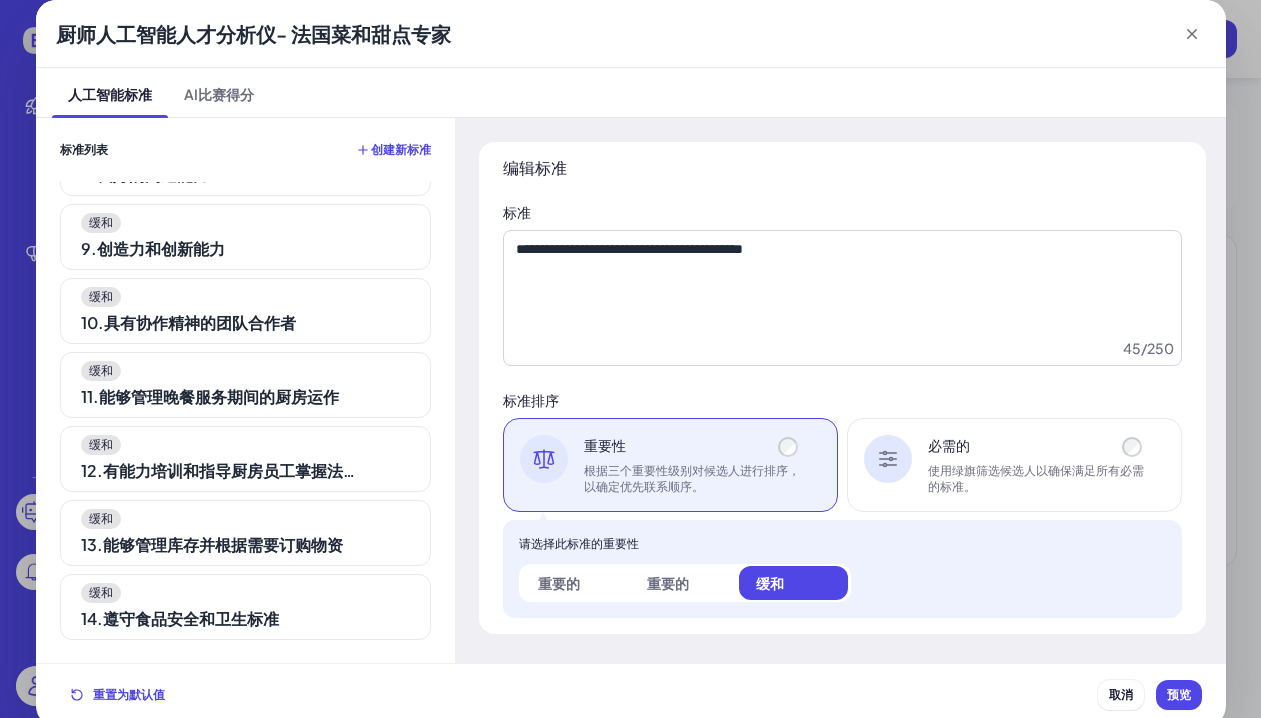 scroll, scrollTop: 0, scrollLeft: 0, axis: both 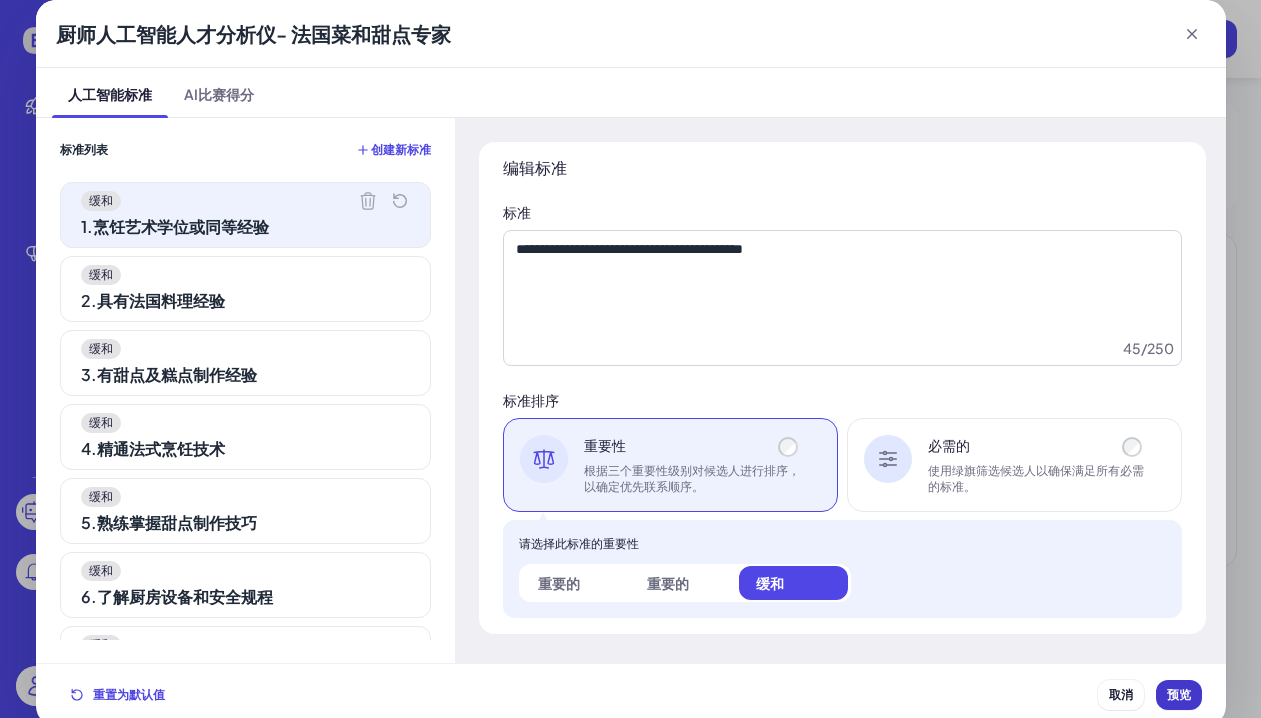 click on "预览" at bounding box center [1179, 694] 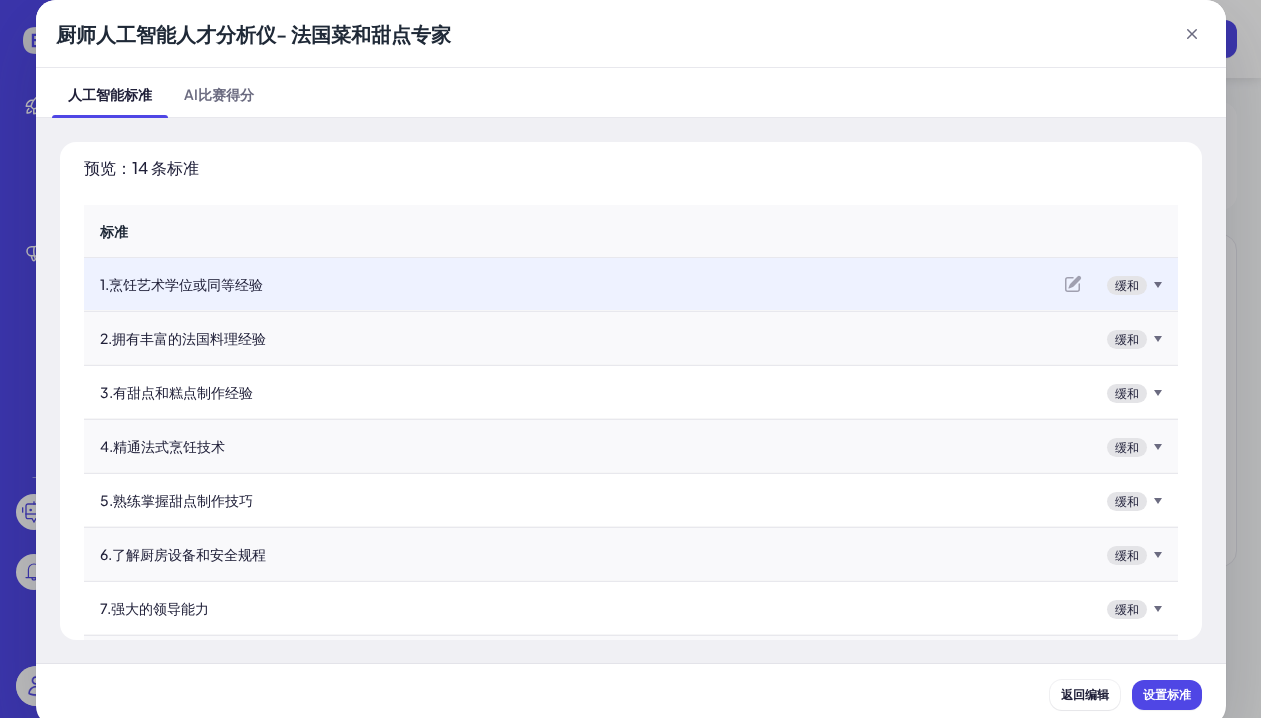 scroll, scrollTop: 373, scrollLeft: 0, axis: vertical 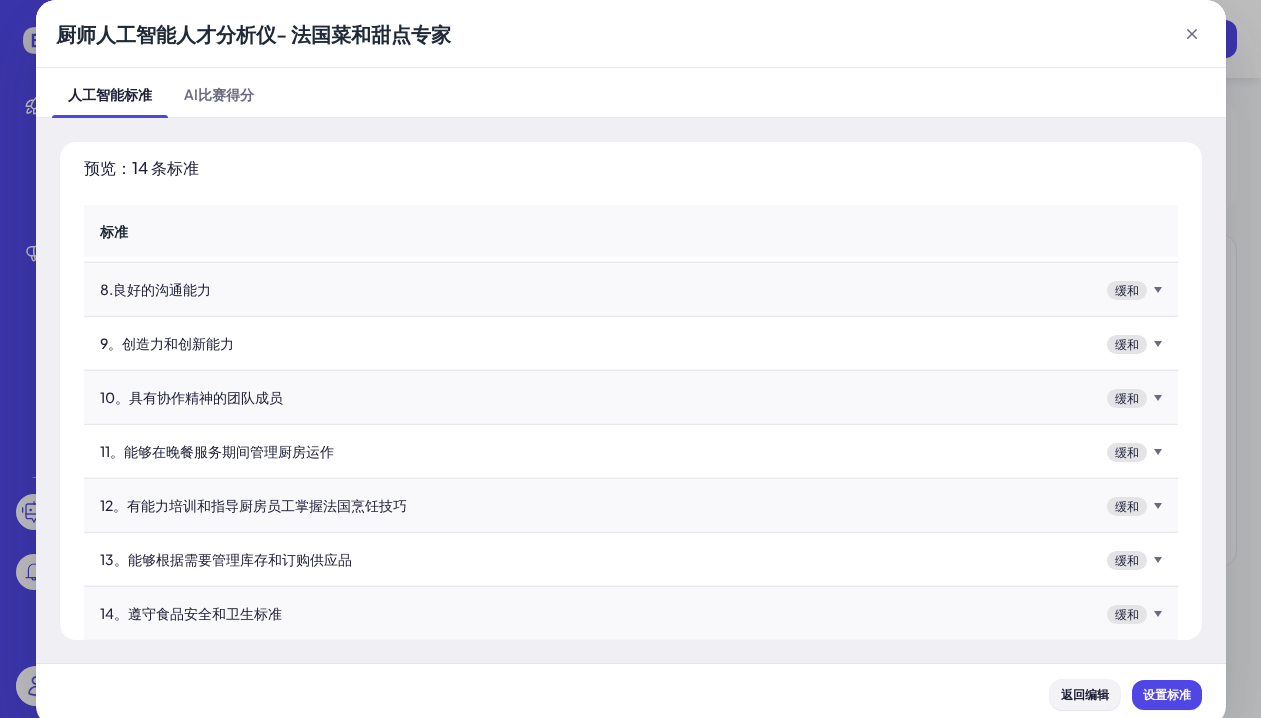 click on "返回编辑" at bounding box center [1085, 694] 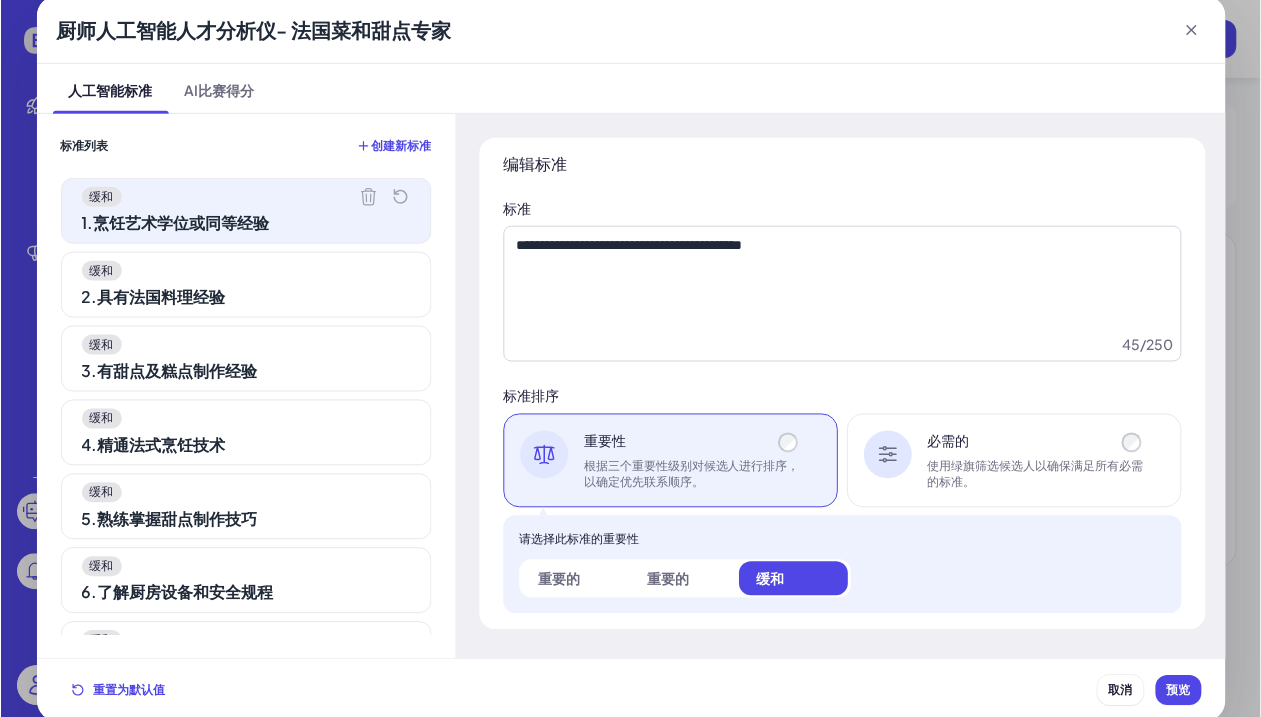 scroll, scrollTop: 8, scrollLeft: 0, axis: vertical 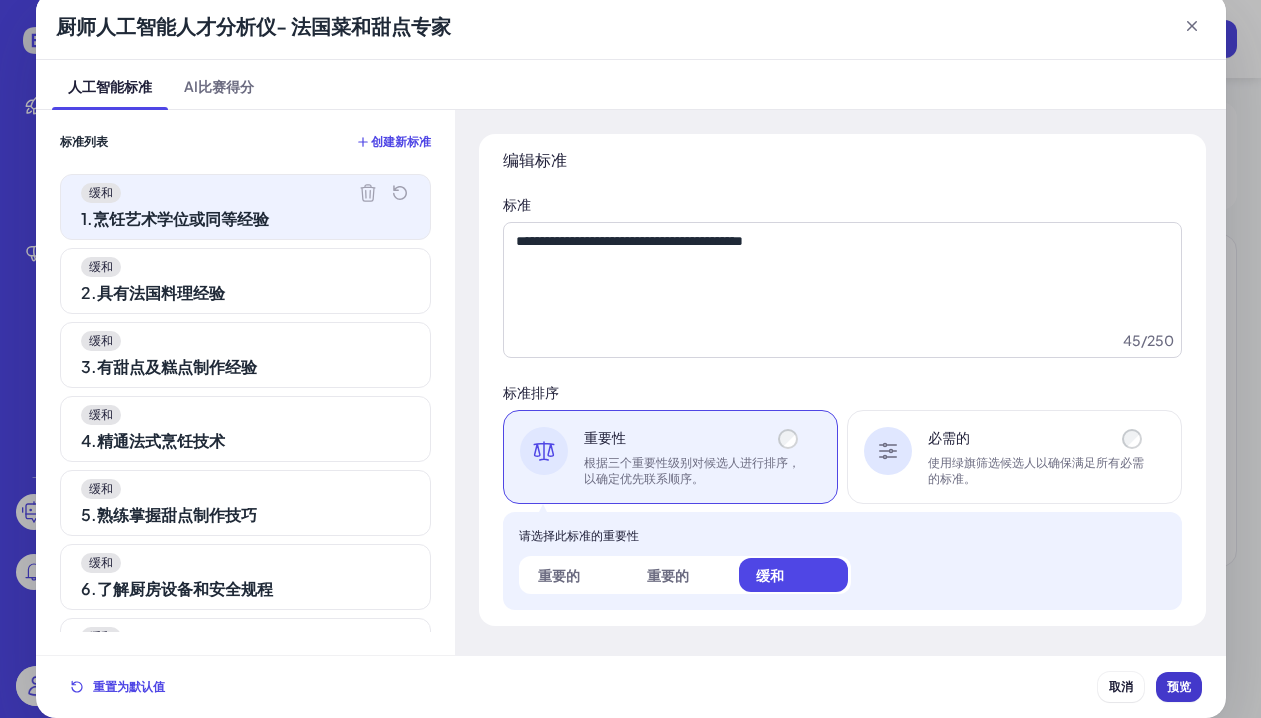 click on "预览" at bounding box center [1179, 686] 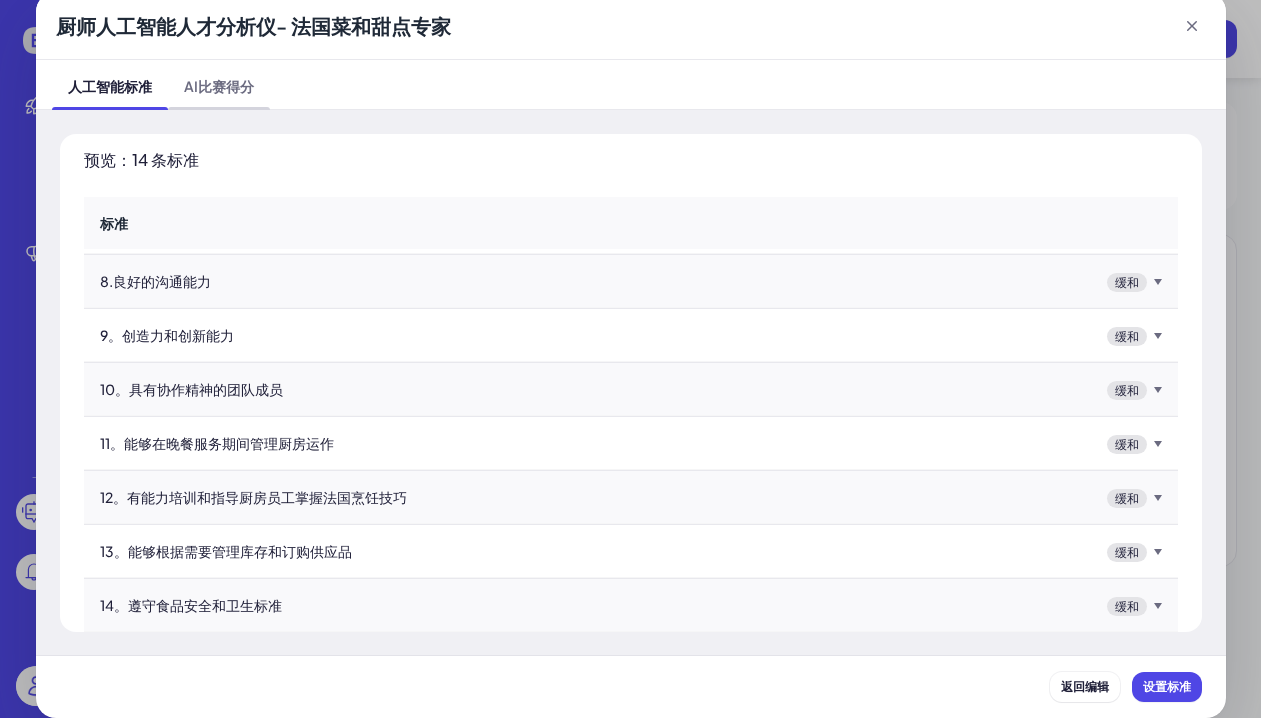 click on "AI比赛得分" at bounding box center (219, 86) 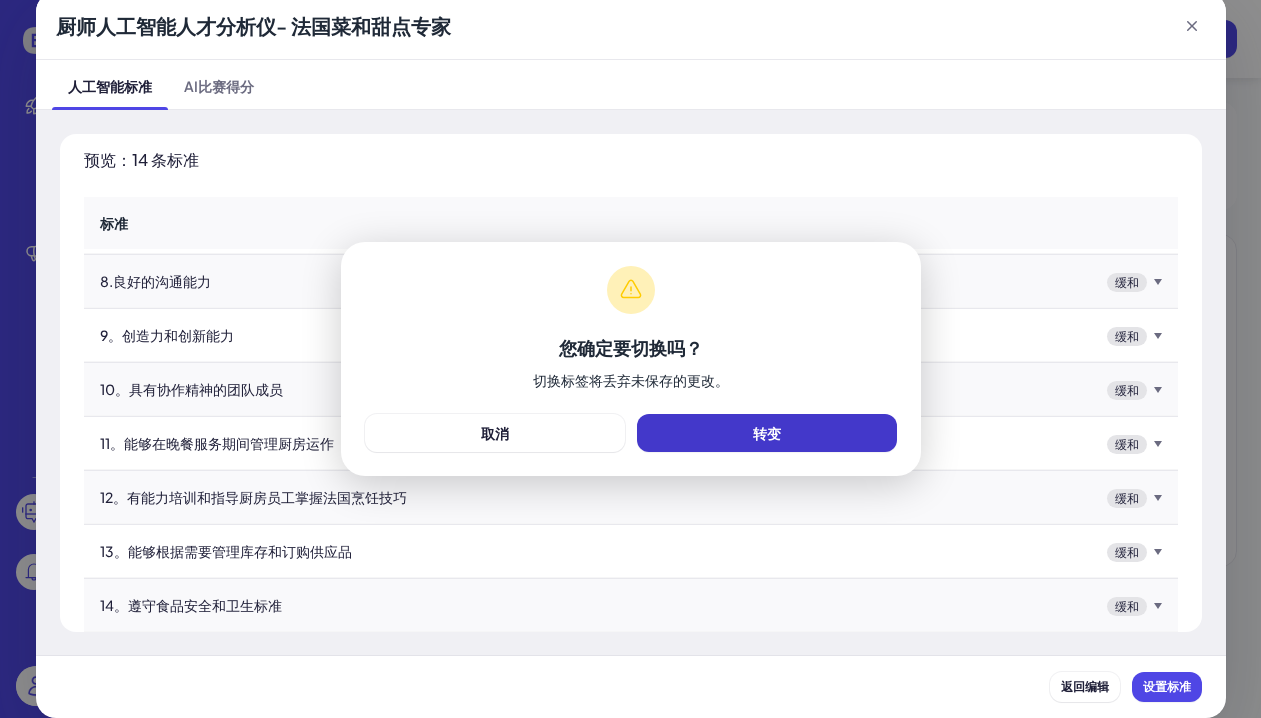 click on "转变" at bounding box center (767, 433) 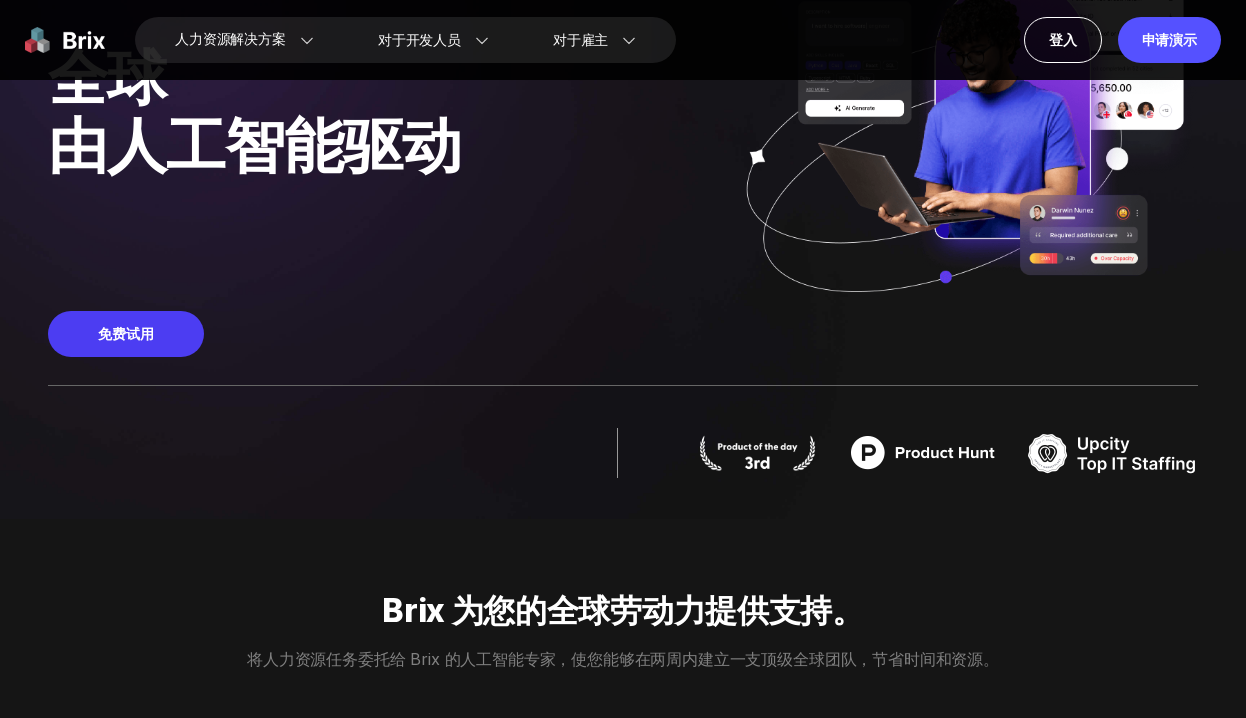 scroll, scrollTop: 0, scrollLeft: 0, axis: both 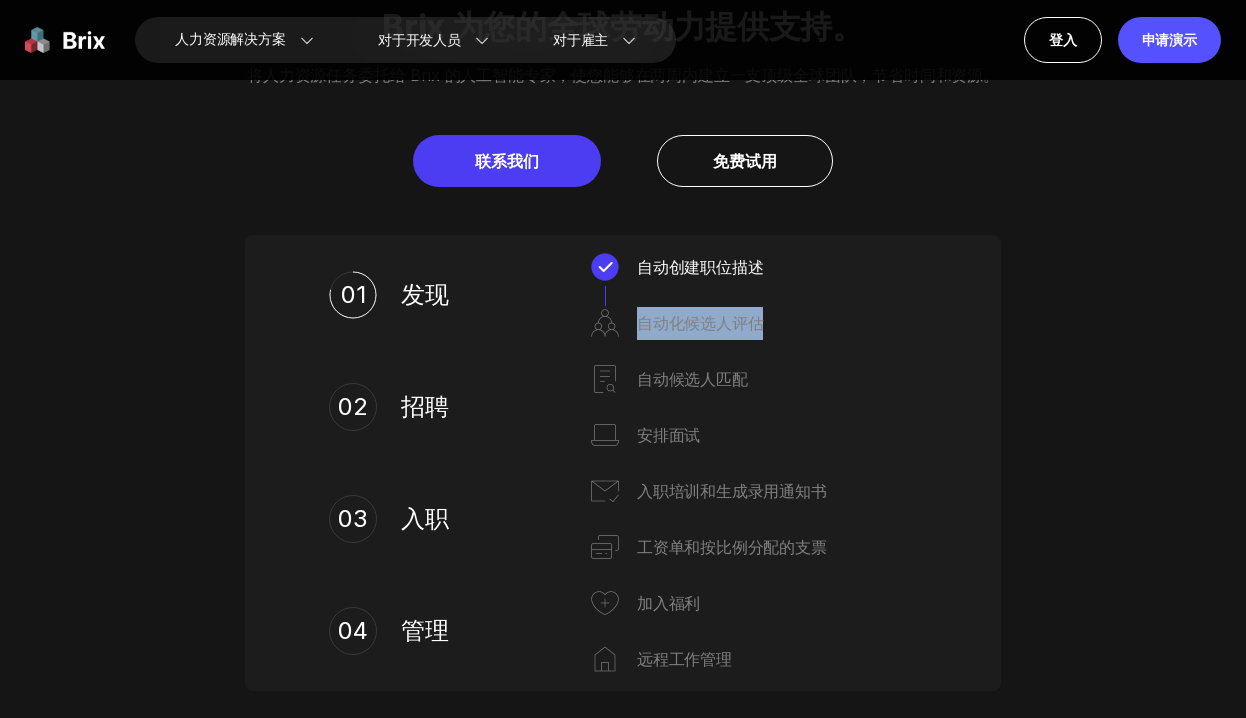 drag, startPoint x: 642, startPoint y: 324, endPoint x: 776, endPoint y: 329, distance: 134.09325 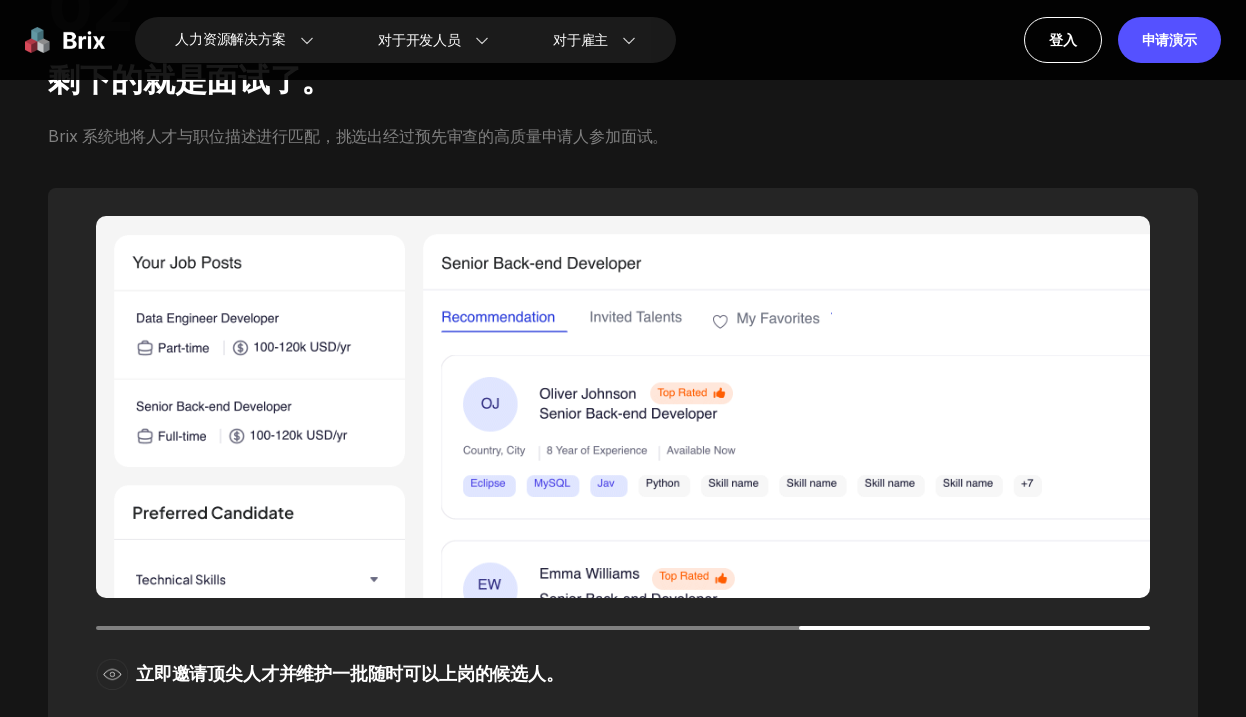 scroll, scrollTop: 2315, scrollLeft: 0, axis: vertical 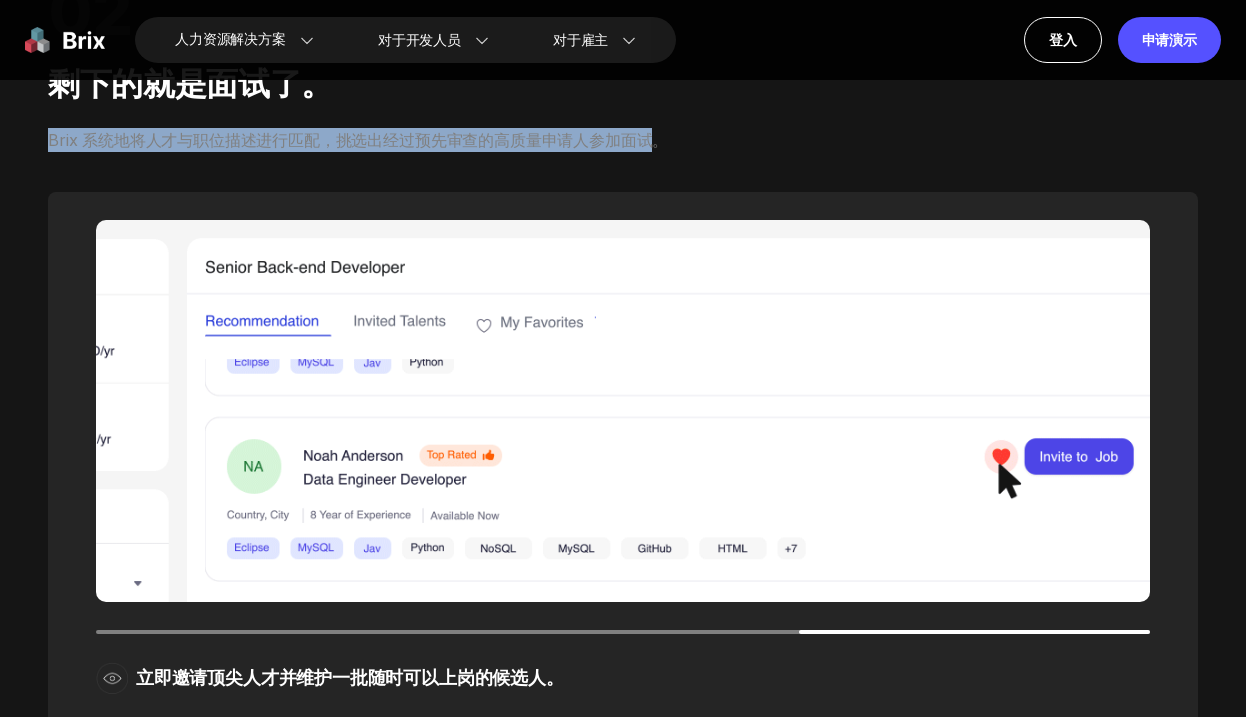 drag, startPoint x: 49, startPoint y: 140, endPoint x: 649, endPoint y: 142, distance: 600.00336 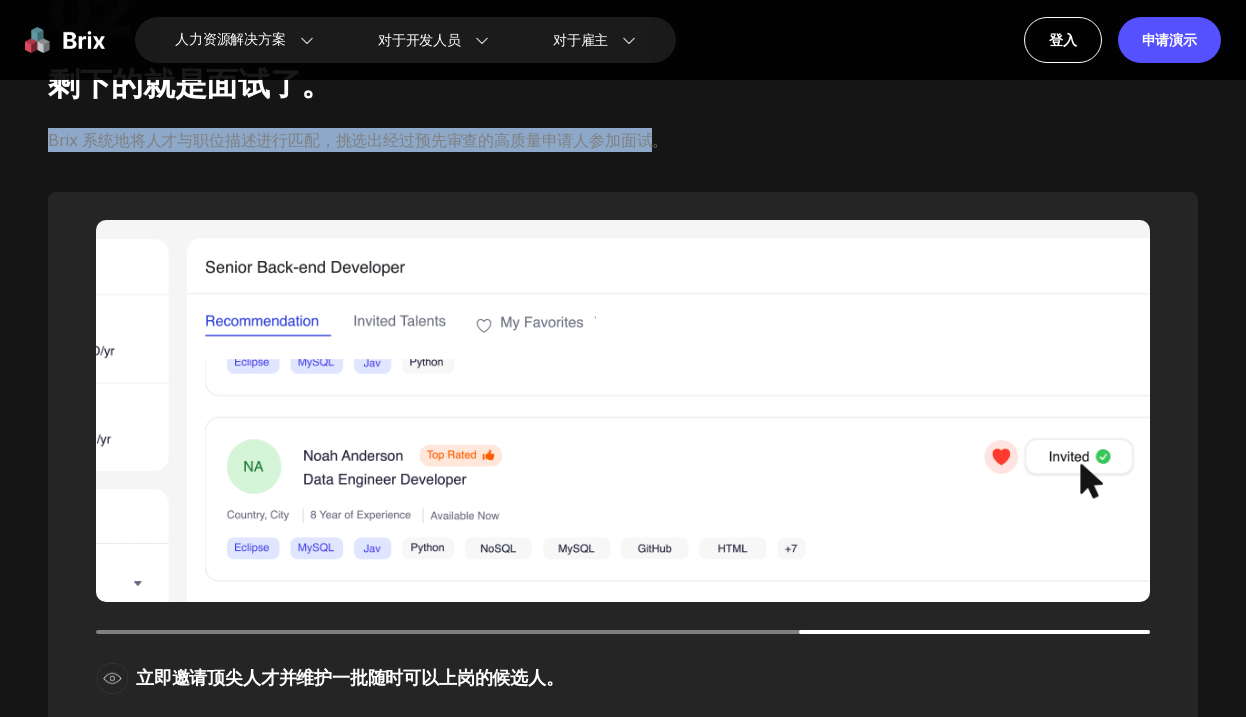 click on "Brix 系统地将人才与职位描述进行匹配，挑选出经过预先审查的高质量申请人参加面试。" at bounding box center (358, 140) 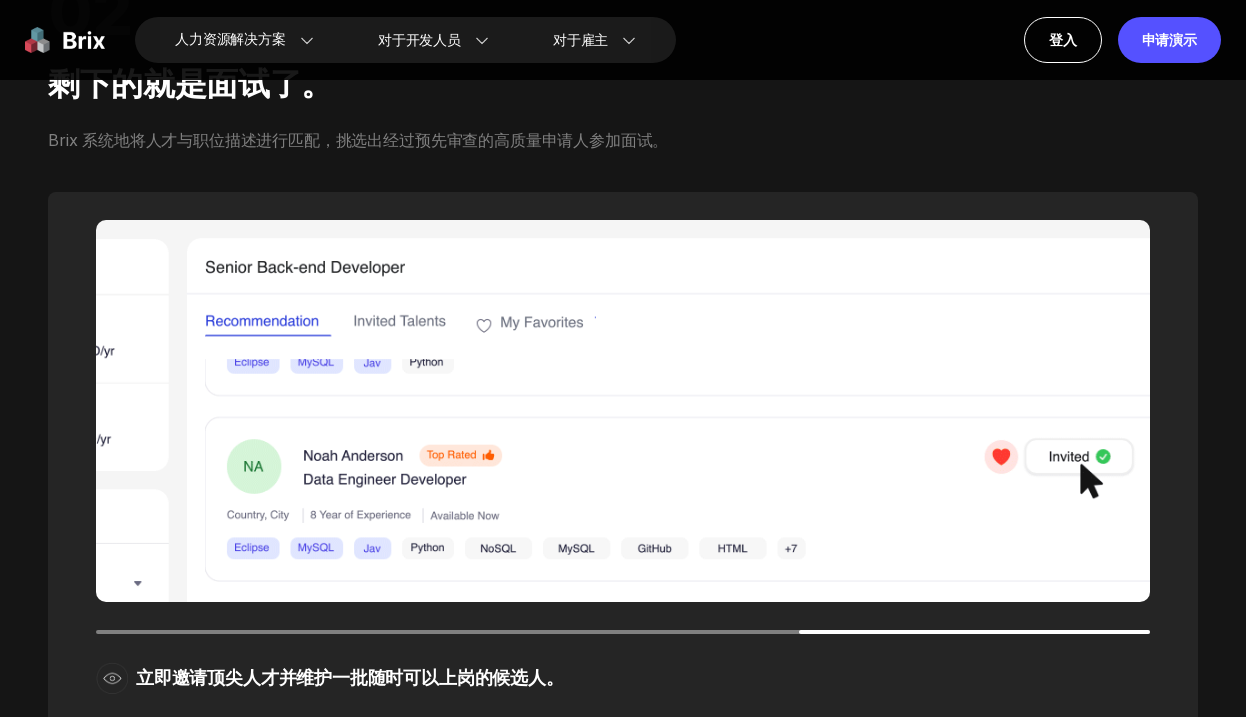 click on "Brix 系统地将人才与职位描述进行匹配，挑选出经过预先审查的高质量申请人参加面试。" at bounding box center [358, 140] 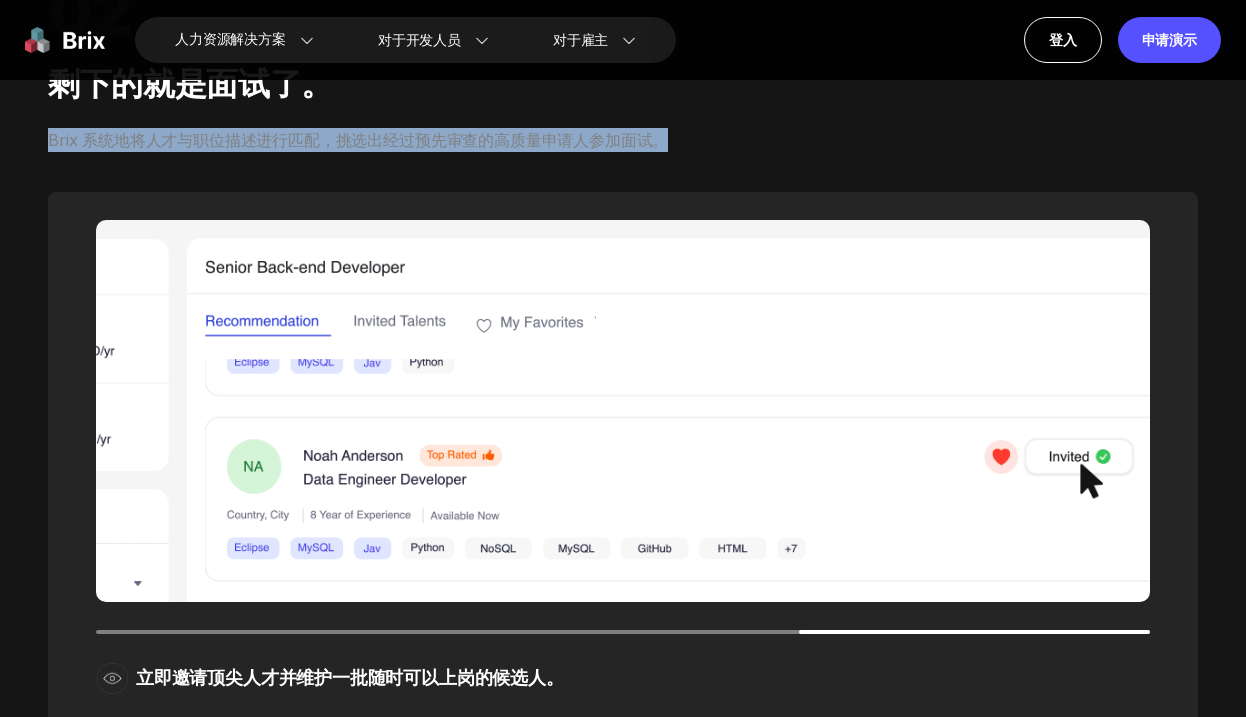 drag, startPoint x: 681, startPoint y: 144, endPoint x: 191, endPoint y: 145, distance: 490.001 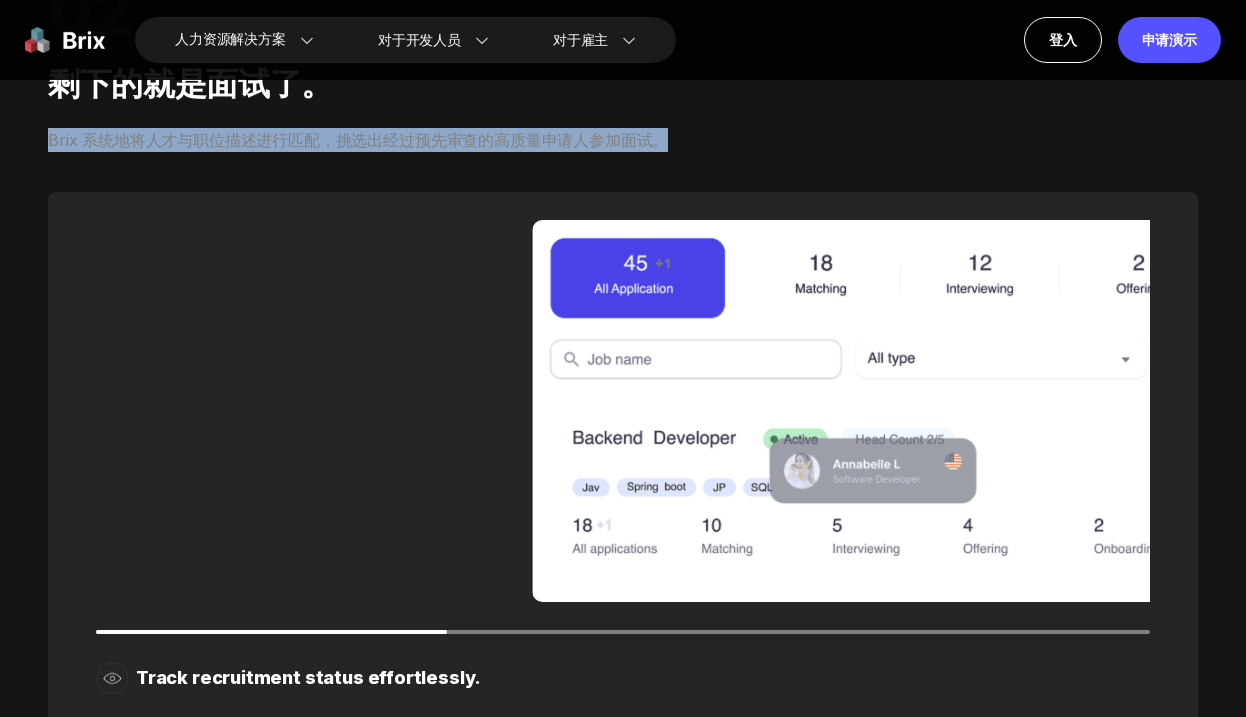 copy on "Brix 系统地将人才与职位描述进行匹配，挑选出经过预先审查的高质量申请人参加面试。" 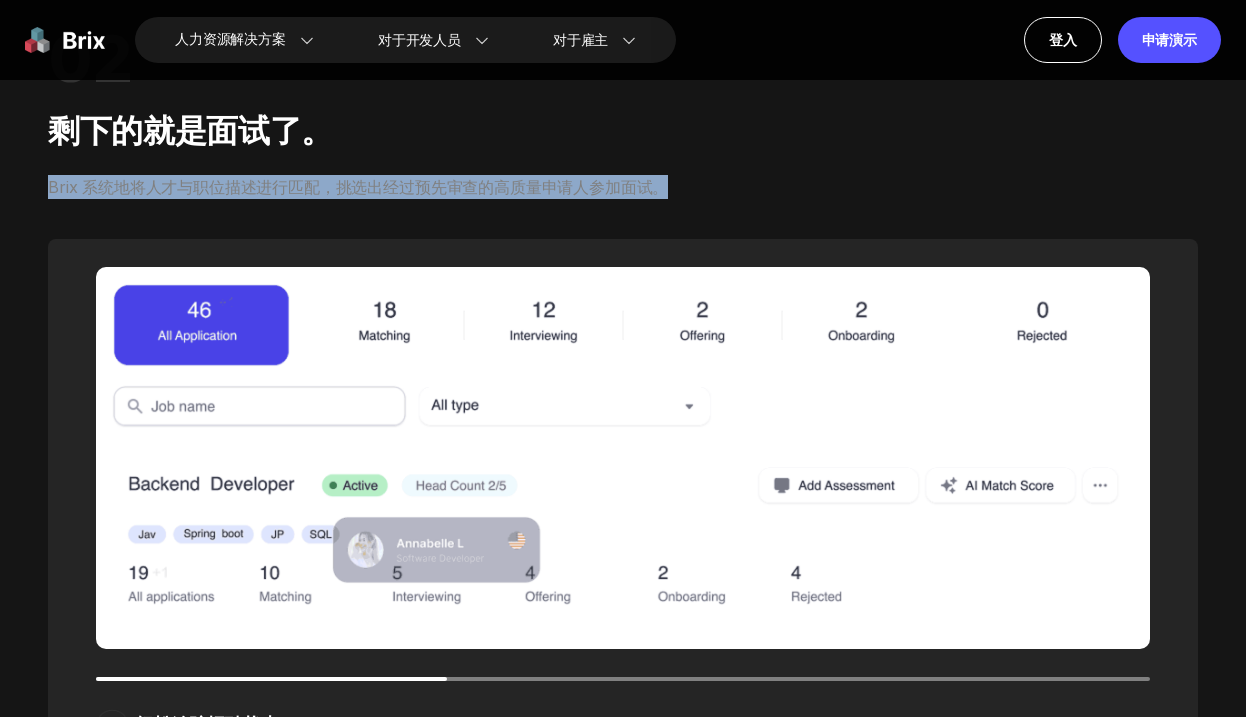 scroll, scrollTop: 2275, scrollLeft: 0, axis: vertical 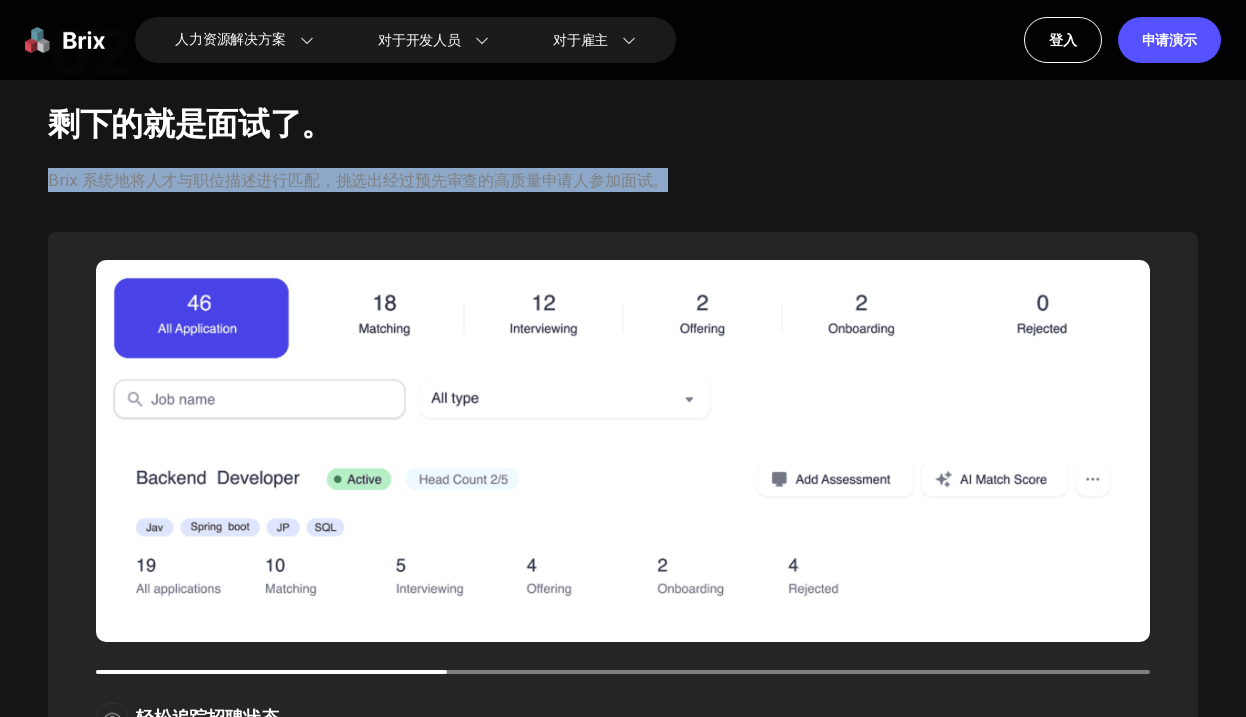 click on "Brix 系统地将人才与职位描述进行匹配，挑选出经过预先审查的高质量申请人参加面试。" at bounding box center [560, 180] 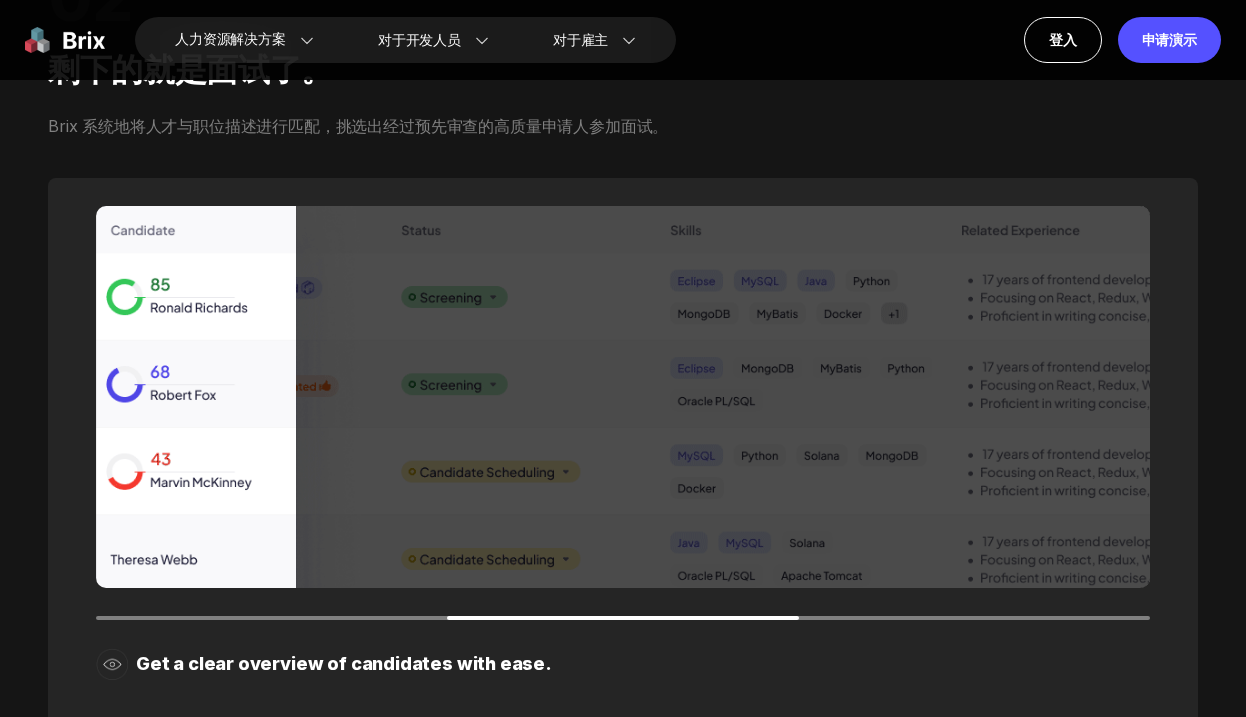 scroll, scrollTop: 2331, scrollLeft: 0, axis: vertical 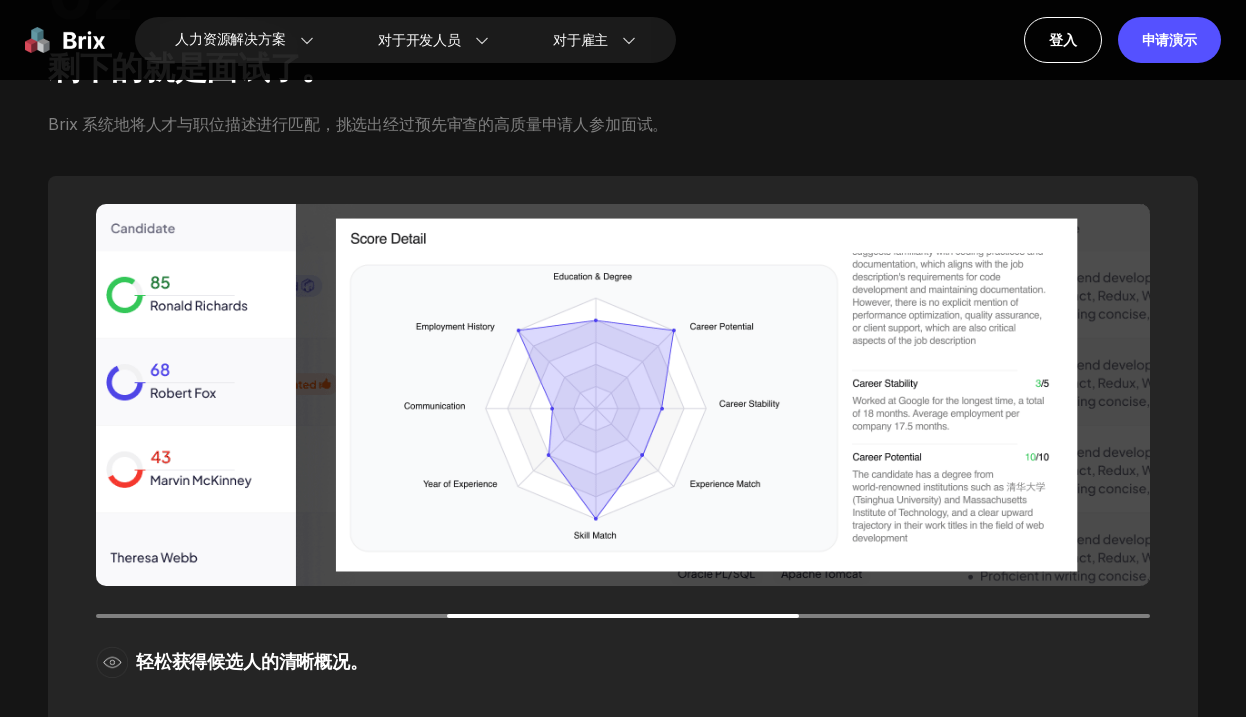 click on "轻松获得候选人的清晰概况。" at bounding box center (623, 453) 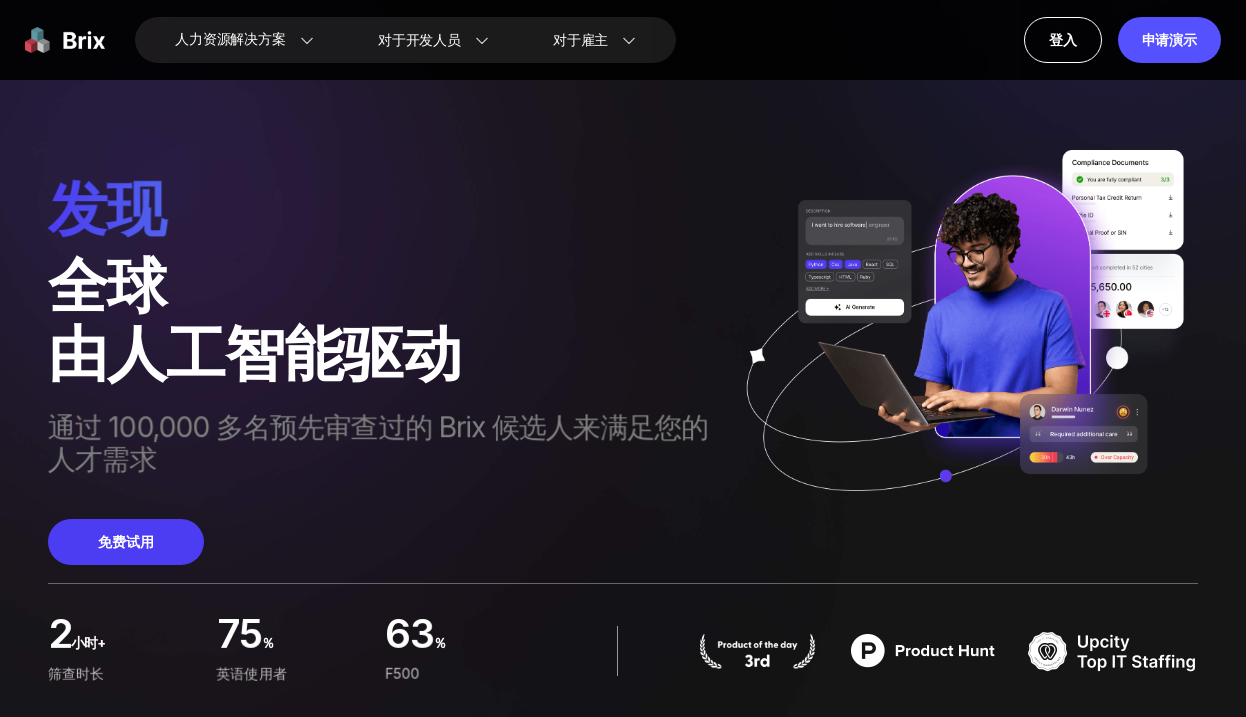 scroll, scrollTop: 1261, scrollLeft: 0, axis: vertical 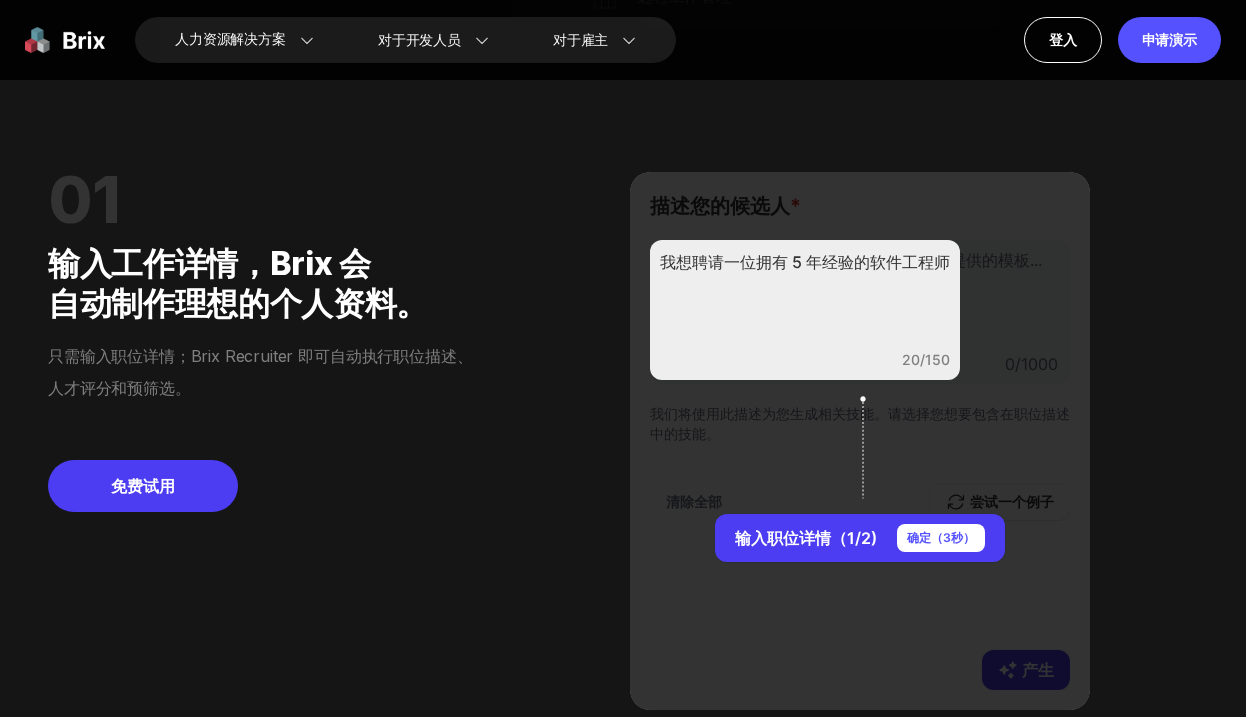 click on "01 输入工作详情，Brix 会 自动制作理想的个人资料。 只需输入职位详情；Brix Recruiter 即可自动执行职位描述、人才评分和预筛选。 免费试用 描述您的候选人 * 提供您理想候选人的详细描述或使用下面提供的模板... 0  /  1000 Tab 我们将使用此描述为您生成相关技能。请选择您想要包含在职位描述中的技能。 清除全部 尝试一个例子 产生 我想聘请一位拥有 5 年经验的软件工程师 20/150 输入职位详情（1/2) 确定（ 3 秒）" at bounding box center [623, 441] 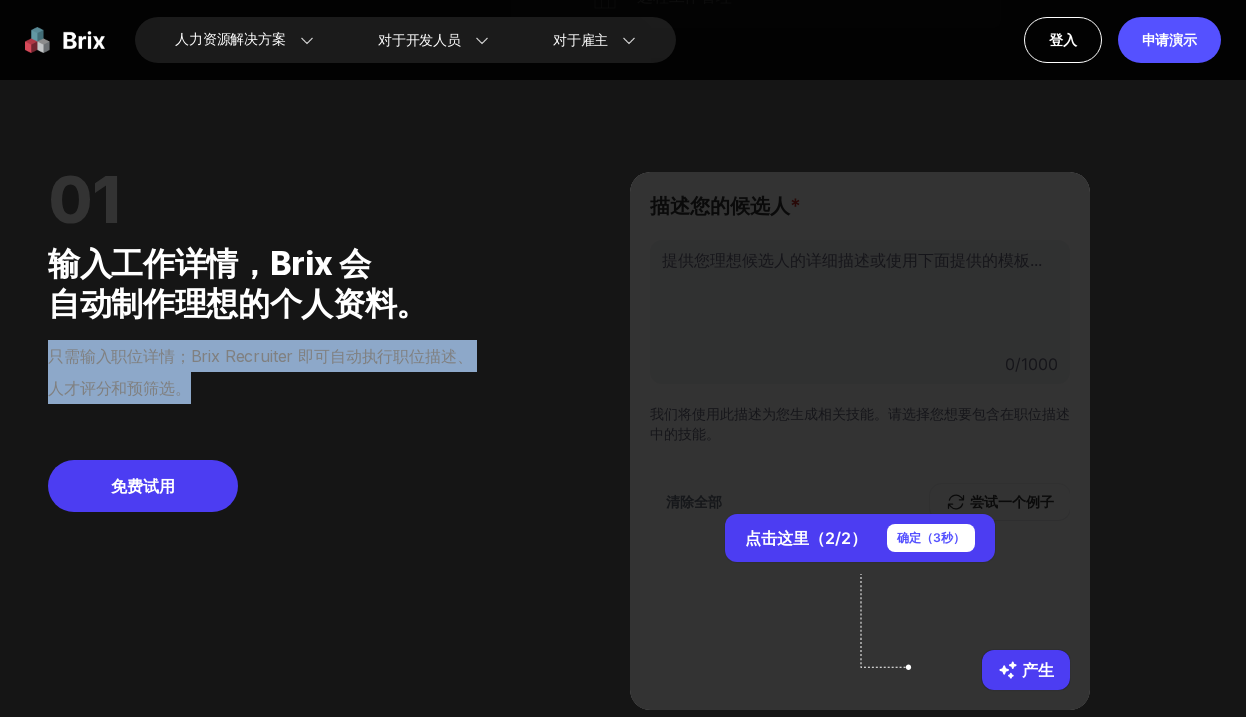 drag, startPoint x: 40, startPoint y: 351, endPoint x: 261, endPoint y: 391, distance: 224.59074 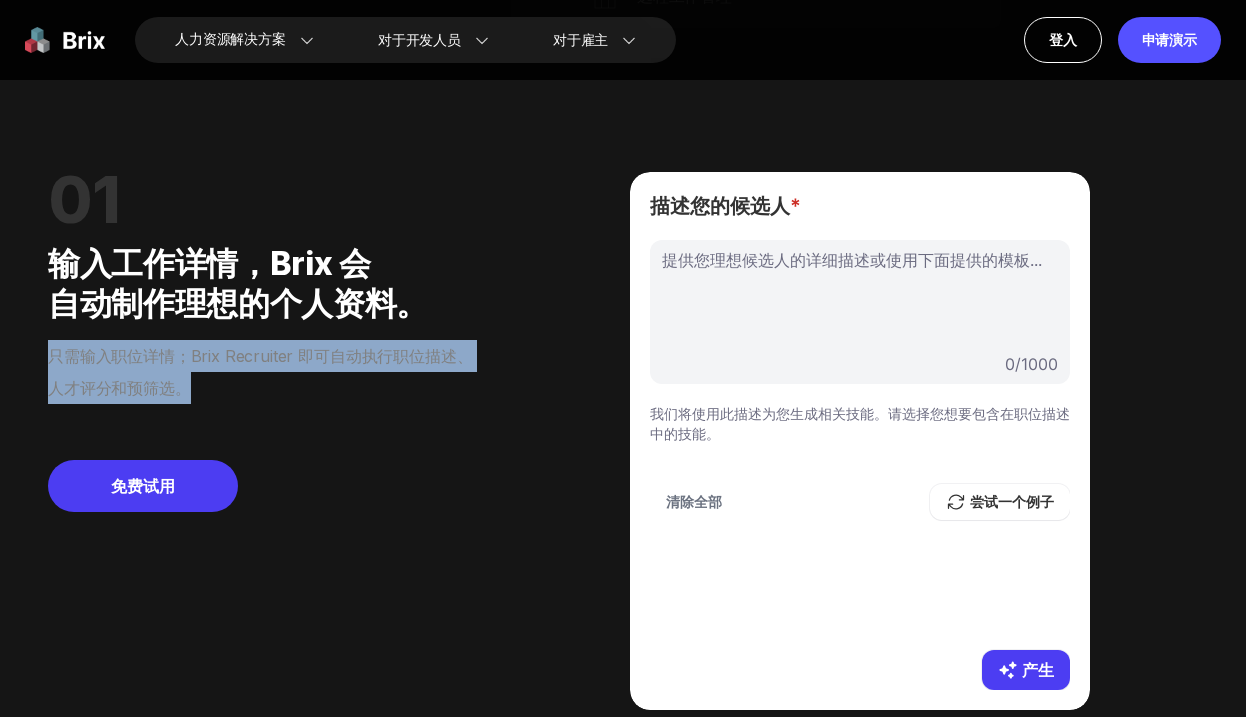 copy on "只需输入职位详情；Brix Recruiter 即可自动执行职位描述、人才评分和预筛选。" 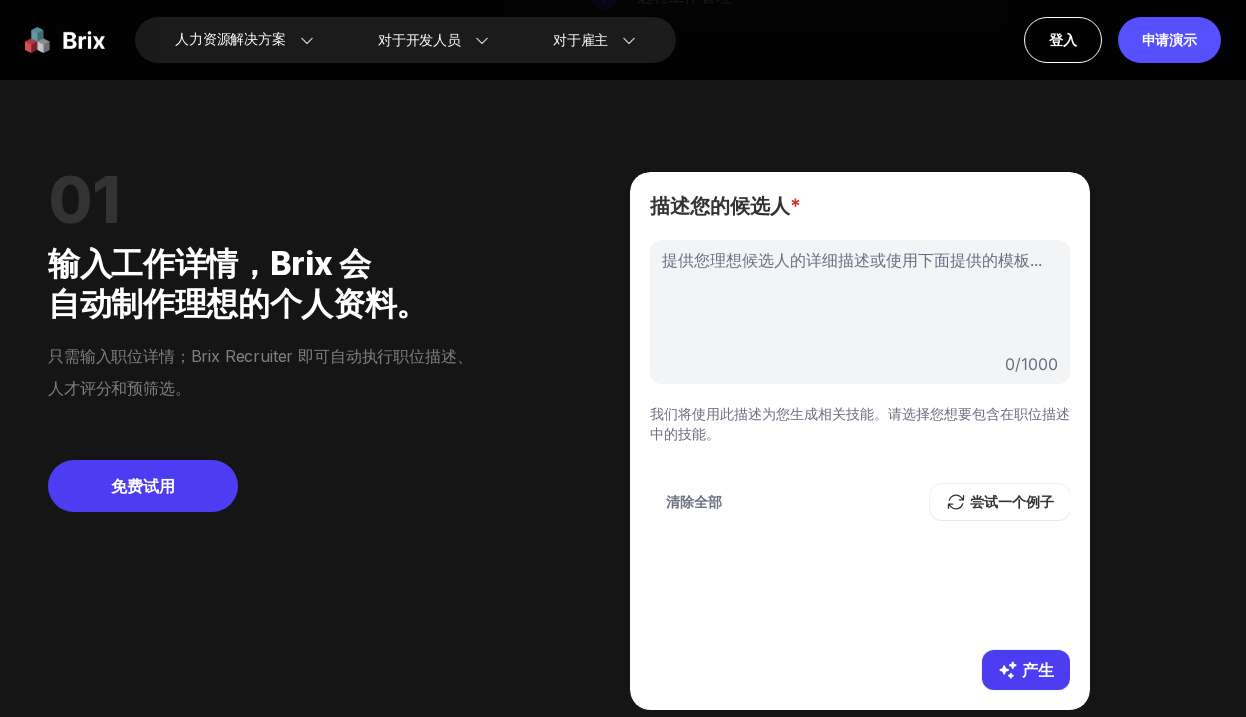 click on "01 输入工作详情，Brix 会 自动制作理想的个人资料。 只需输入职位详情；Brix Recruiter 即可自动执行职位描述、人才评分和预筛选。 免费试用 描述您的候选人 * 提供您理想候选人的详细描述或使用下面提供的模板... 0  /  1000 Tab 我们将使用此描述为您生成相关技能。请选择您想要包含在职位描述中的技能。 清除全部 尝试一个例子 产生" at bounding box center [623, 441] 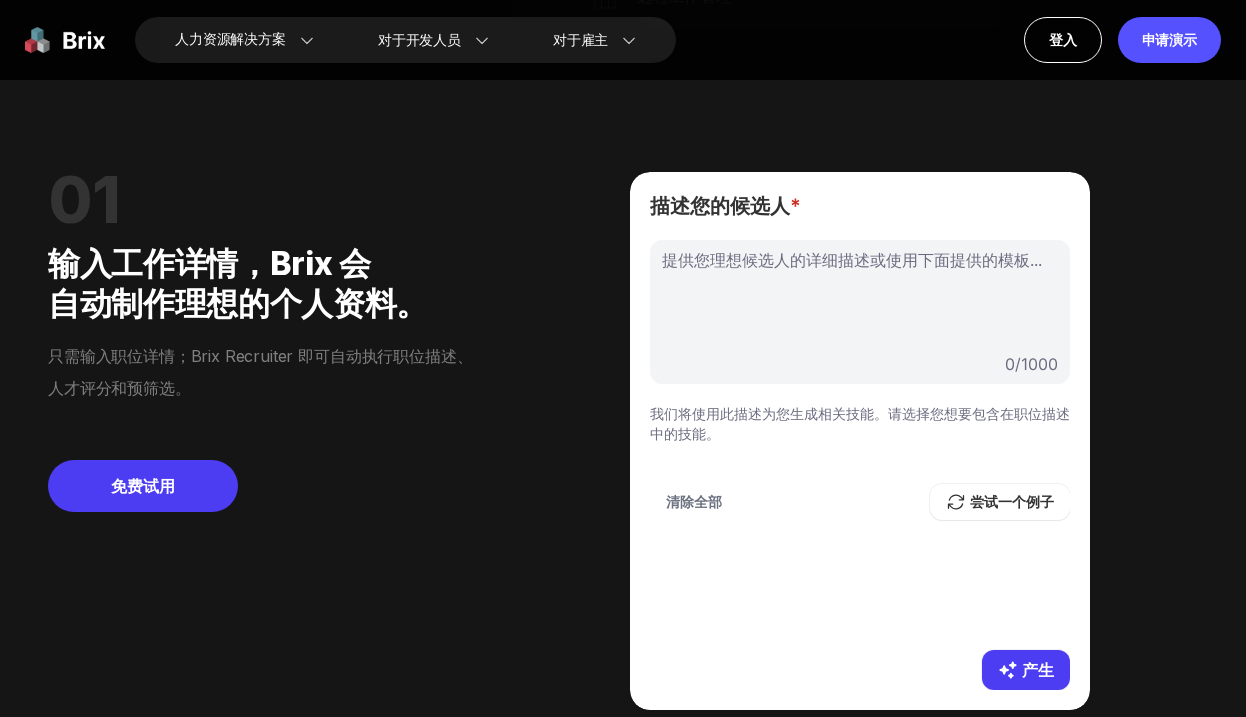 click at bounding box center (860, 298) 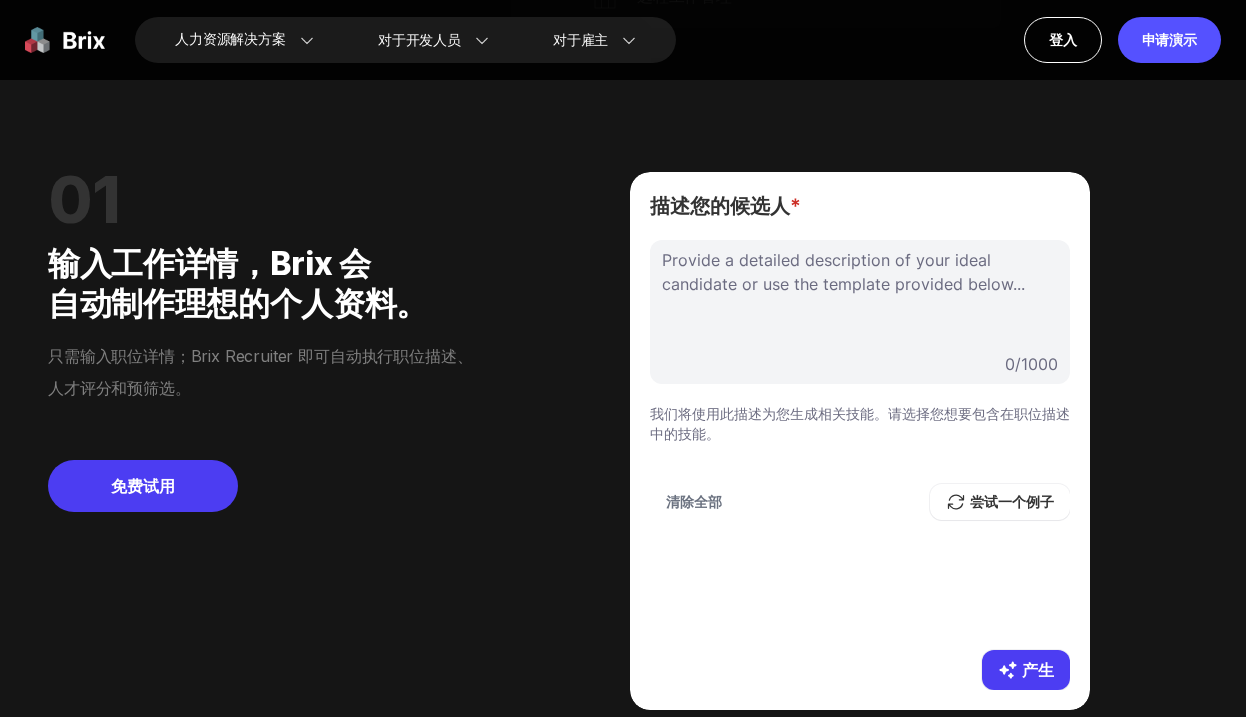 click at bounding box center [860, 298] 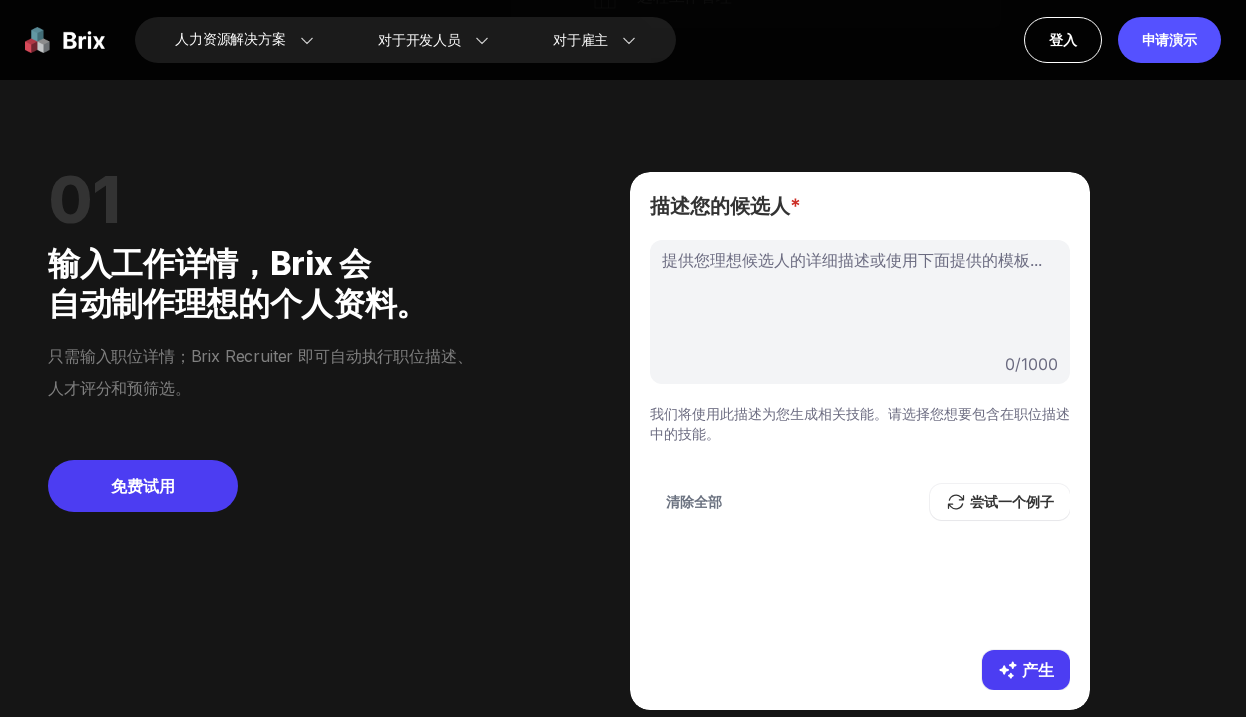 click at bounding box center (860, 298) 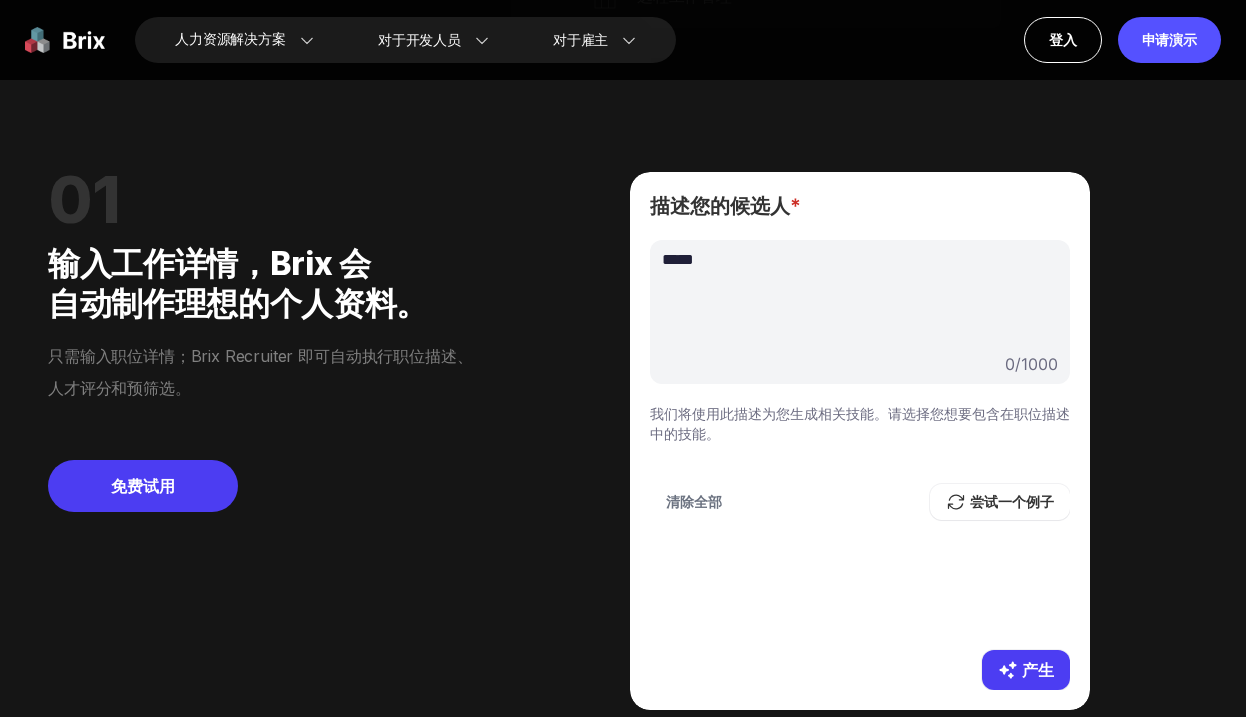 click on "*****" at bounding box center [860, 298] 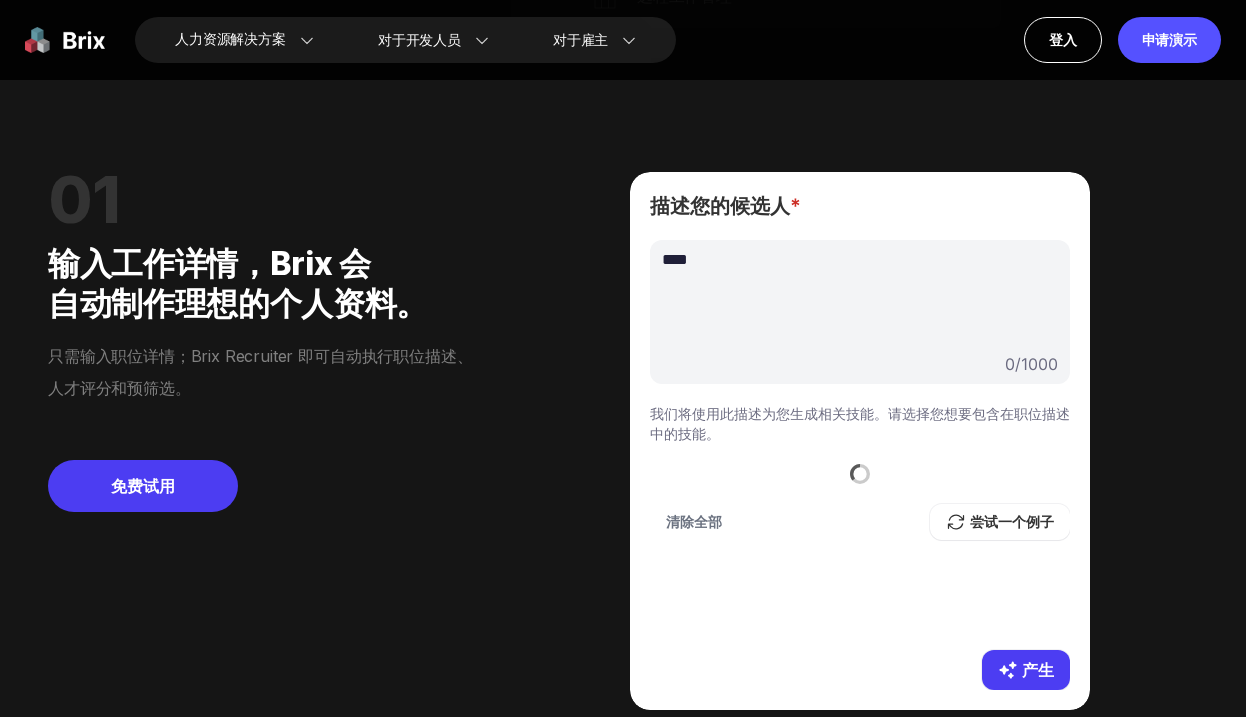 click on "Tab" at bounding box center (751, 257) 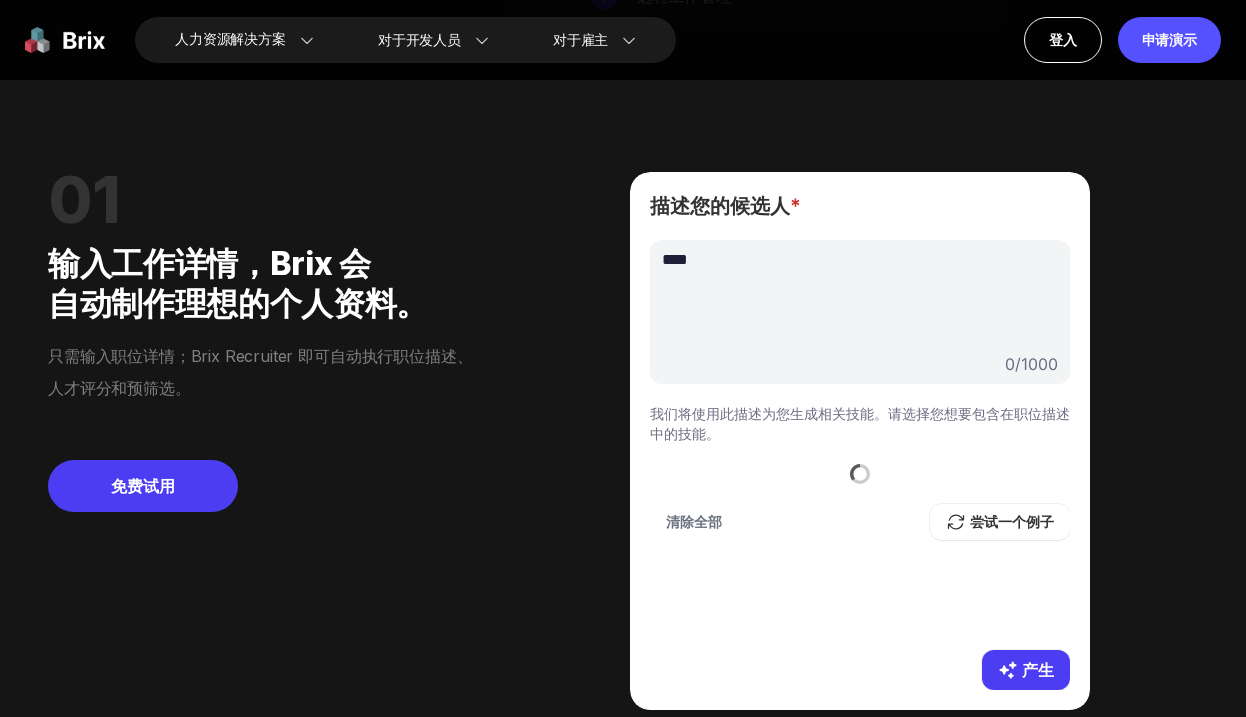 click on "****" at bounding box center [860, 298] 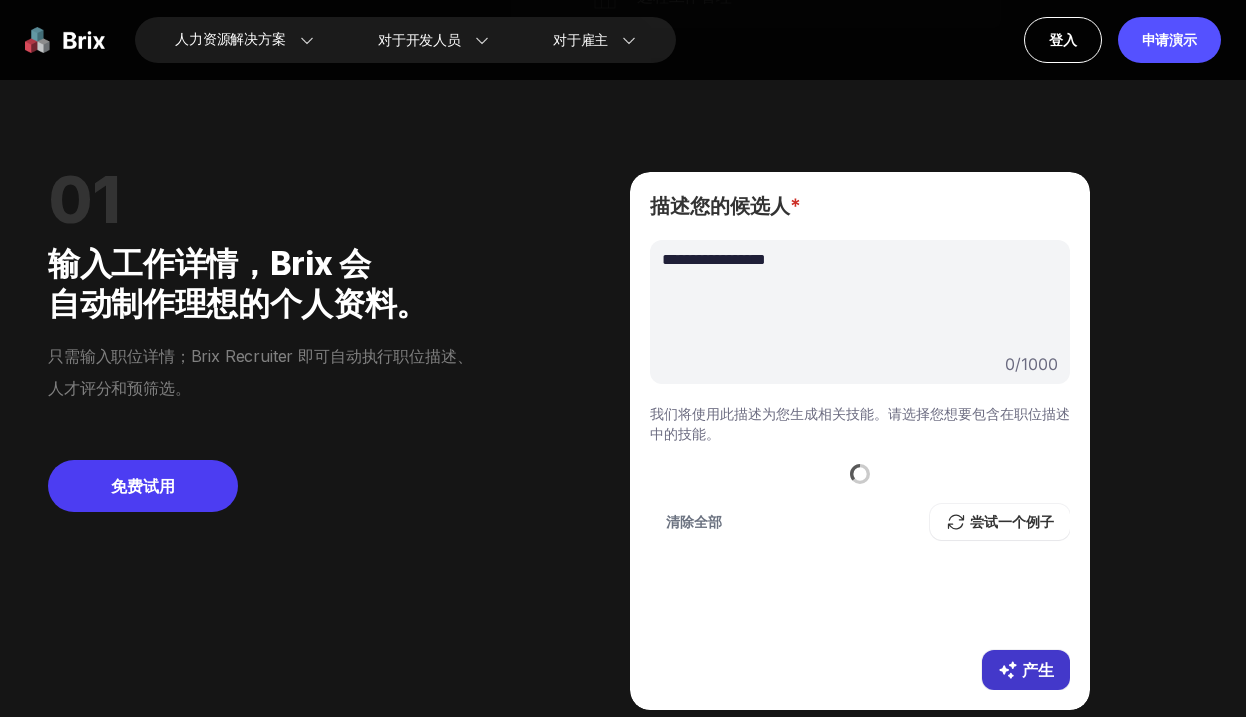 click on "产生" at bounding box center [1038, 670] 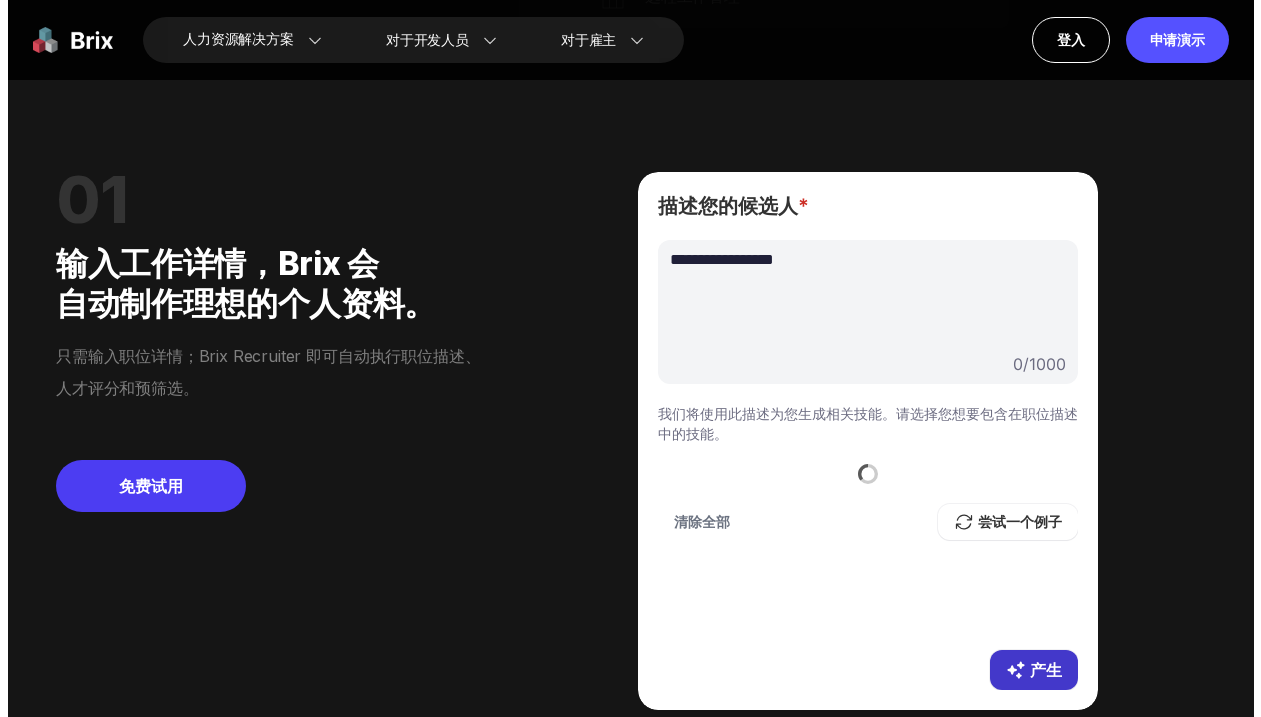 scroll, scrollTop: 0, scrollLeft: 0, axis: both 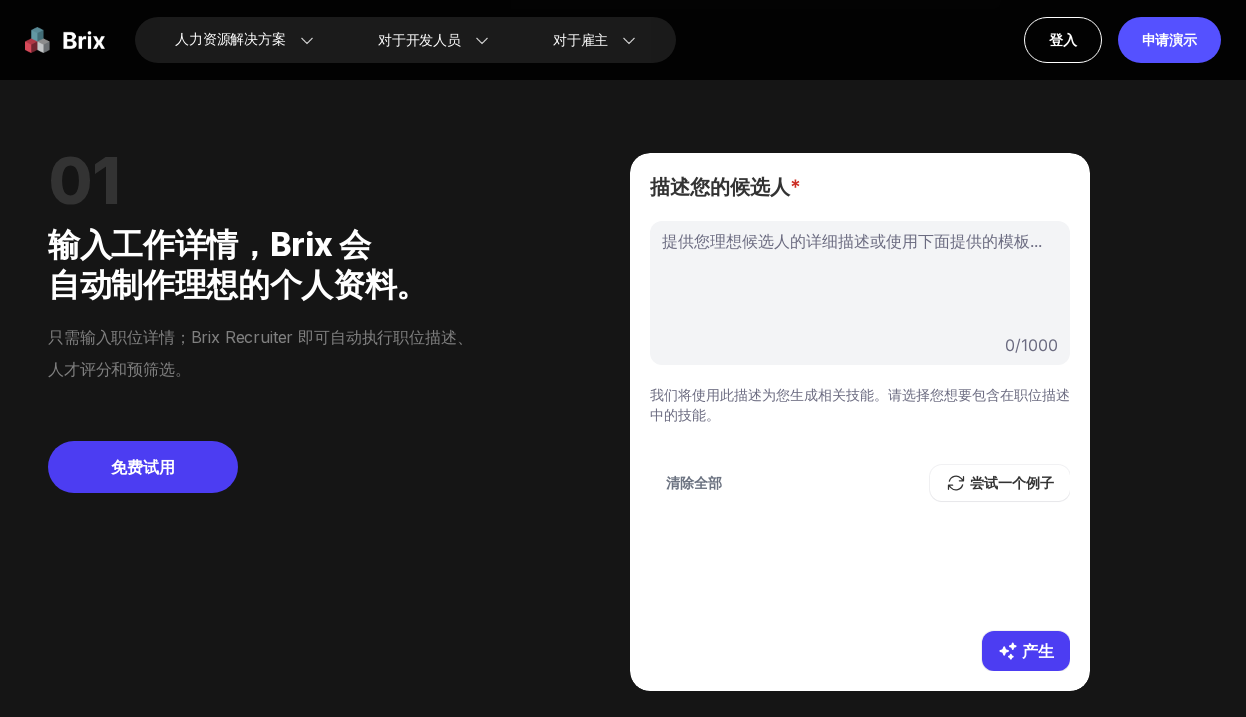 click at bounding box center (860, 279) 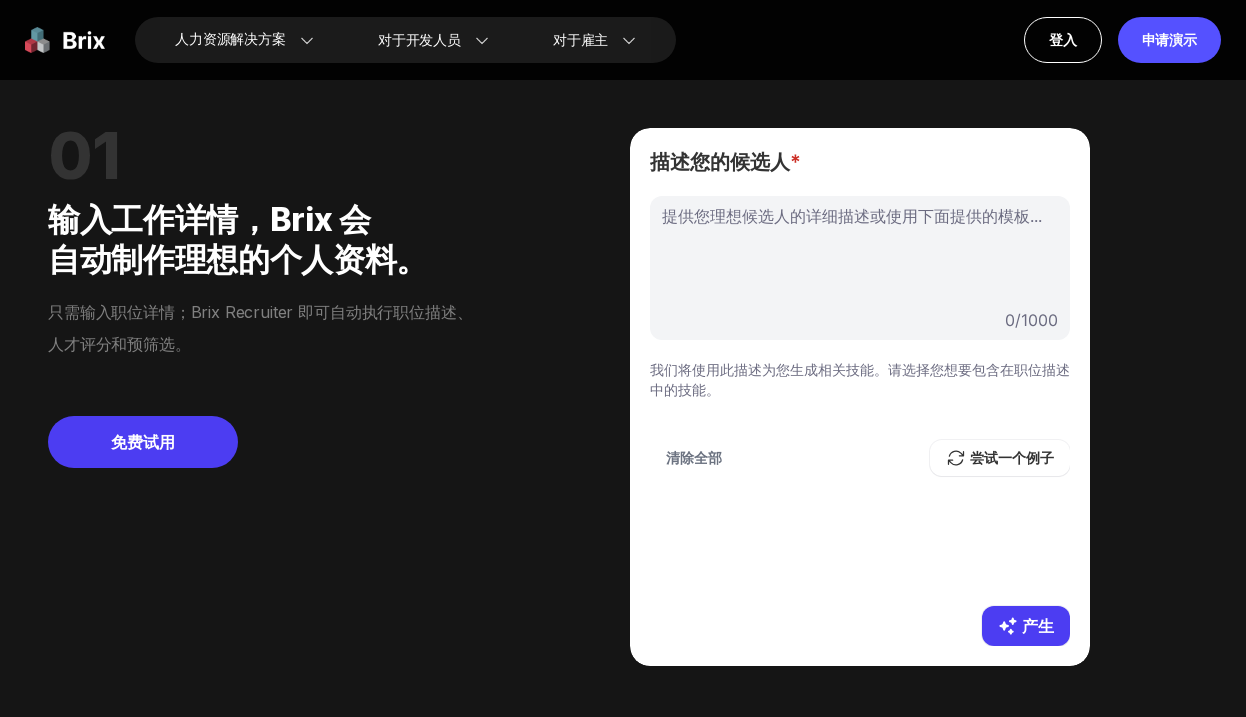 scroll, scrollTop: 1459, scrollLeft: 0, axis: vertical 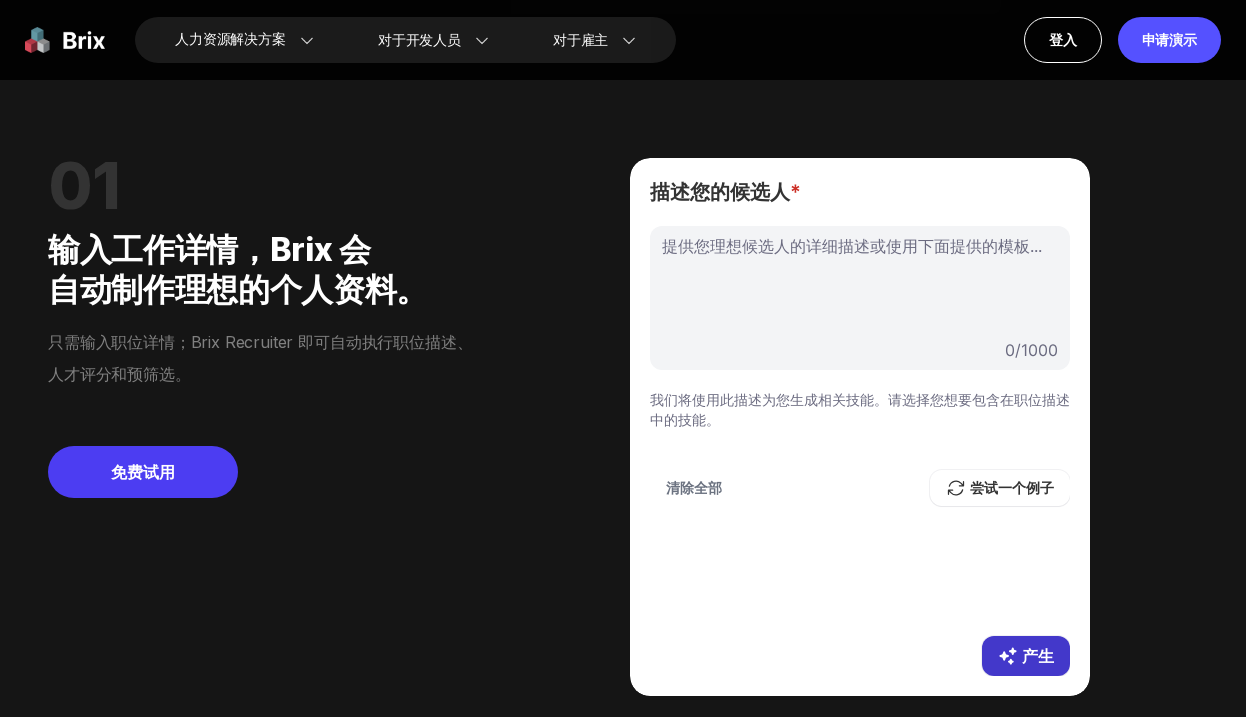 click on "产生" at bounding box center [1038, 656] 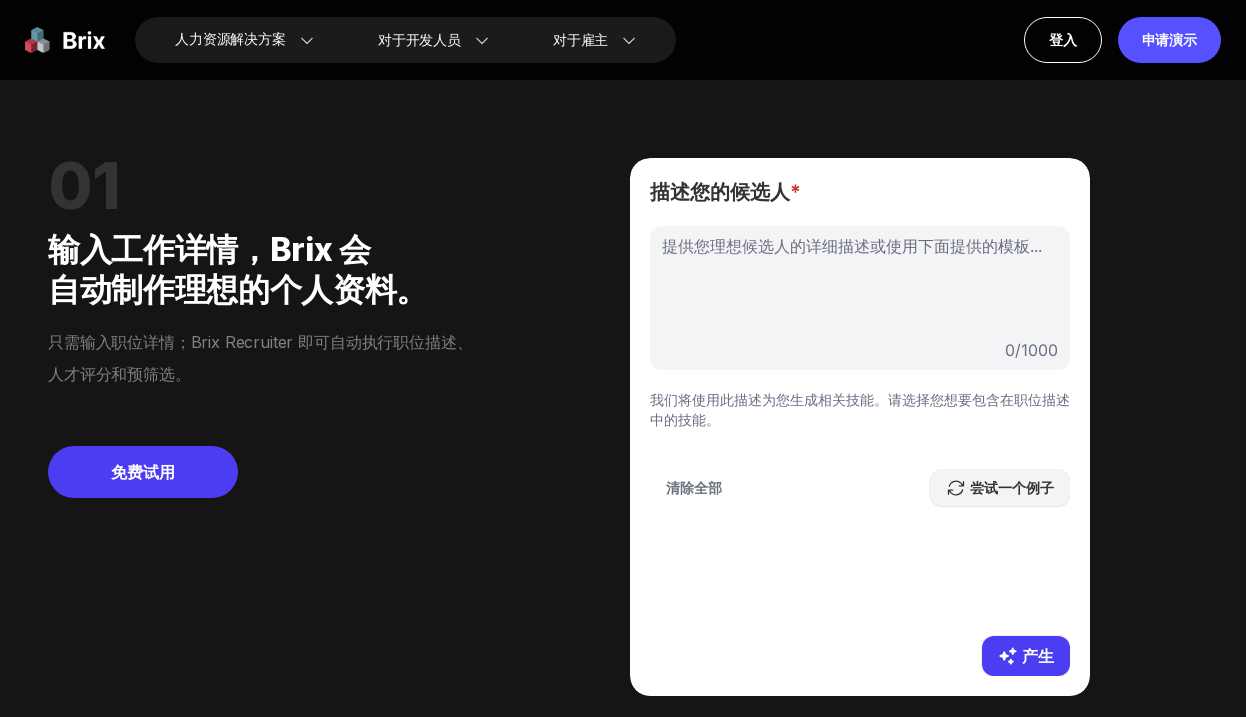 click on "尝试一个例子" at bounding box center [1012, 487] 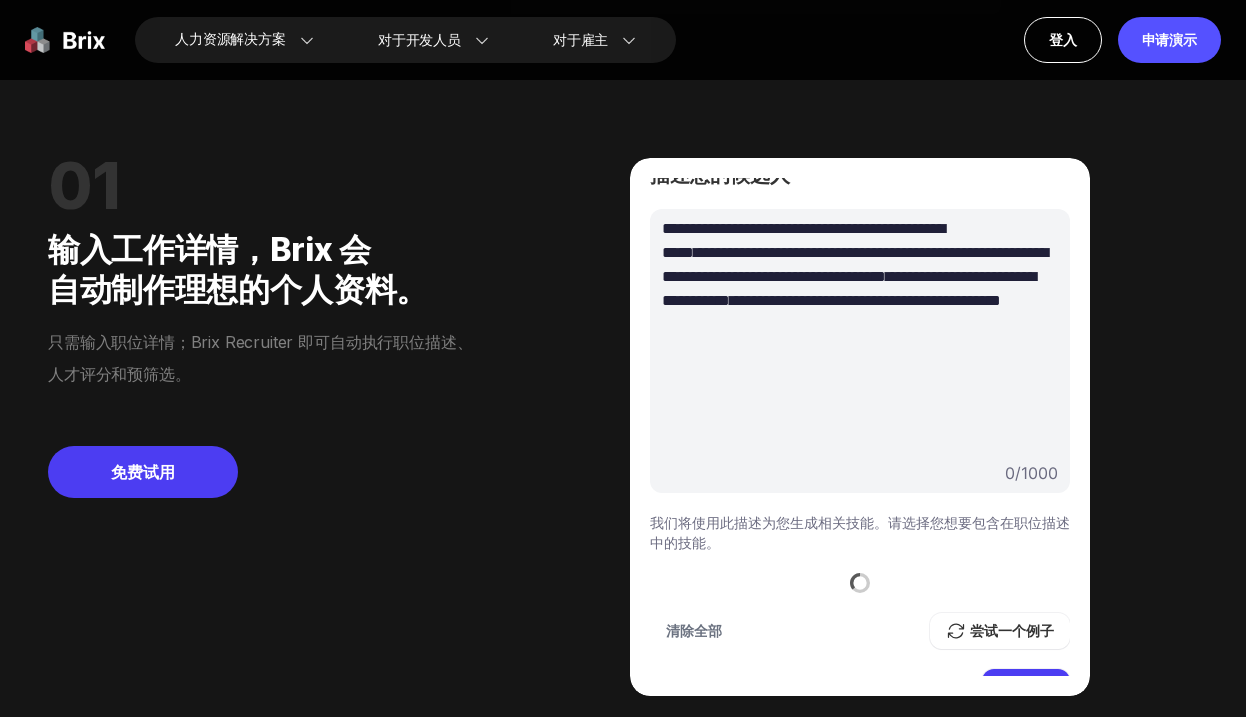 scroll, scrollTop: 19, scrollLeft: 0, axis: vertical 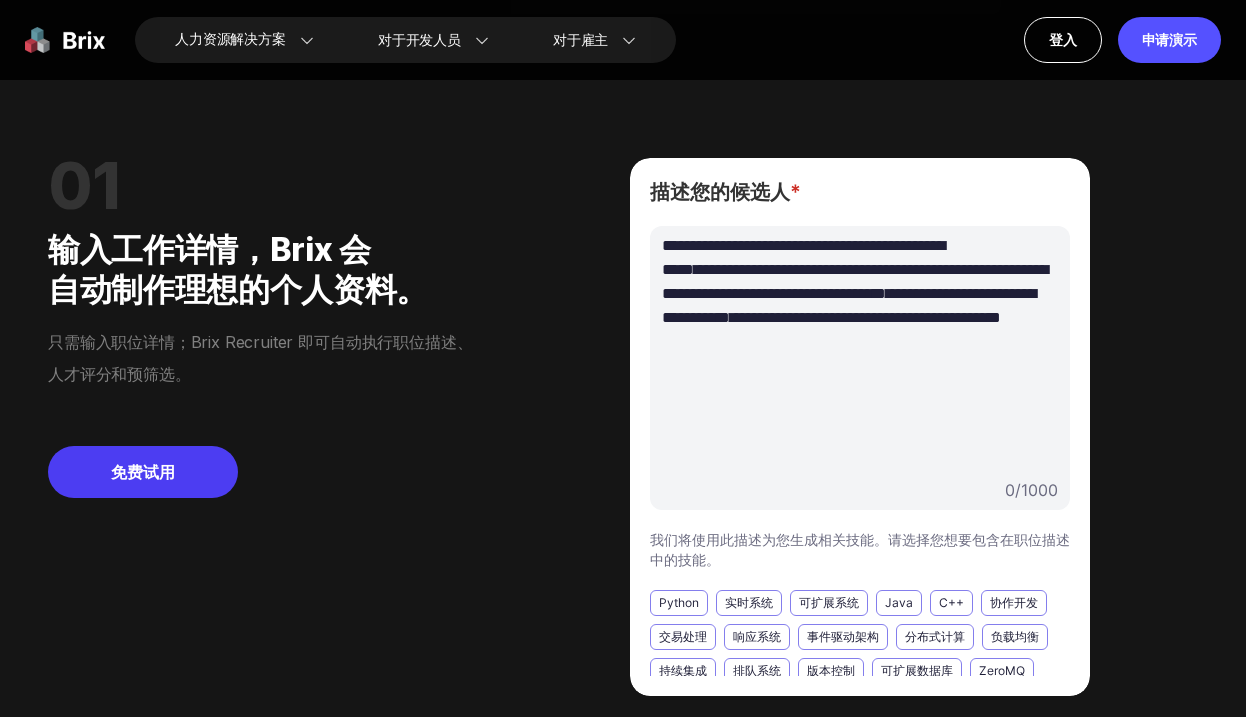 type 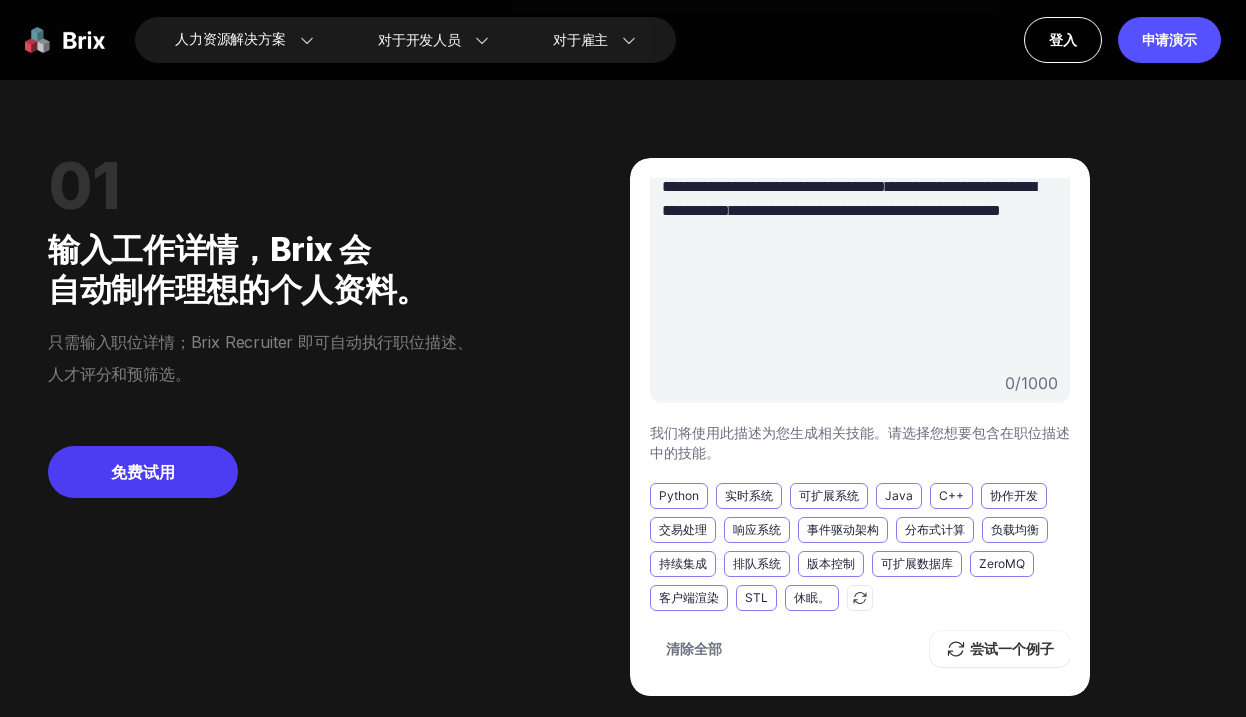 scroll, scrollTop: 158, scrollLeft: 0, axis: vertical 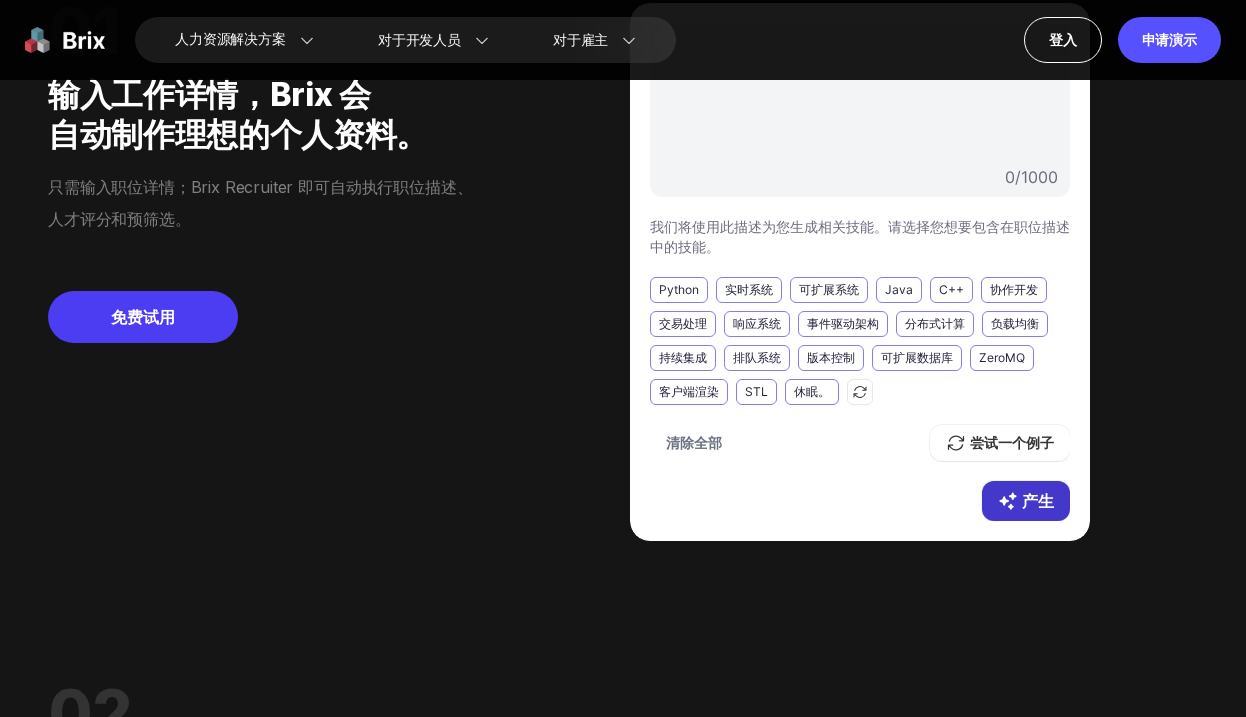 click on "产生" at bounding box center (1026, 501) 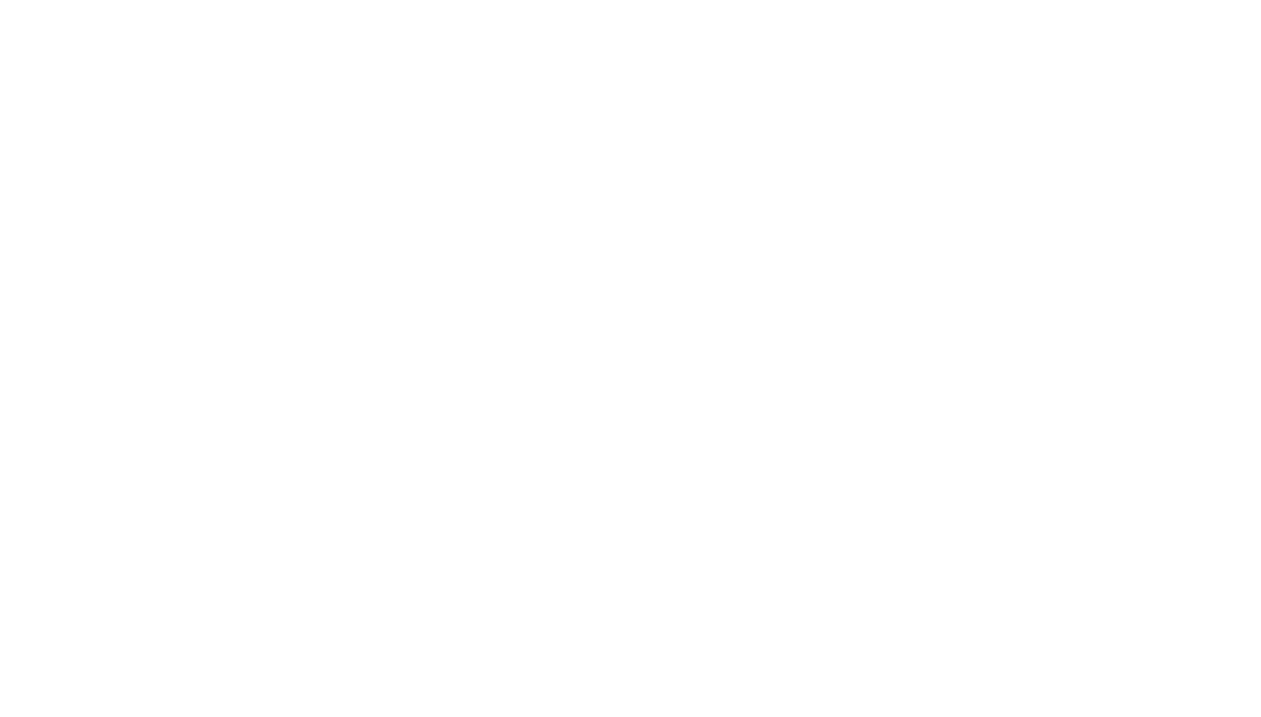 scroll, scrollTop: 0, scrollLeft: 0, axis: both 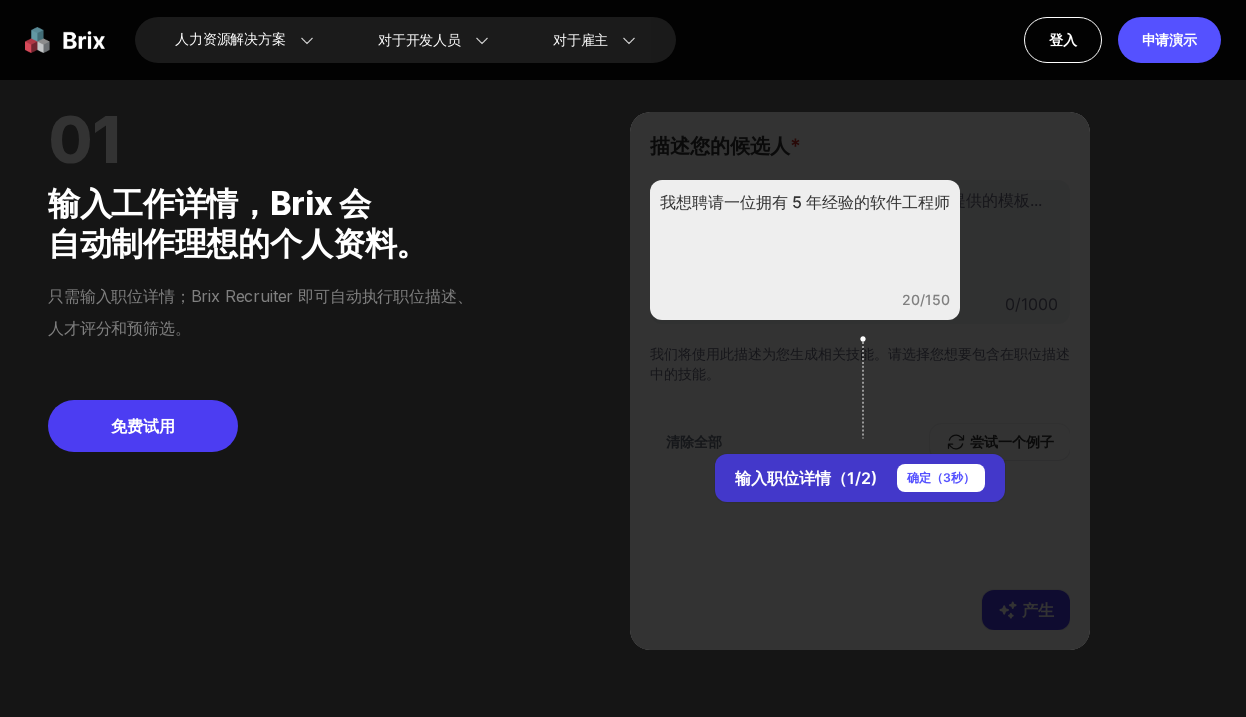click on "3" at bounding box center (947, 477) 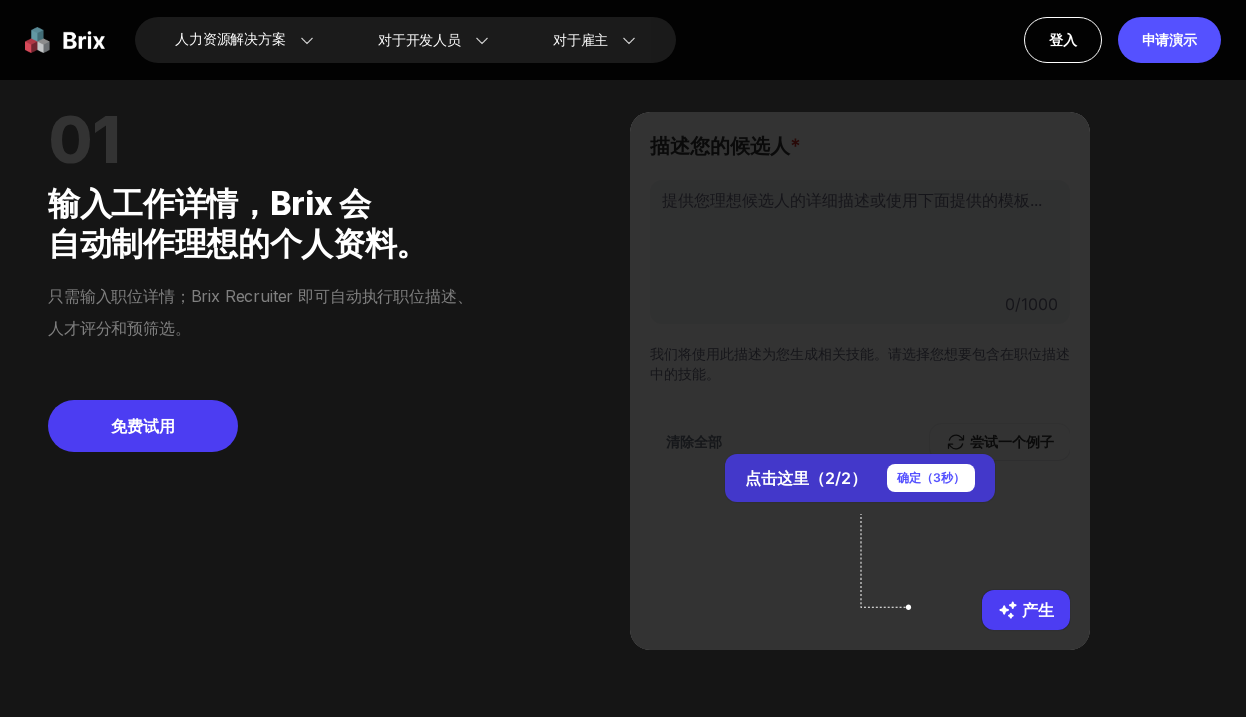 click on "确定（ 3 秒）" at bounding box center [931, 478] 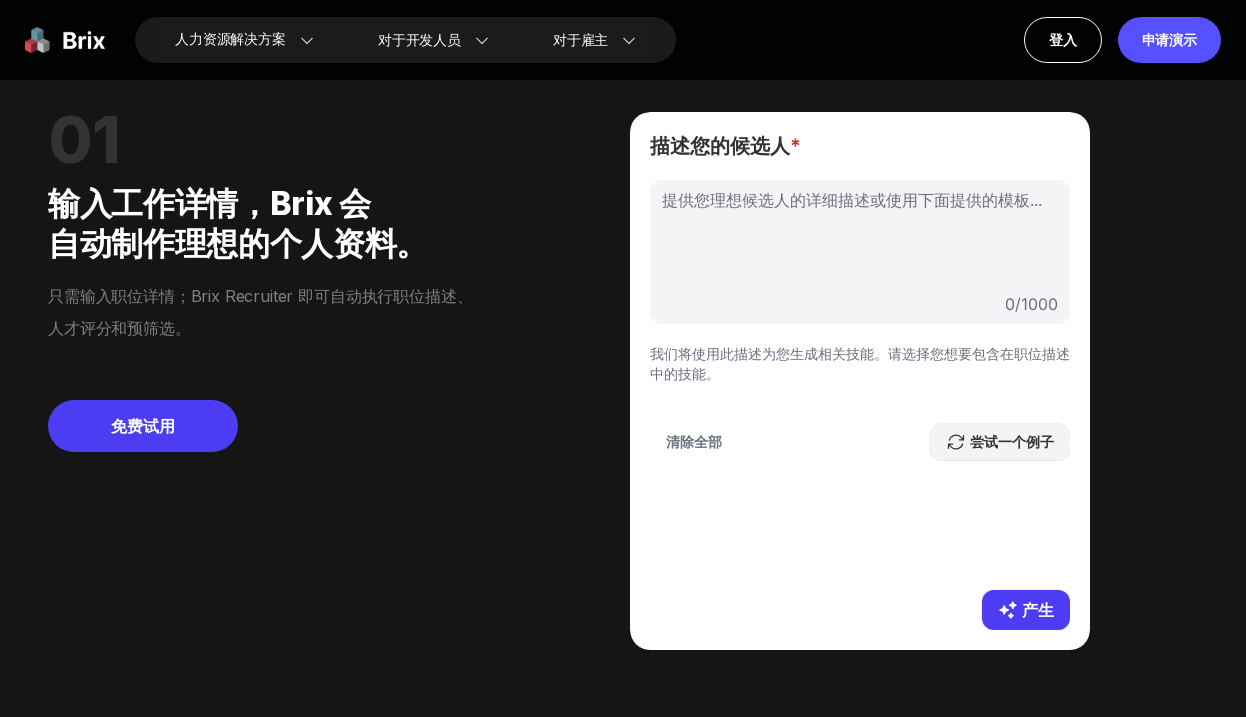 click on "尝试一个例子" at bounding box center [1012, 441] 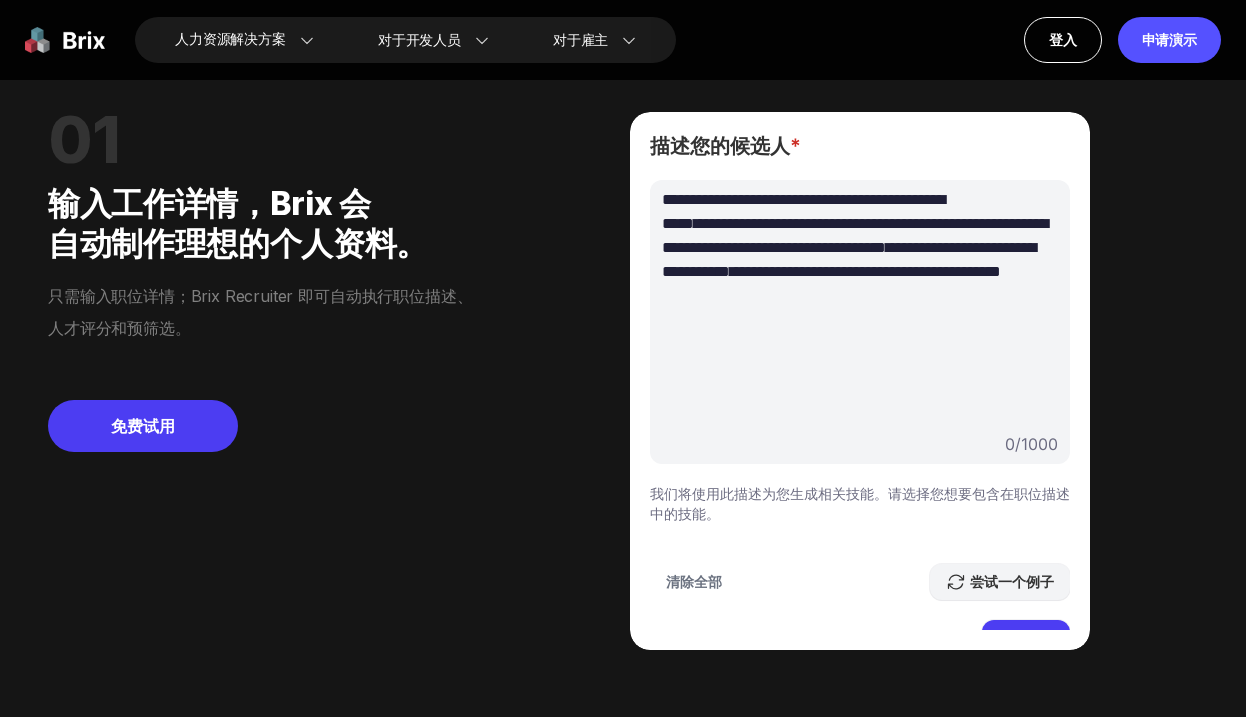click on "尝试一个例子" at bounding box center [1012, 581] 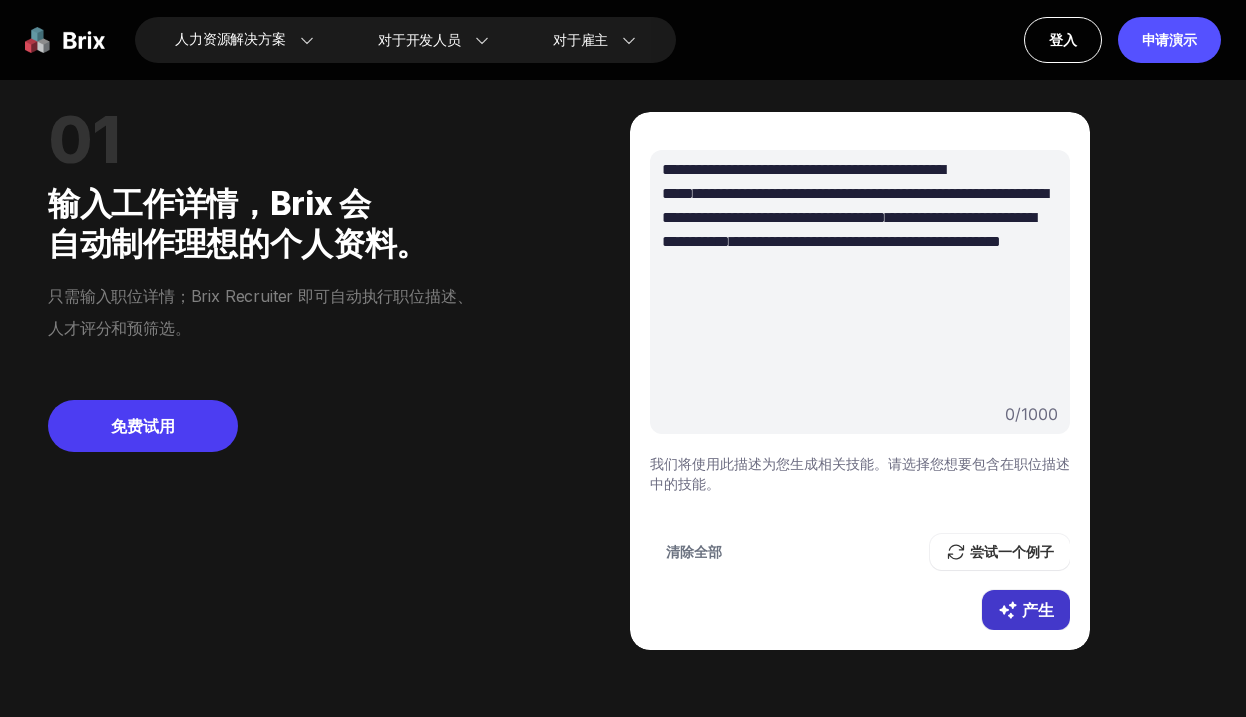 click on "产生" at bounding box center [1038, 610] 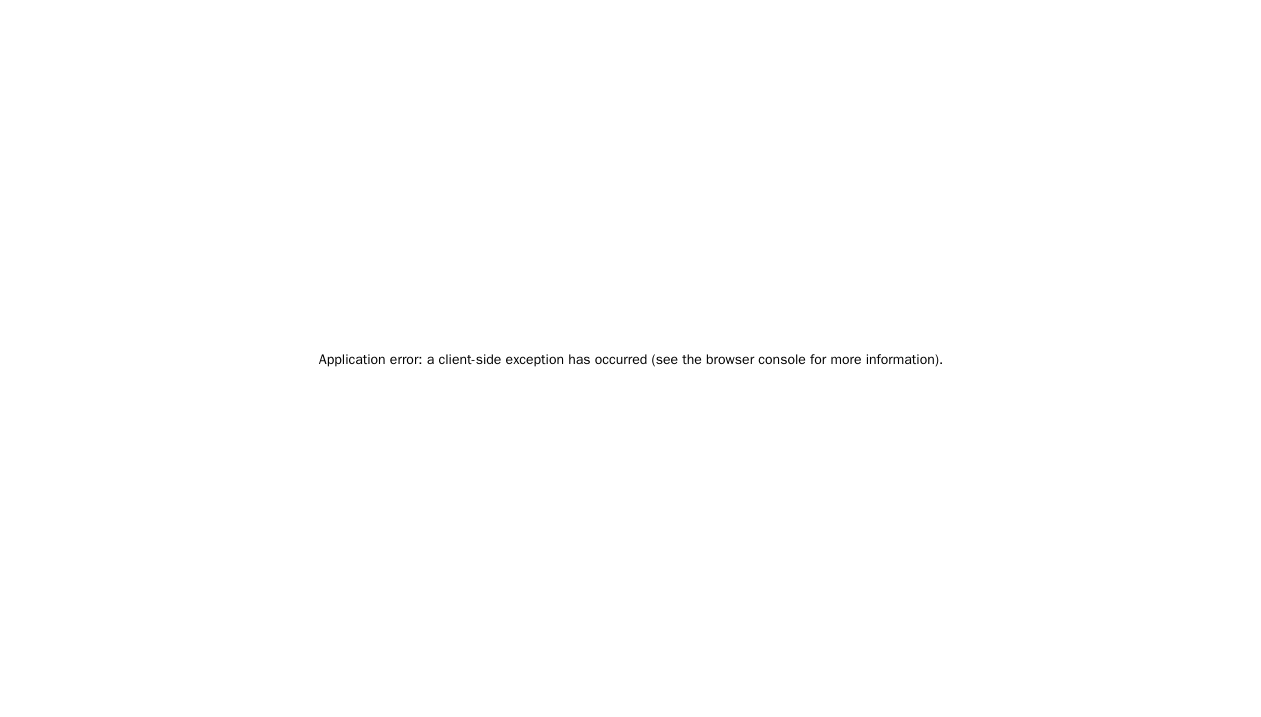 scroll, scrollTop: 0, scrollLeft: 0, axis: both 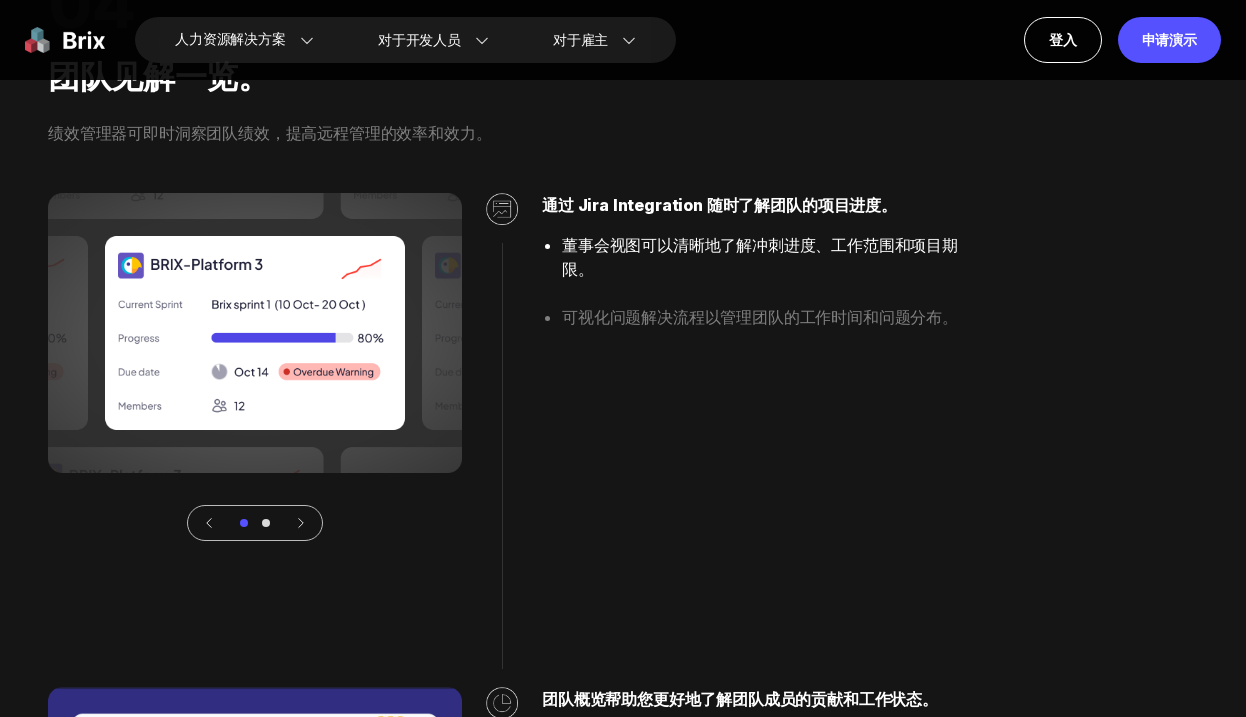 click at bounding box center [255, 523] 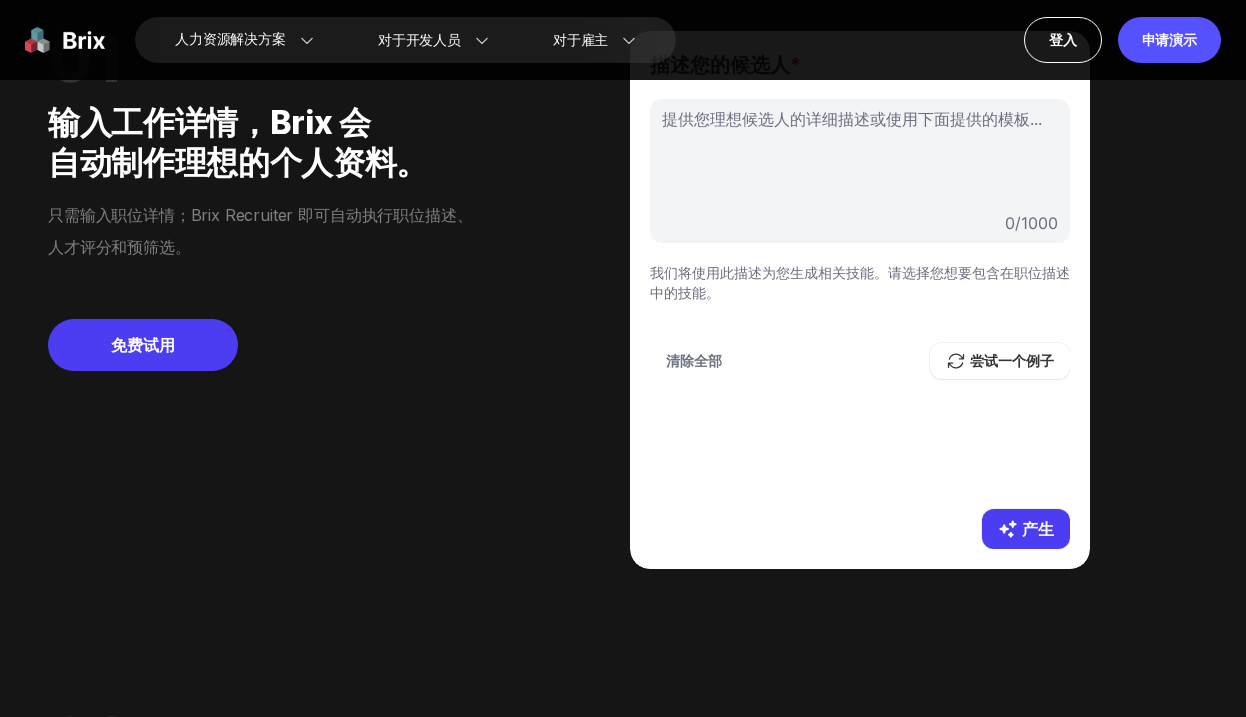 scroll, scrollTop: 1601, scrollLeft: 0, axis: vertical 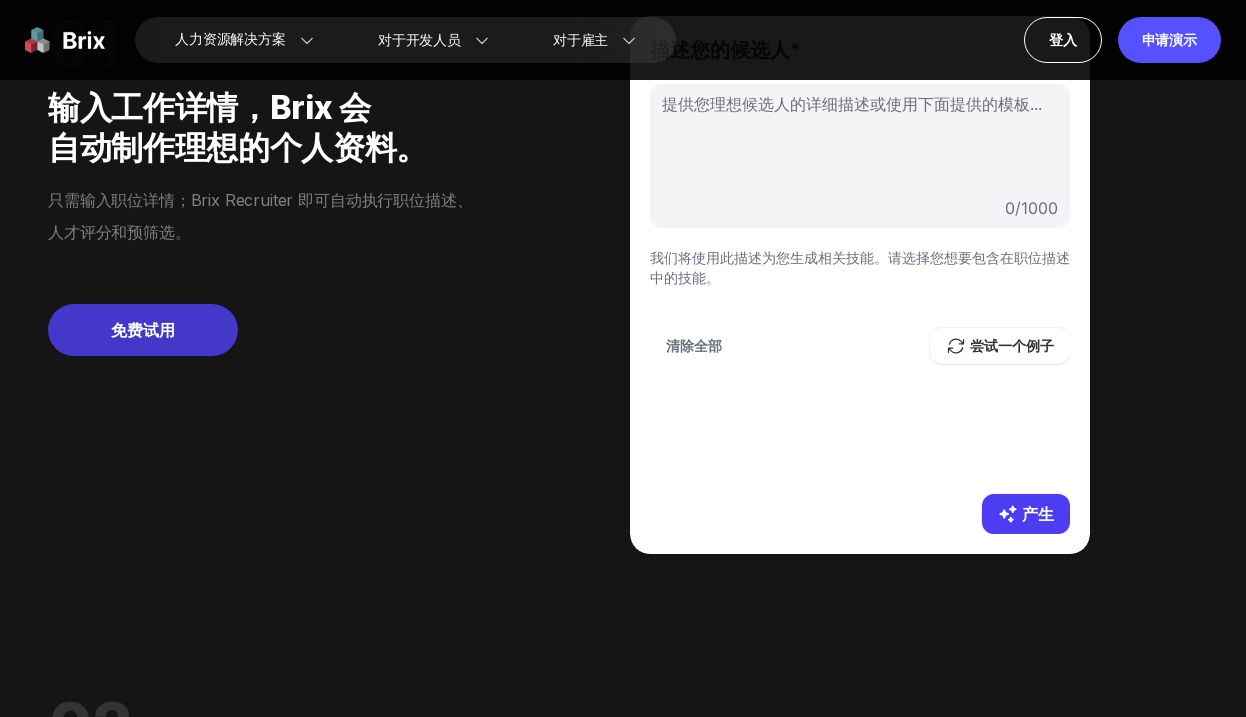 click on "免费试用" at bounding box center [143, 330] 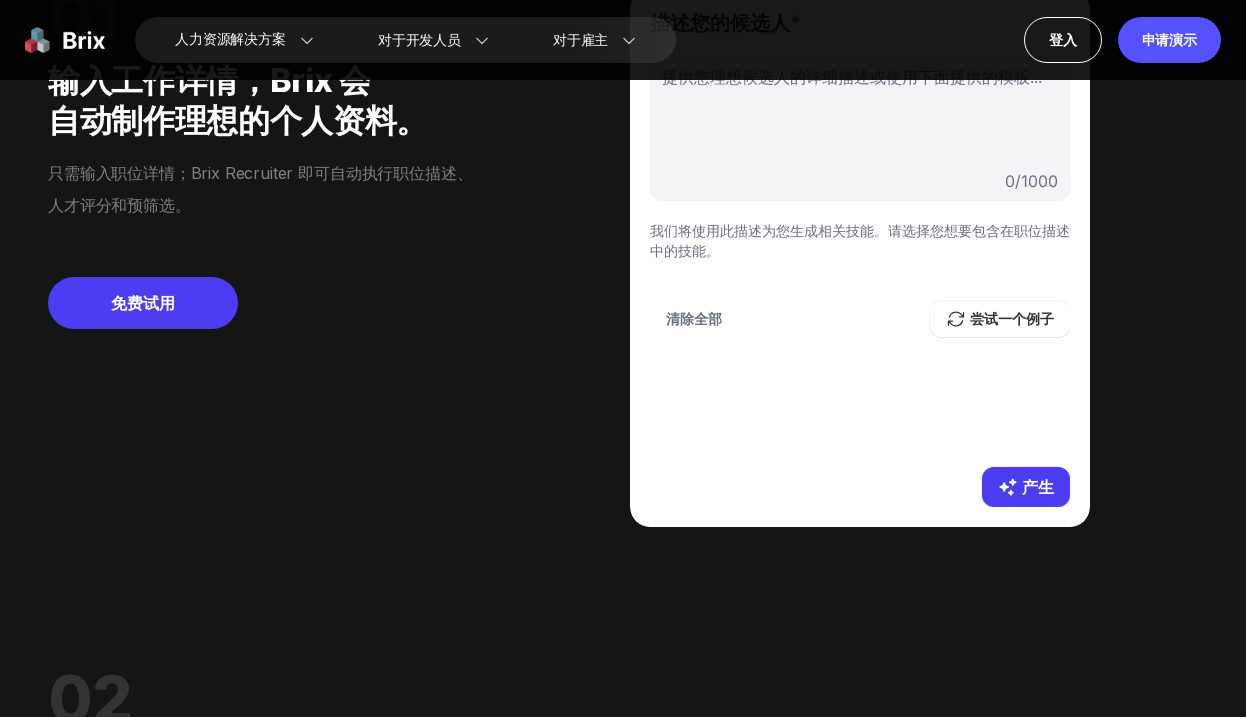 scroll, scrollTop: 1634, scrollLeft: 0, axis: vertical 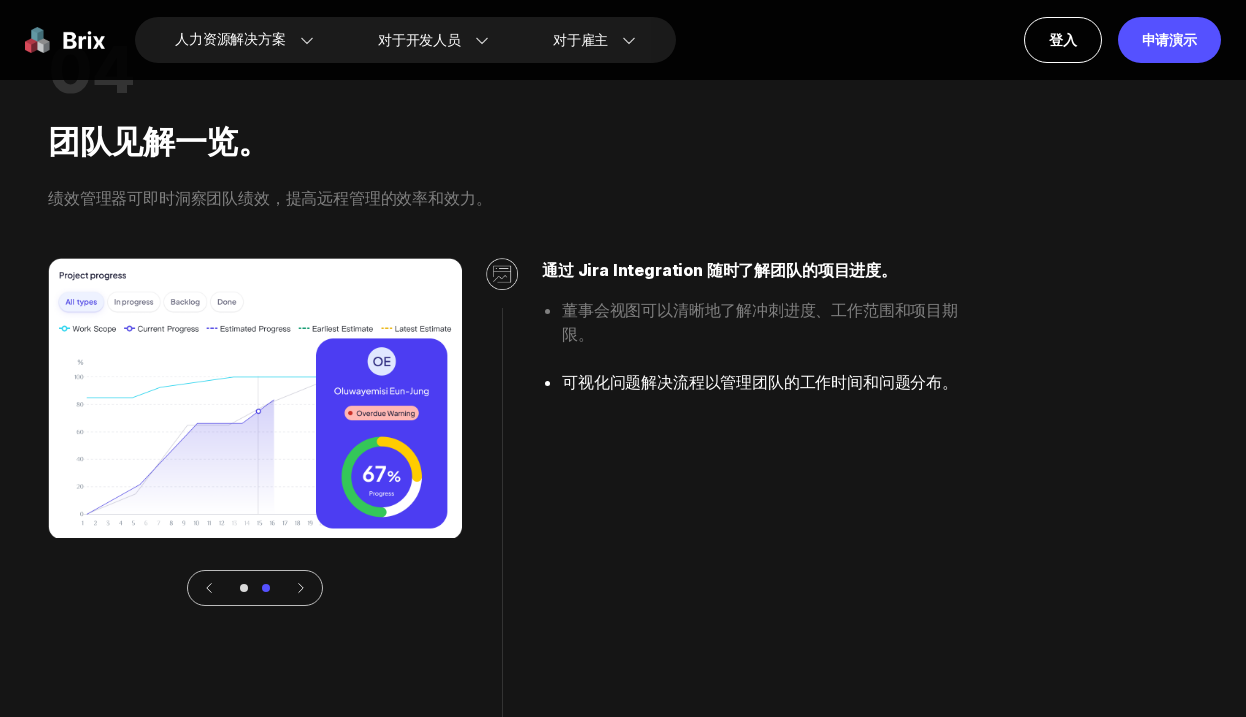 click at bounding box center [255, 398] 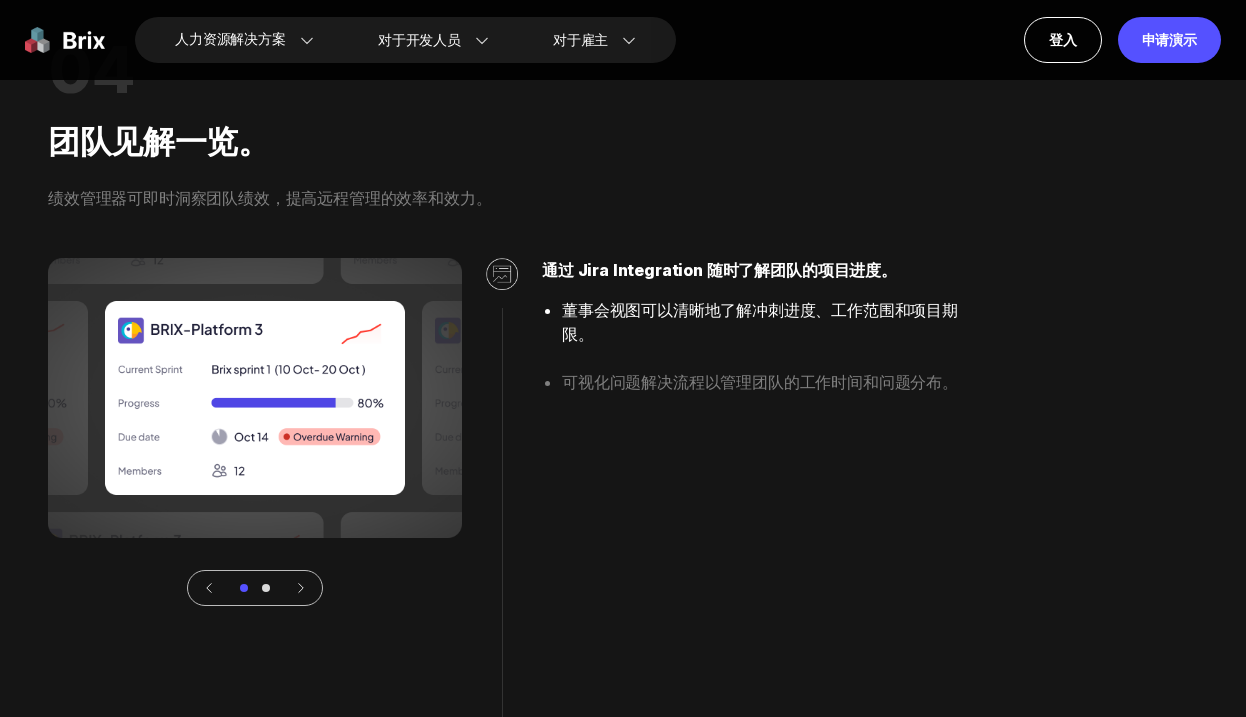 click on "通过 Jira Integration 随时了解团队的项目进度。 董事会视图可以清晰地了解冲刺进度、工作范围和项目期限。 可视化问题解决流程以管理团队的工作时间和问题分布。 团队概览帮助您更好地了解团队成员的贡献和工作状态。 关于每个团队成员的工作状态和情绪健康的个性化报告。 合理调整和分配任务，提升团队效率。 评估每个成员的OKR完成情况并提供公正的评级。 建立清晰的团队结构，以便更好地协调工作流程。 使团队成员与组织 OKR 保持一致并鼓励自我评估。 实施 OKR 和绩效评估，实现有效的团队管理。" at bounding box center (623, 926) 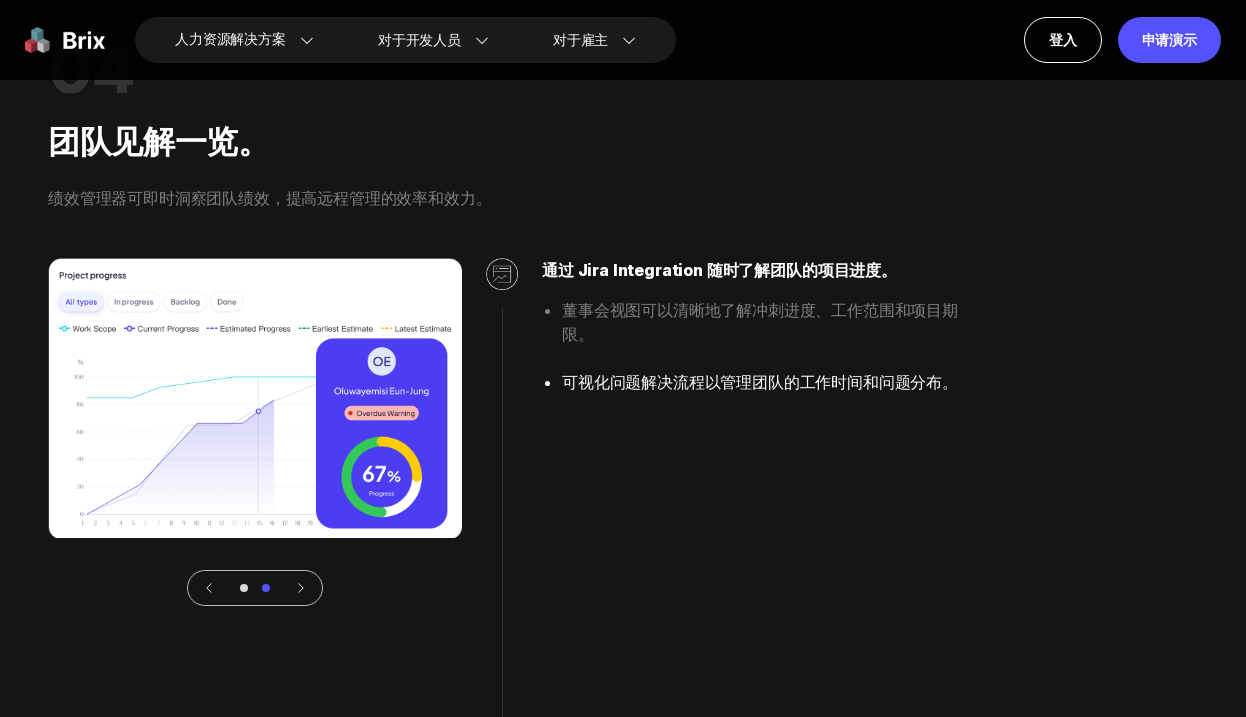 click at bounding box center (255, 588) 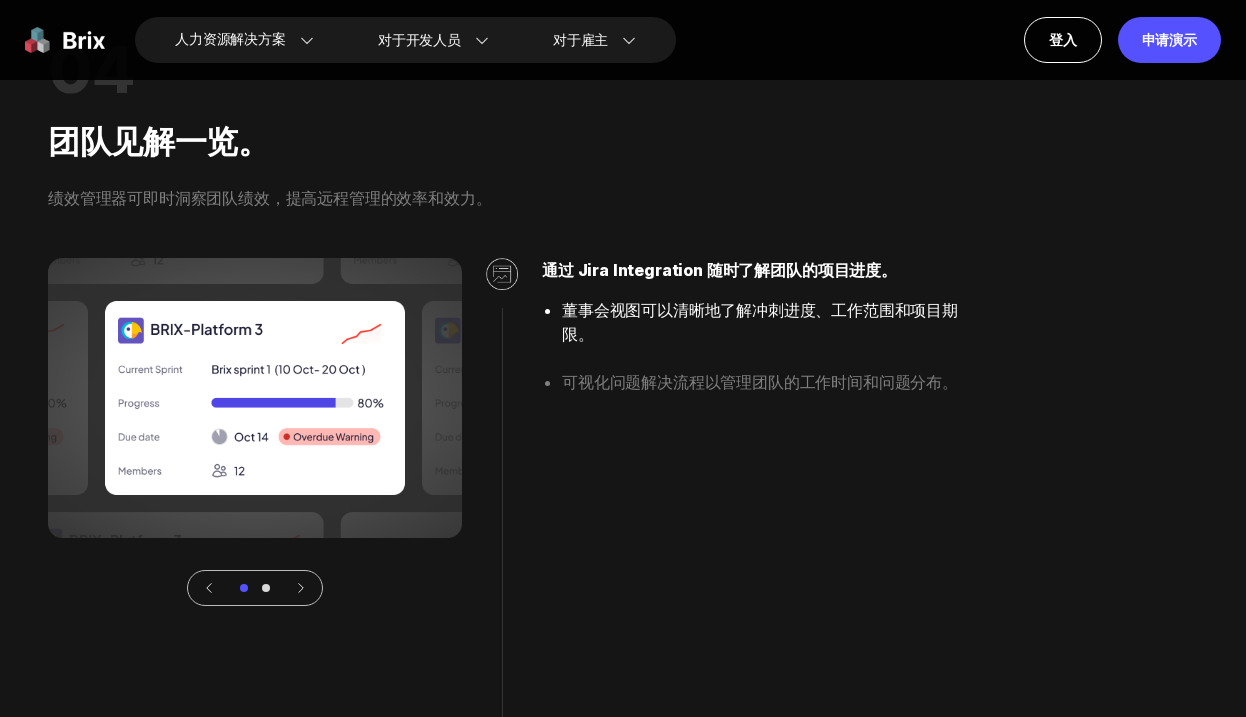 scroll, scrollTop: 4123, scrollLeft: 0, axis: vertical 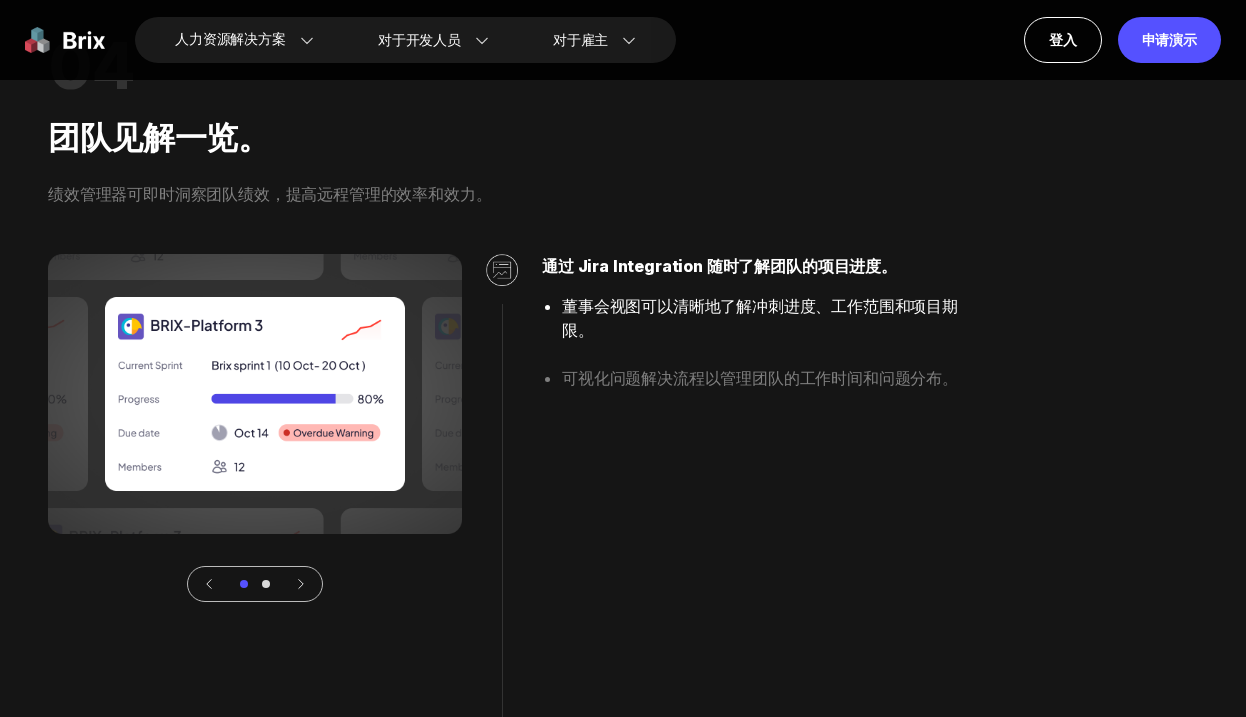 click 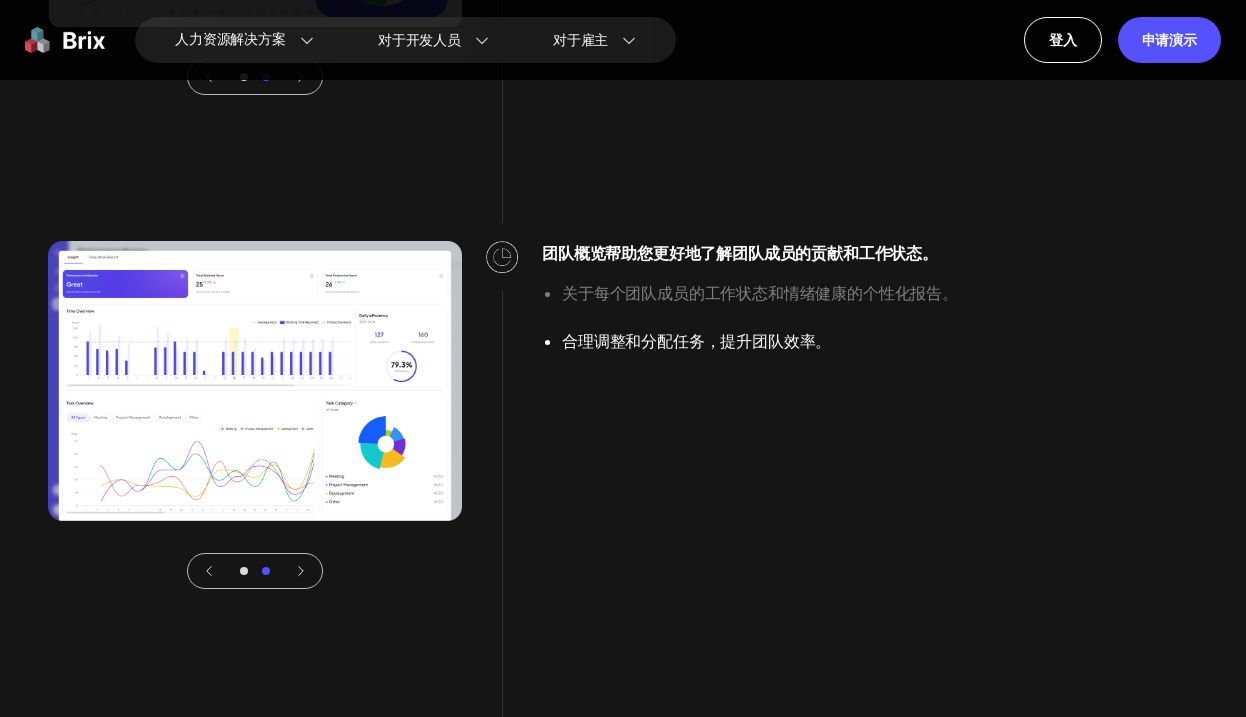 scroll, scrollTop: 4631, scrollLeft: 0, axis: vertical 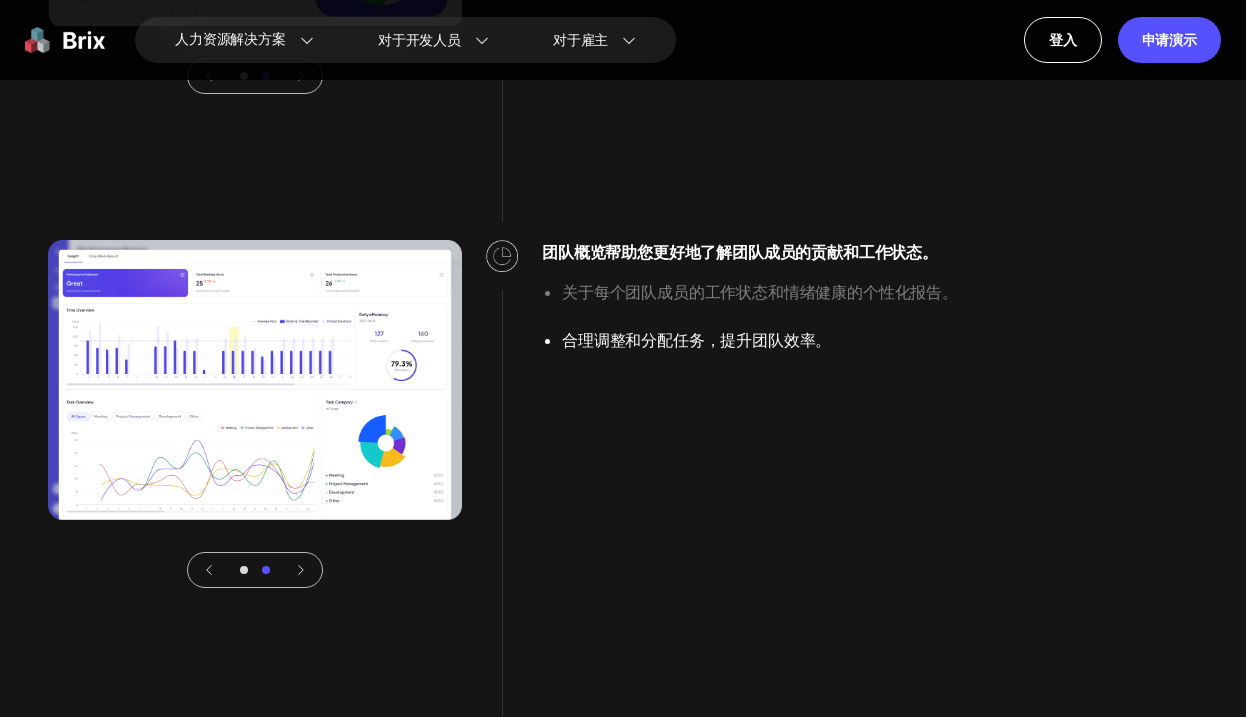 click 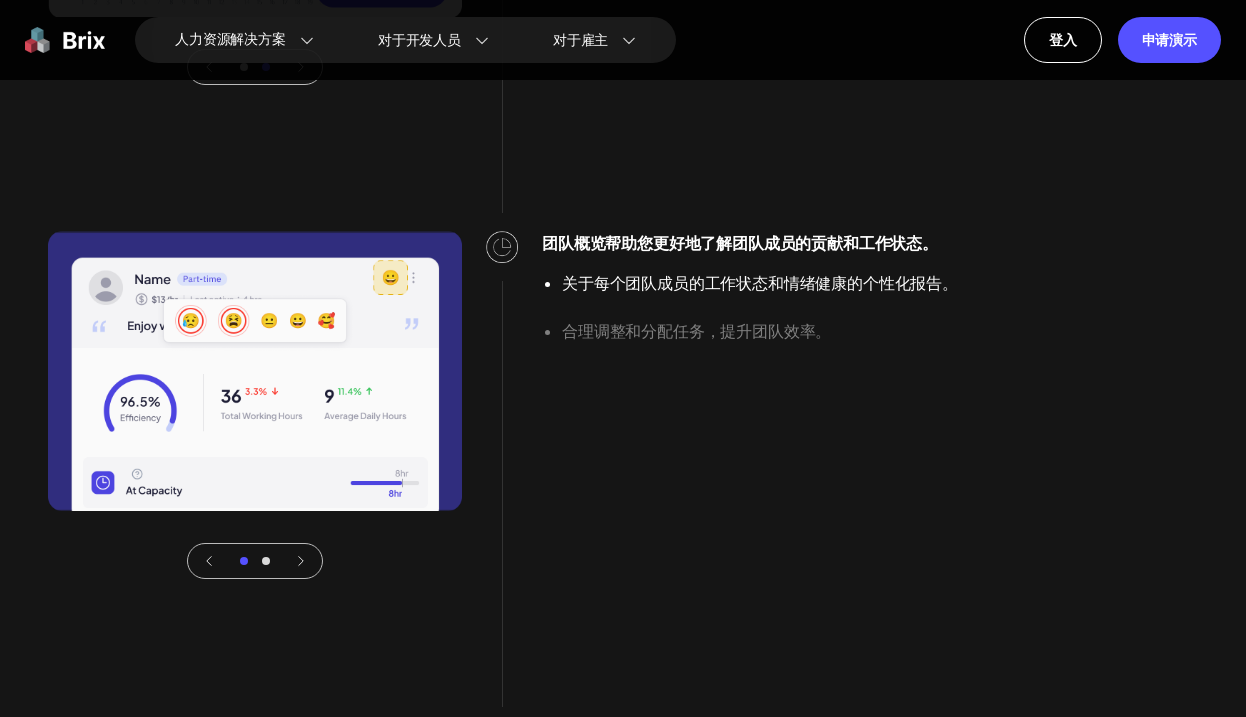 scroll, scrollTop: 4641, scrollLeft: 0, axis: vertical 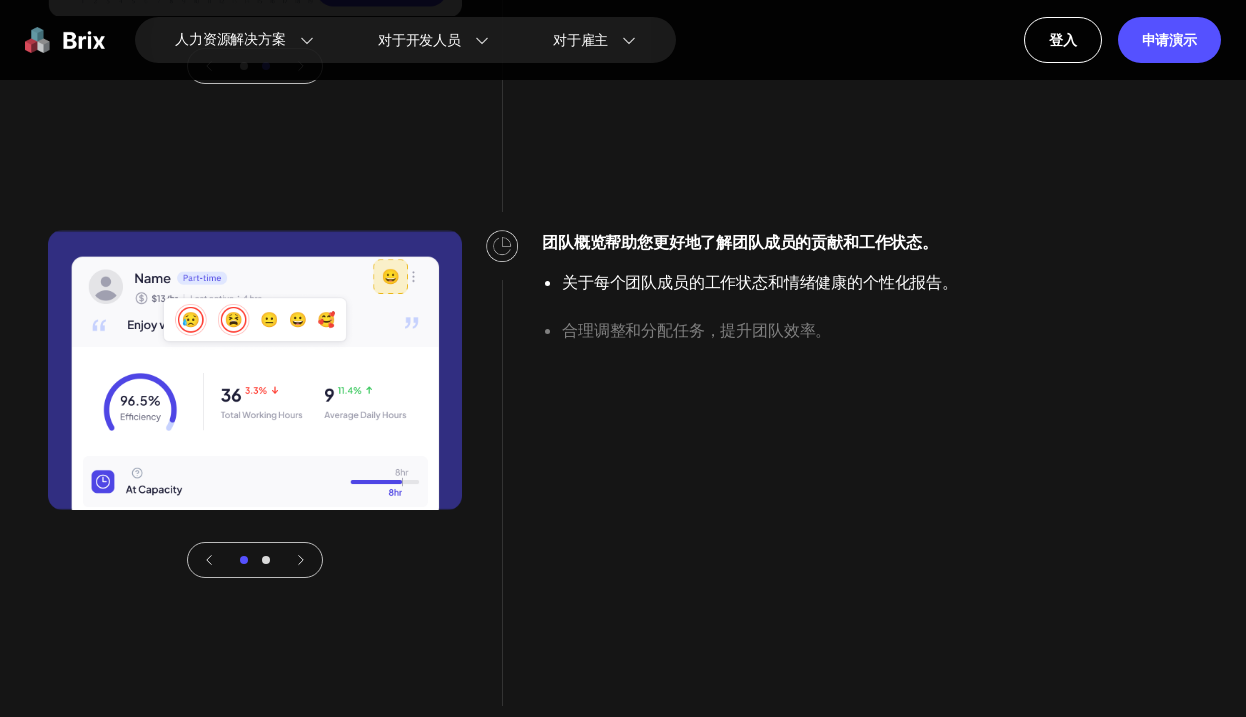 click 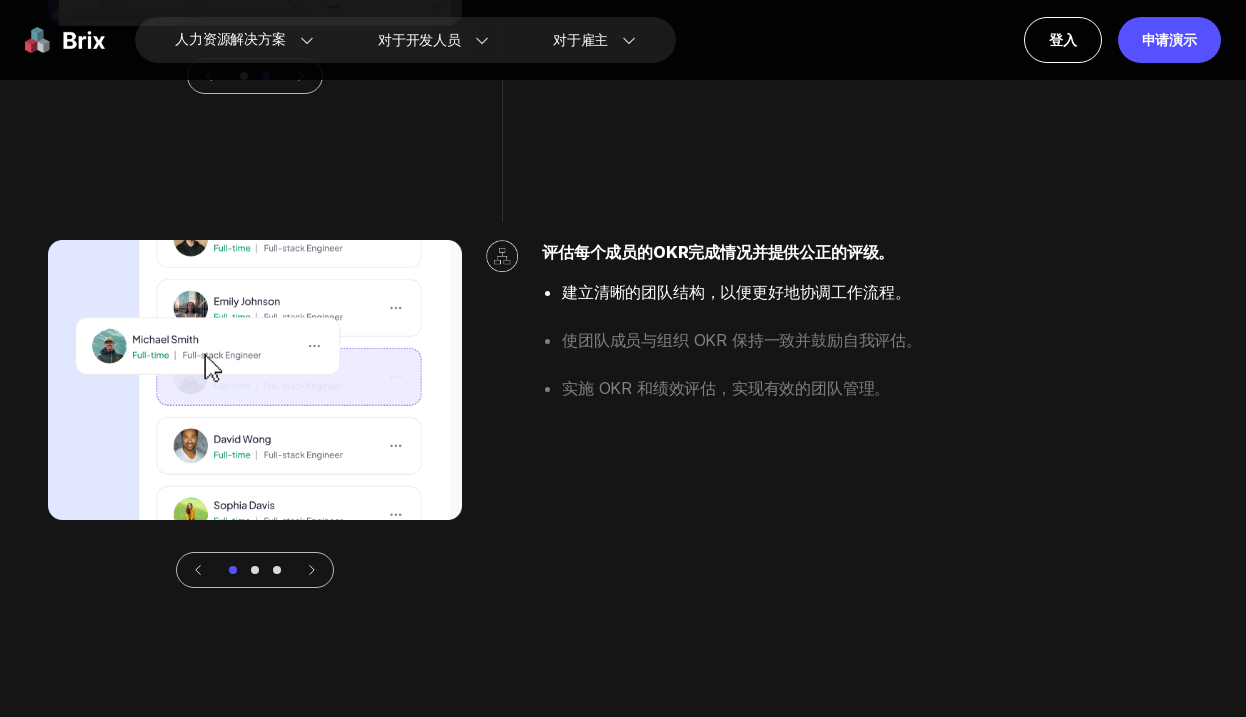scroll, scrollTop: 5119, scrollLeft: 0, axis: vertical 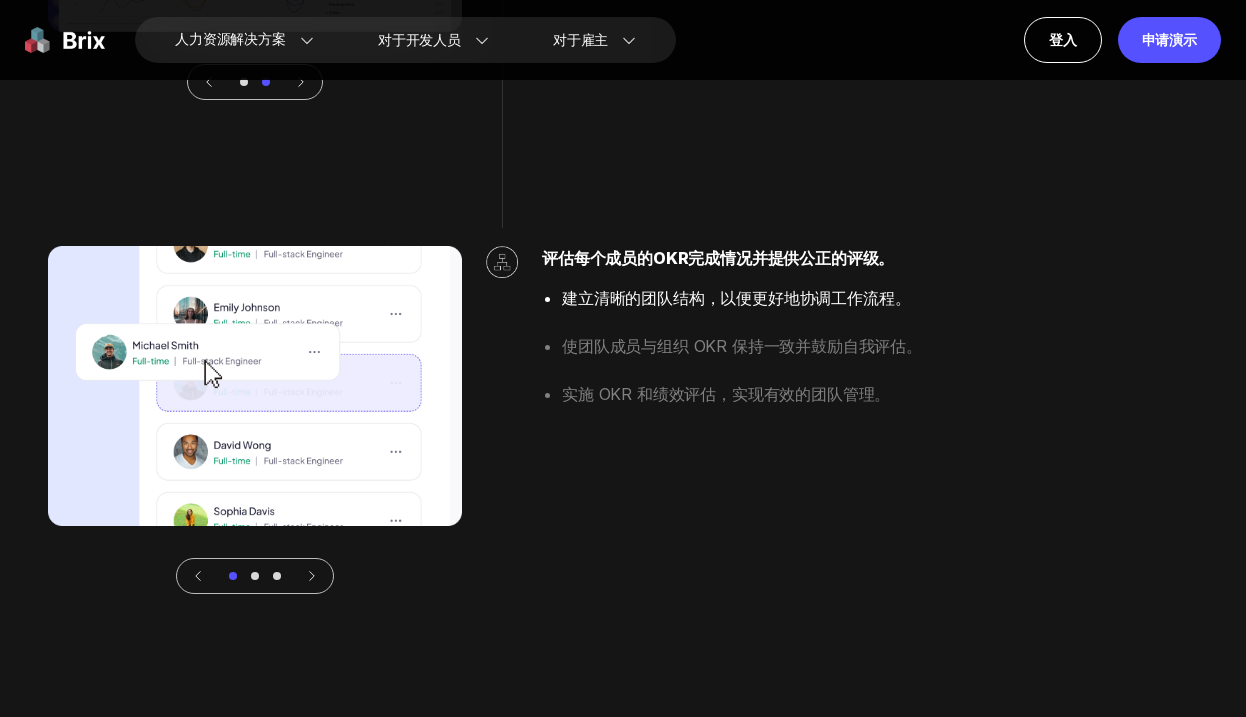 click at bounding box center (255, 576) 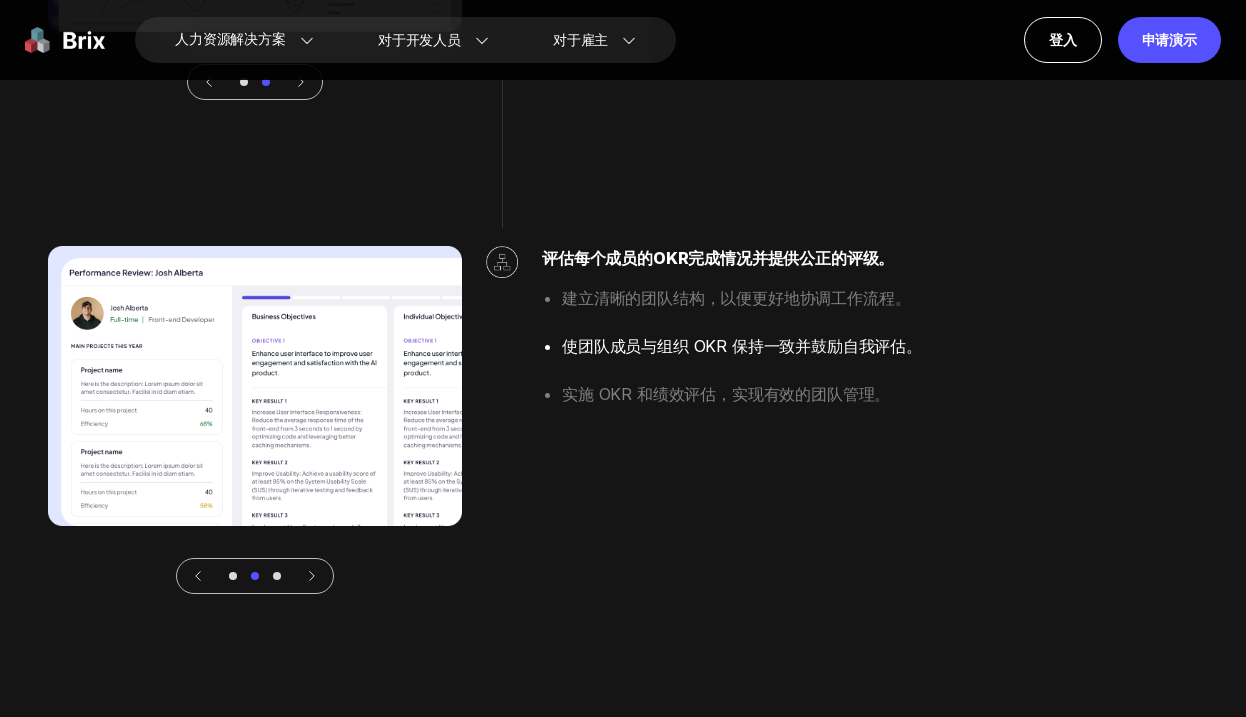 click 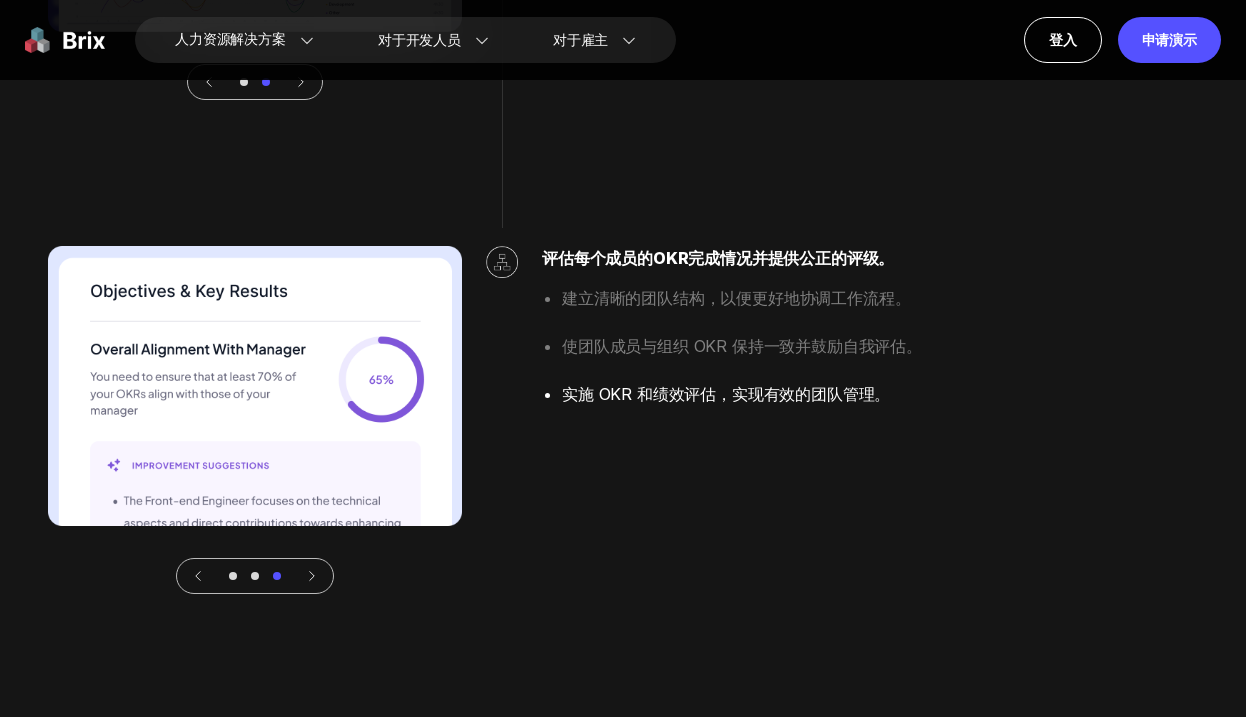 click 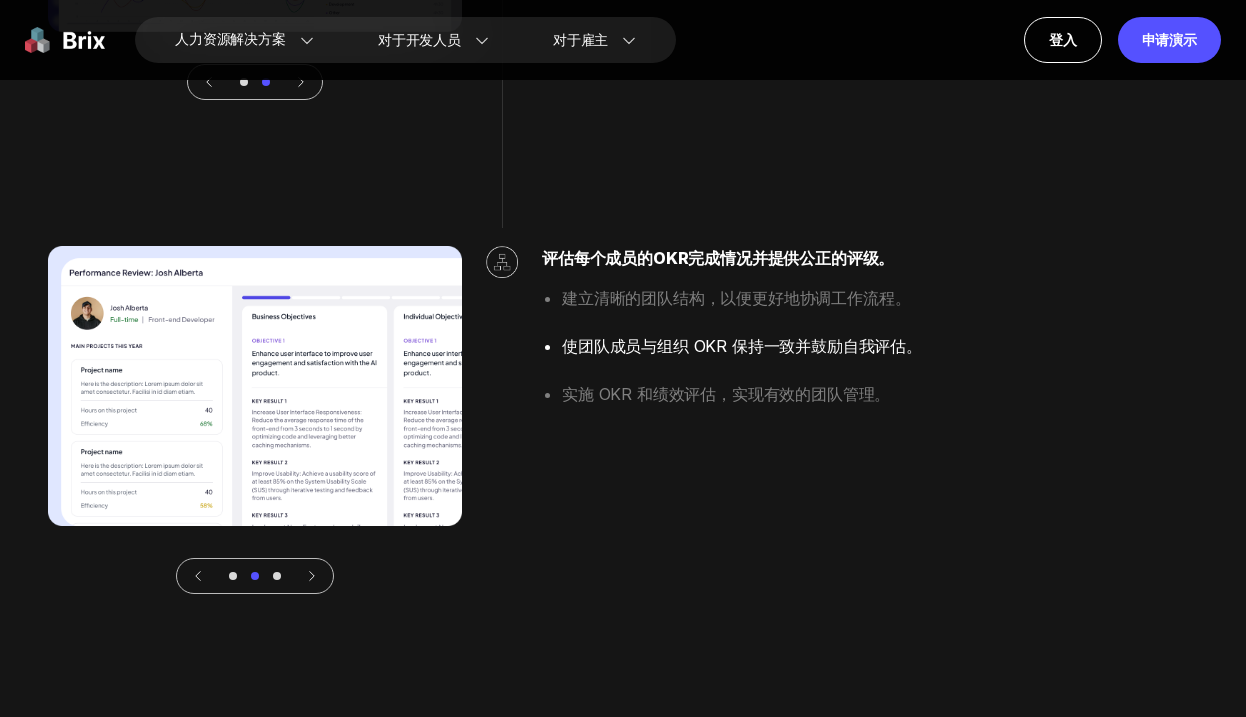 click 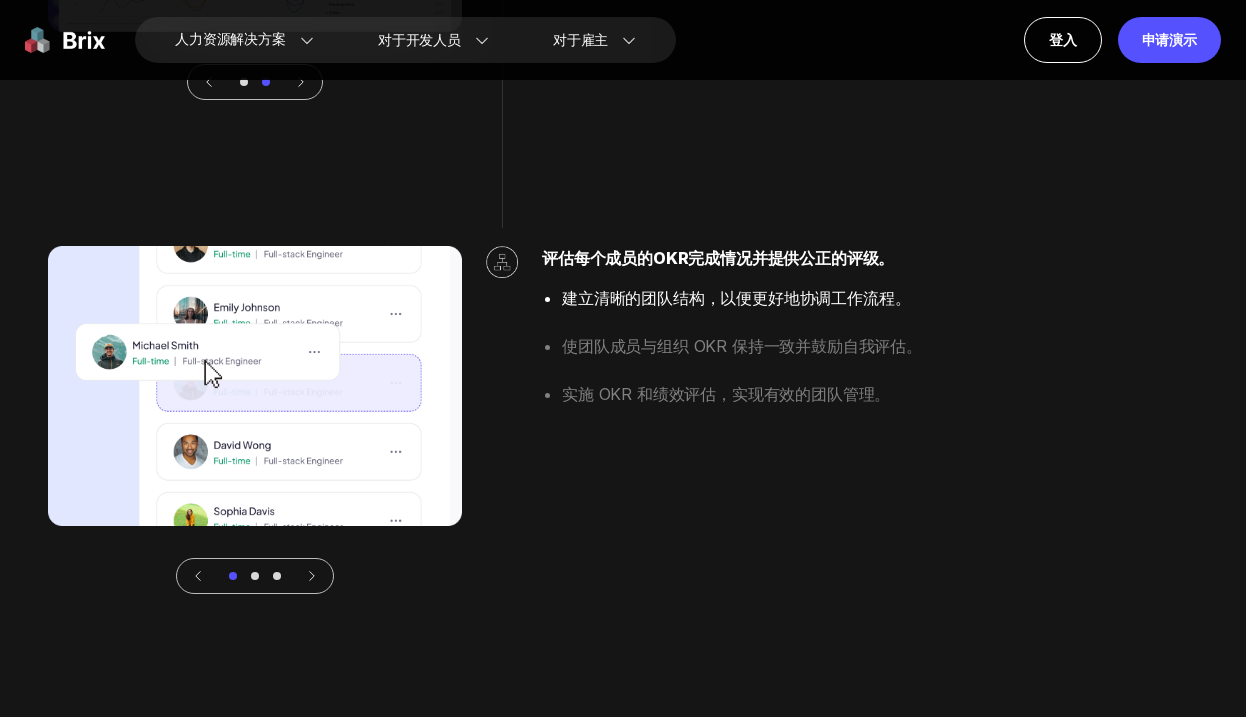 click 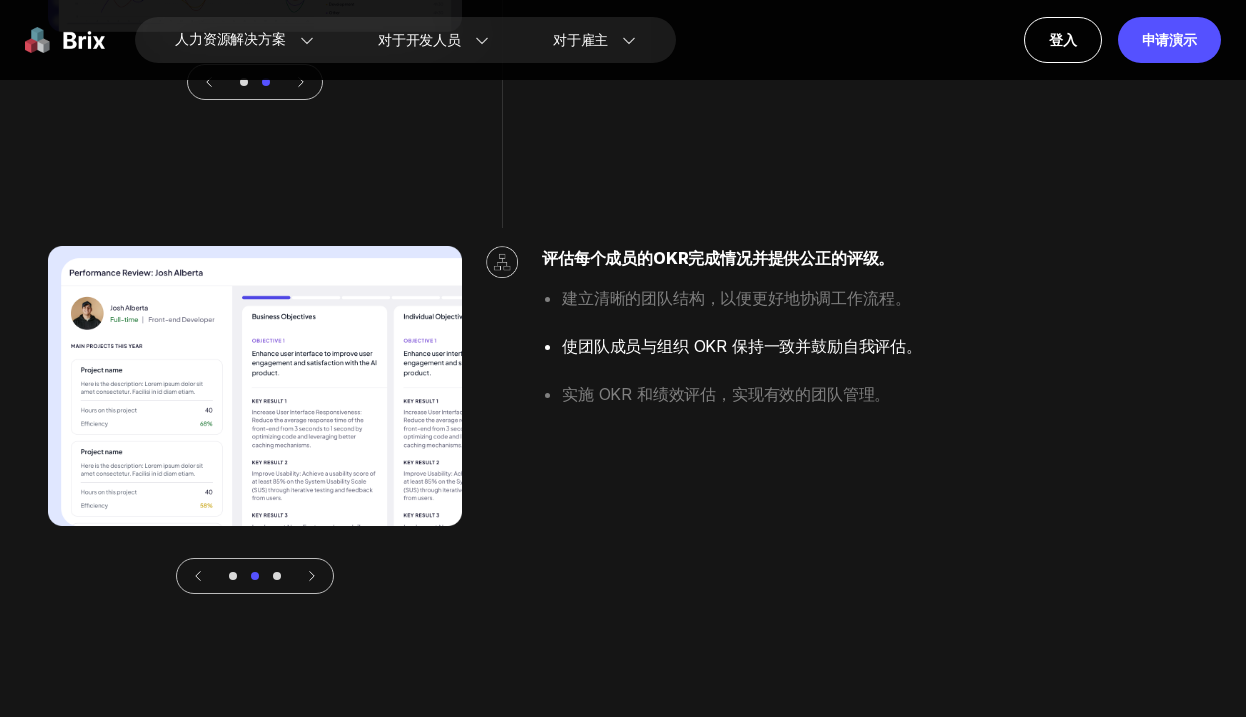 click 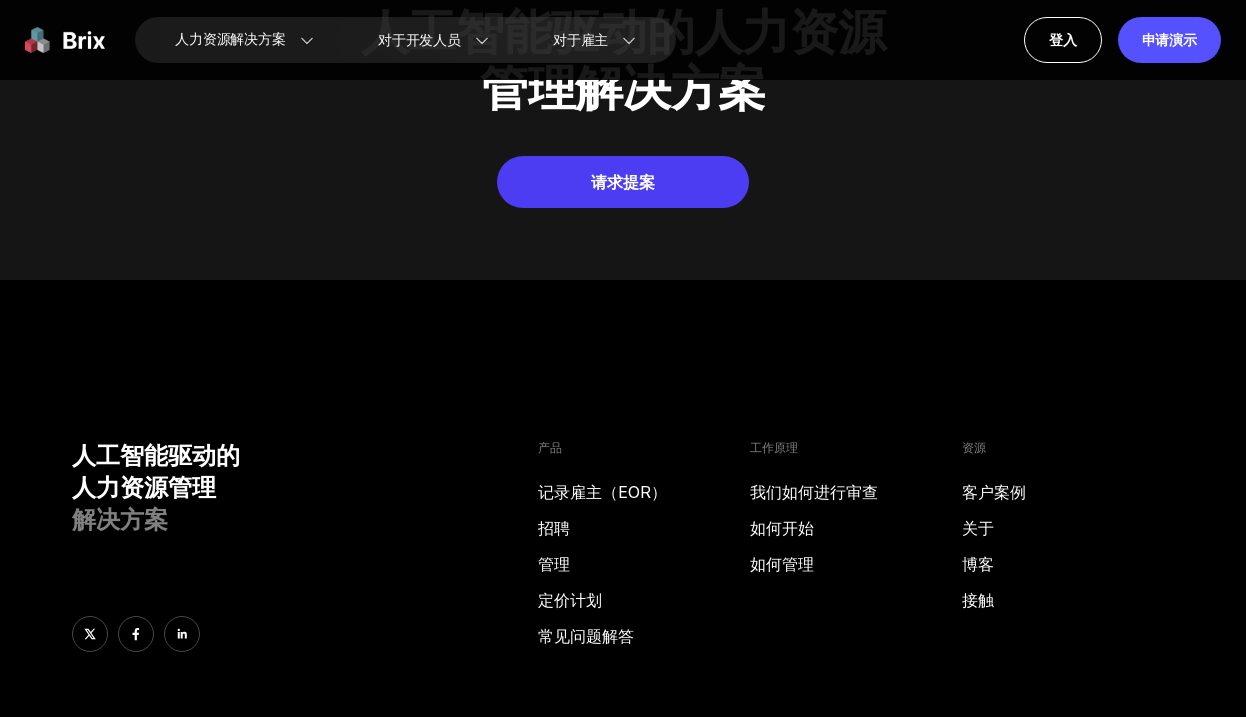 scroll, scrollTop: 7815, scrollLeft: 0, axis: vertical 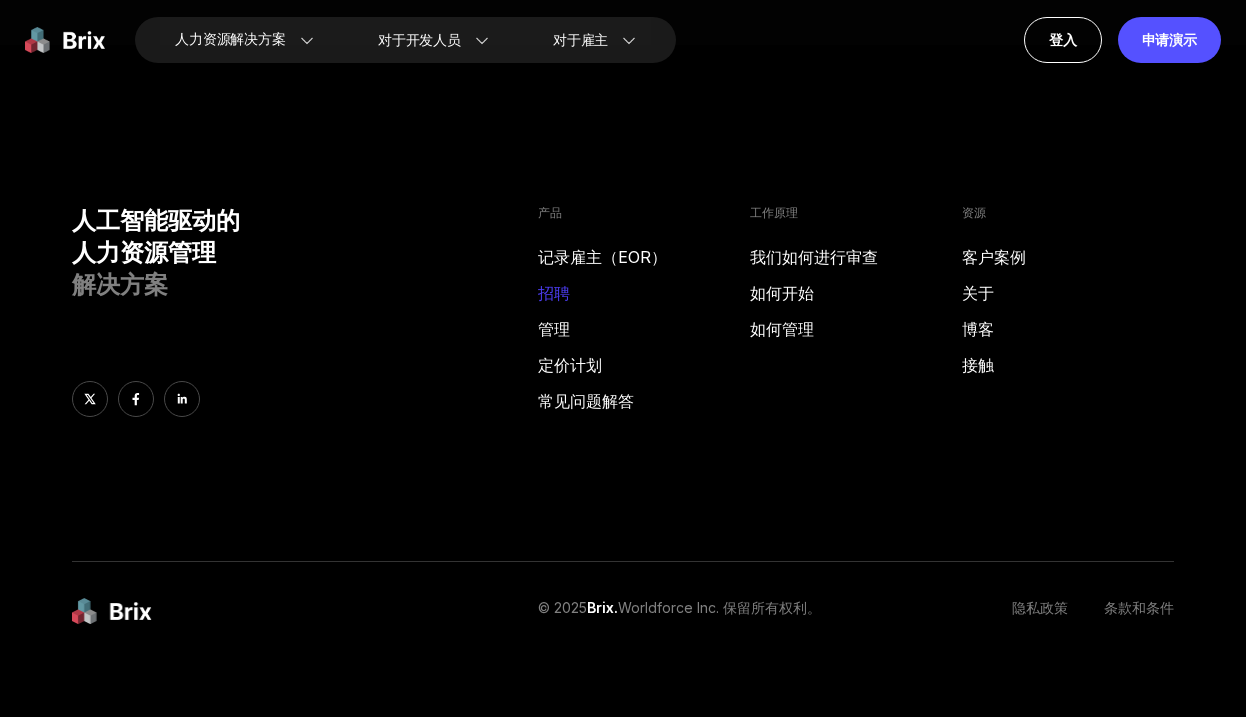 click on "招聘" at bounding box center [554, 293] 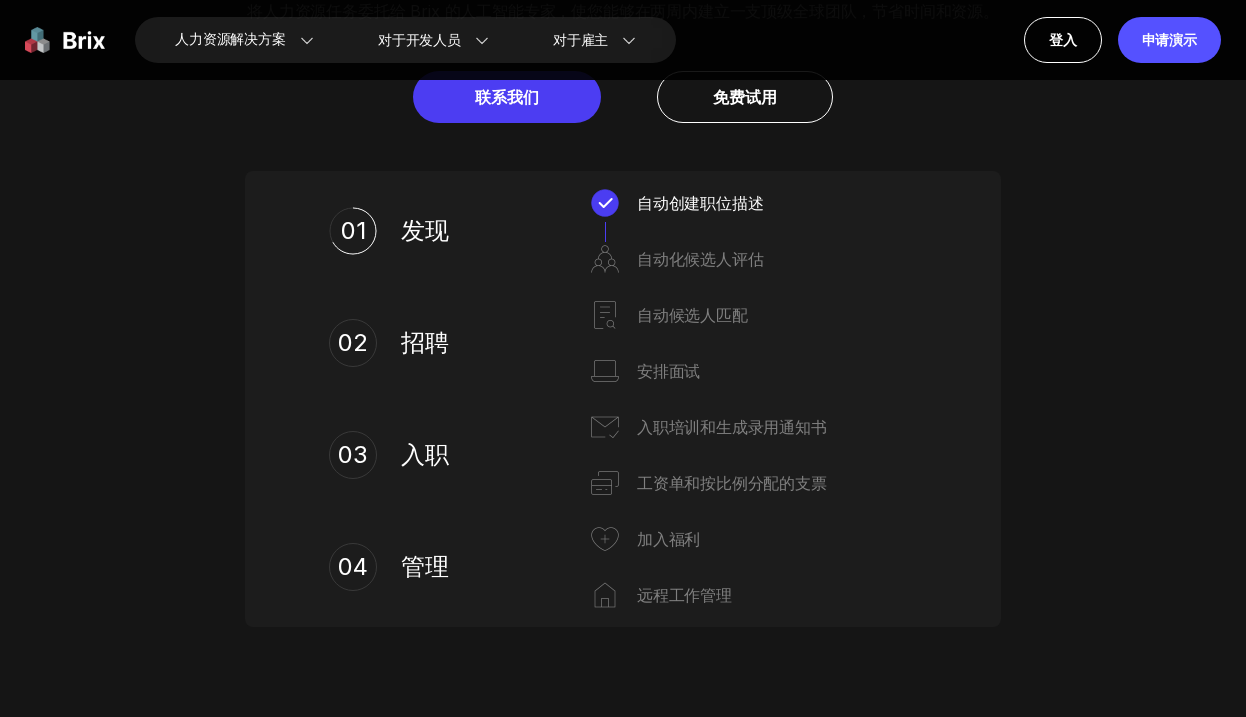 scroll, scrollTop: 853, scrollLeft: 0, axis: vertical 